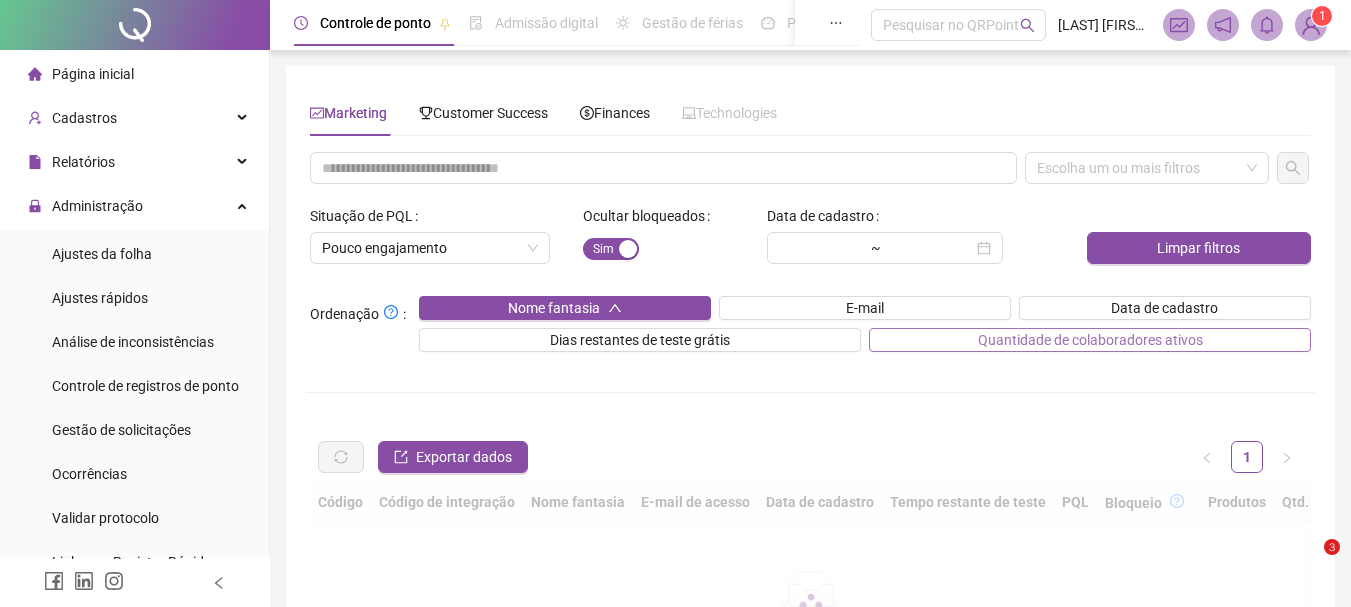 scroll, scrollTop: 230, scrollLeft: 0, axis: vertical 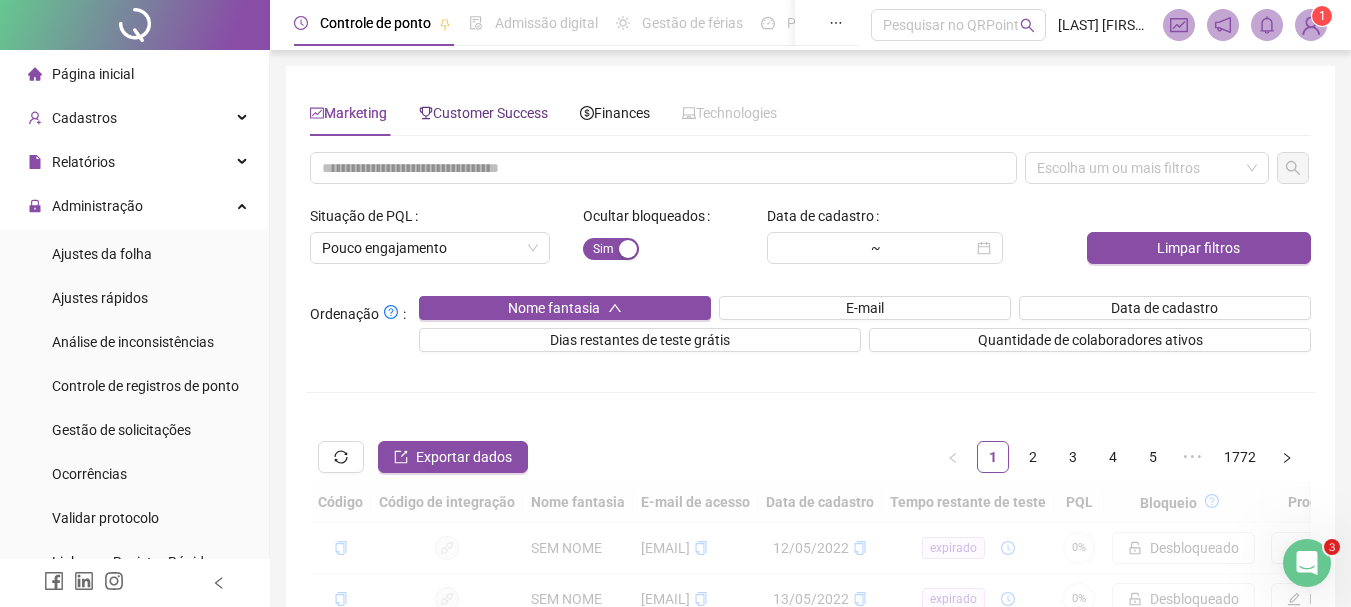 click on "Customer Success" at bounding box center [483, 113] 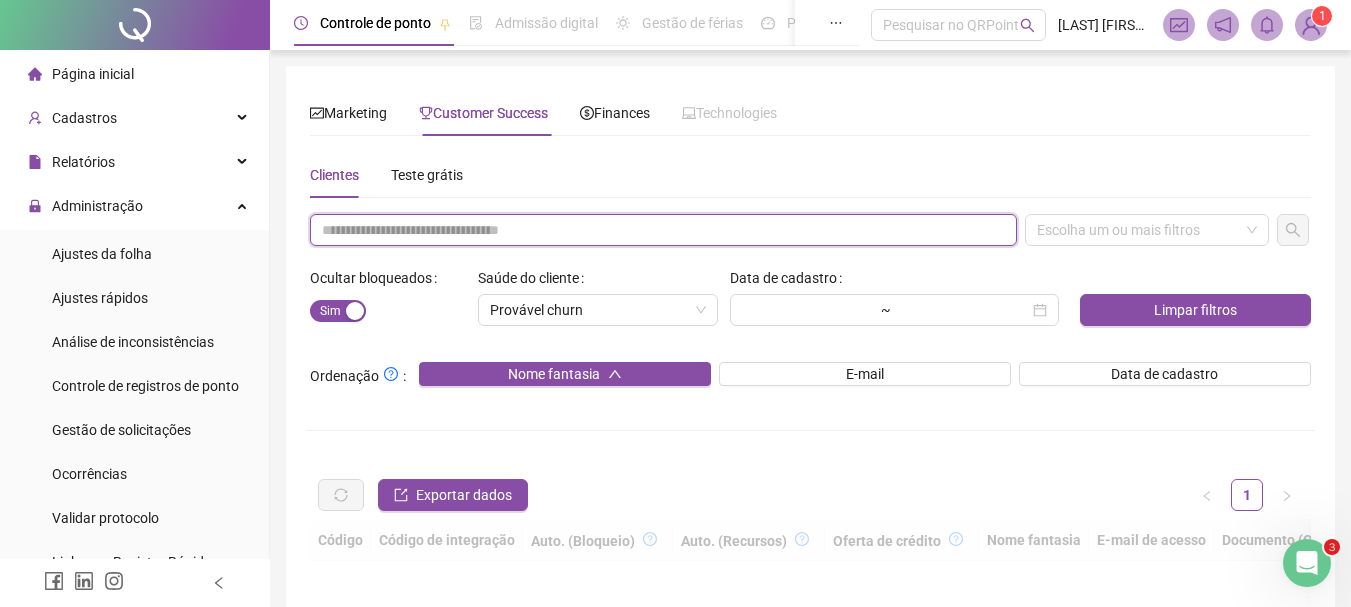 click at bounding box center [663, 230] 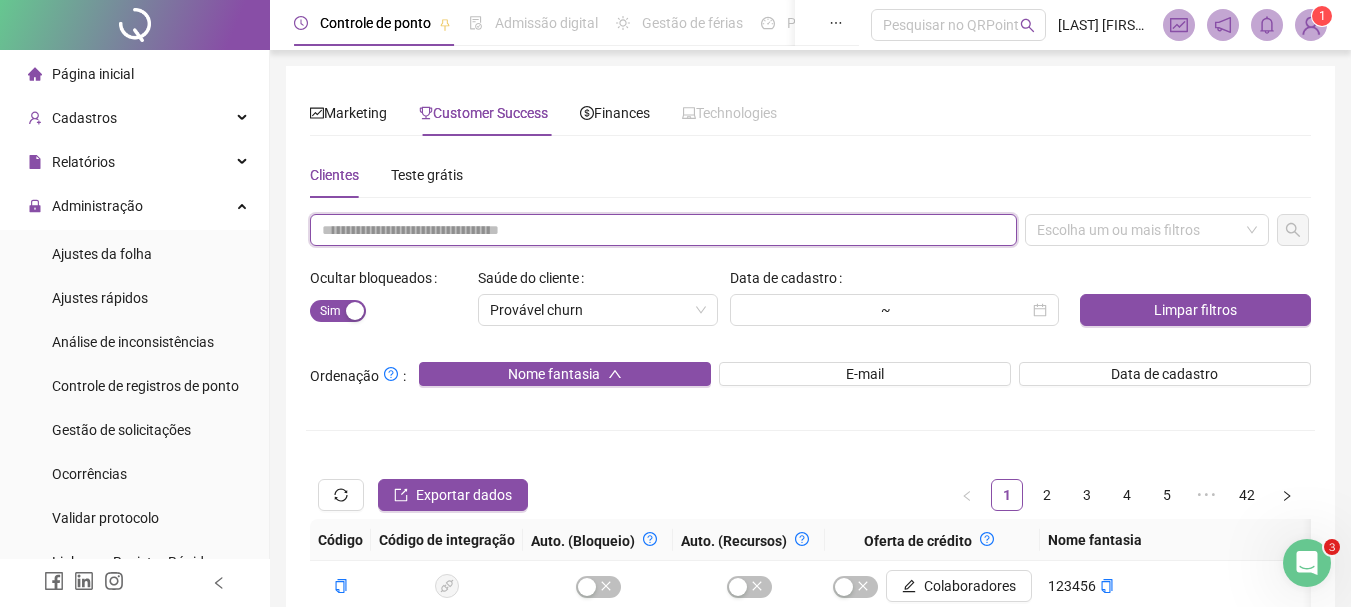 click at bounding box center (663, 230) 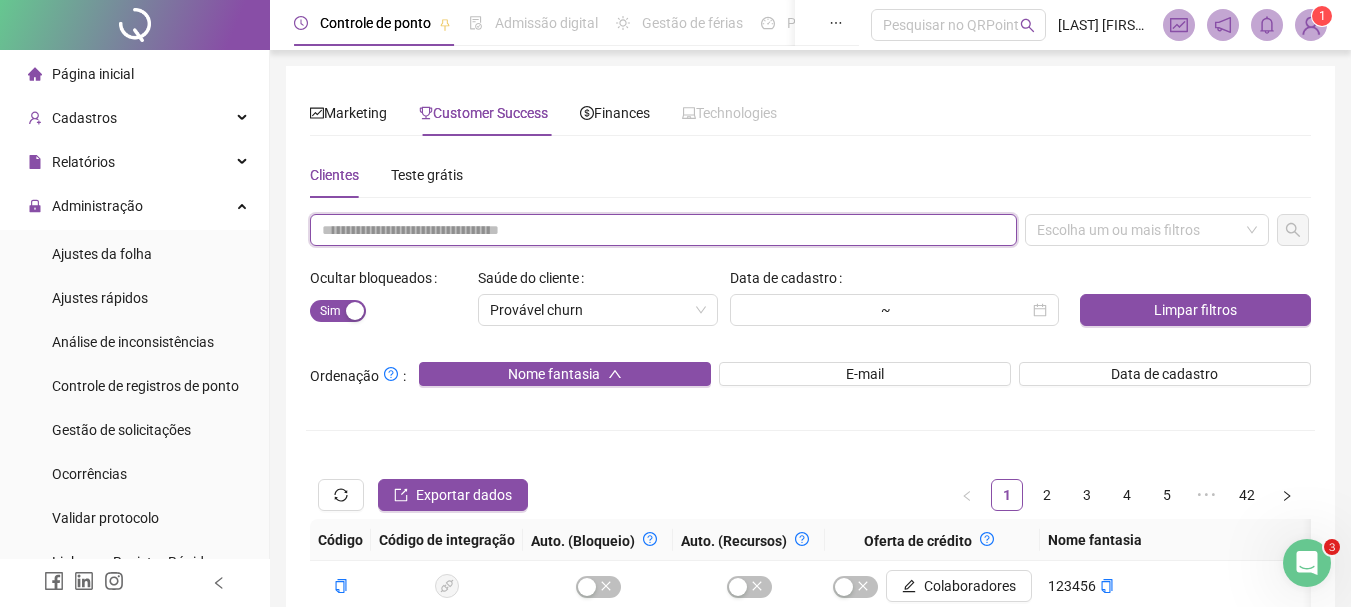 click at bounding box center (663, 230) 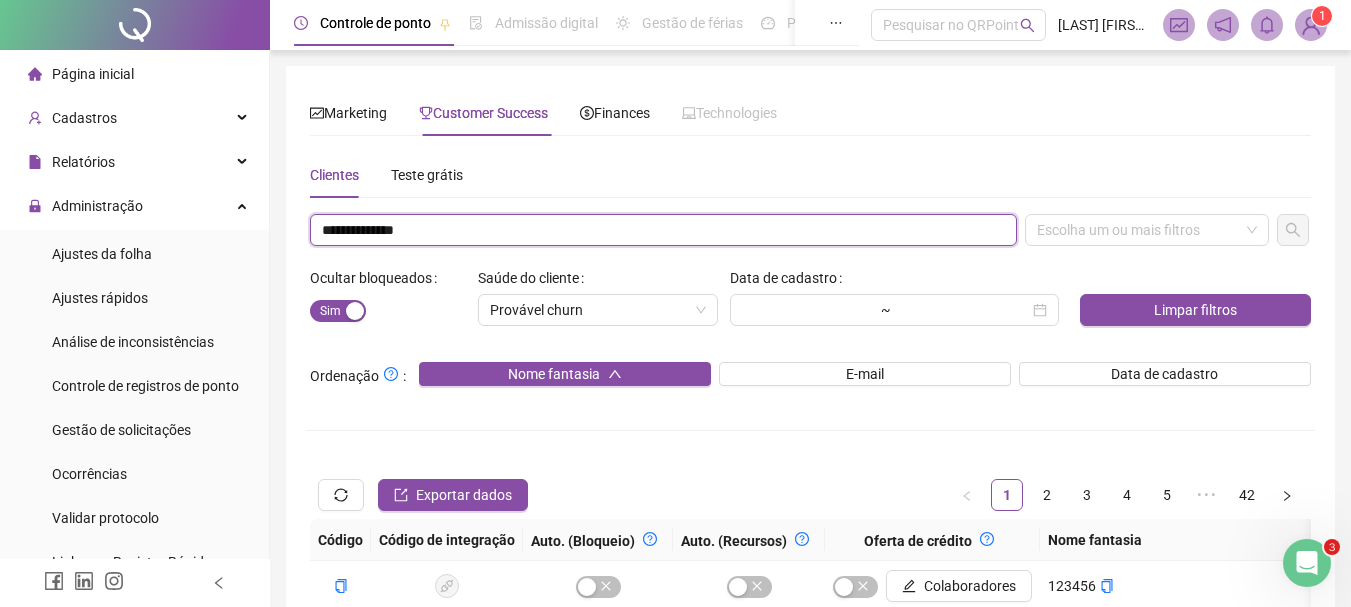 type on "**********" 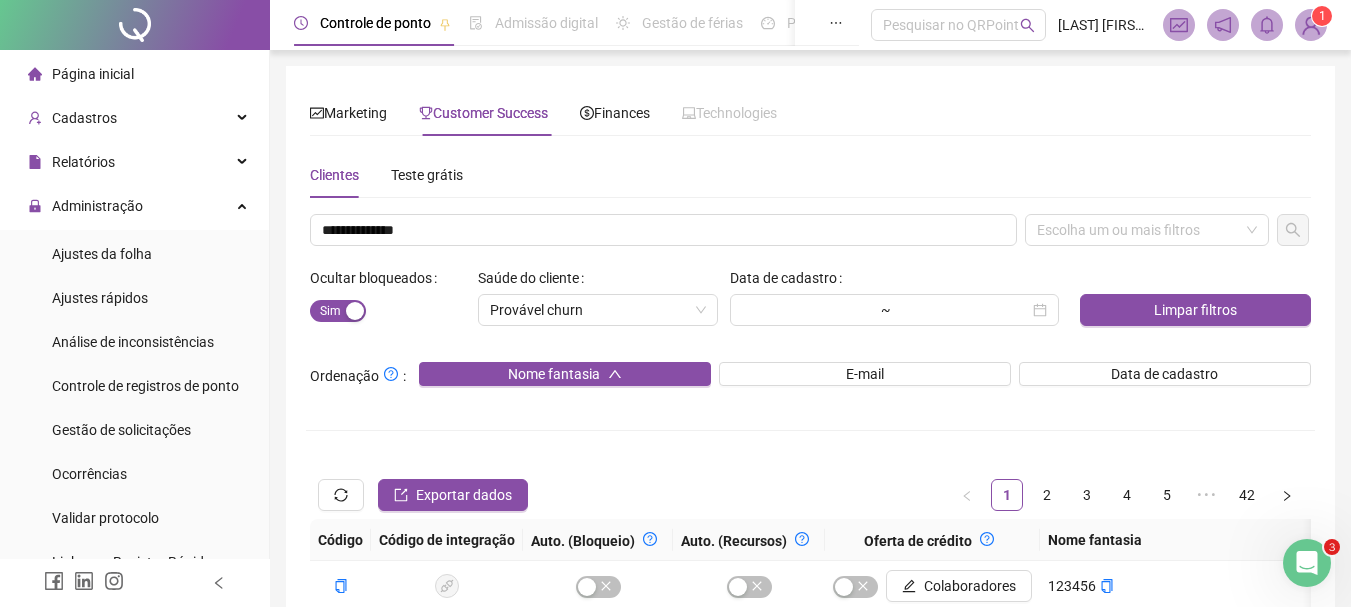 click on "**********" at bounding box center (810, 630) 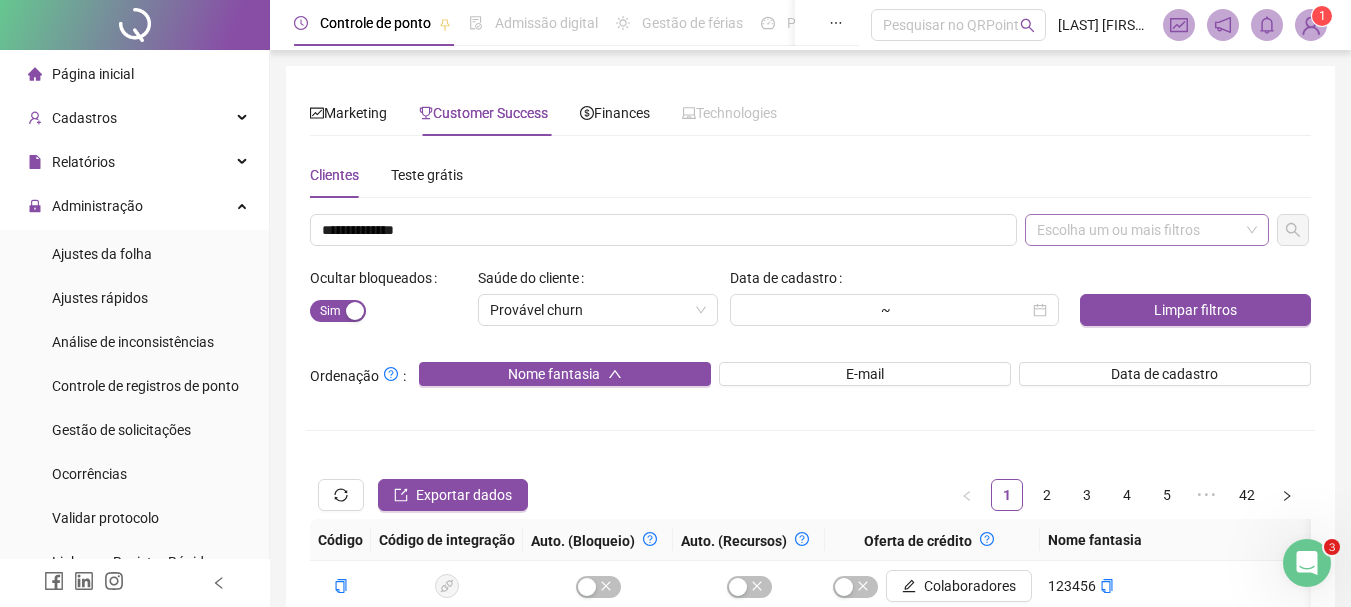 click on "Escolha um ou mais filtros" at bounding box center [1147, 230] 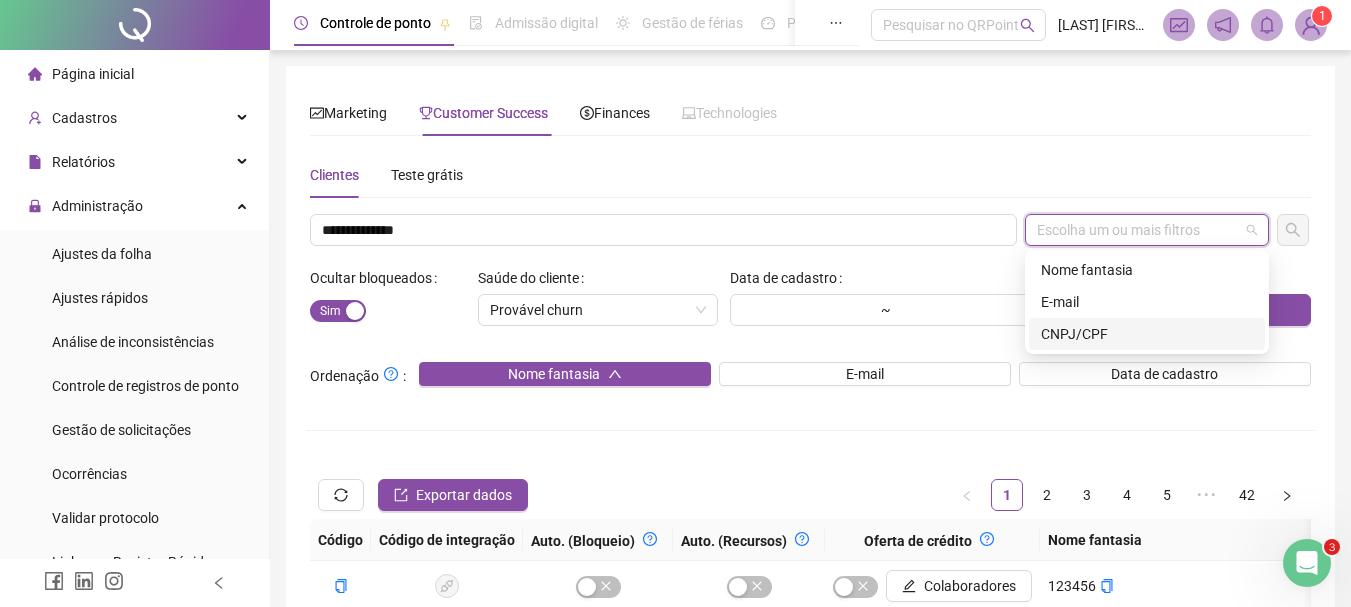 click on "CNPJ/CPF" at bounding box center (1147, 334) 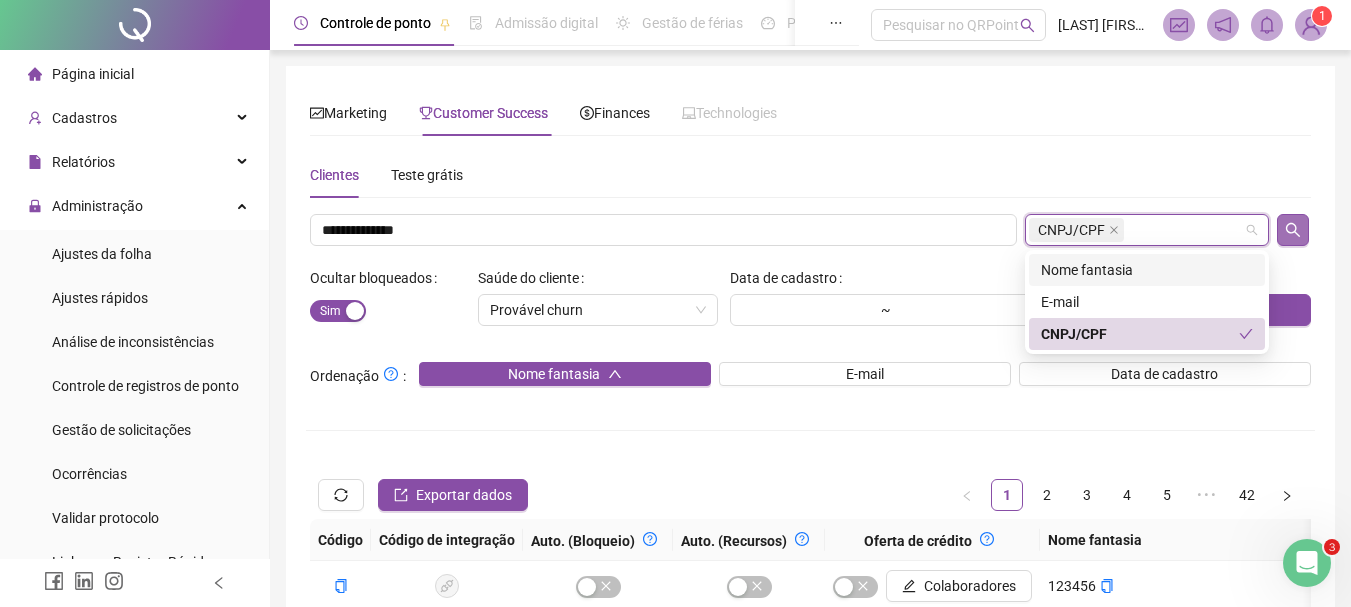 click at bounding box center [1293, 230] 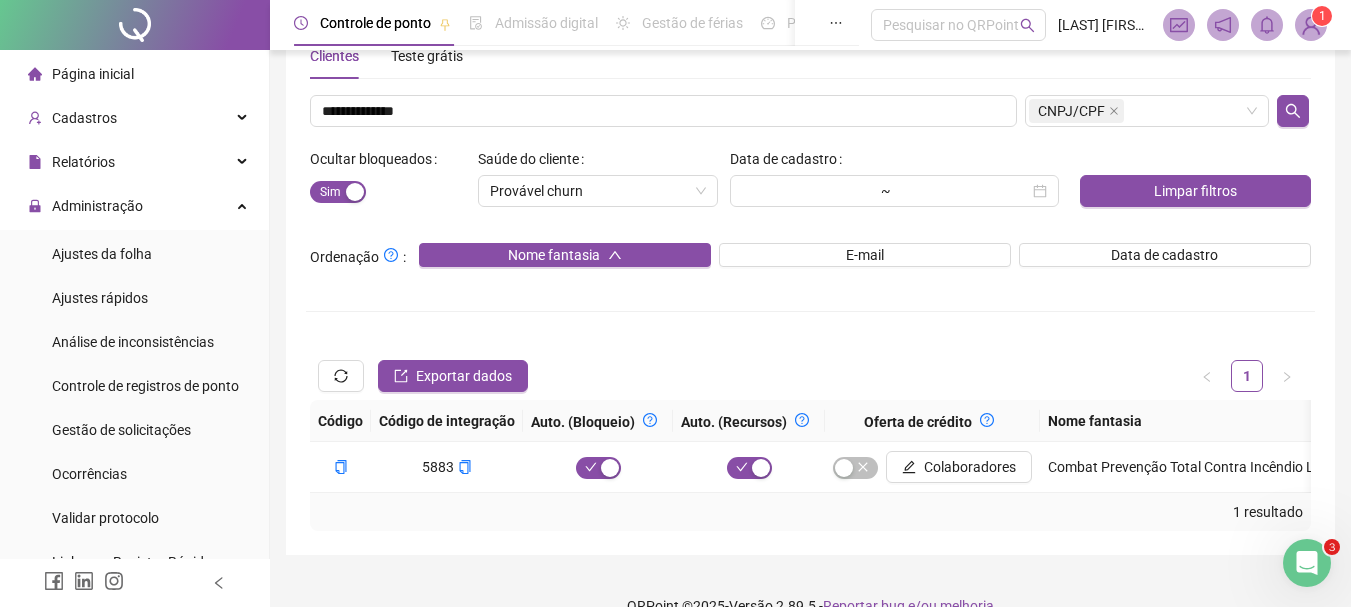 scroll, scrollTop: 168, scrollLeft: 0, axis: vertical 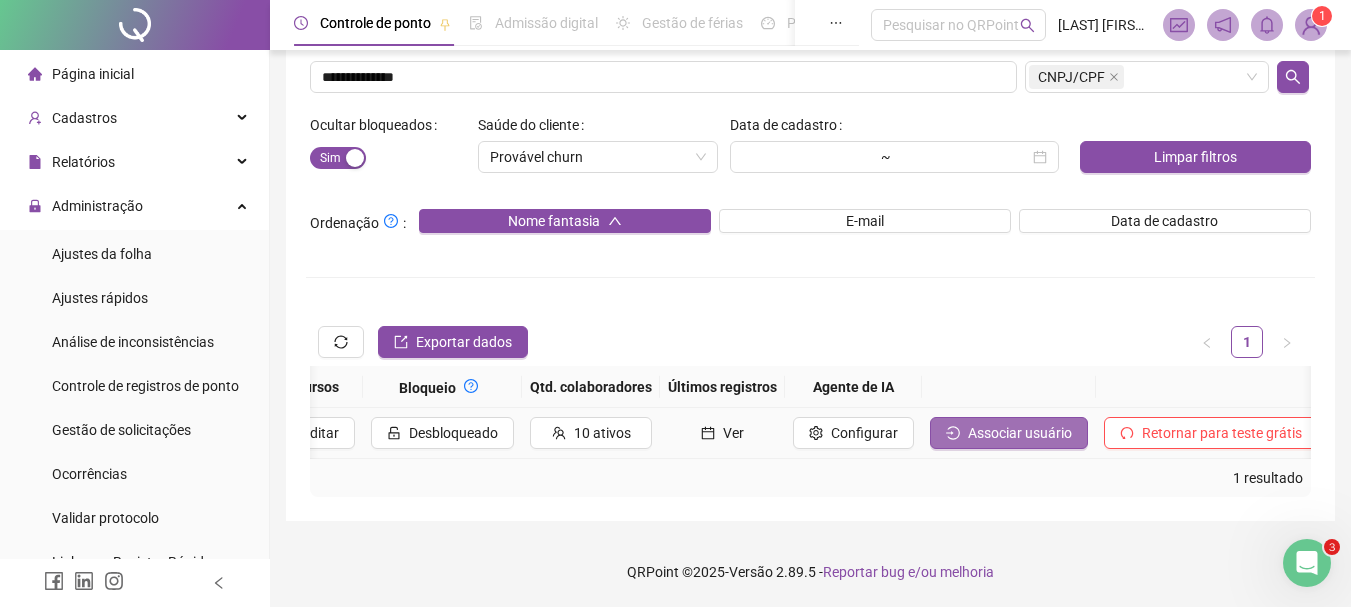 click on "Associar usuário" at bounding box center [1020, 433] 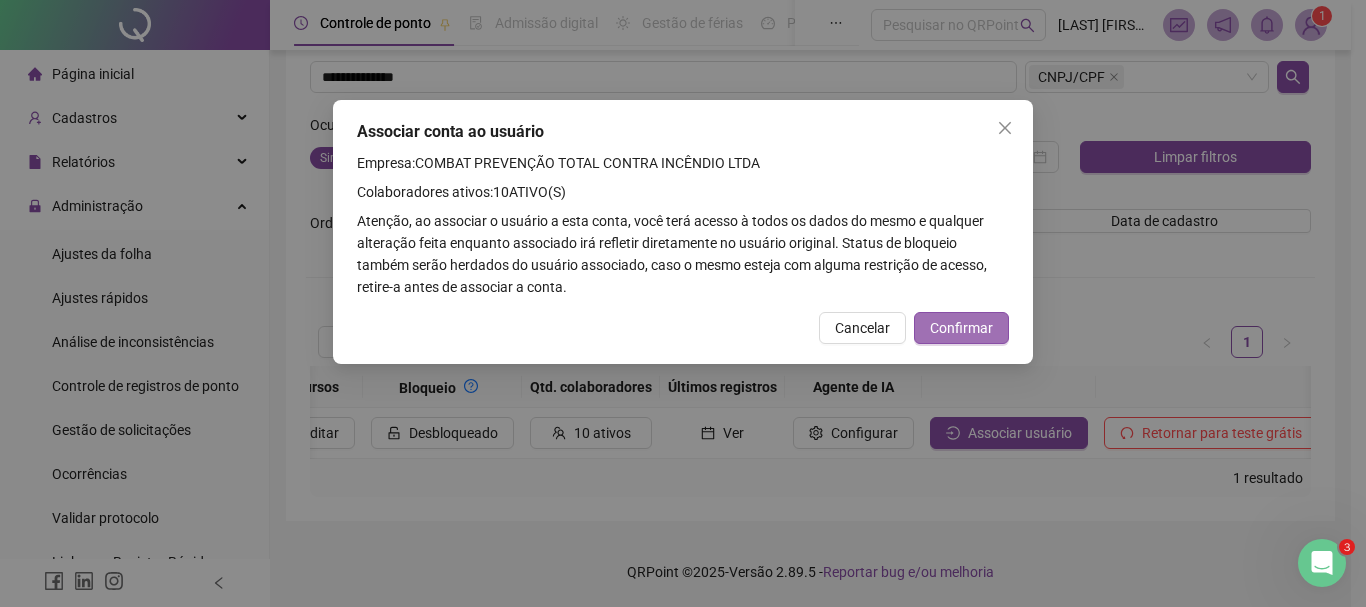 click on "Confirmar" at bounding box center [961, 328] 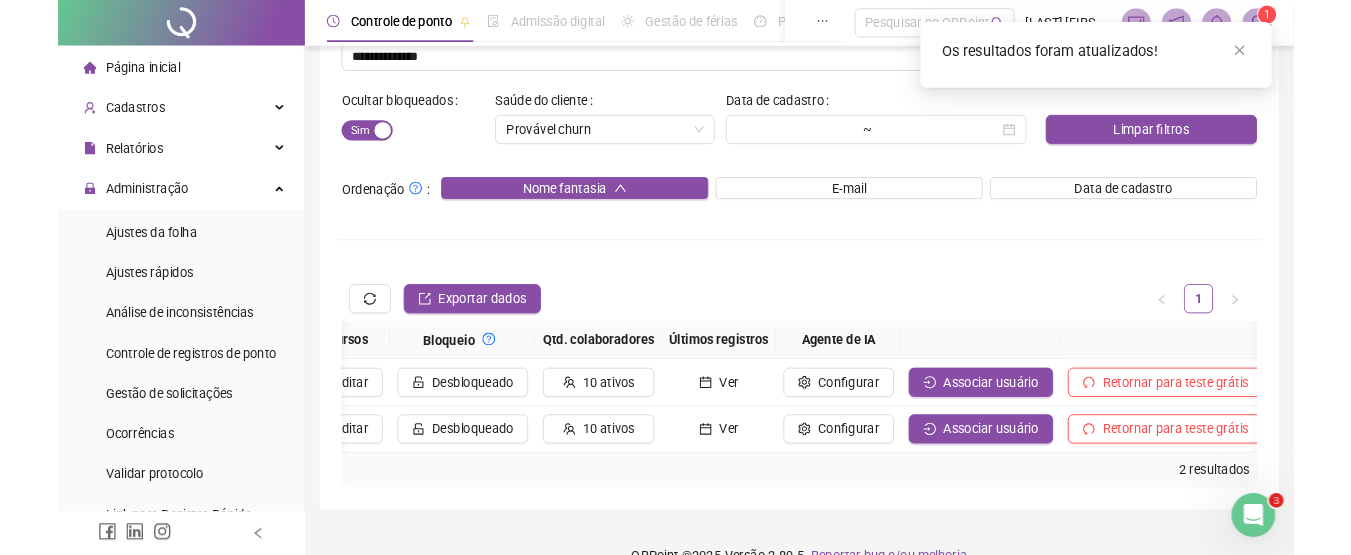 scroll, scrollTop: 0, scrollLeft: 2158, axis: horizontal 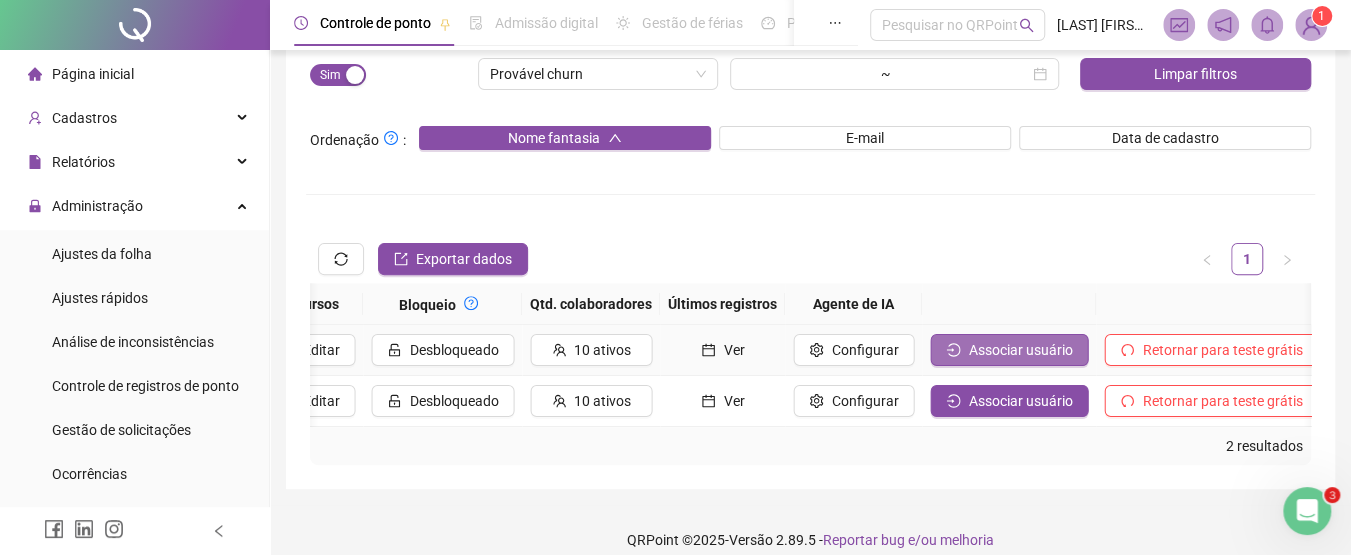 click on "Associar usuário" at bounding box center (1020, 350) 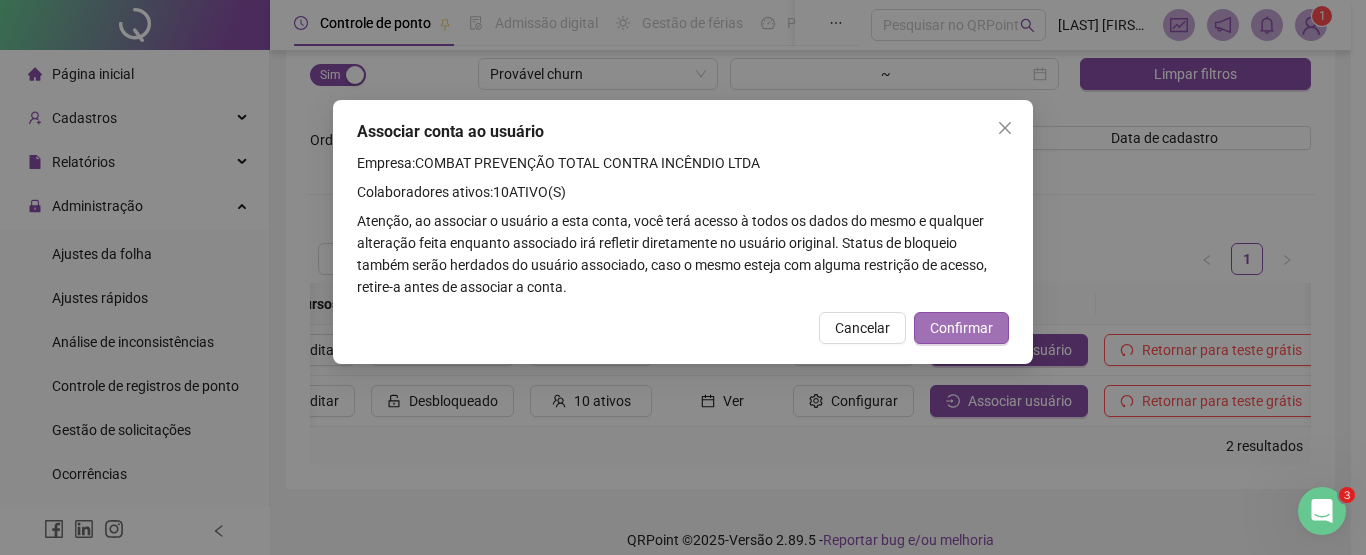 click on "Confirmar" at bounding box center (961, 328) 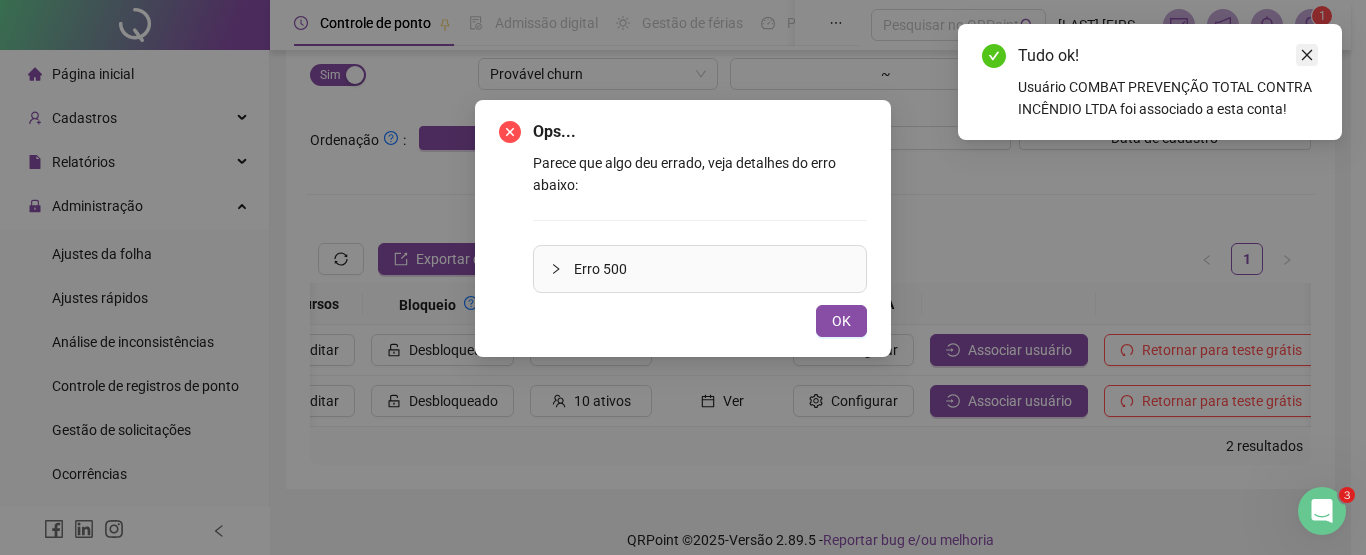 click 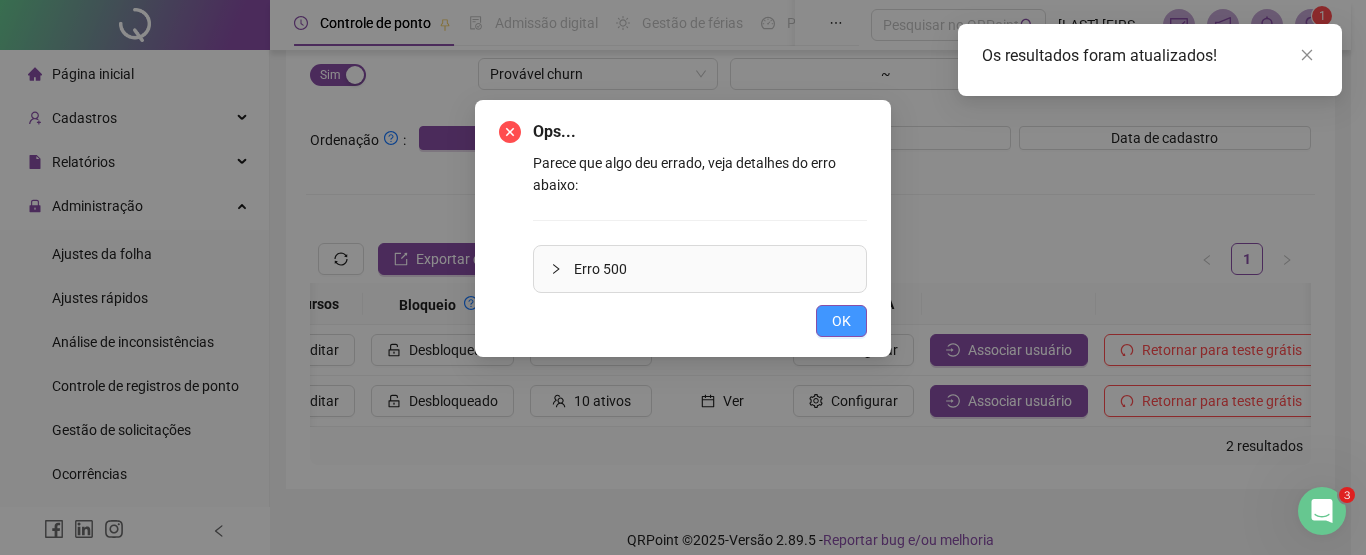 click on "OK" at bounding box center [841, 321] 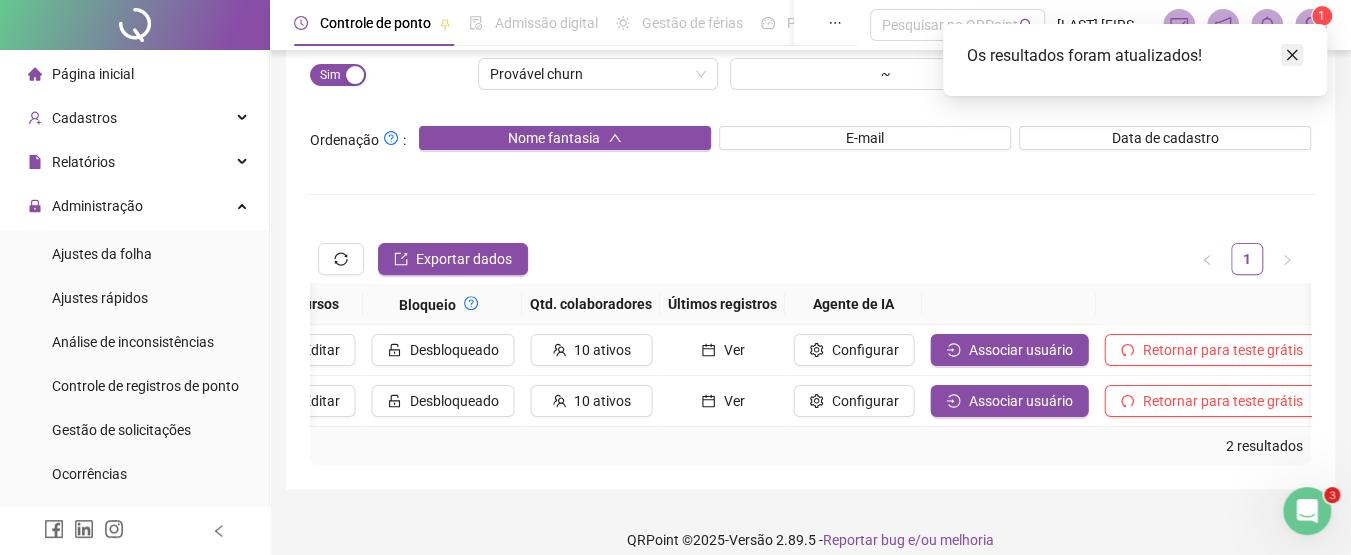 drag, startPoint x: 1299, startPoint y: 68, endPoint x: 1295, endPoint y: 57, distance: 11.7046995 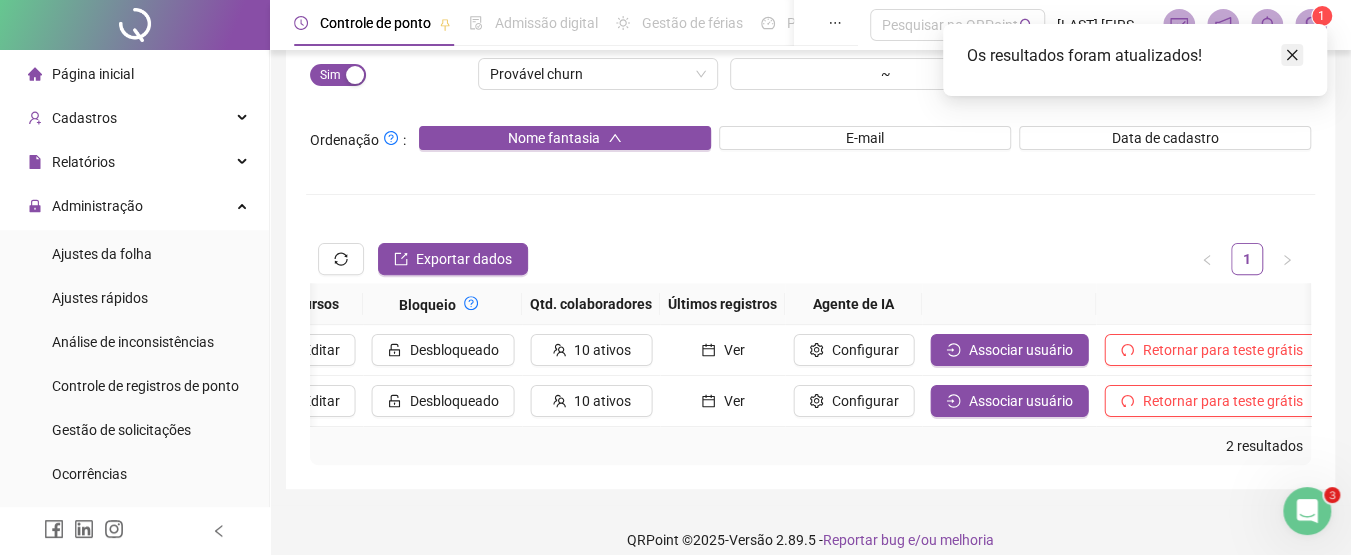 click on "Os resultados foram atualizados!" at bounding box center [1135, 60] 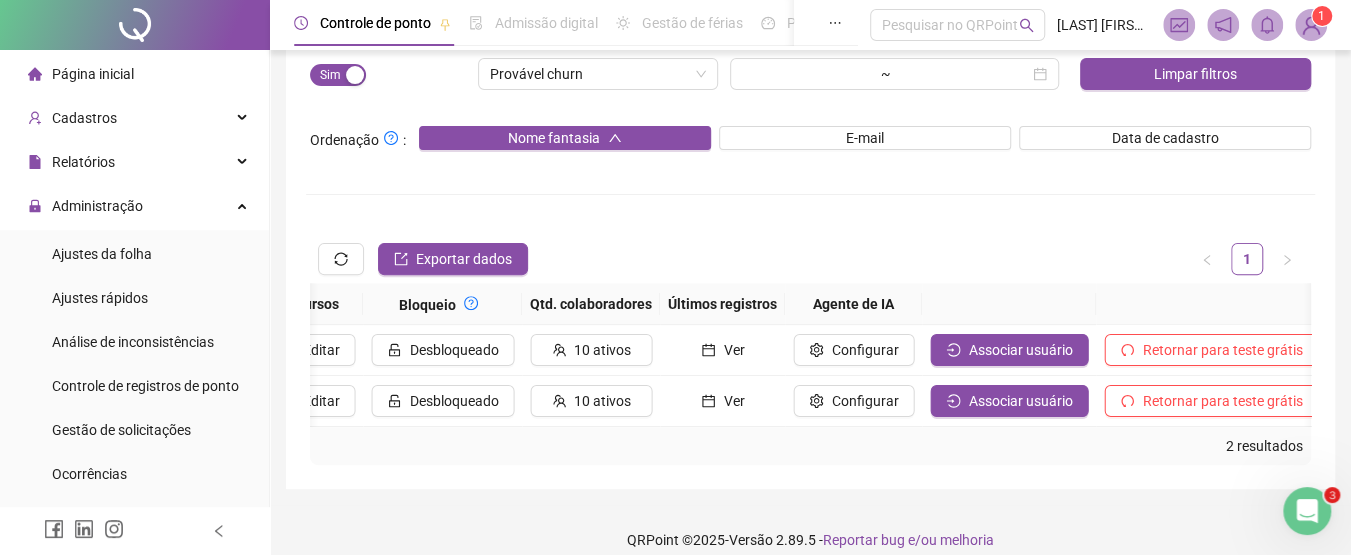 click at bounding box center [1311, 25] 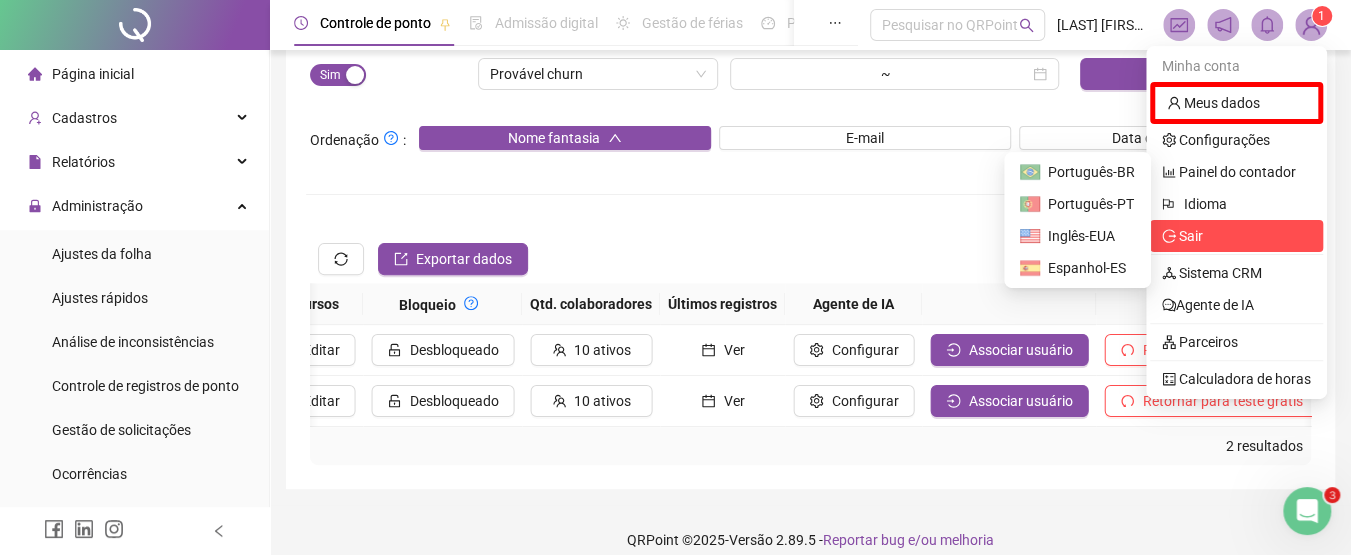 click on "Sair" at bounding box center [1191, 236] 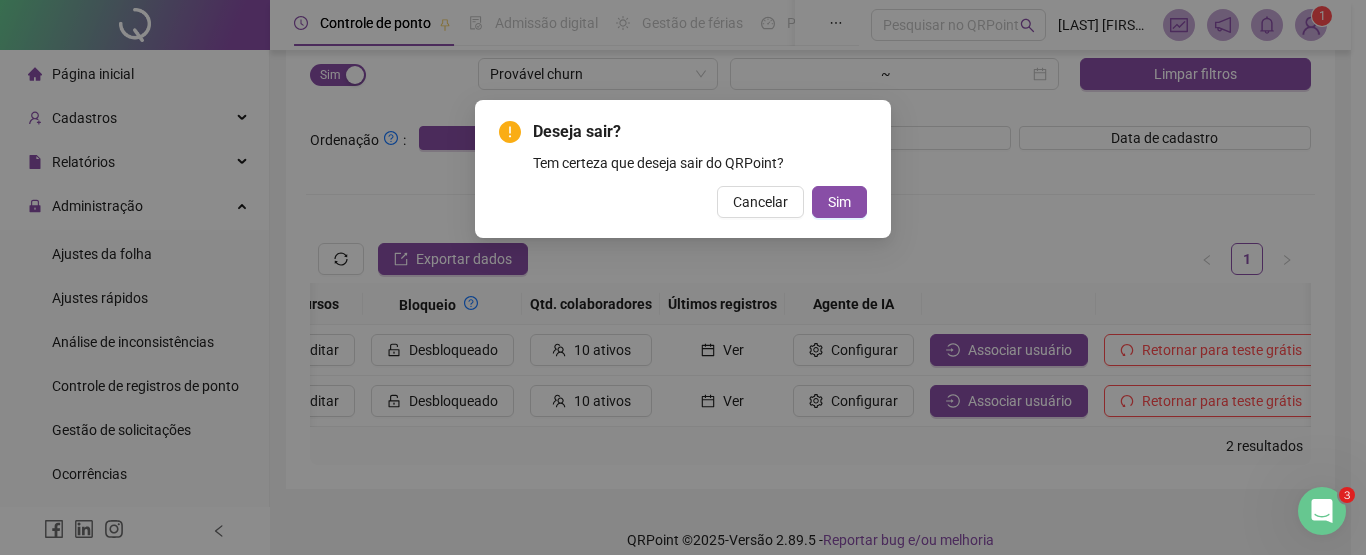 type 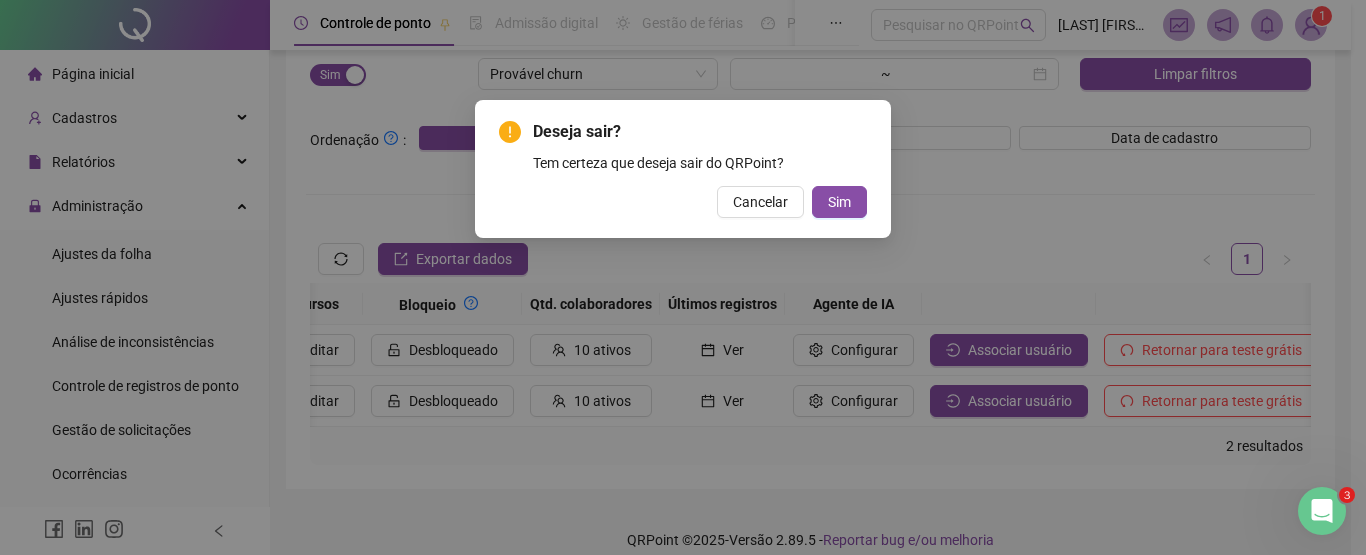 click on "Sim" at bounding box center [839, 202] 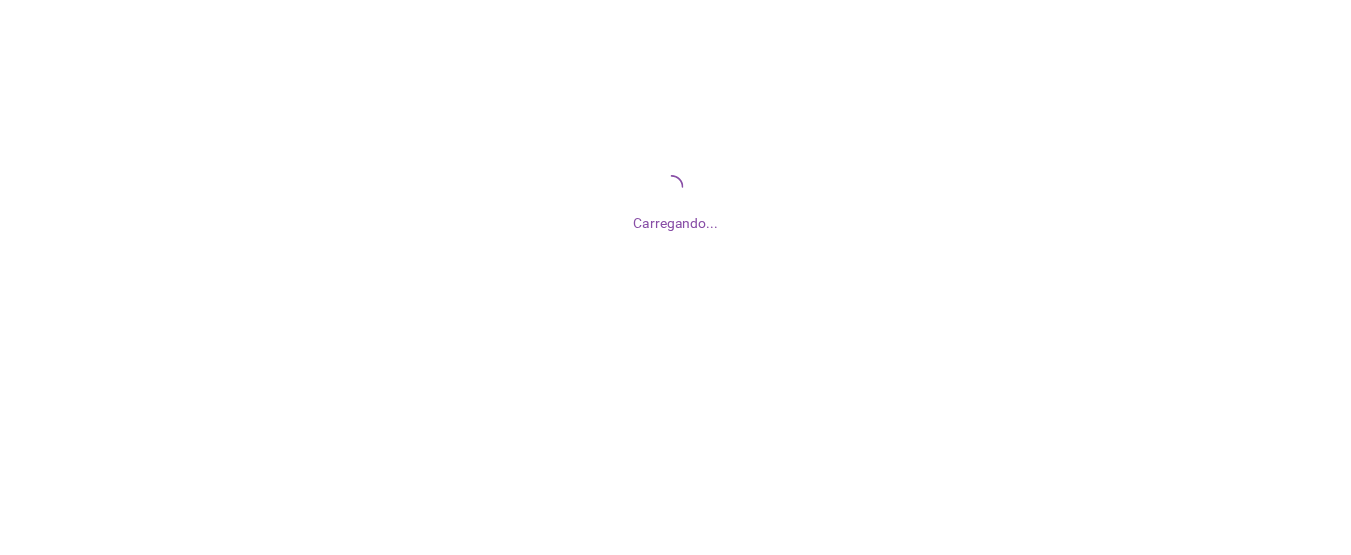 scroll, scrollTop: 0, scrollLeft: 0, axis: both 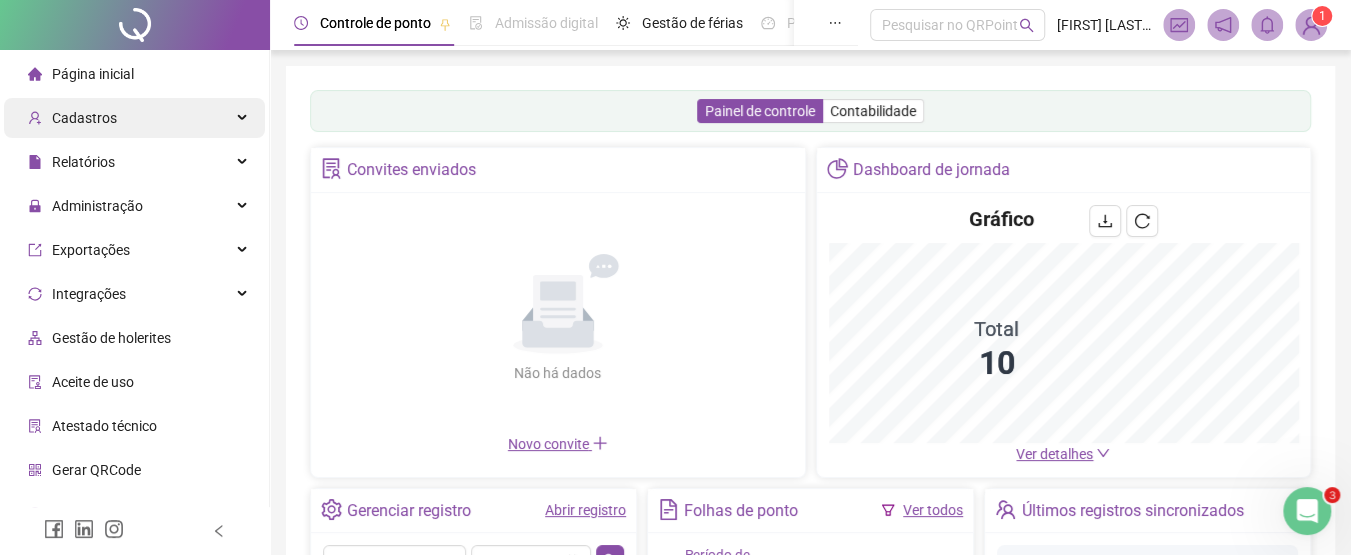 click on "Cadastros" at bounding box center (72, 118) 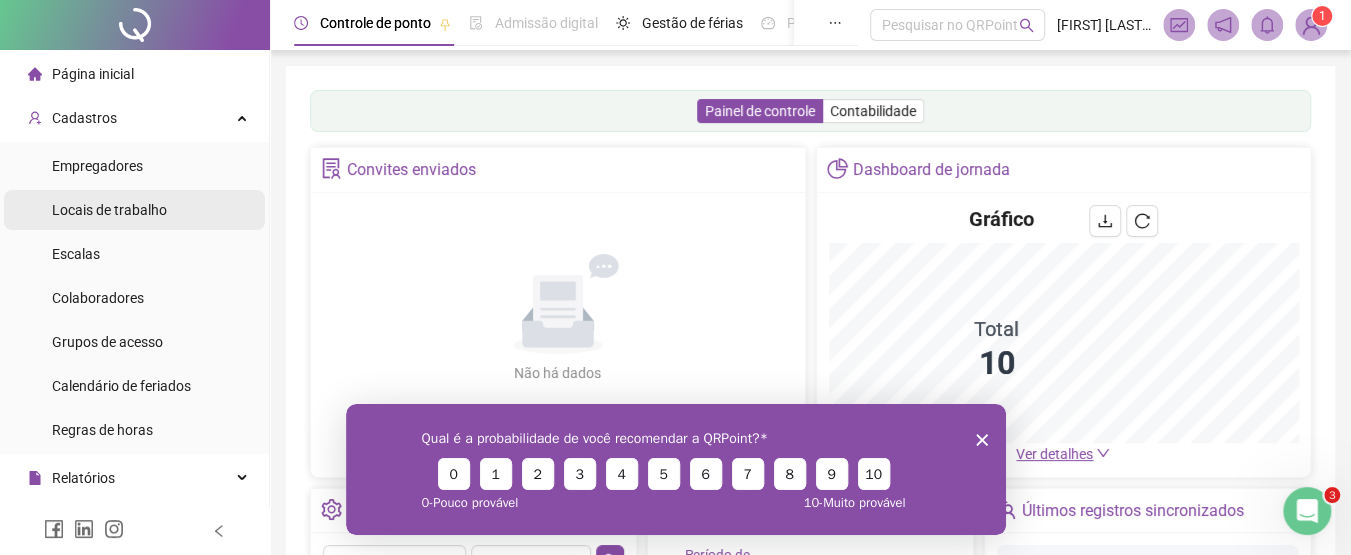 scroll, scrollTop: 0, scrollLeft: 0, axis: both 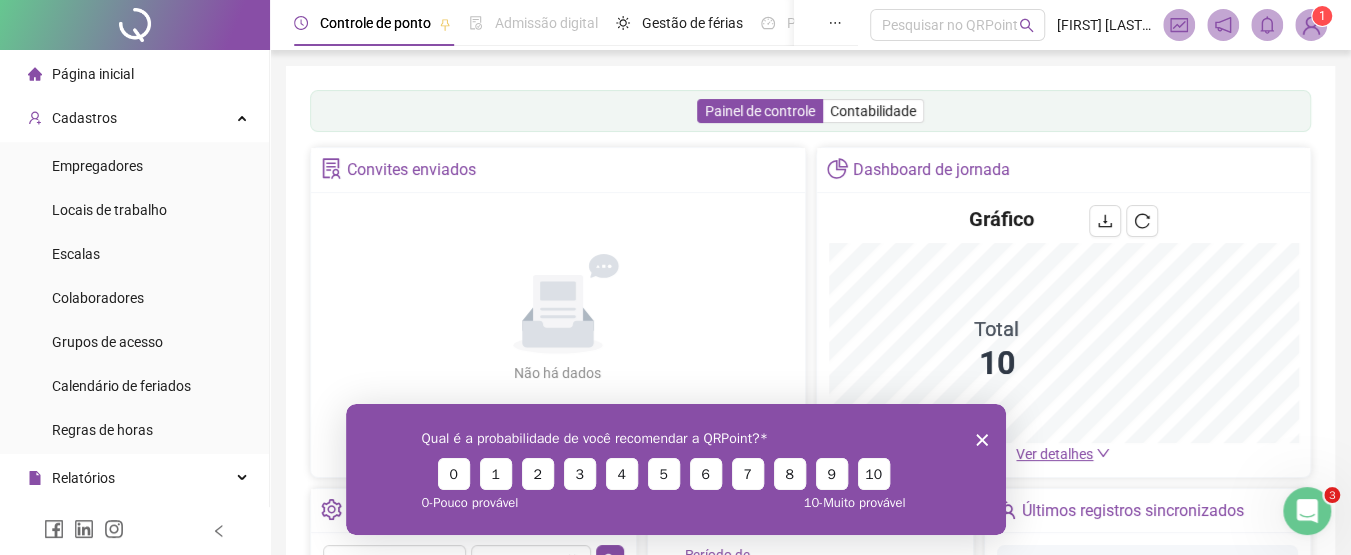 click on "Colaboradores" at bounding box center [98, 298] 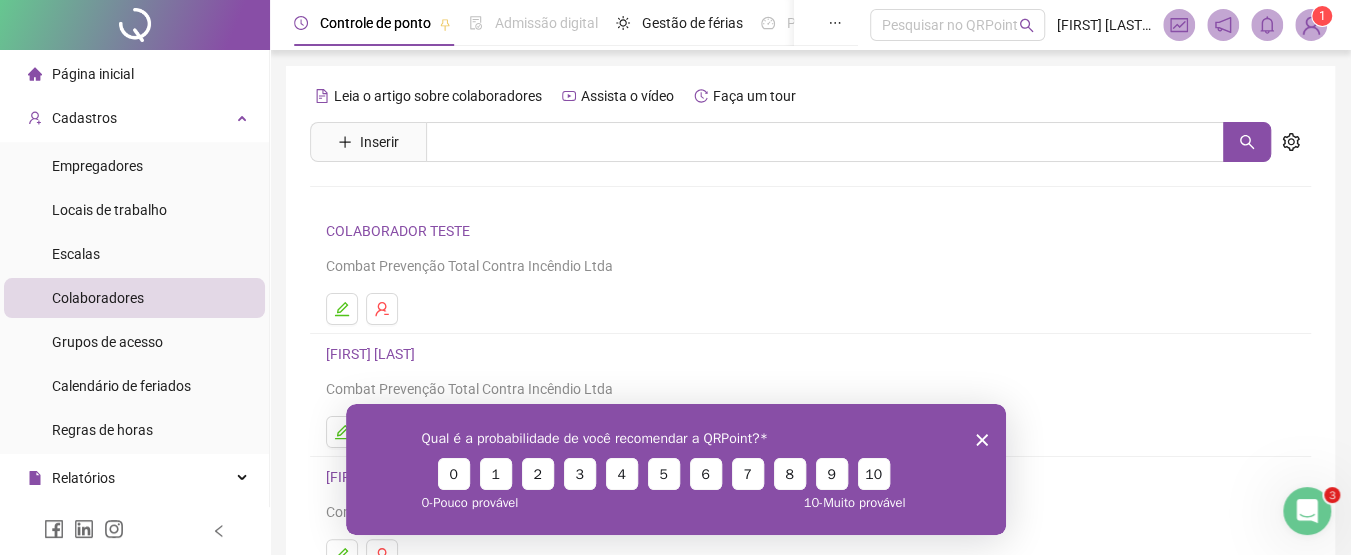 click on "Qual é a probabilidade de você recomendar a QRPoint? 0 1 2 3 4 5 6 7 8 9 10 0  -  Pouco provável 10  -  Muito provável" at bounding box center (675, 468) 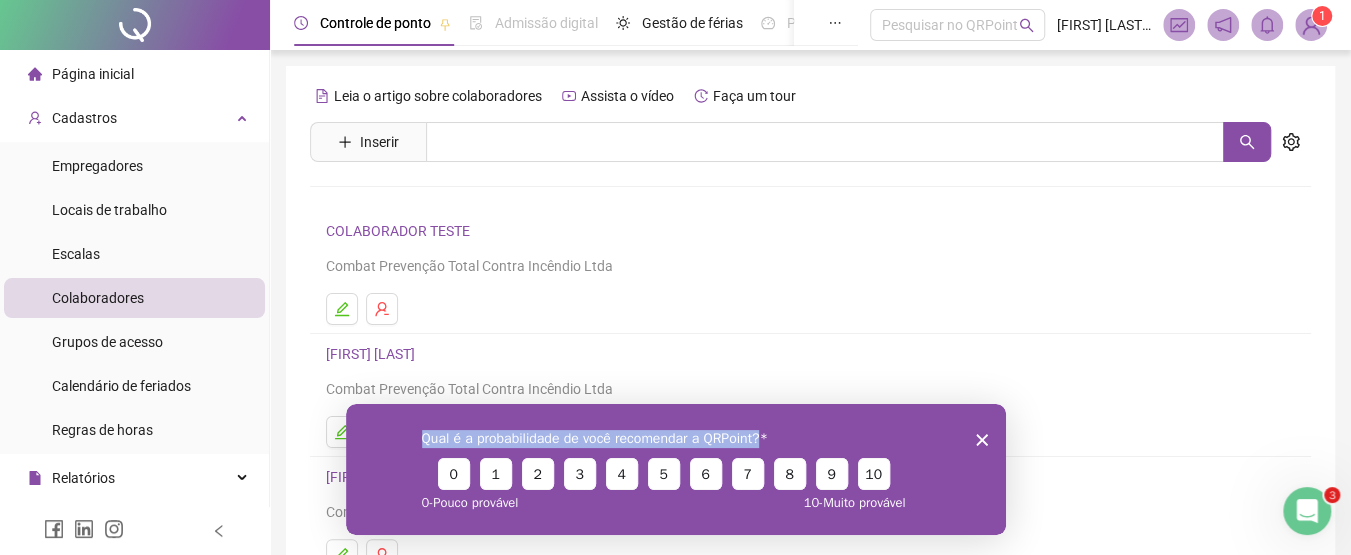 click on "Qual é a probabilidade de você recomendar a QRPoint? 0 1 2 3 4 5 6 7 8 9 10 0  -  Pouco provável 10  -  Muito provável" at bounding box center (675, 468) 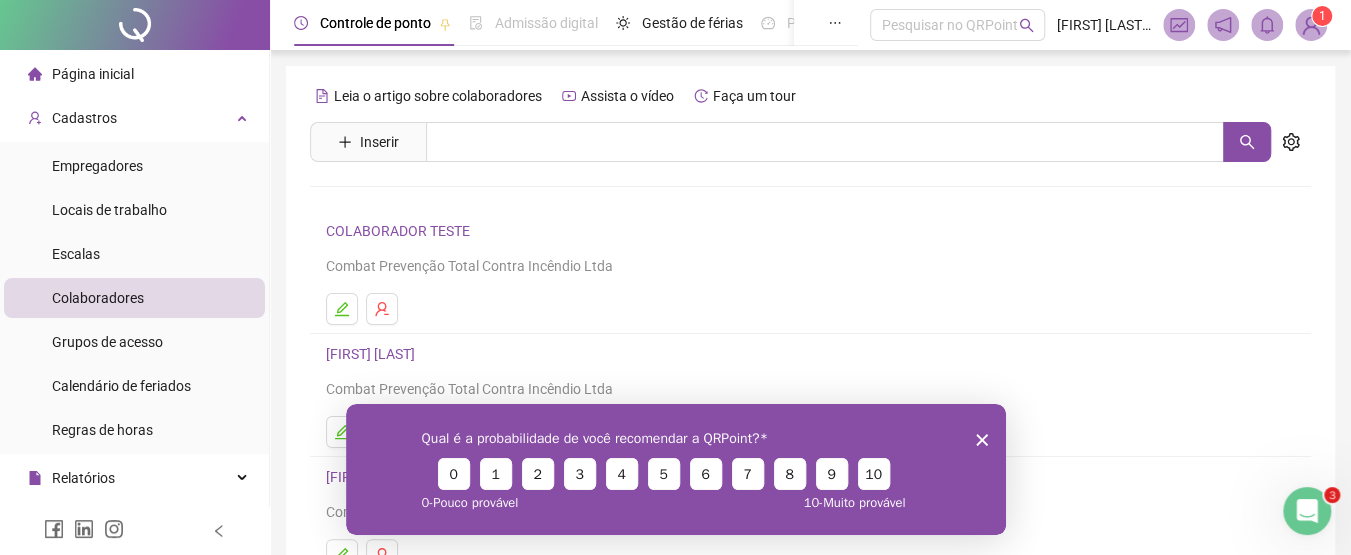 click 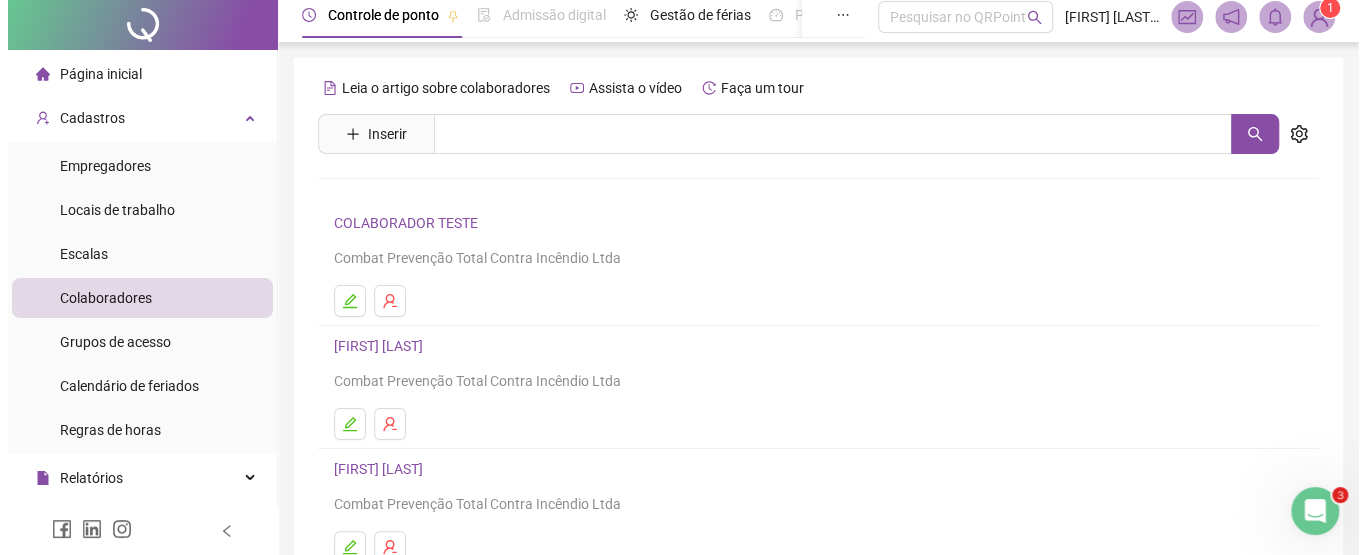 scroll, scrollTop: 0, scrollLeft: 0, axis: both 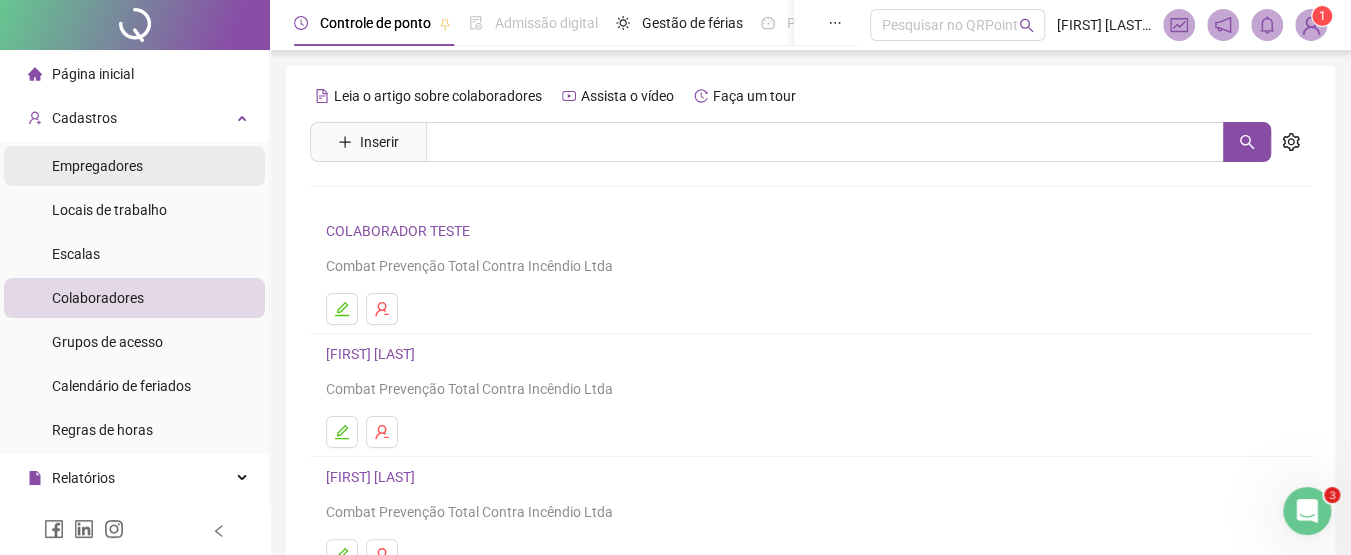 click on "Empregadores" at bounding box center (97, 166) 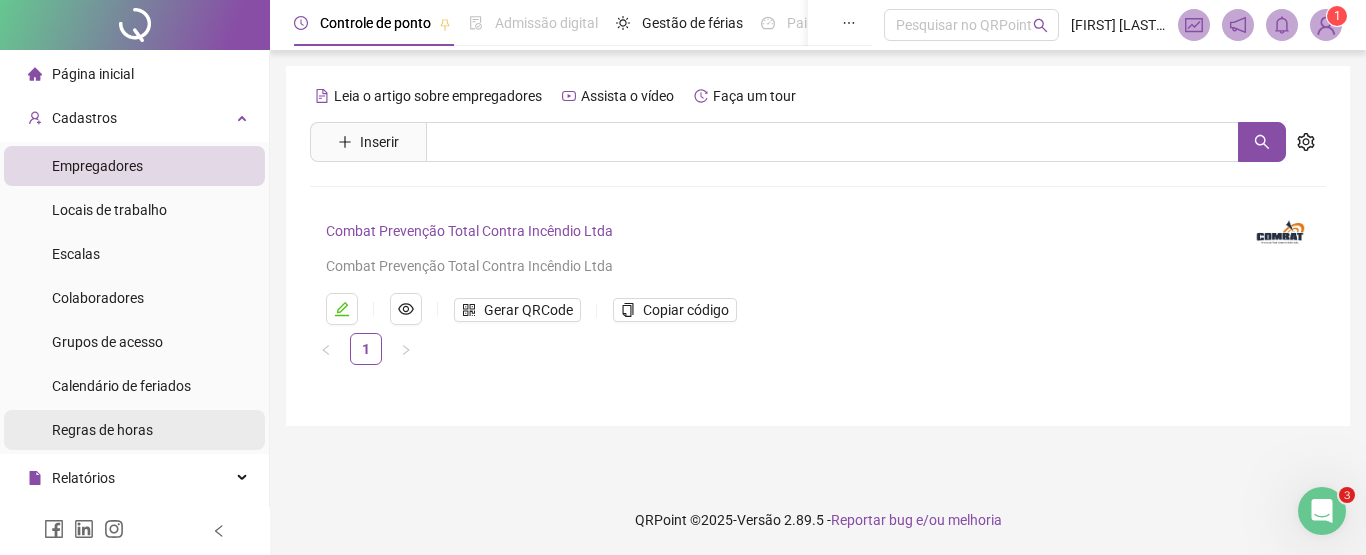 click on "Regras de horas" at bounding box center [102, 430] 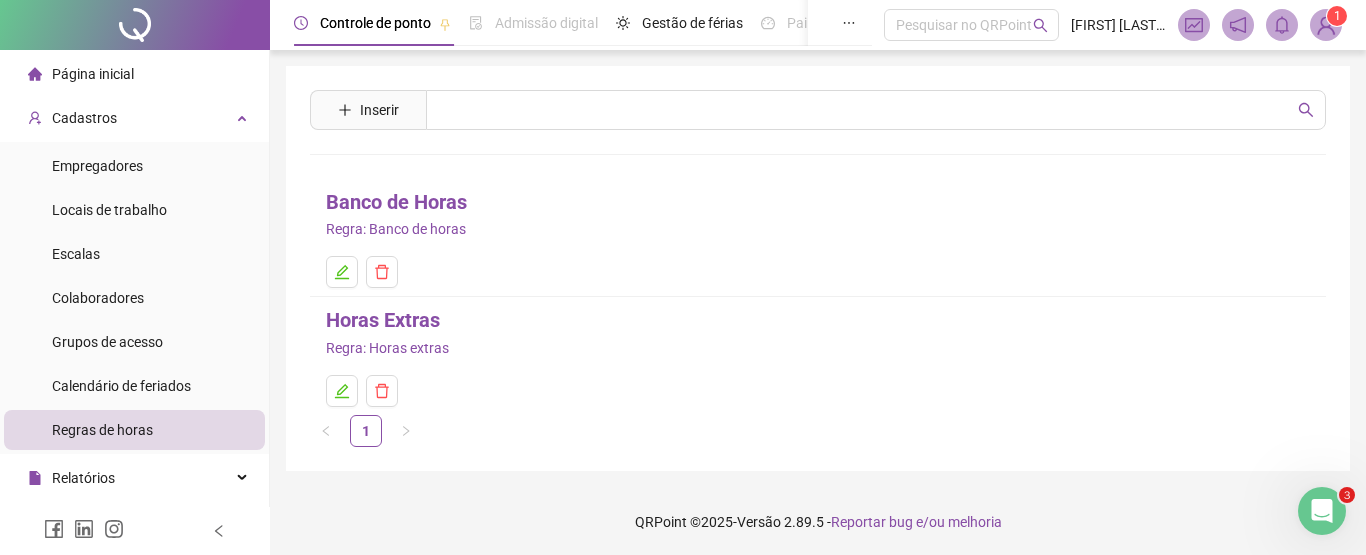 click on "Banco de Horas" at bounding box center [396, 202] 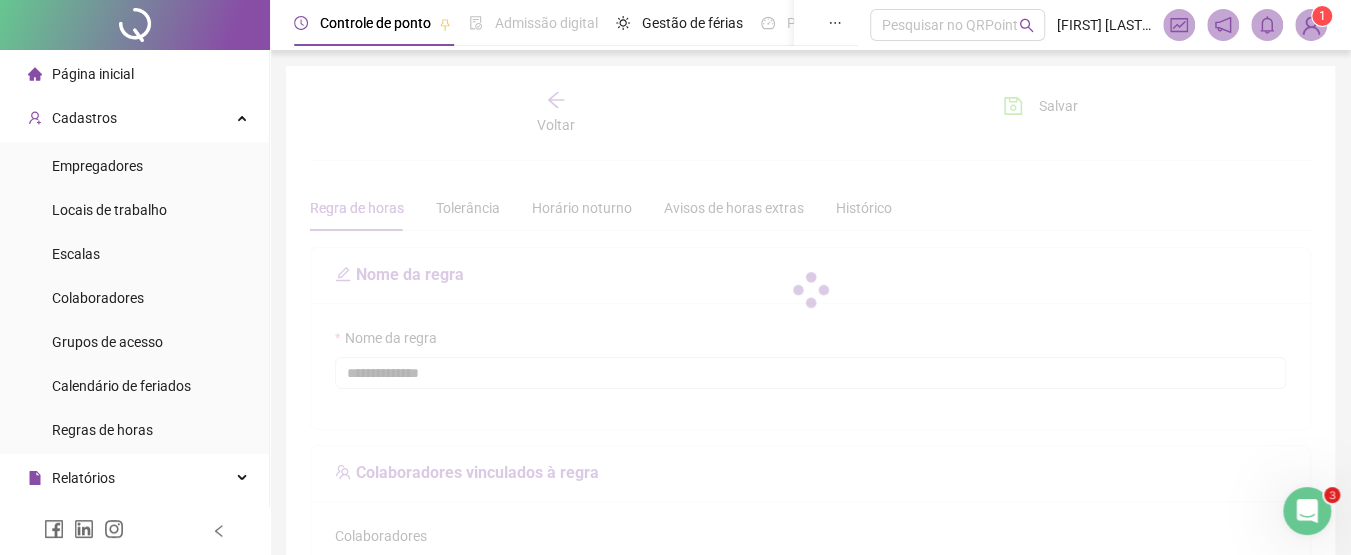 type on "**********" 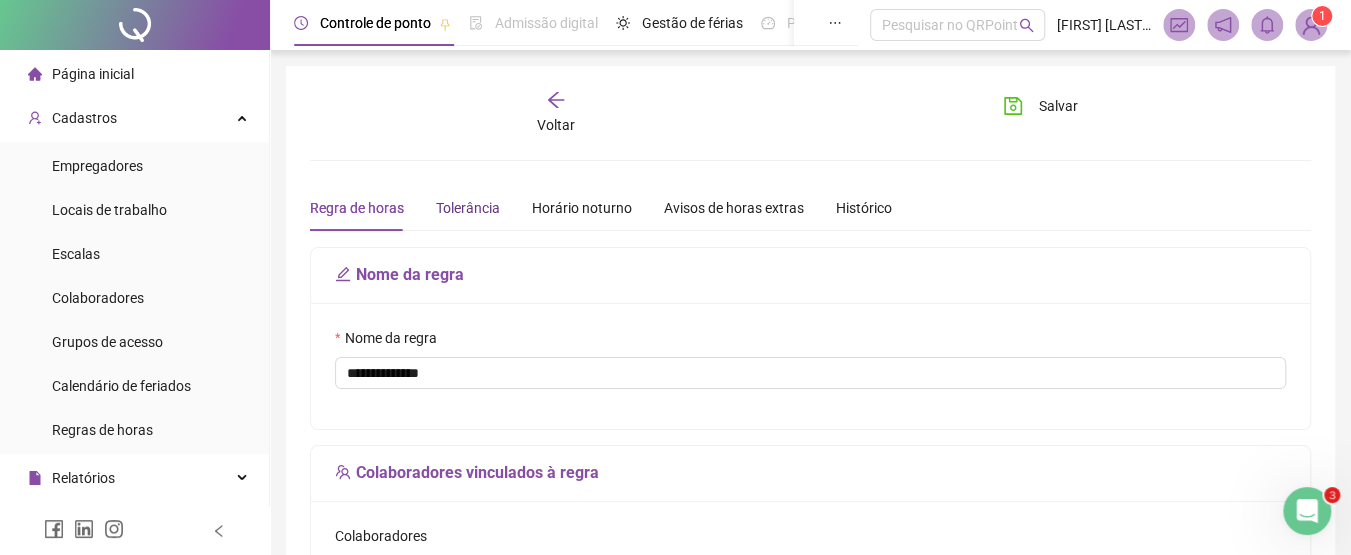 click on "Tolerância" at bounding box center (468, 208) 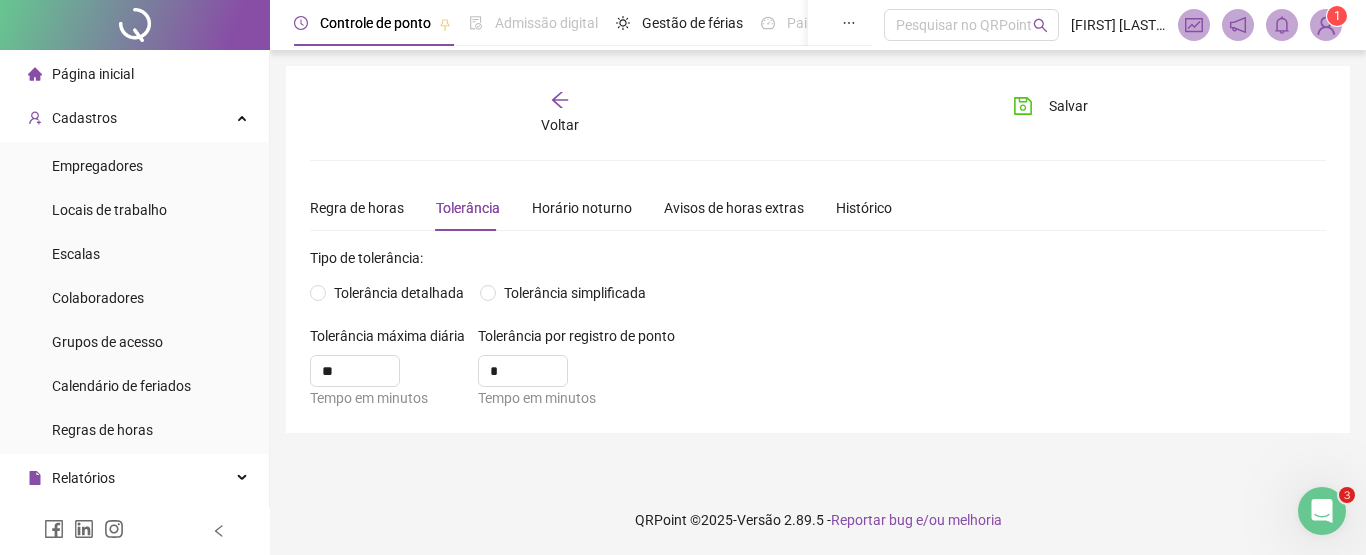 drag, startPoint x: 566, startPoint y: 94, endPoint x: 556, endPoint y: 97, distance: 10.440307 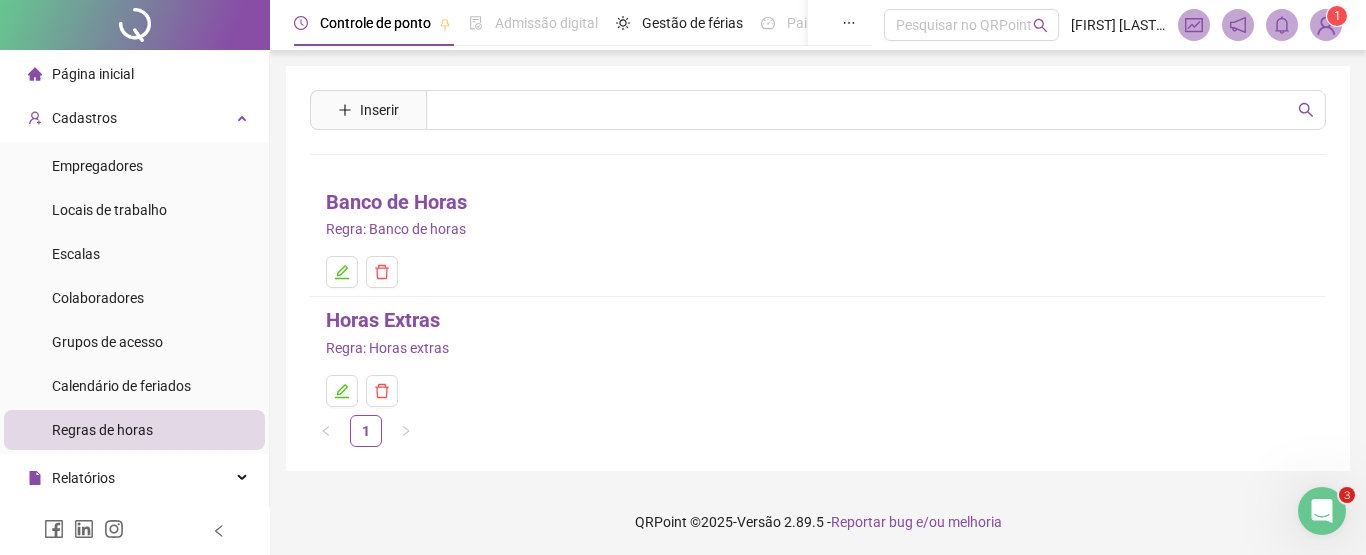 click on "Horas Extras" at bounding box center [383, 320] 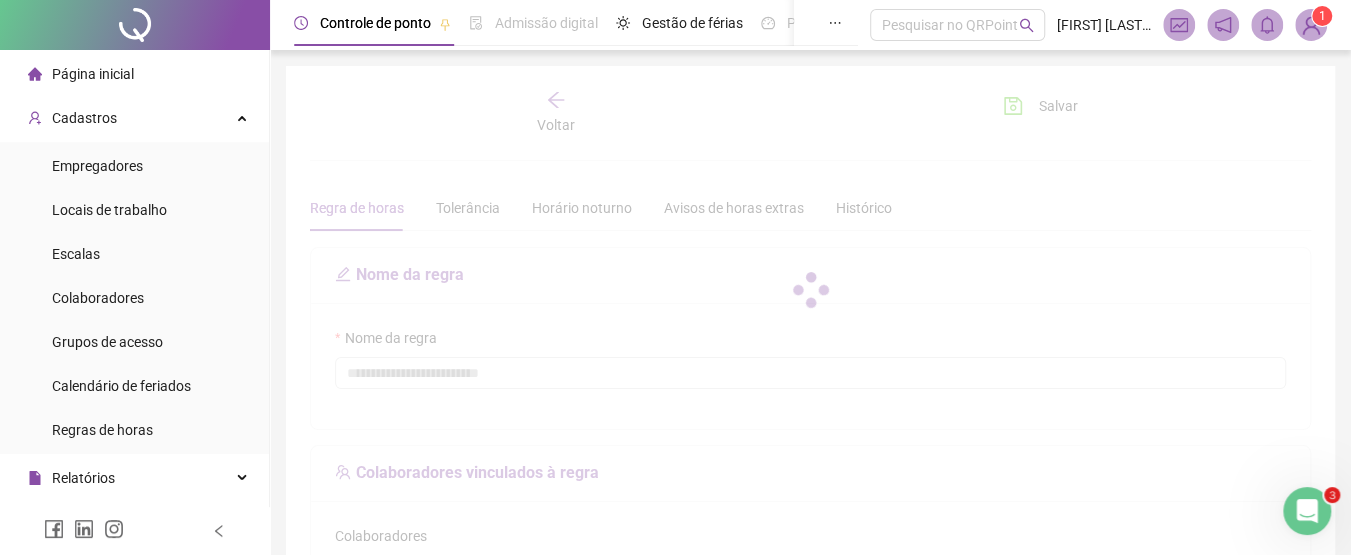 type on "**********" 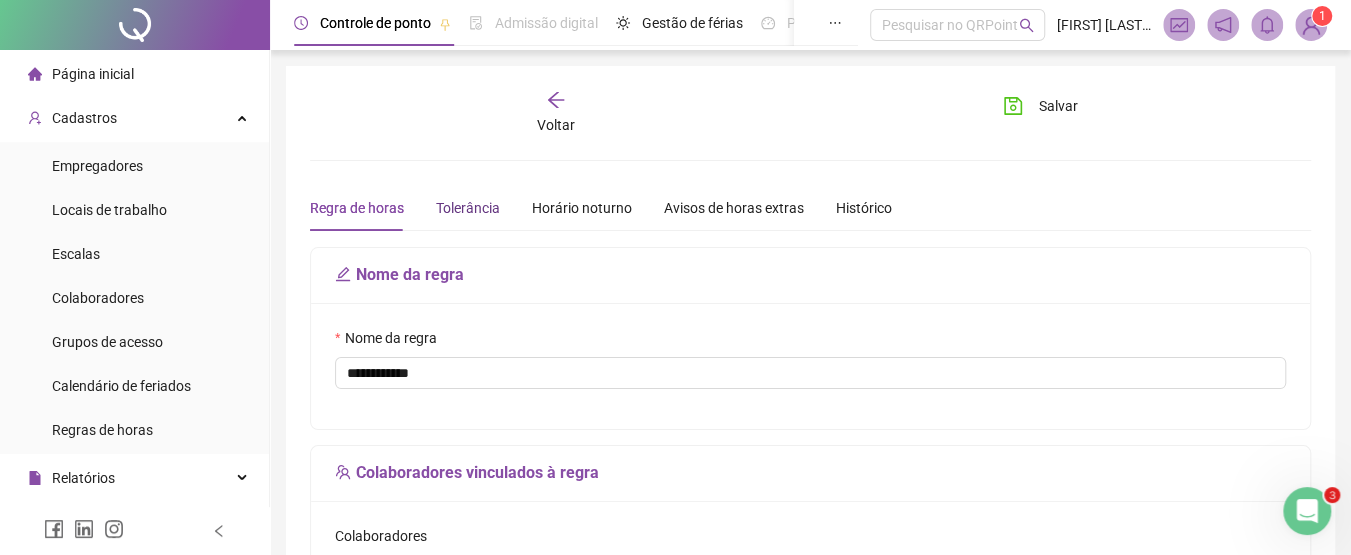 click on "Tolerância" at bounding box center [468, 208] 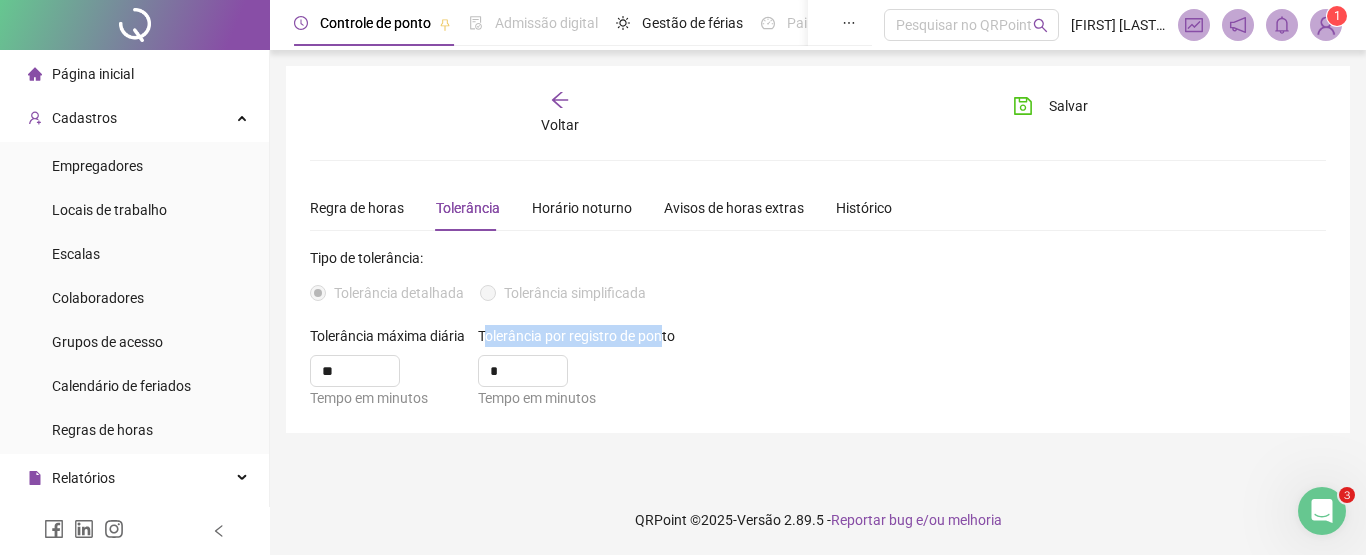 drag, startPoint x: 479, startPoint y: 335, endPoint x: 658, endPoint y: 340, distance: 179.06982 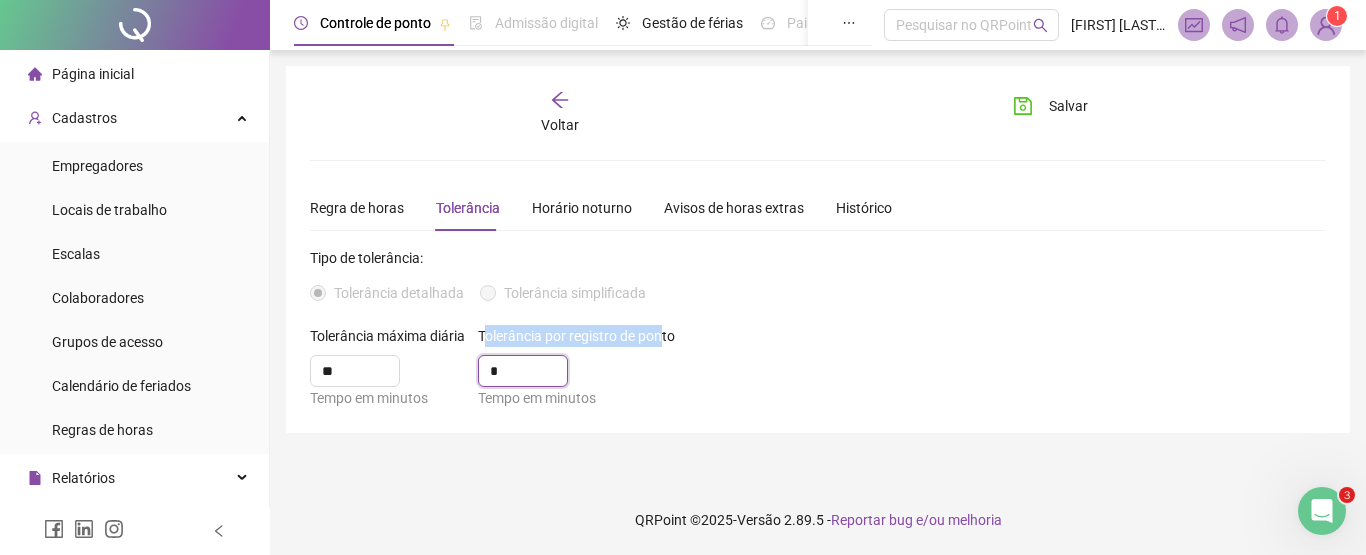 click on "*" at bounding box center [523, 371] 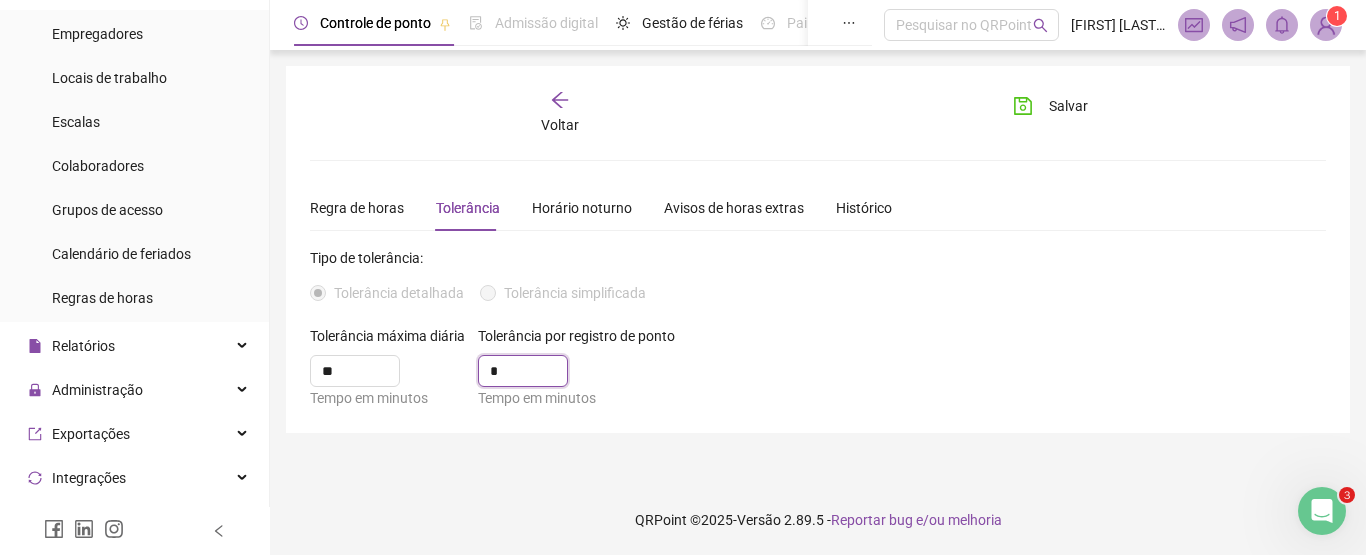 scroll, scrollTop: 0, scrollLeft: 0, axis: both 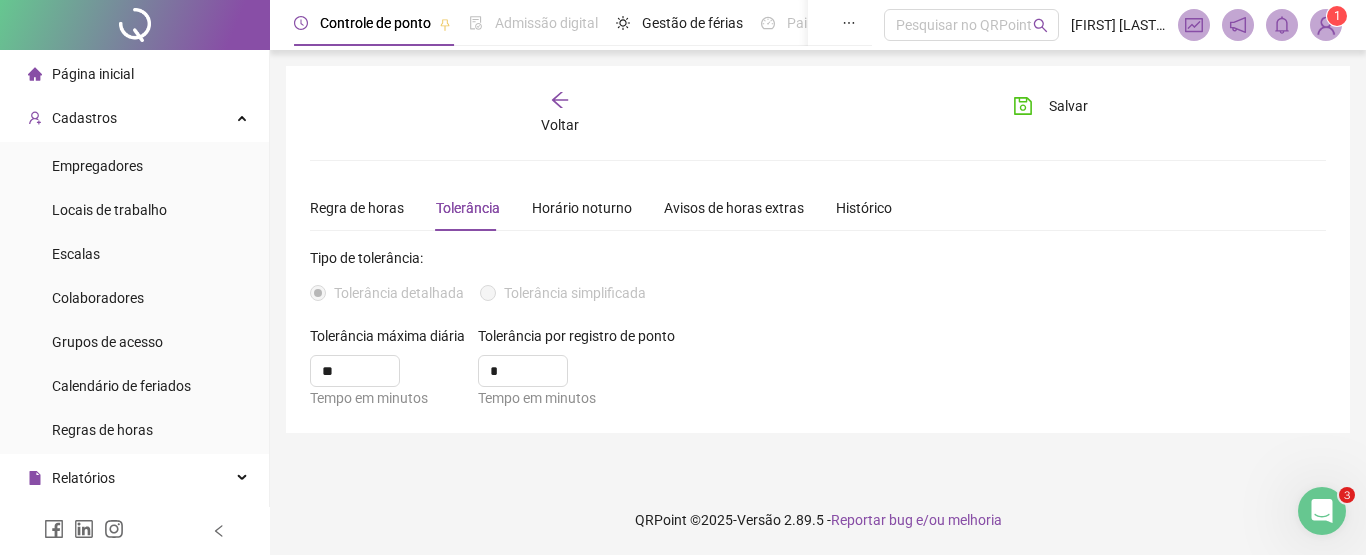 click on "Voltar" at bounding box center (560, 125) 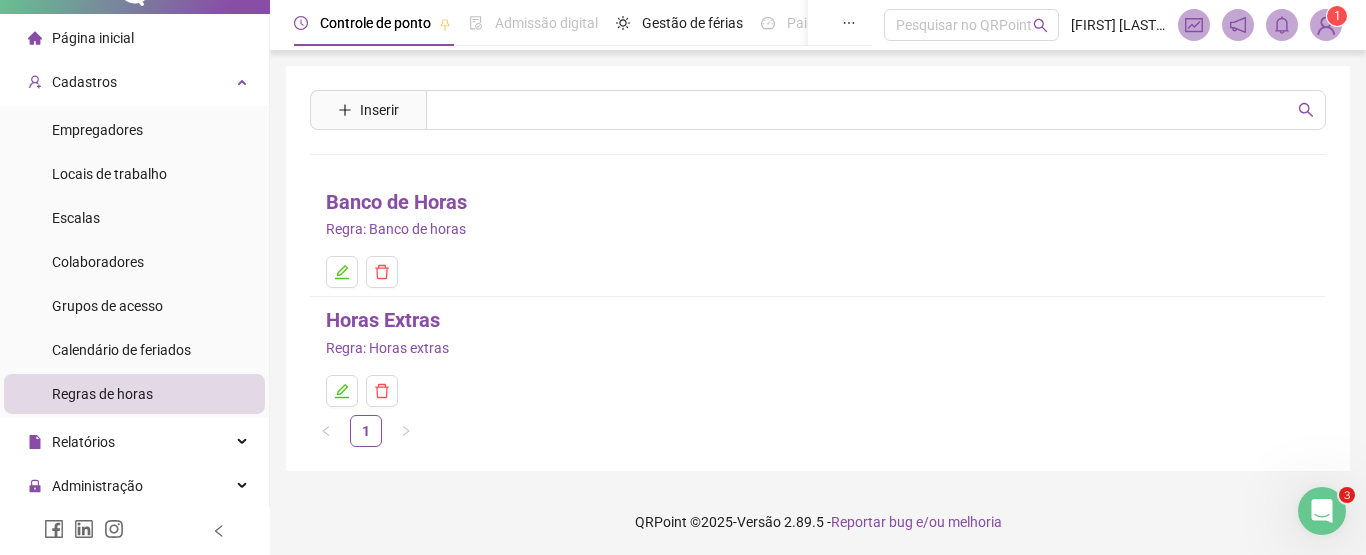 scroll, scrollTop: 0, scrollLeft: 0, axis: both 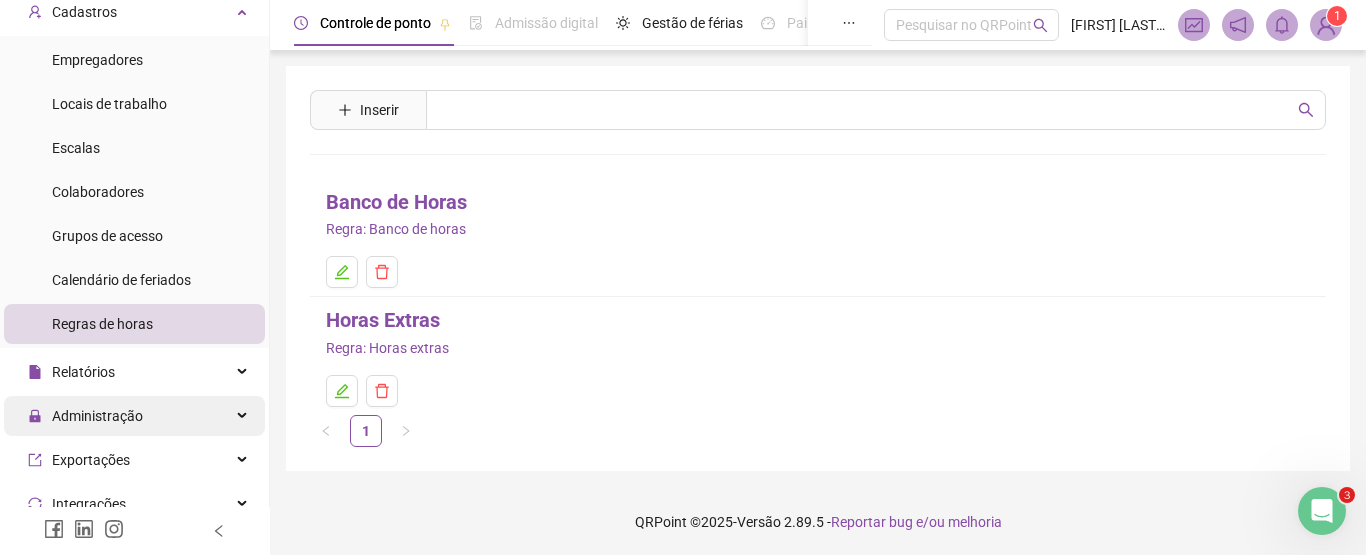 click on "Administração" at bounding box center (134, 416) 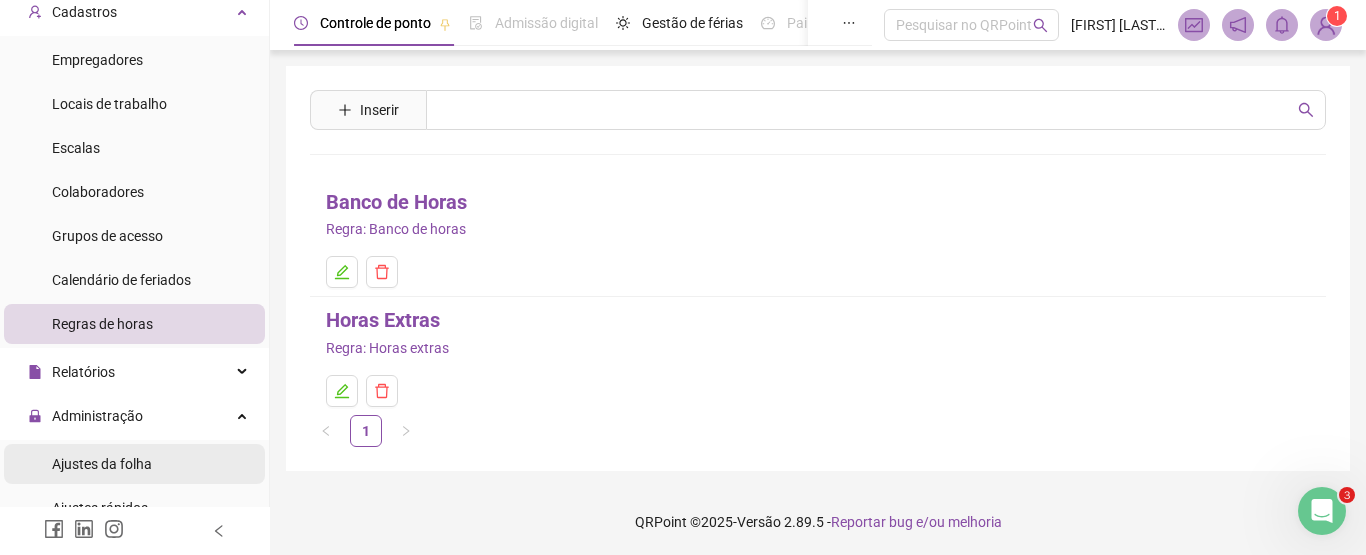 click on "Ajustes da folha" at bounding box center (102, 464) 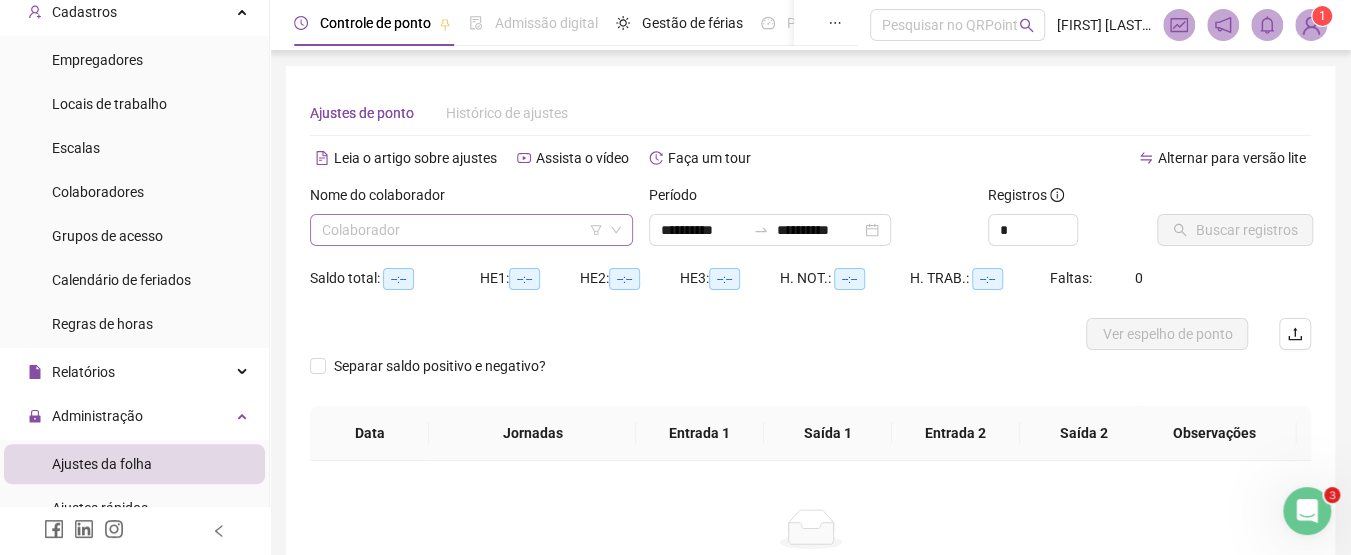 type on "**********" 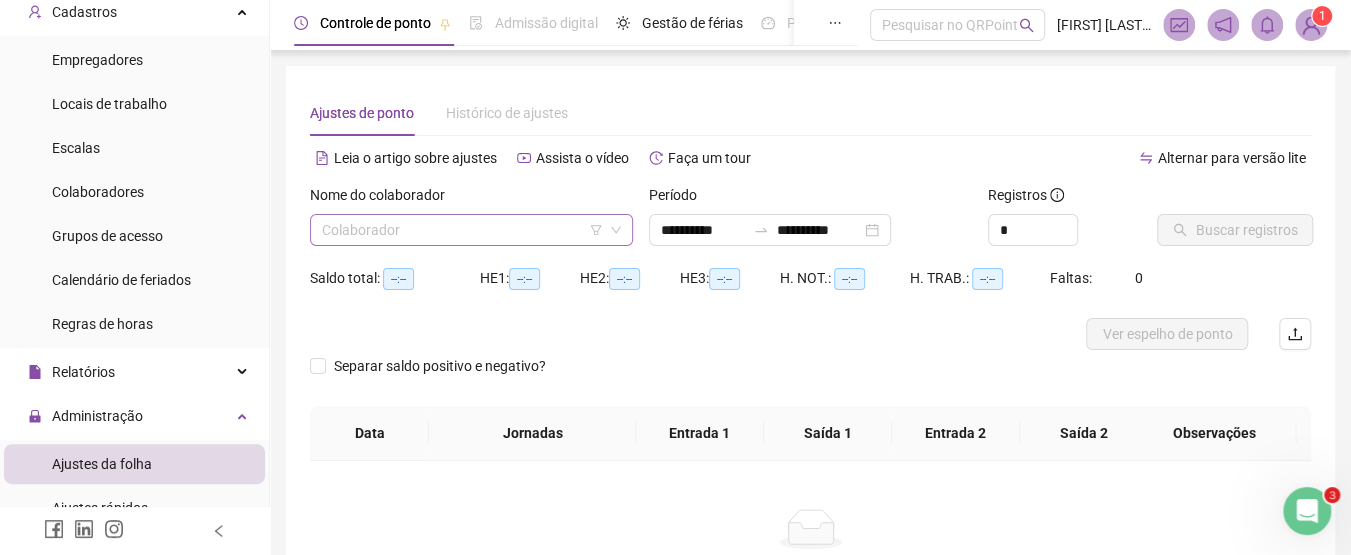 click at bounding box center (462, 230) 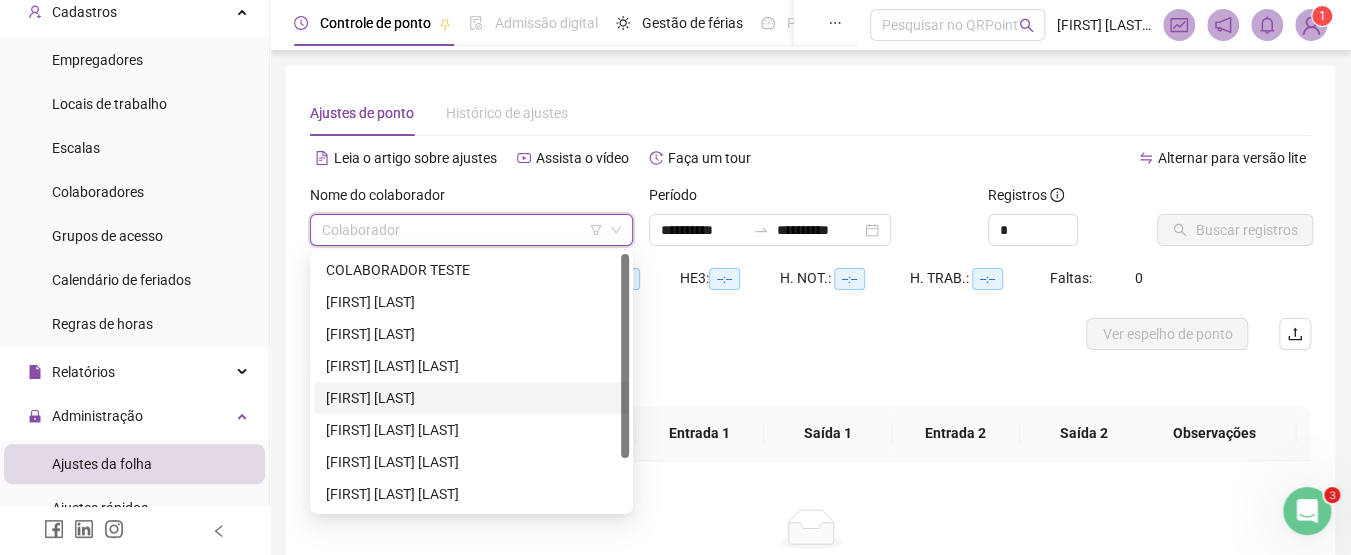click on "[FIRST] [LAST]" at bounding box center [471, 398] 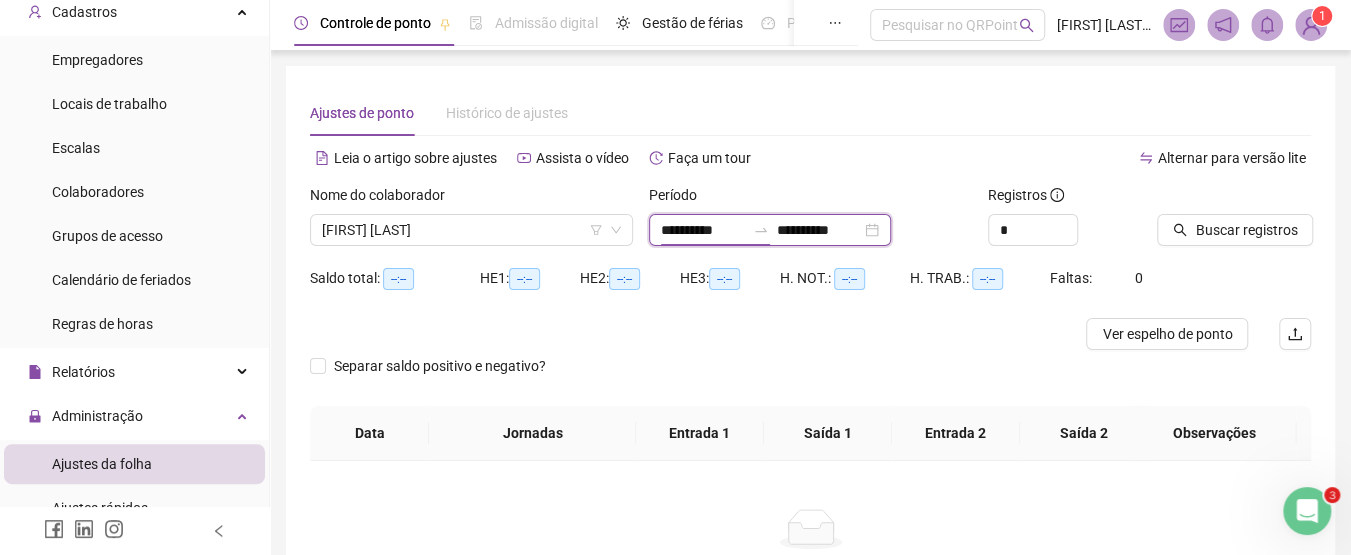 click on "**********" at bounding box center (703, 230) 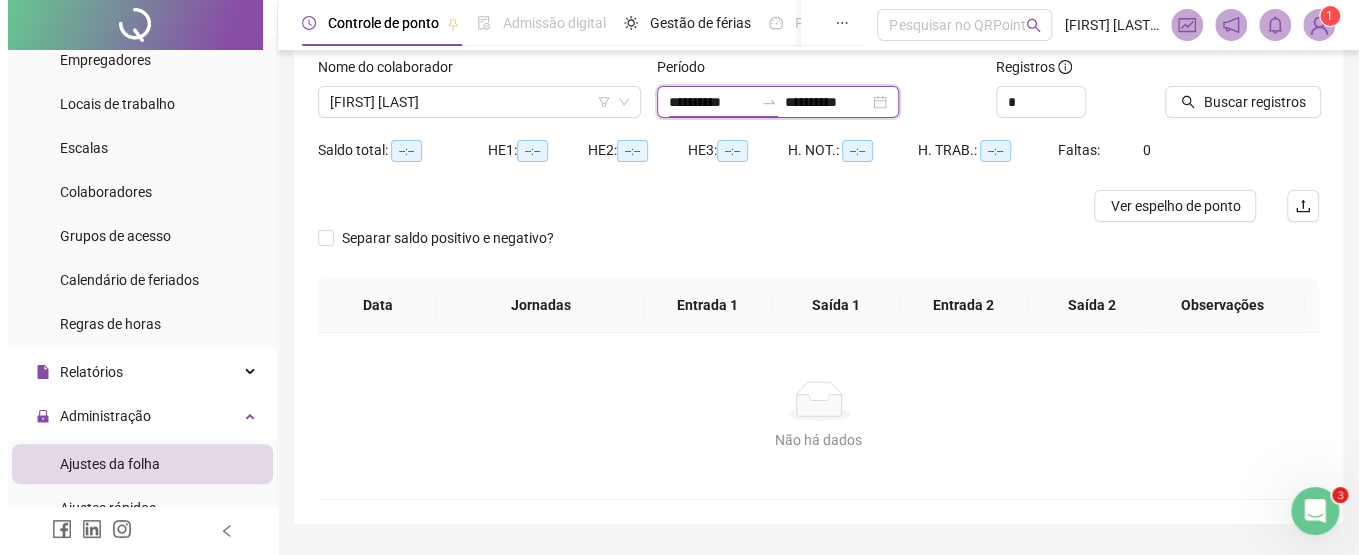 scroll, scrollTop: 140, scrollLeft: 0, axis: vertical 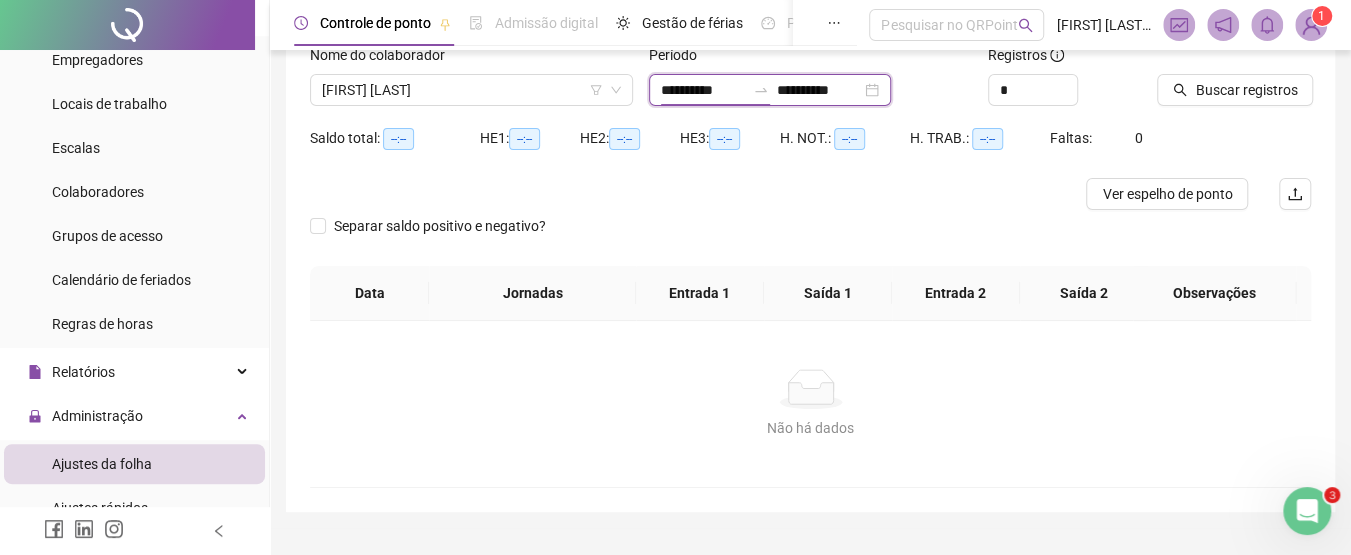 click on "**********" at bounding box center (770, 90) 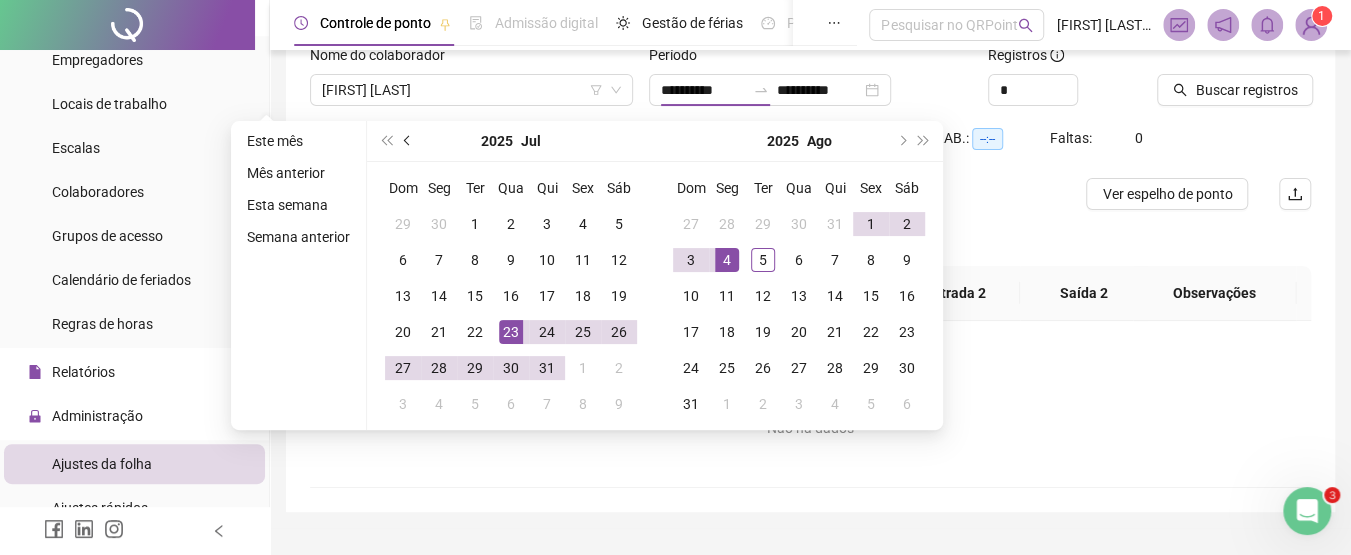 click at bounding box center [408, 141] 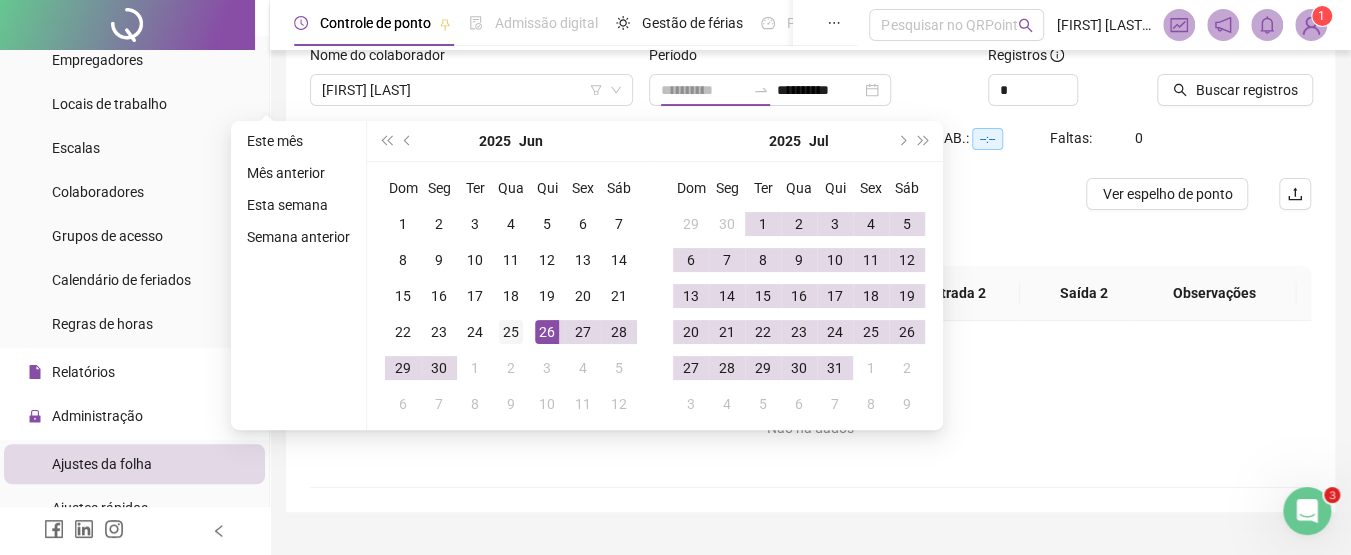 type on "**********" 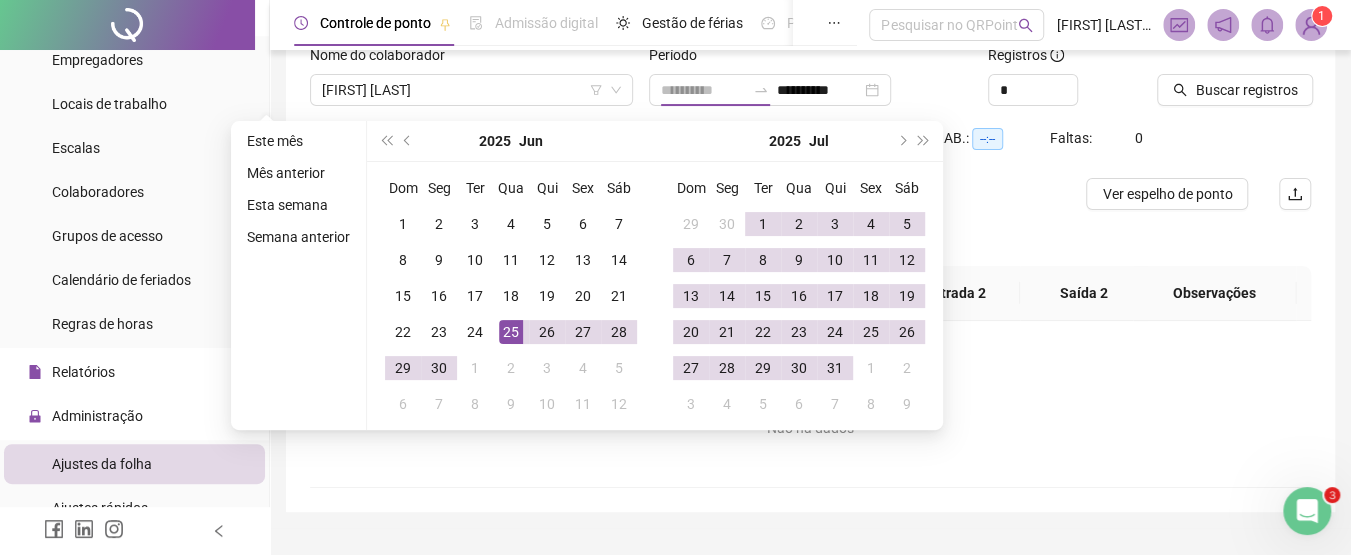 click on "25" at bounding box center [511, 332] 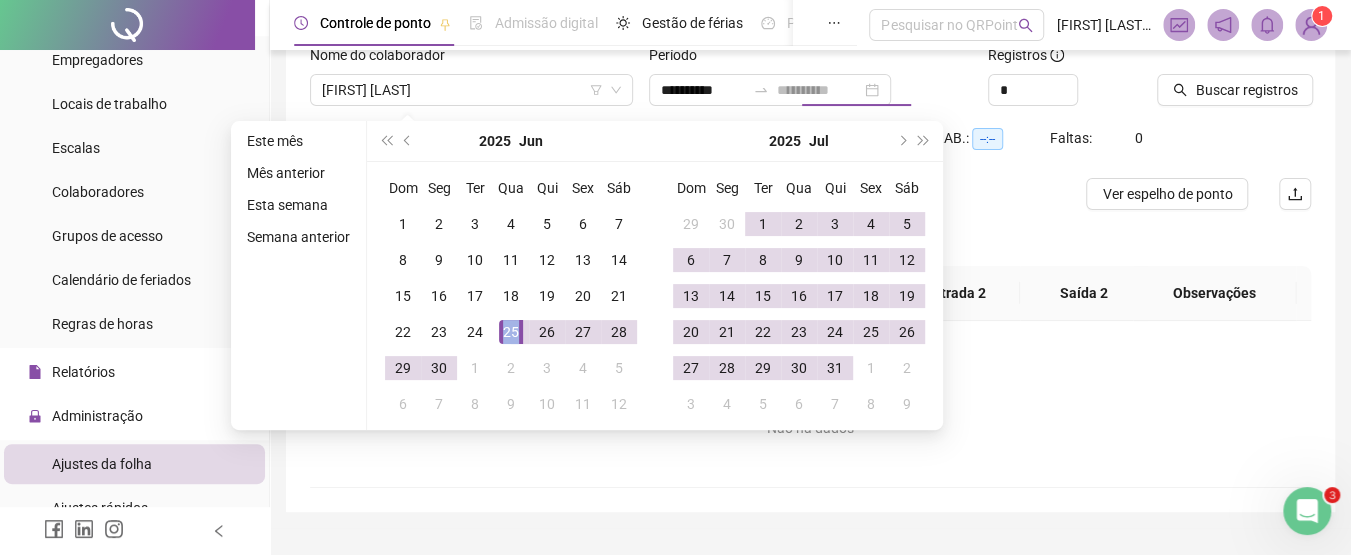 click on "25" at bounding box center (511, 332) 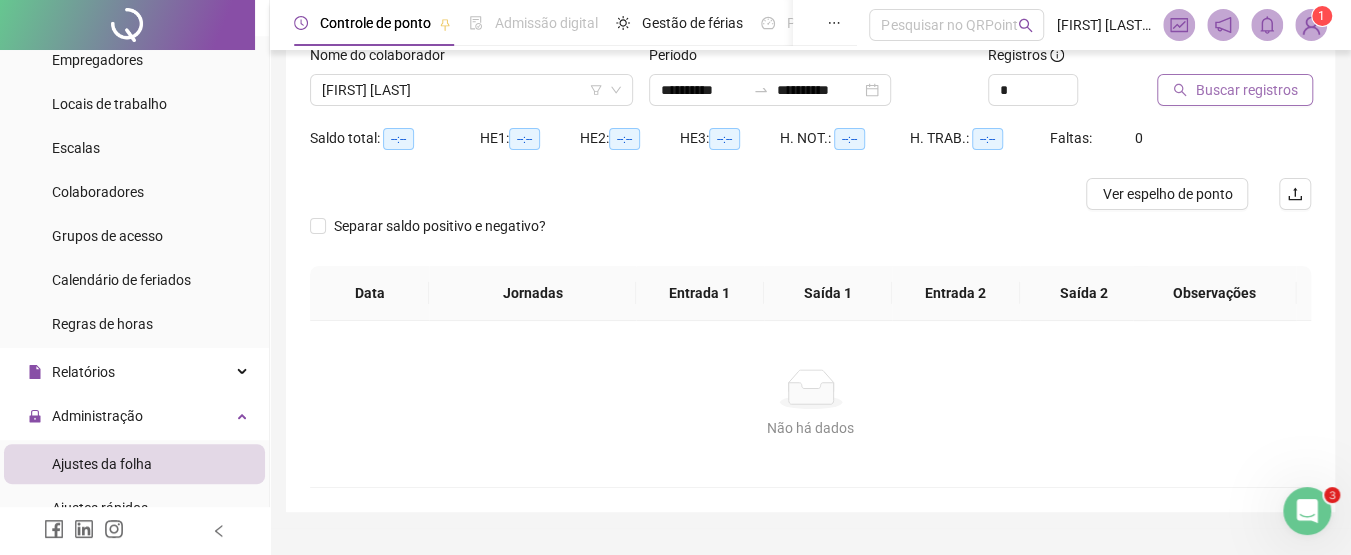 click on "Buscar registros" at bounding box center (1246, 90) 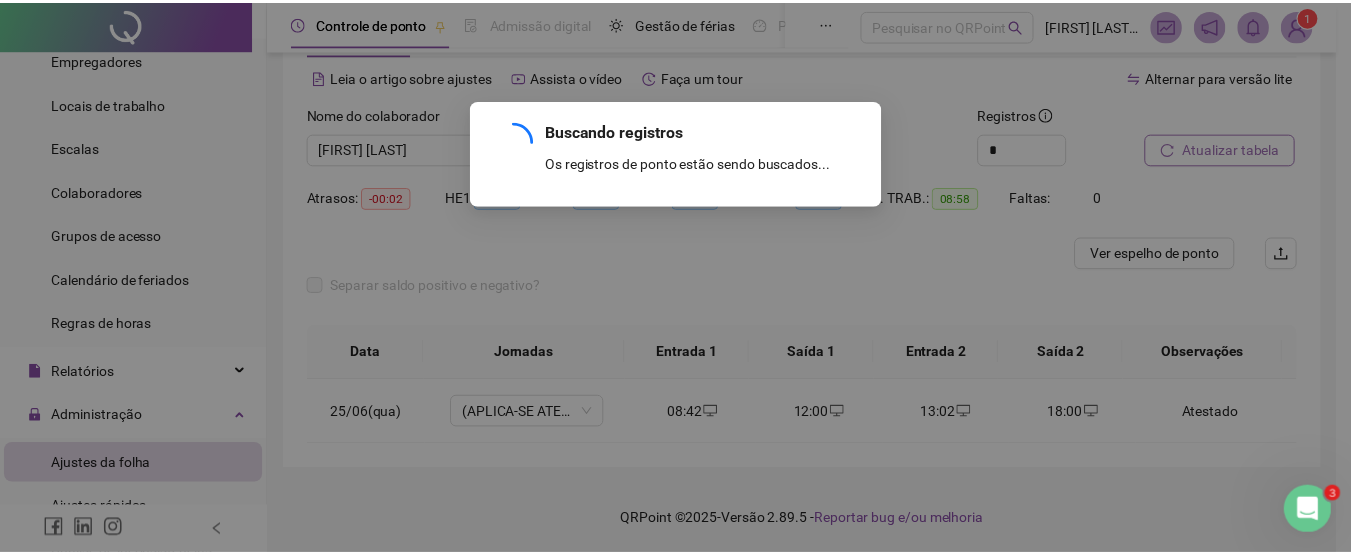 scroll, scrollTop: 80, scrollLeft: 0, axis: vertical 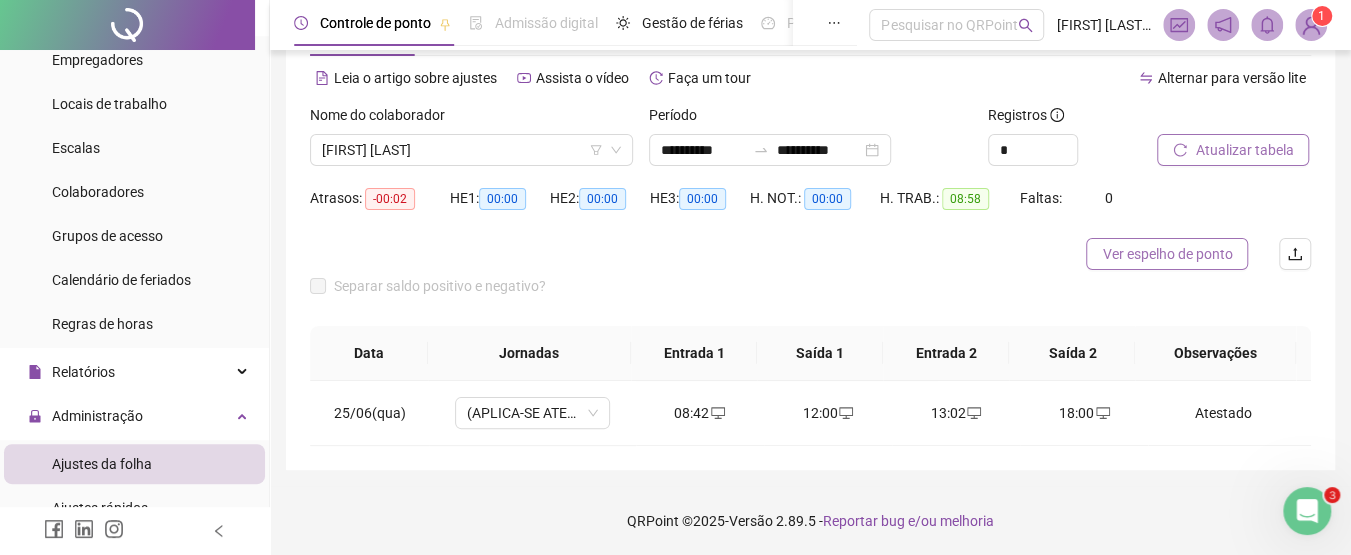 click on "Ver espelho de ponto" at bounding box center (1167, 254) 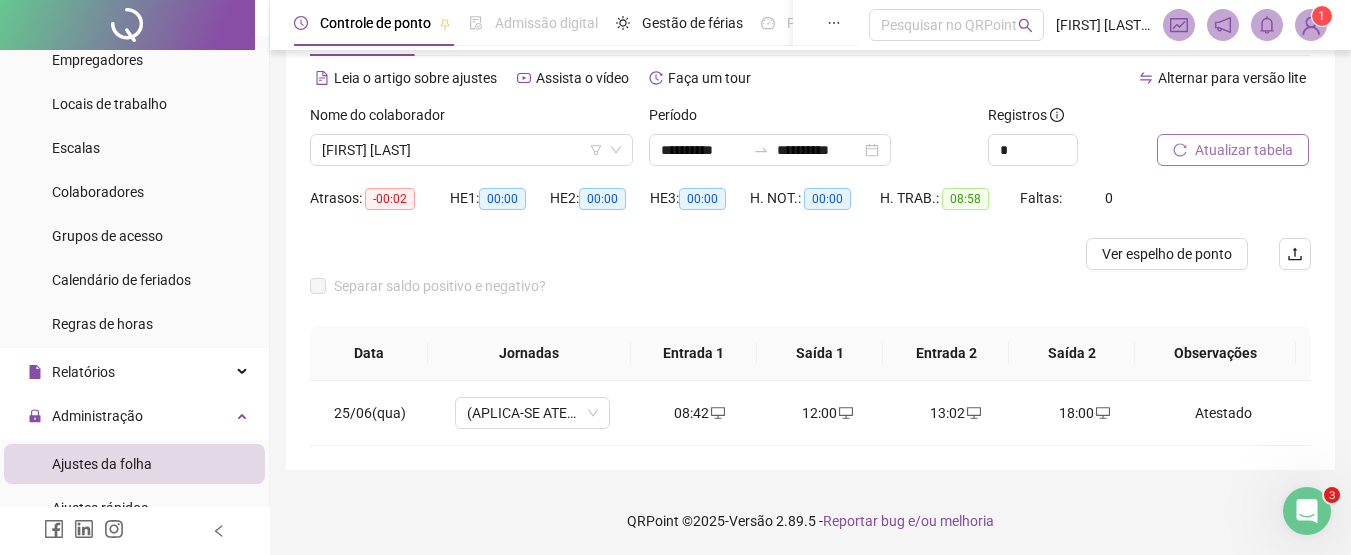 scroll, scrollTop: 107, scrollLeft: 0, axis: vertical 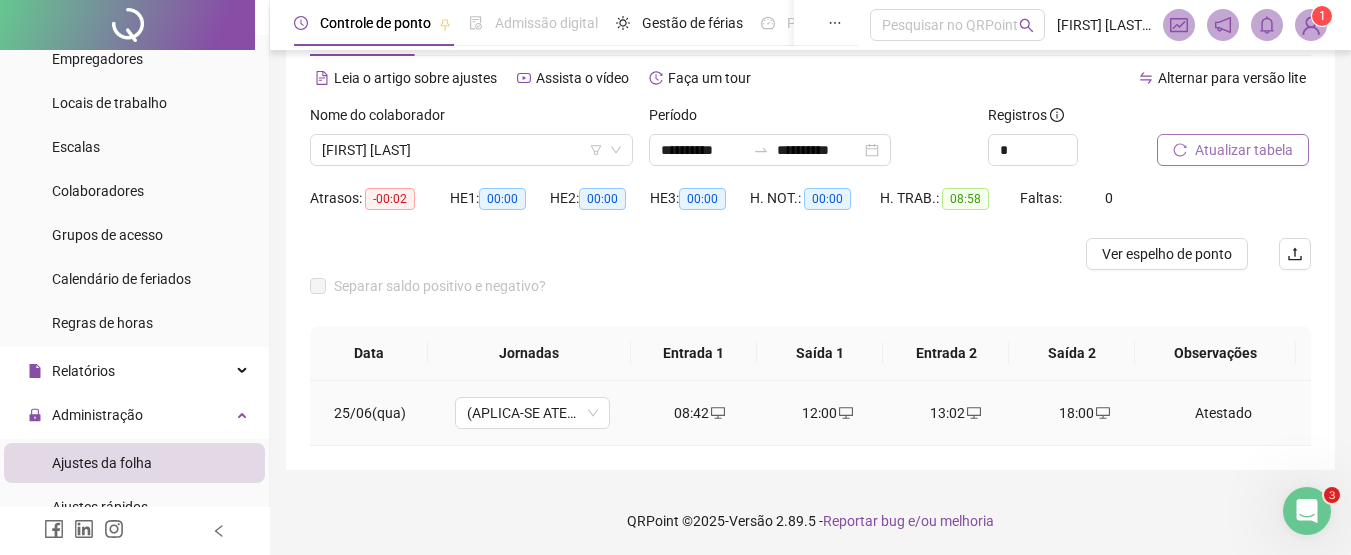 click on "Atestado" at bounding box center (1223, 413) 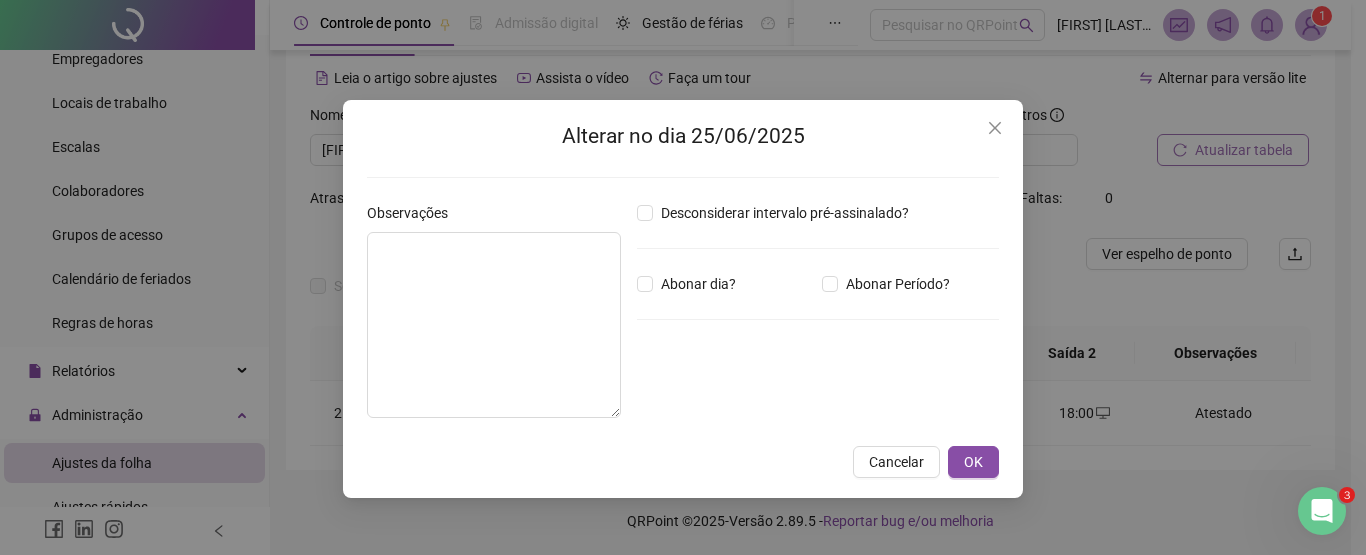 type on "********" 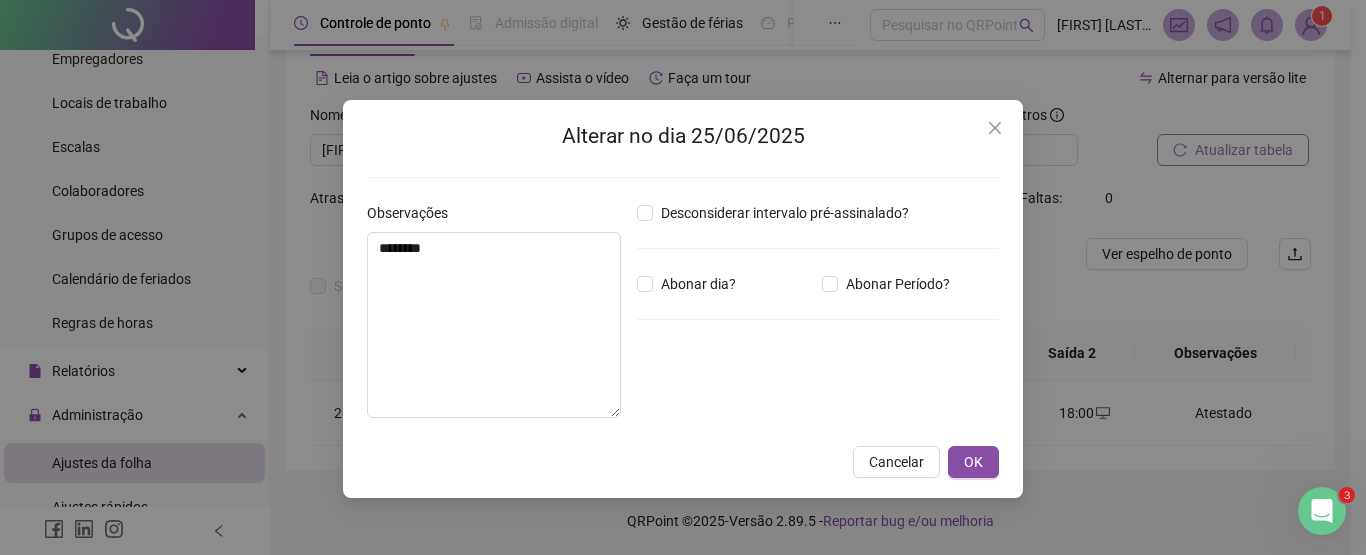 type on "*****" 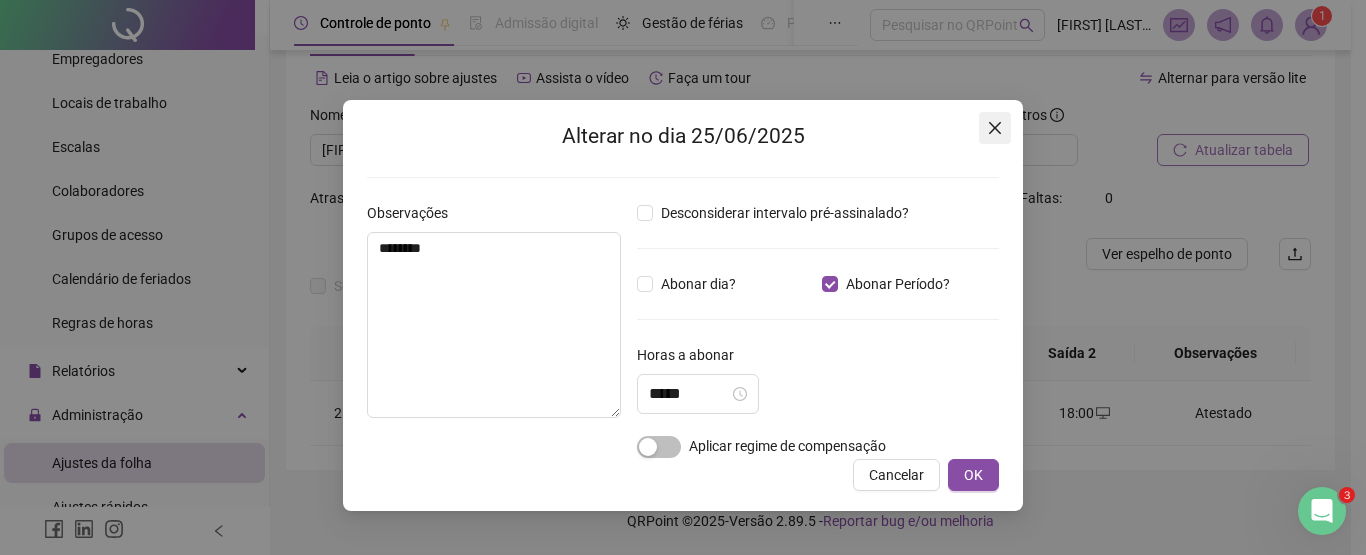 click 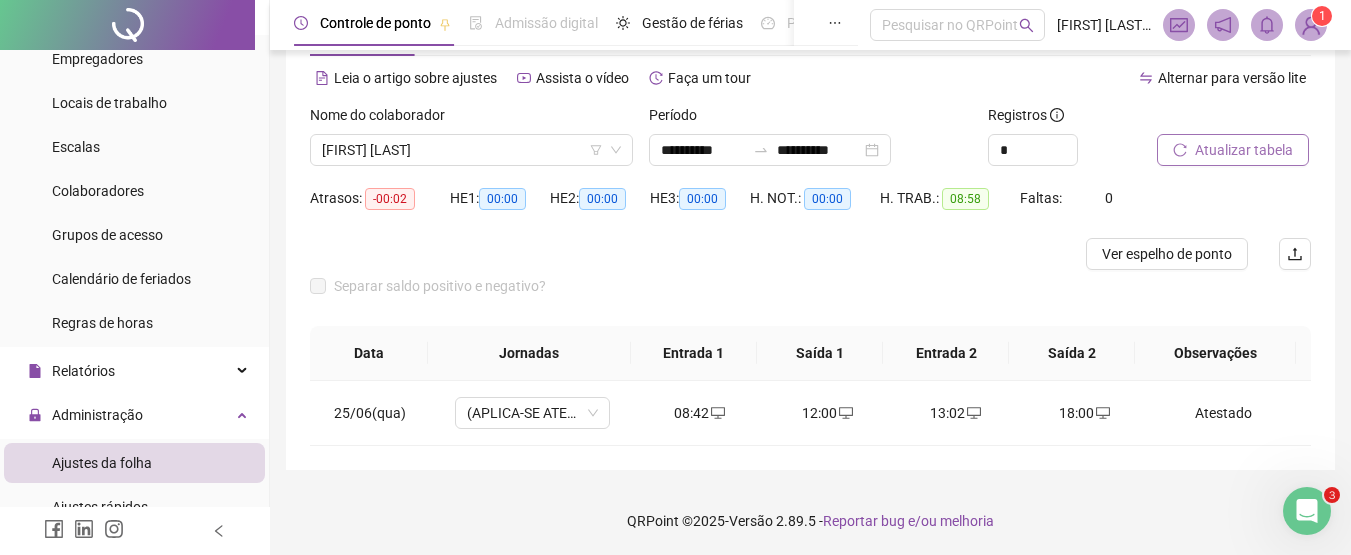 scroll, scrollTop: 0, scrollLeft: 0, axis: both 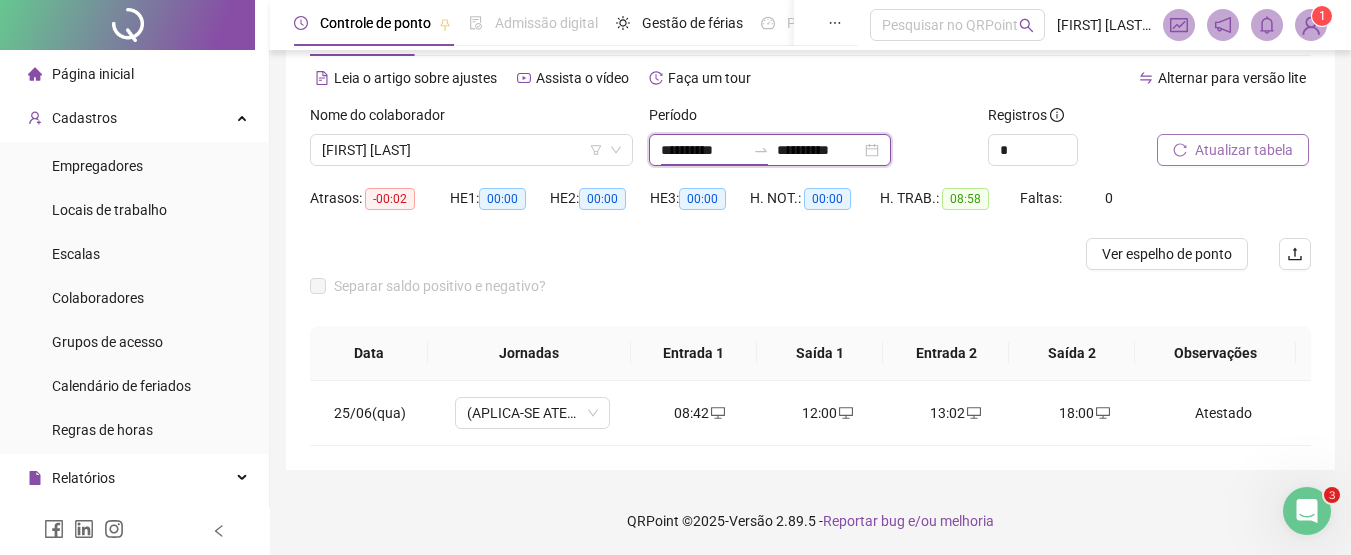 click on "**********" at bounding box center (703, 150) 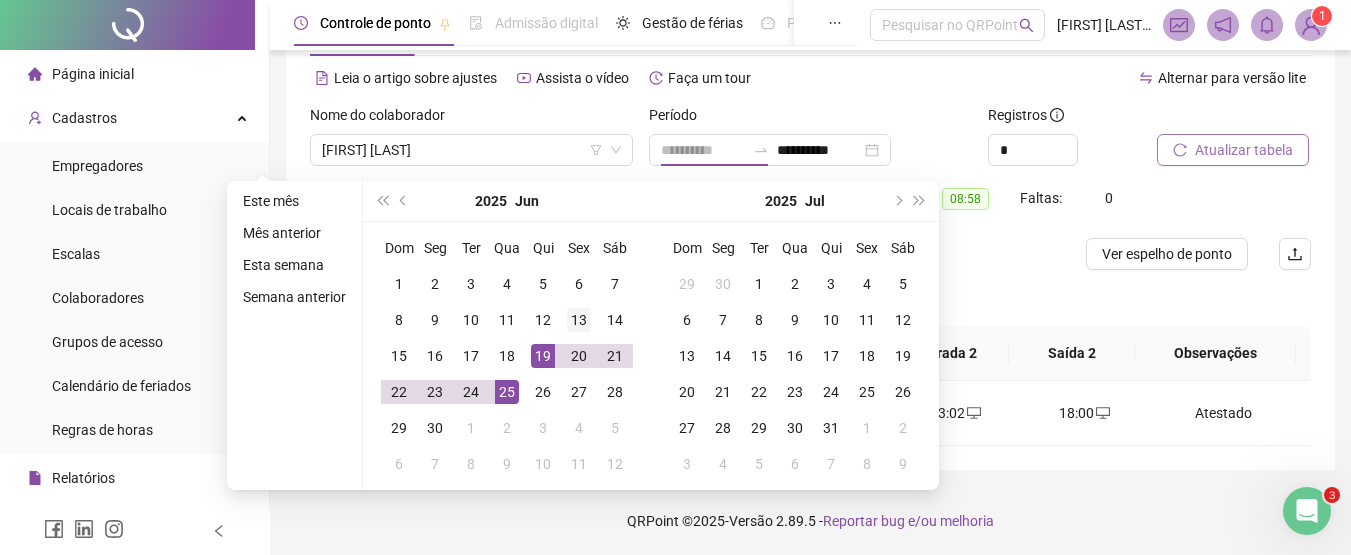 click on "13" at bounding box center (579, 320) 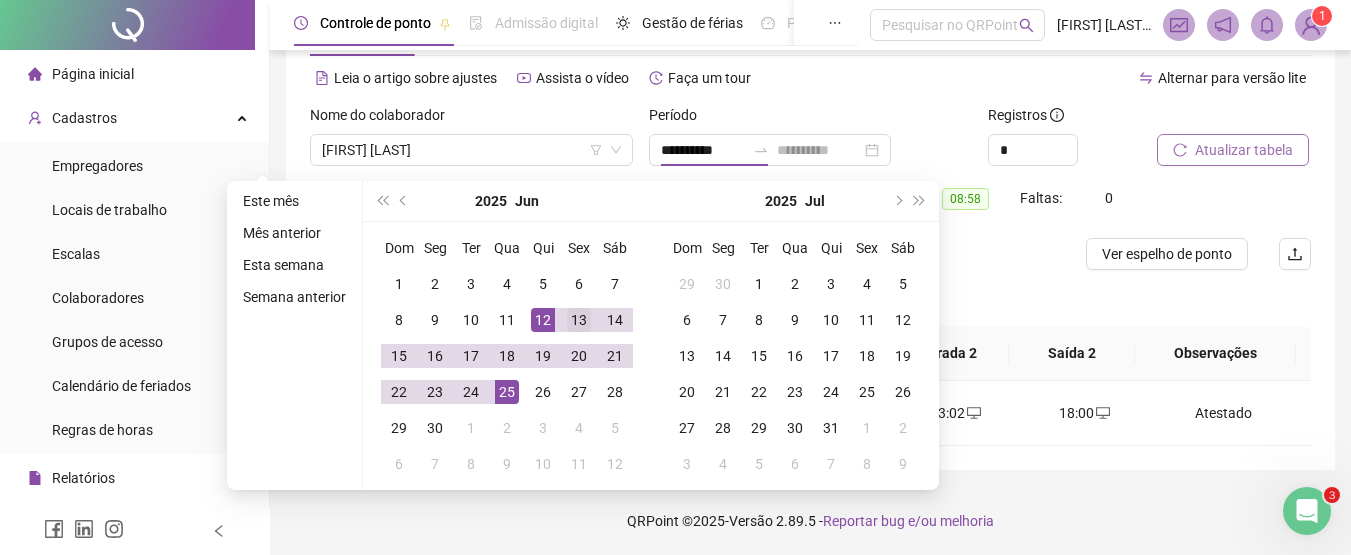 click on "13" at bounding box center [579, 320] 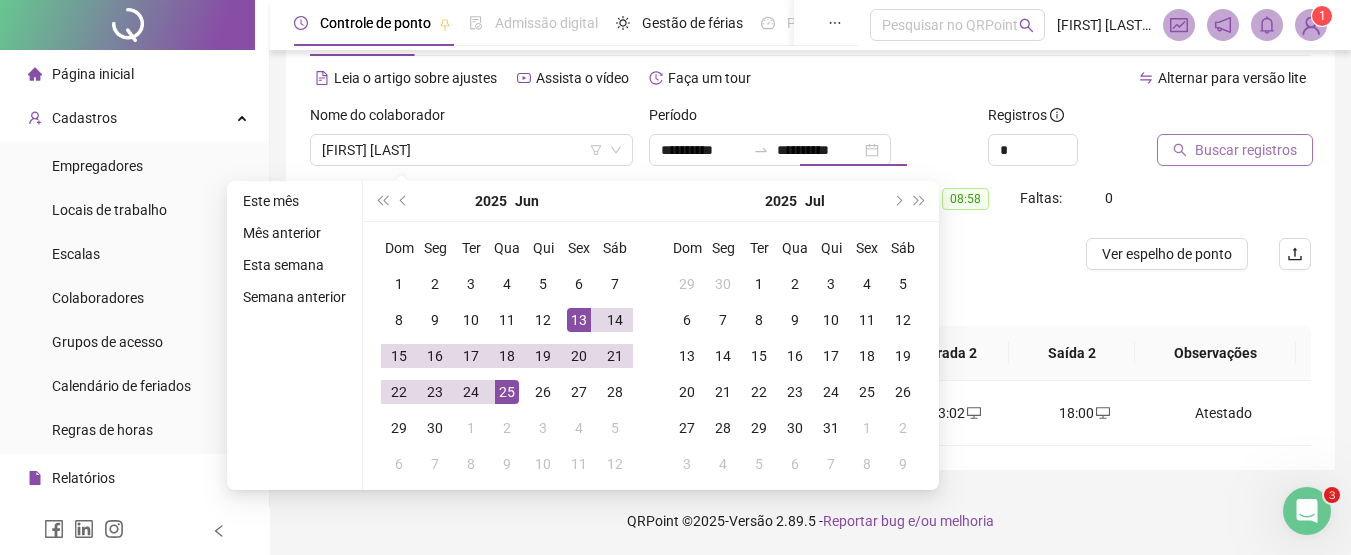 type on "**********" 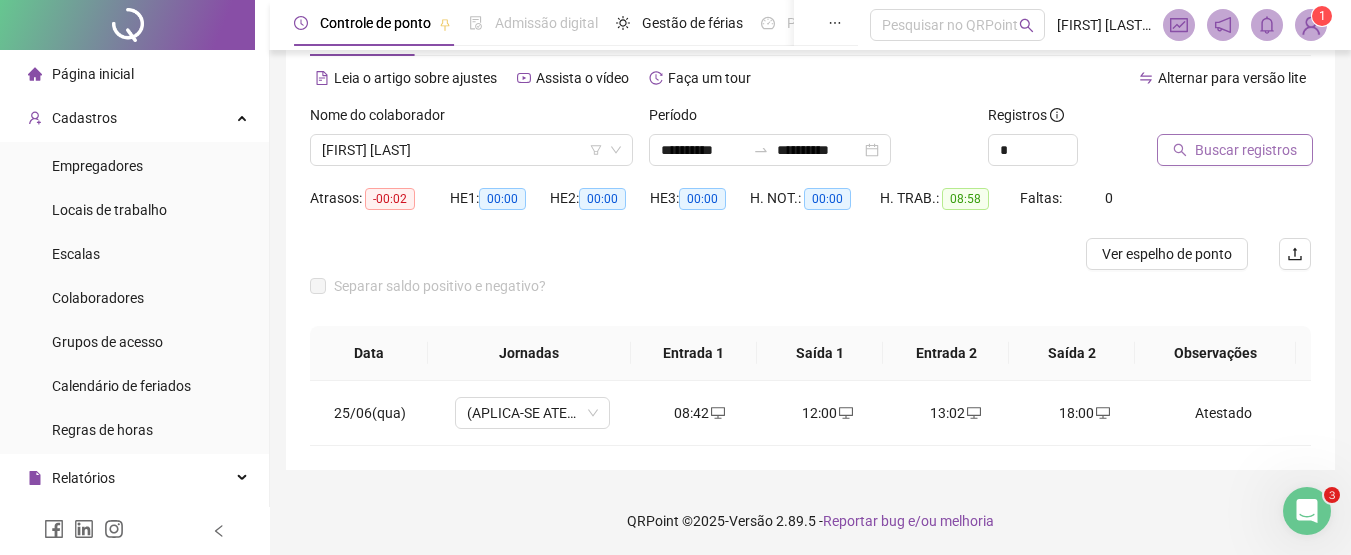 click on "Buscar registros" at bounding box center (1246, 150) 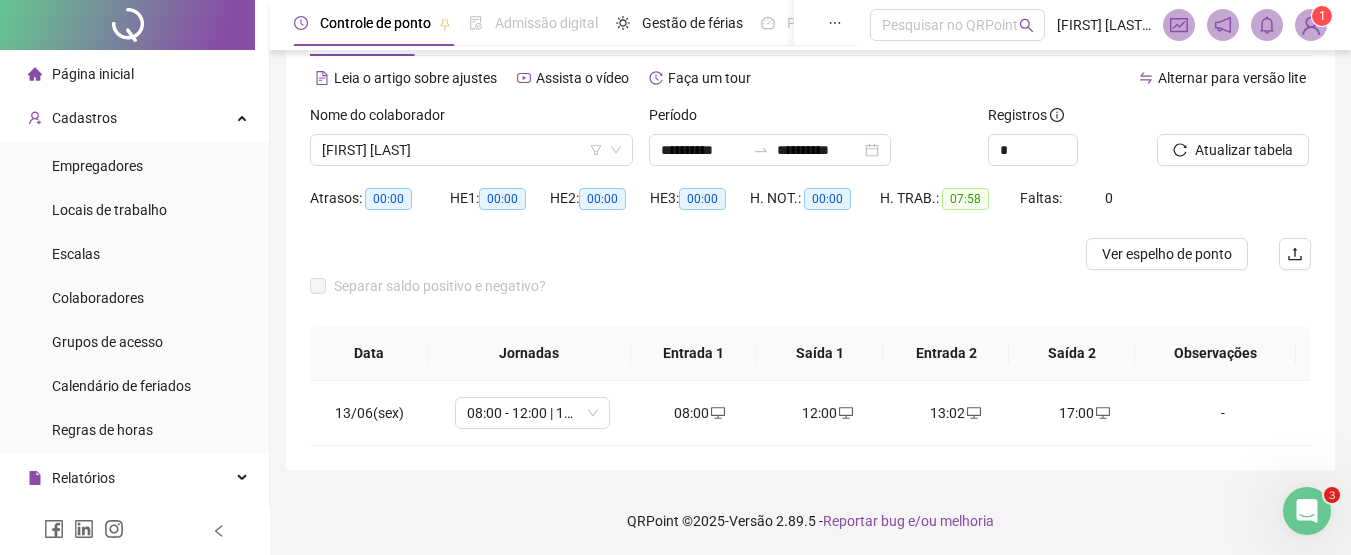 scroll, scrollTop: 81, scrollLeft: 0, axis: vertical 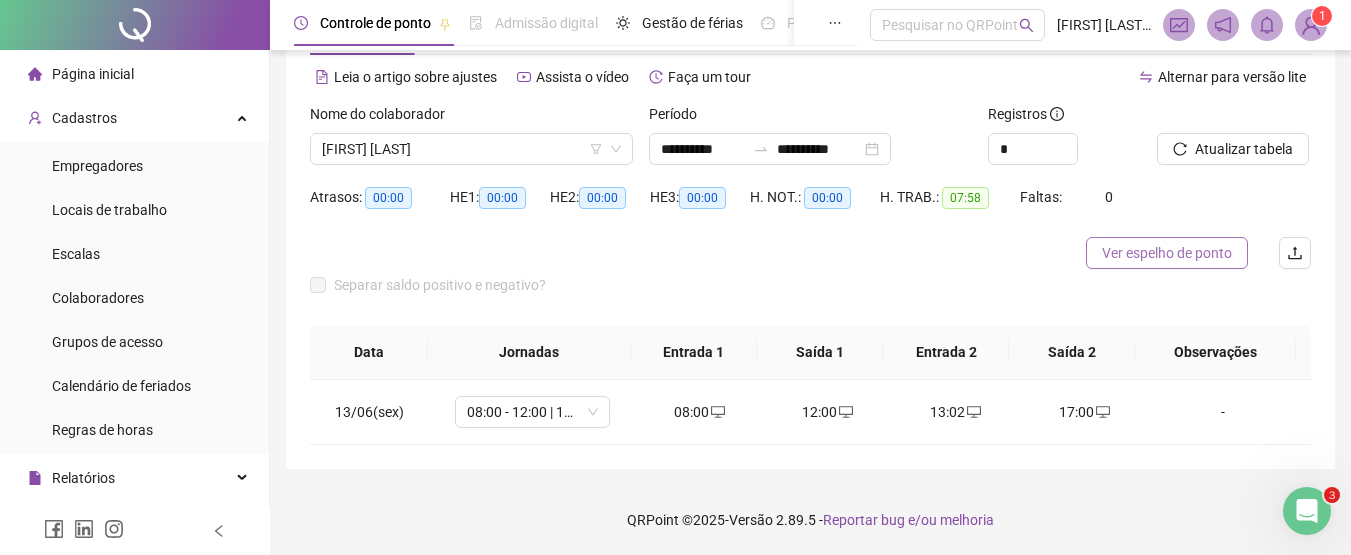 click on "Ver espelho de ponto" at bounding box center (1167, 253) 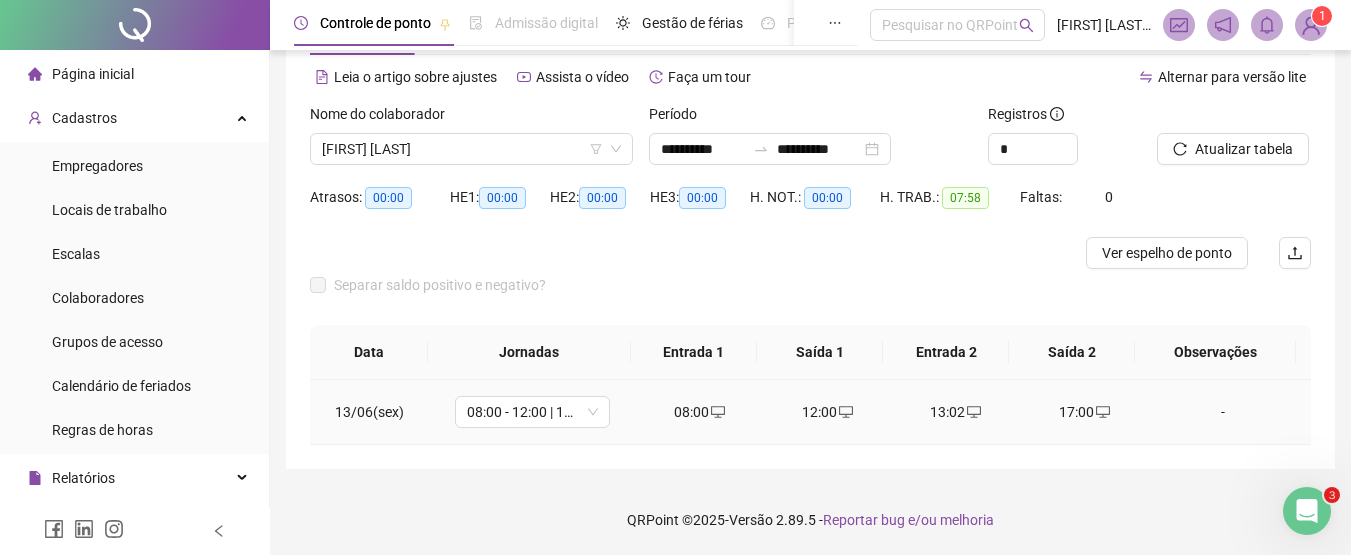 click on "-" at bounding box center [1223, 412] 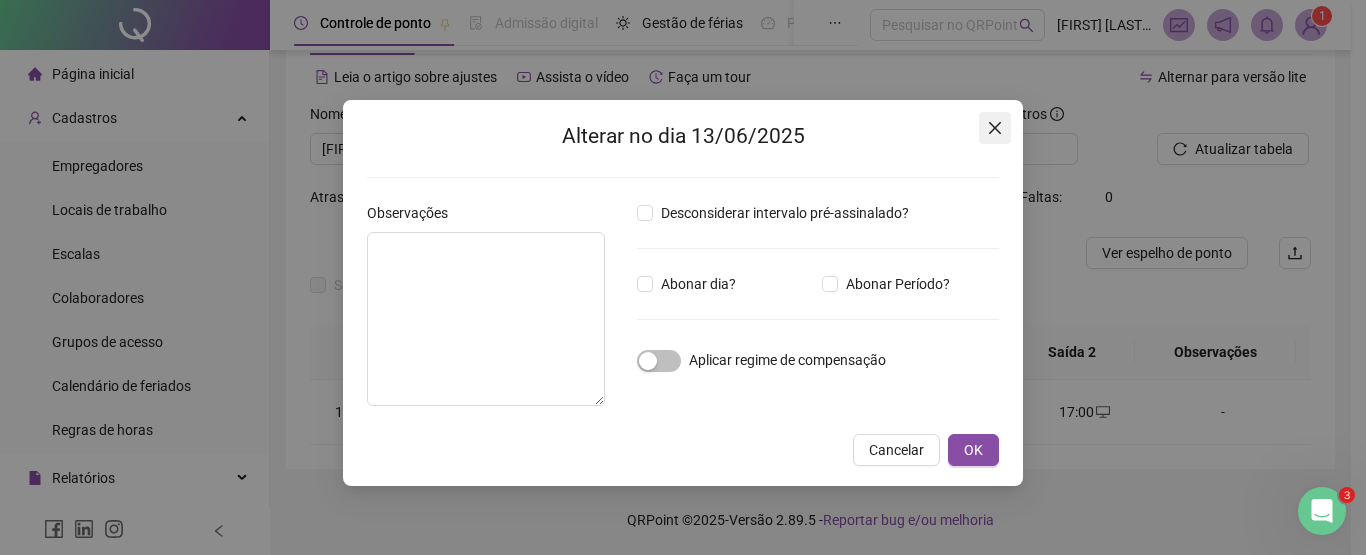 click at bounding box center [995, 128] 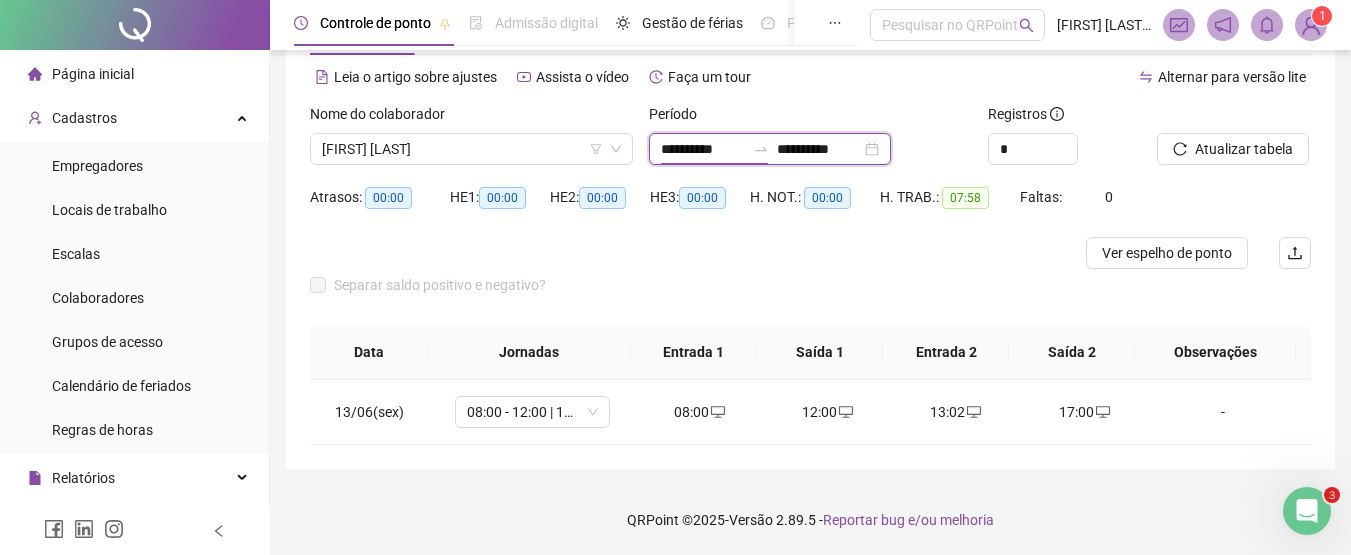 click on "**********" at bounding box center [703, 149] 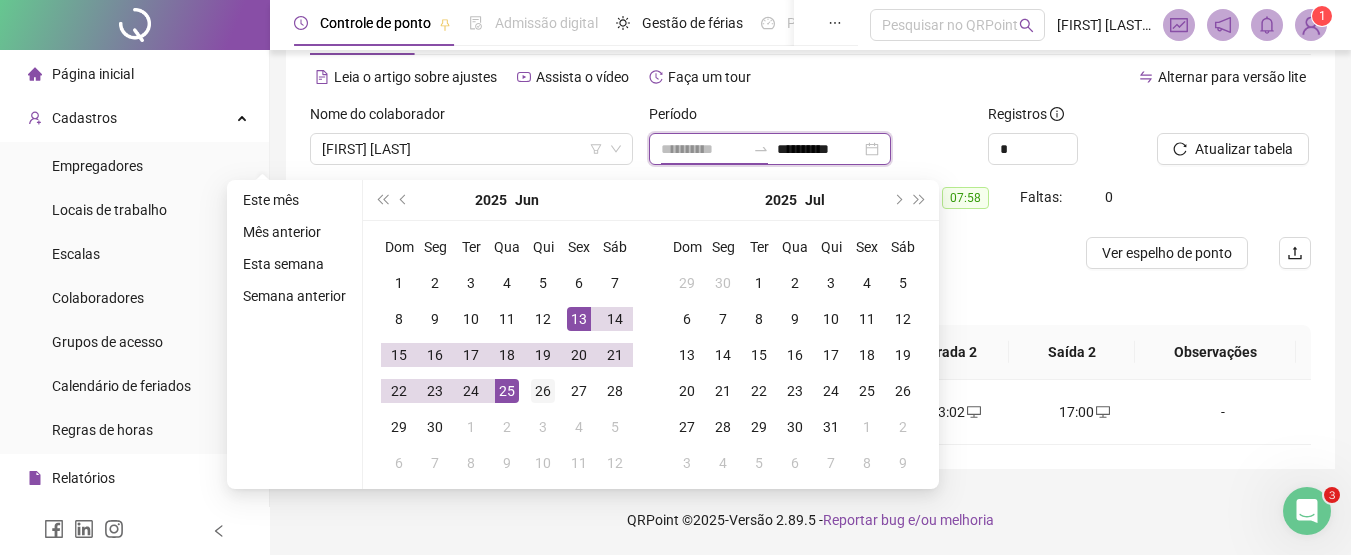 type on "**********" 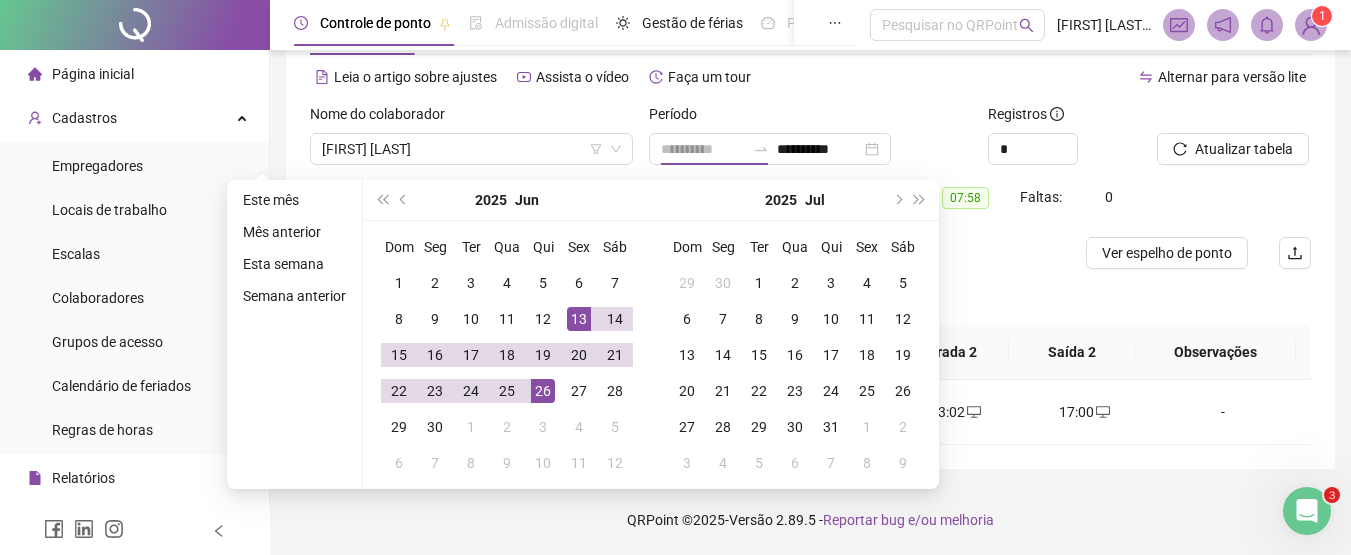 click on "26" at bounding box center (543, 391) 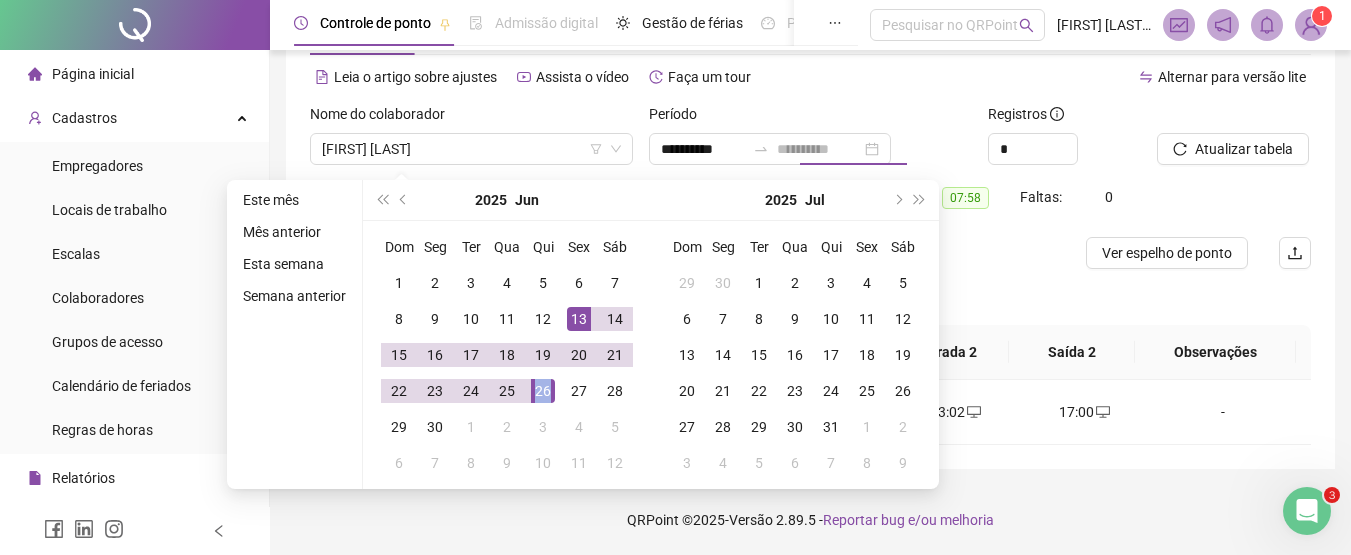 click on "26" at bounding box center (543, 391) 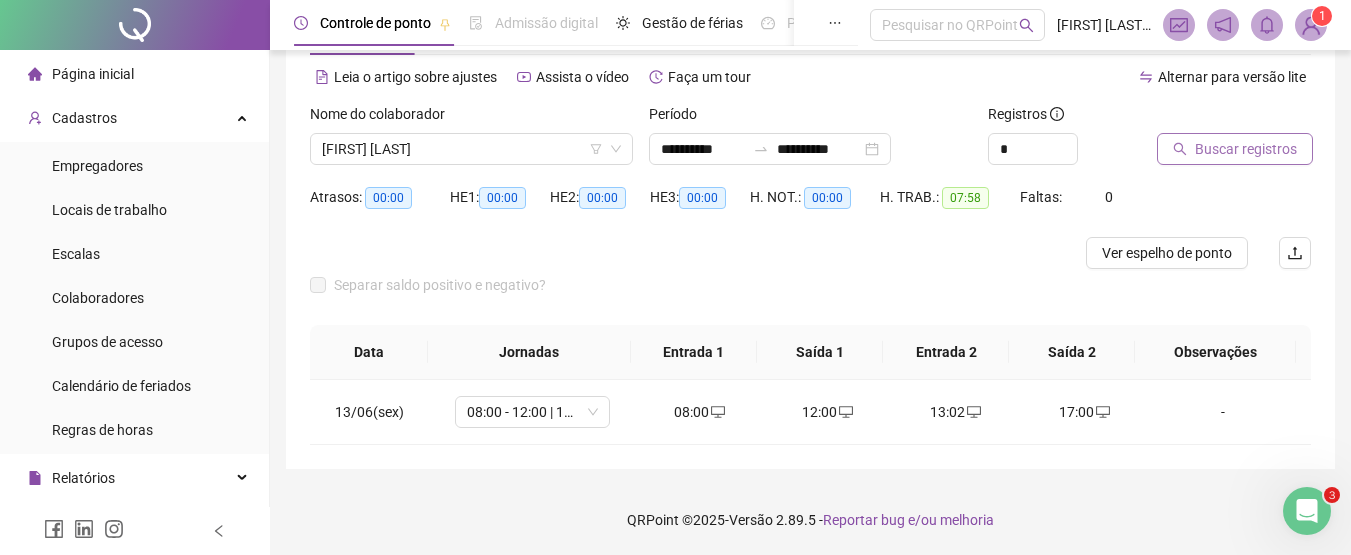 click on "Buscar registros" at bounding box center (1246, 149) 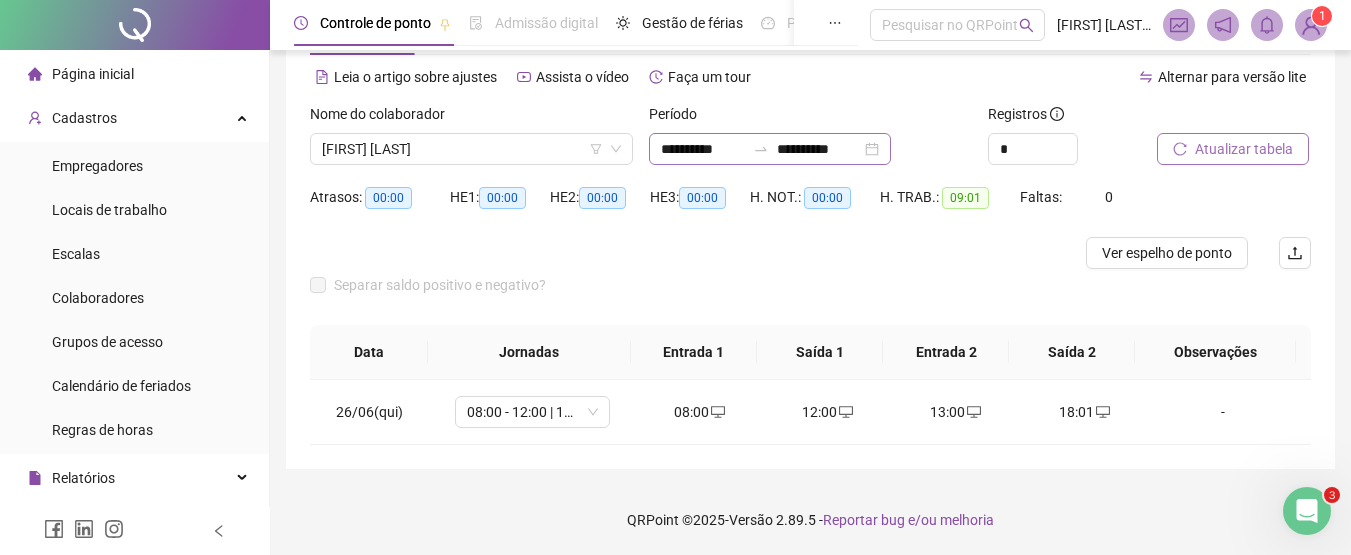 click on "**********" at bounding box center (770, 149) 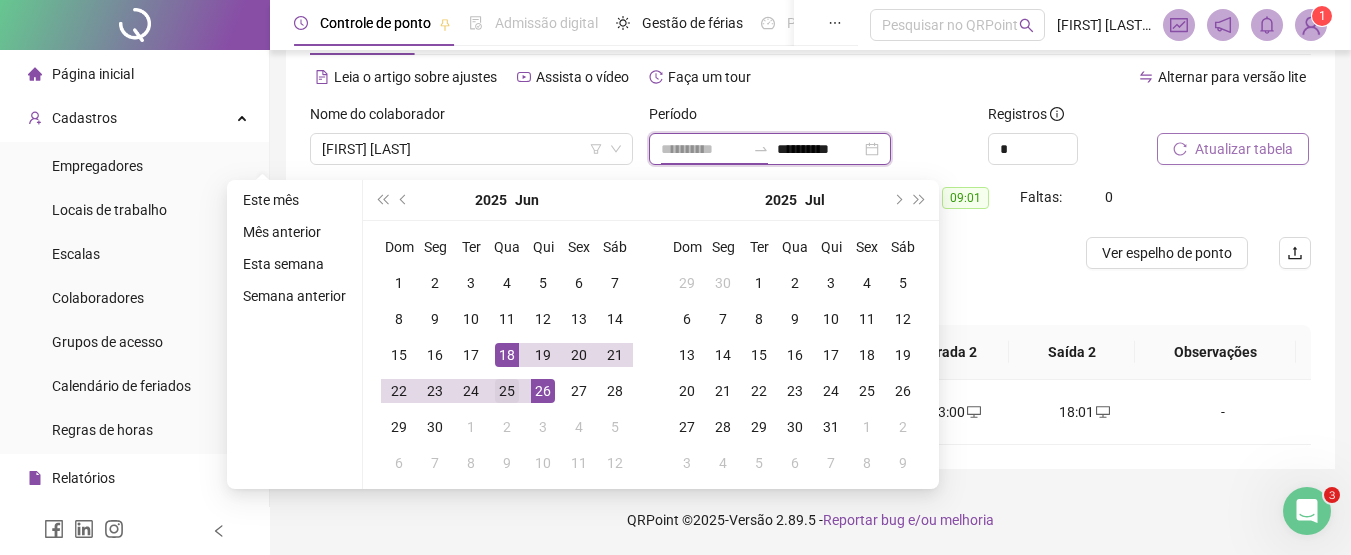 type on "**********" 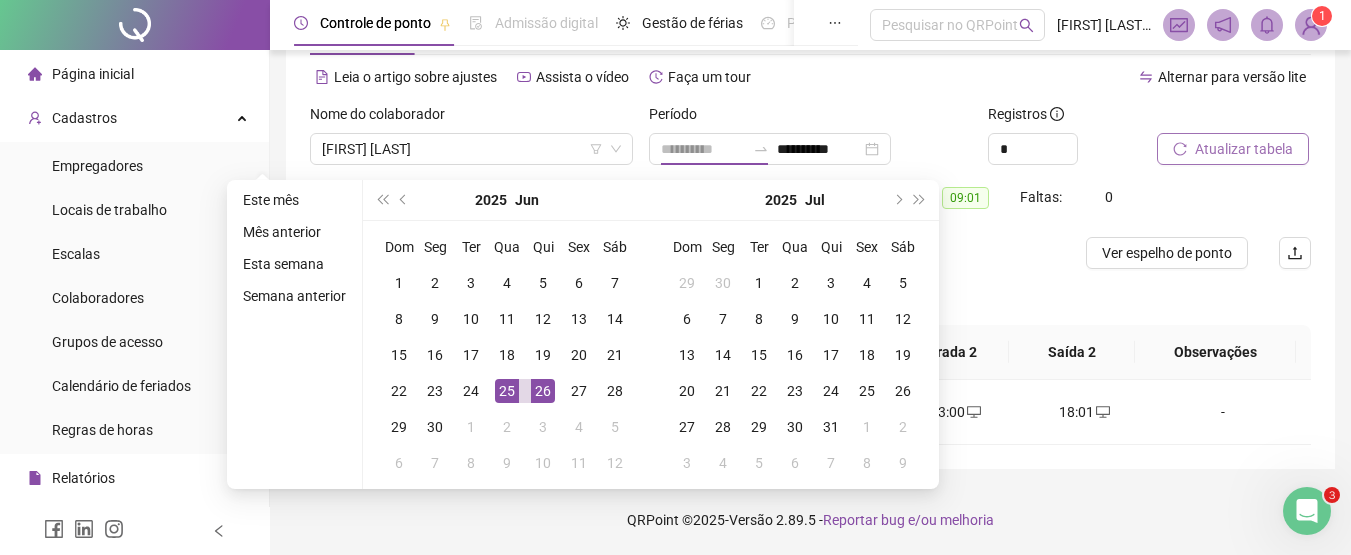 click on "25" at bounding box center (507, 391) 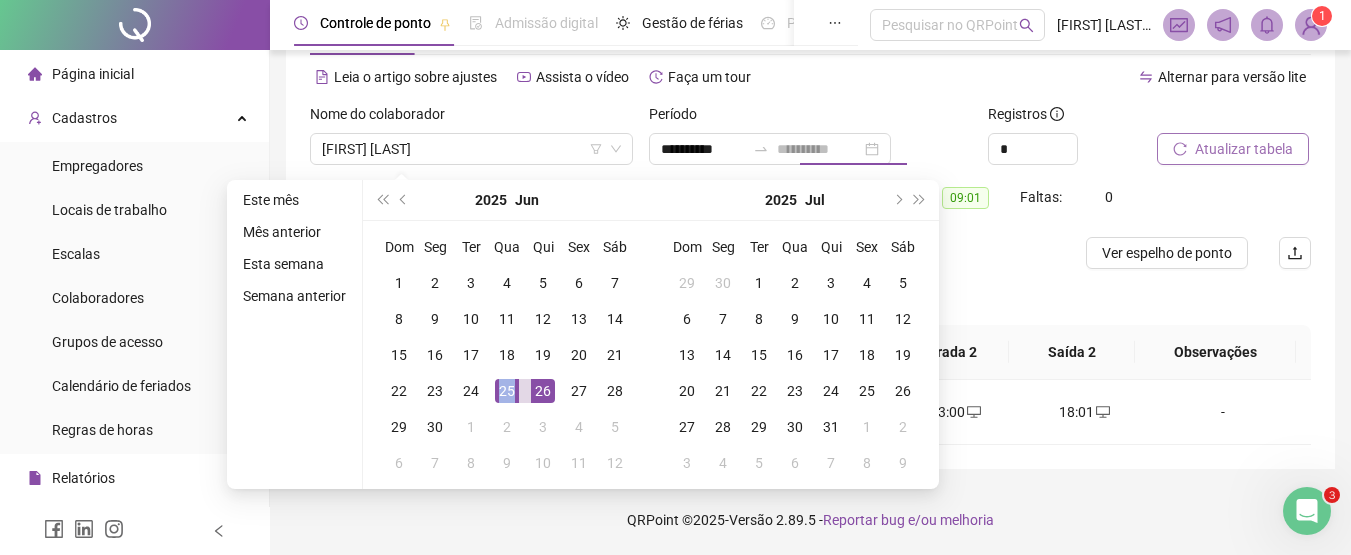 click on "25" at bounding box center [507, 391] 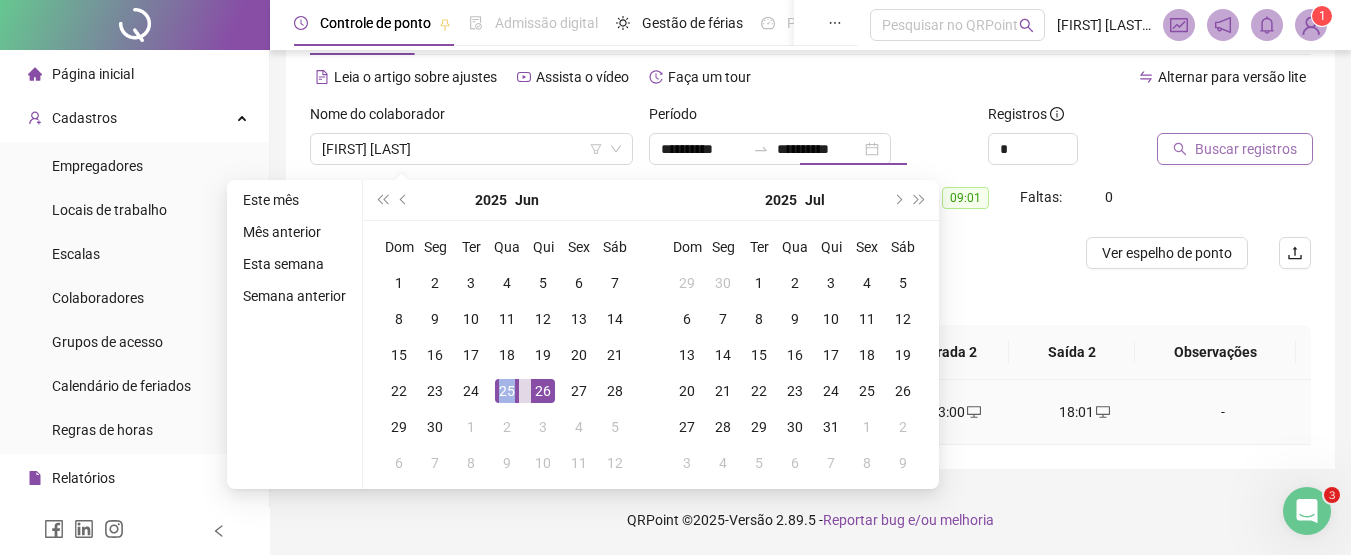 type on "**********" 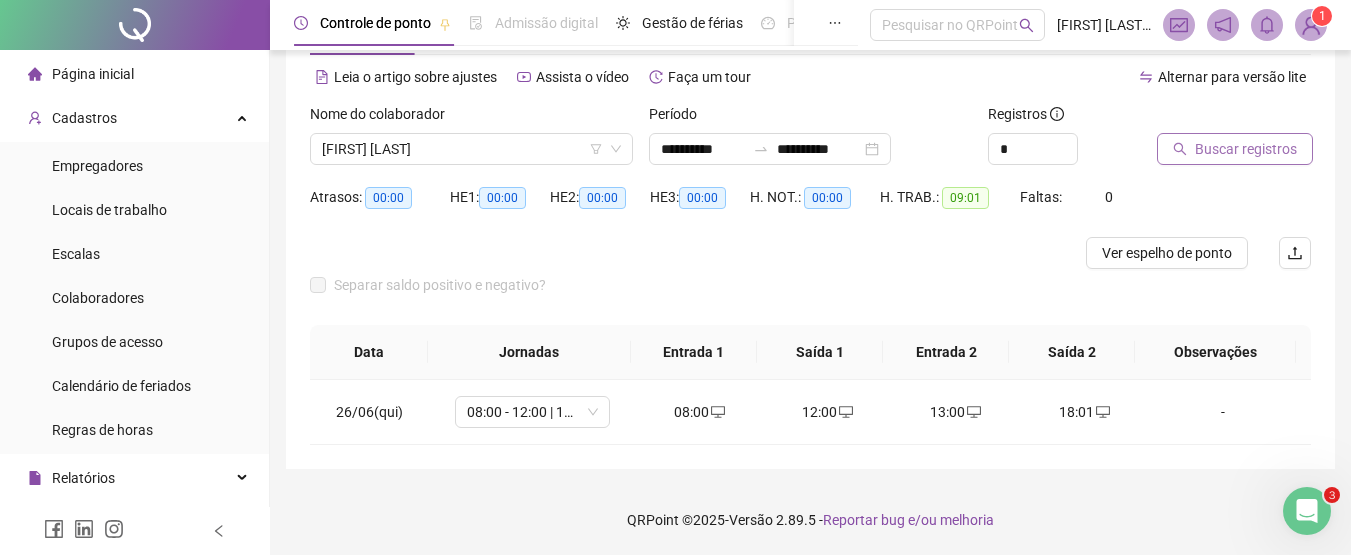 click on "Buscar registros" at bounding box center (1235, 149) 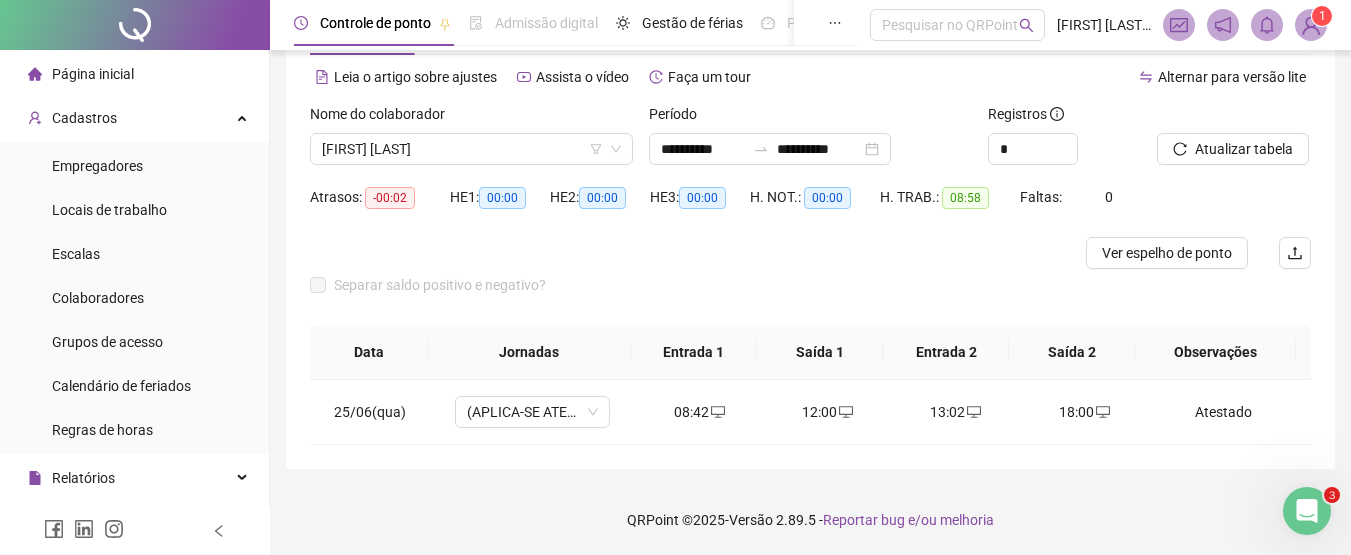 scroll, scrollTop: 70, scrollLeft: 0, axis: vertical 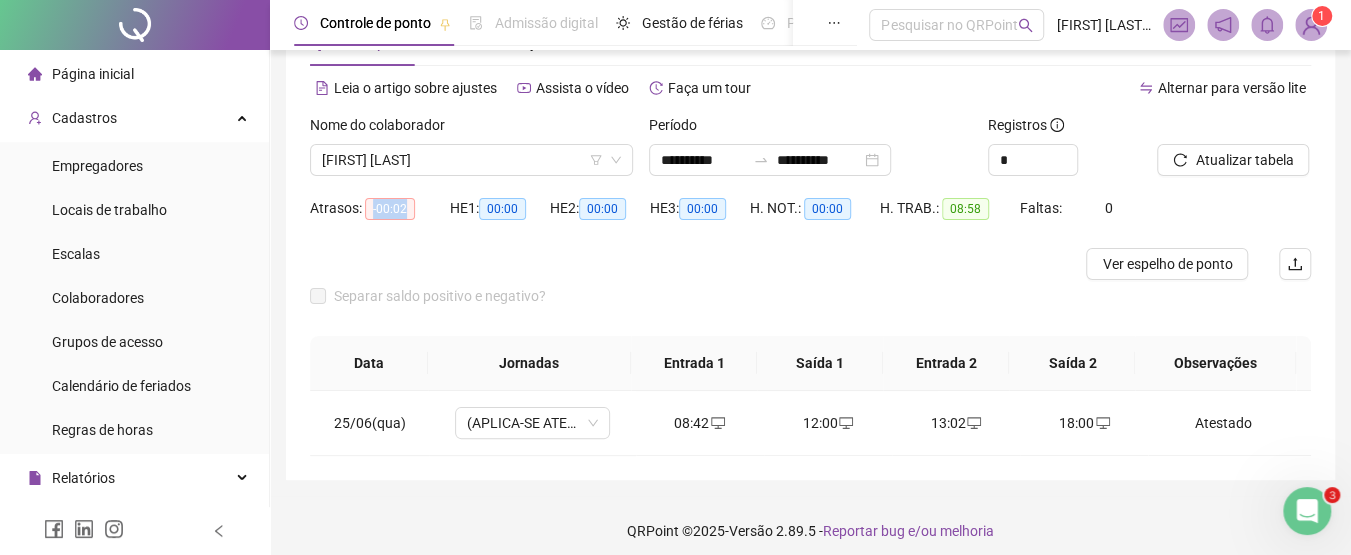 drag, startPoint x: 364, startPoint y: 207, endPoint x: 402, endPoint y: 211, distance: 38.209946 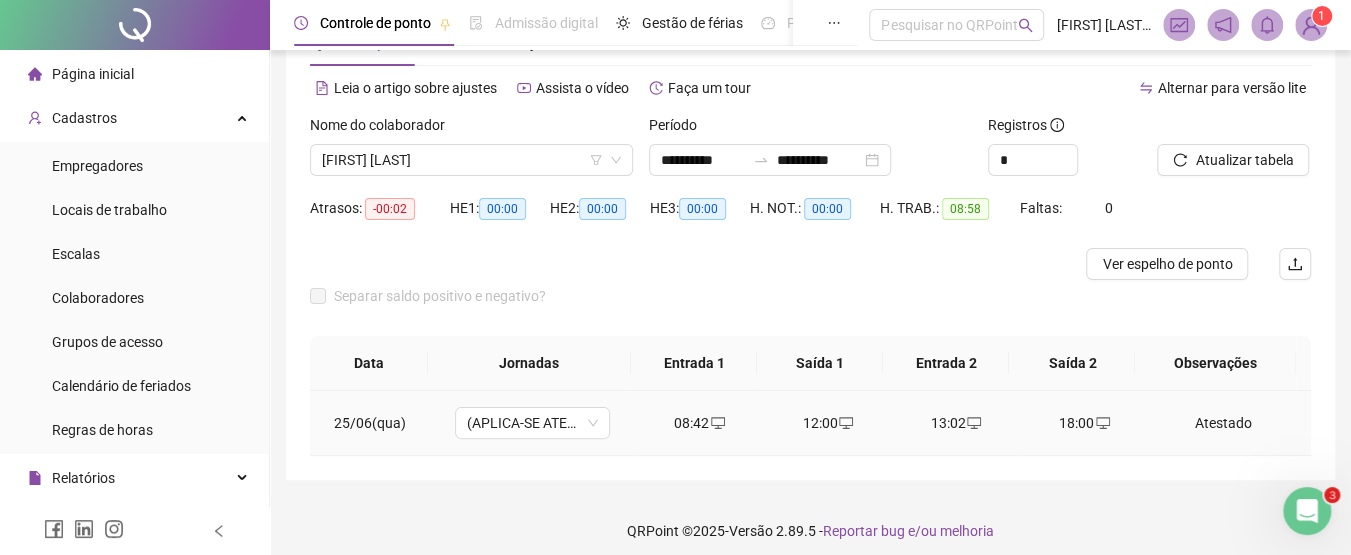 click on "Atestado" at bounding box center (1223, 423) 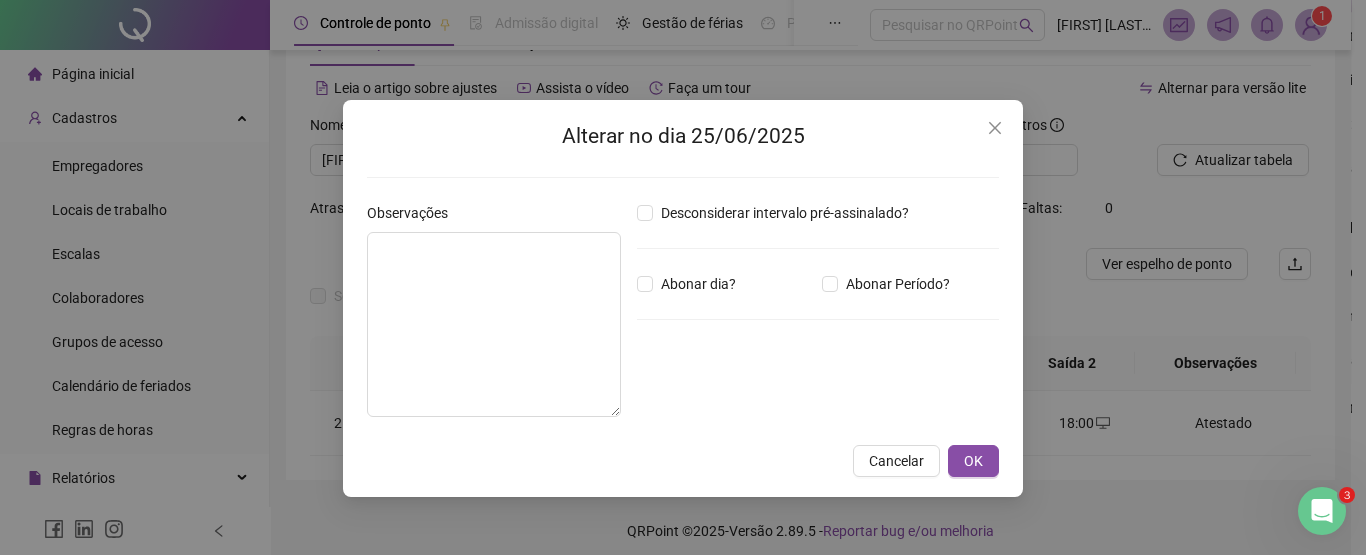 type on "********" 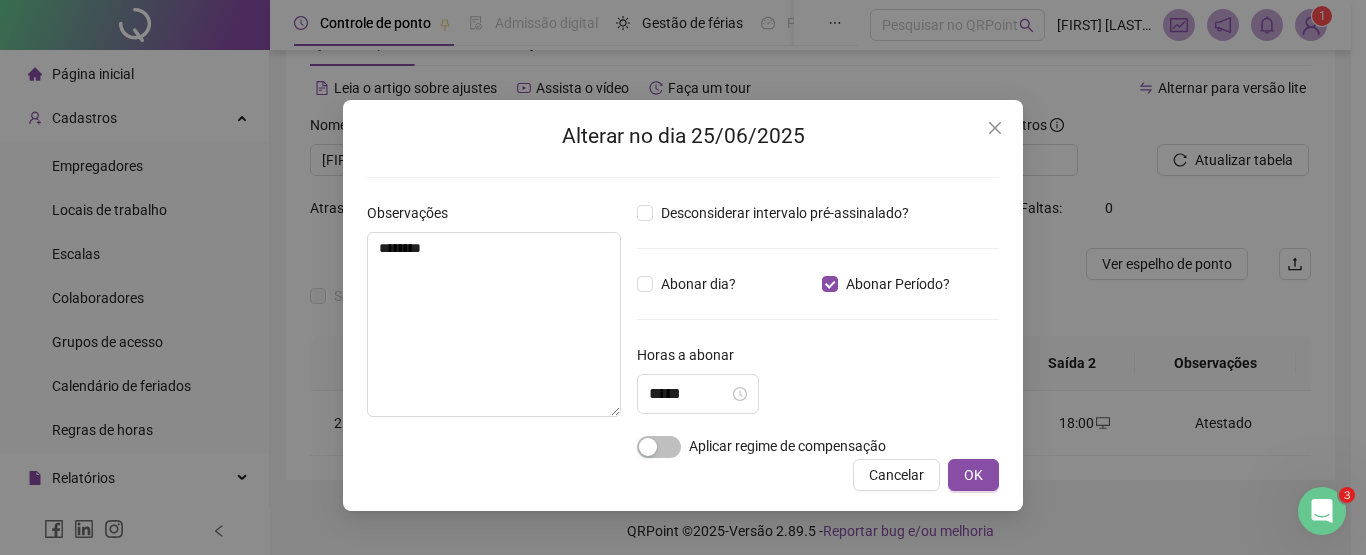 type on "*****" 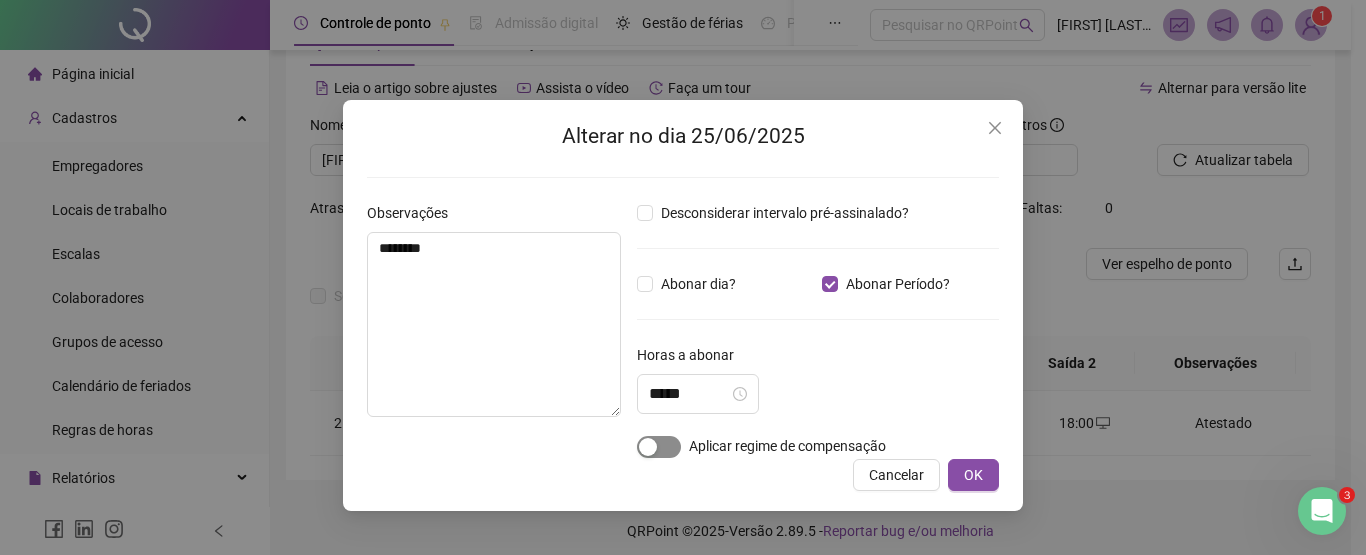 click at bounding box center (659, 447) 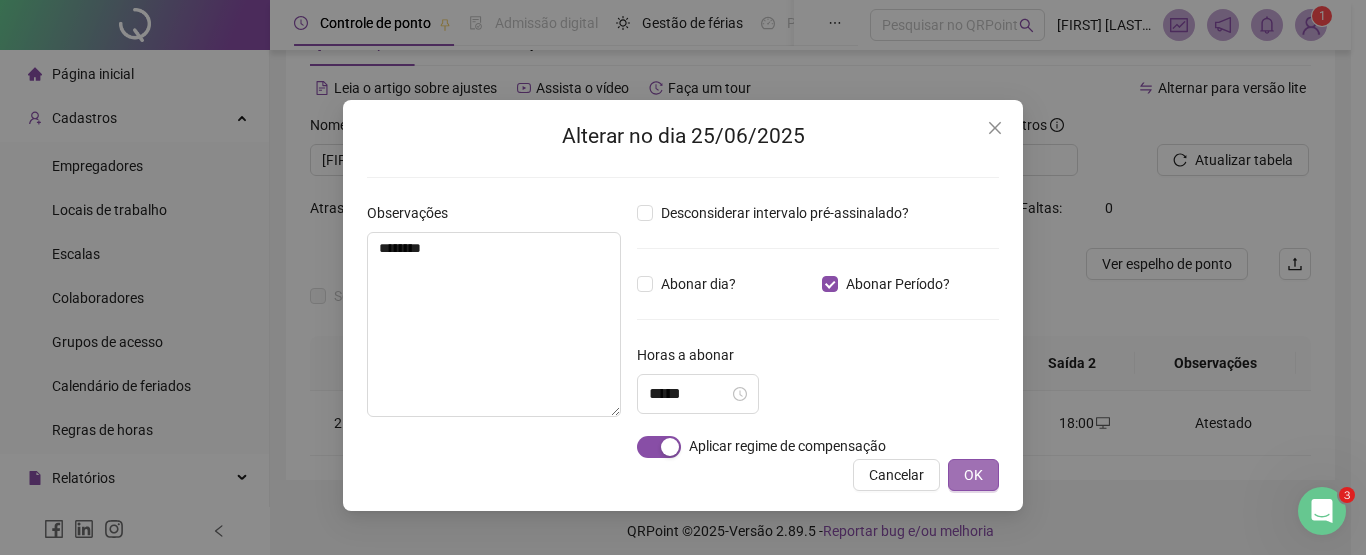 click on "OK" at bounding box center (973, 475) 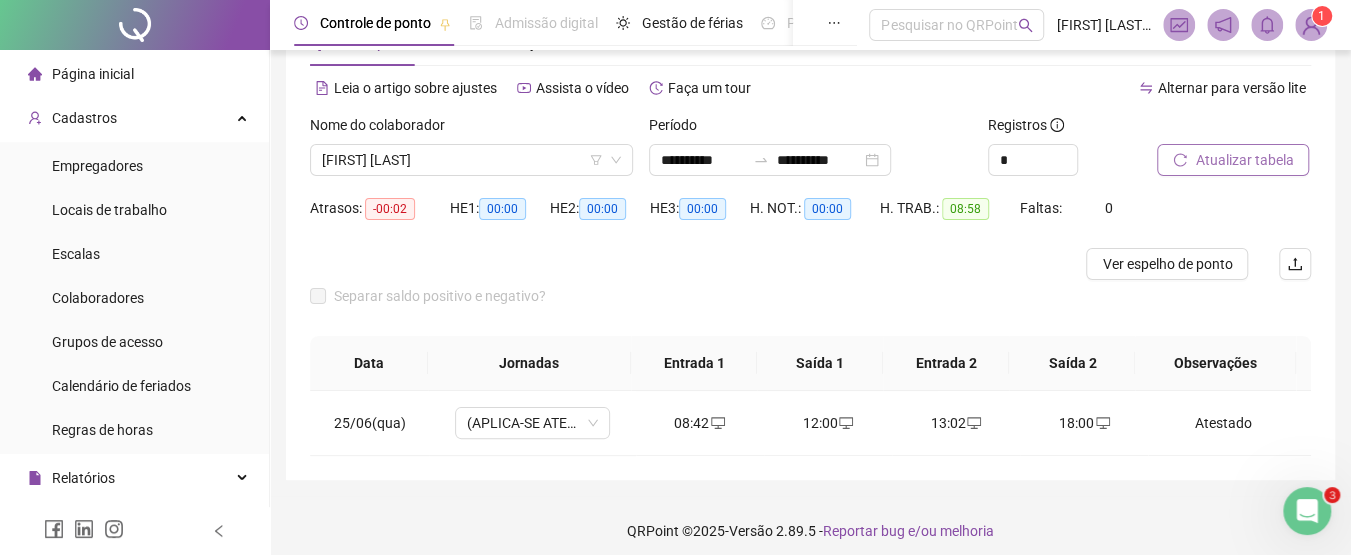 click on "Atualizar tabela" at bounding box center (1244, 160) 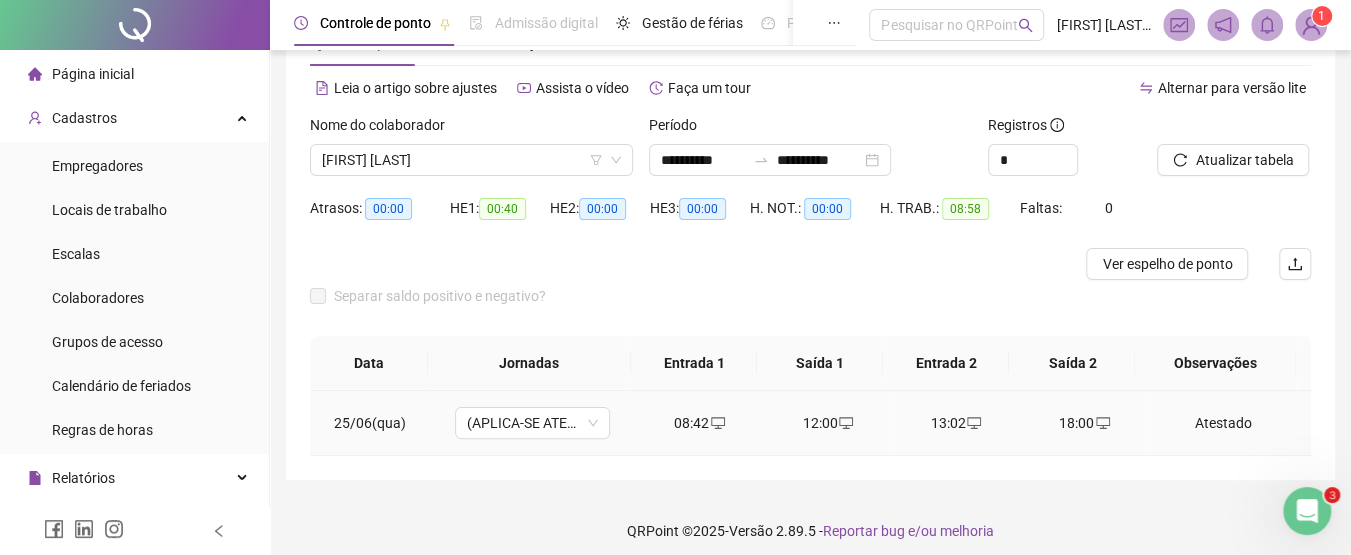 click on "Atestado" at bounding box center (1223, 423) 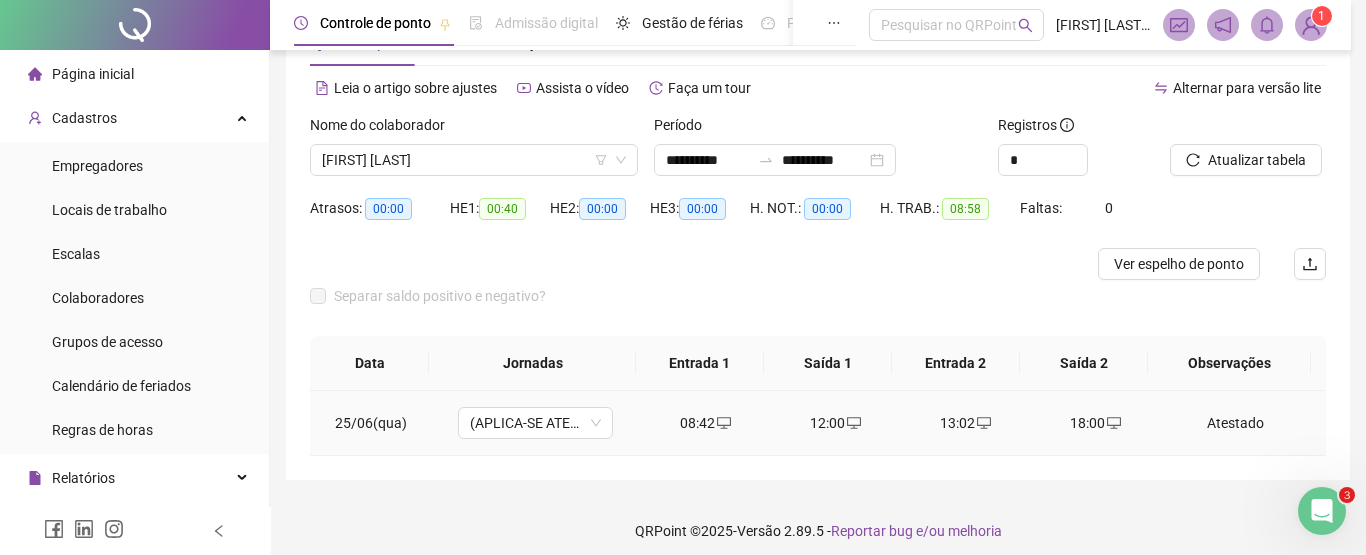 type on "*****" 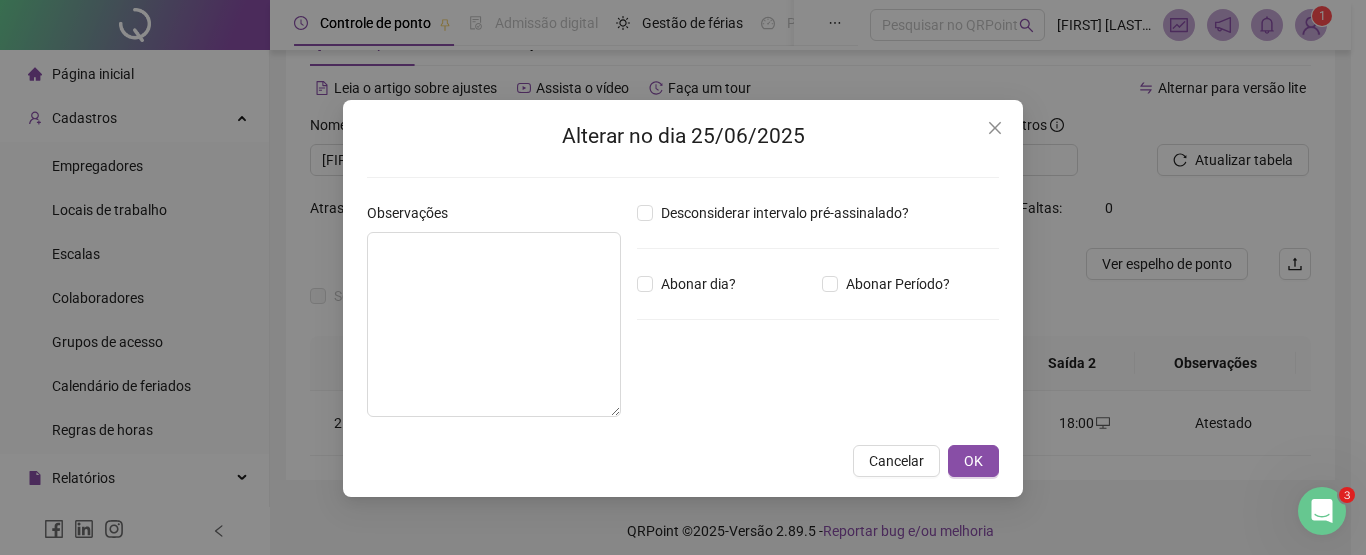 type on "********" 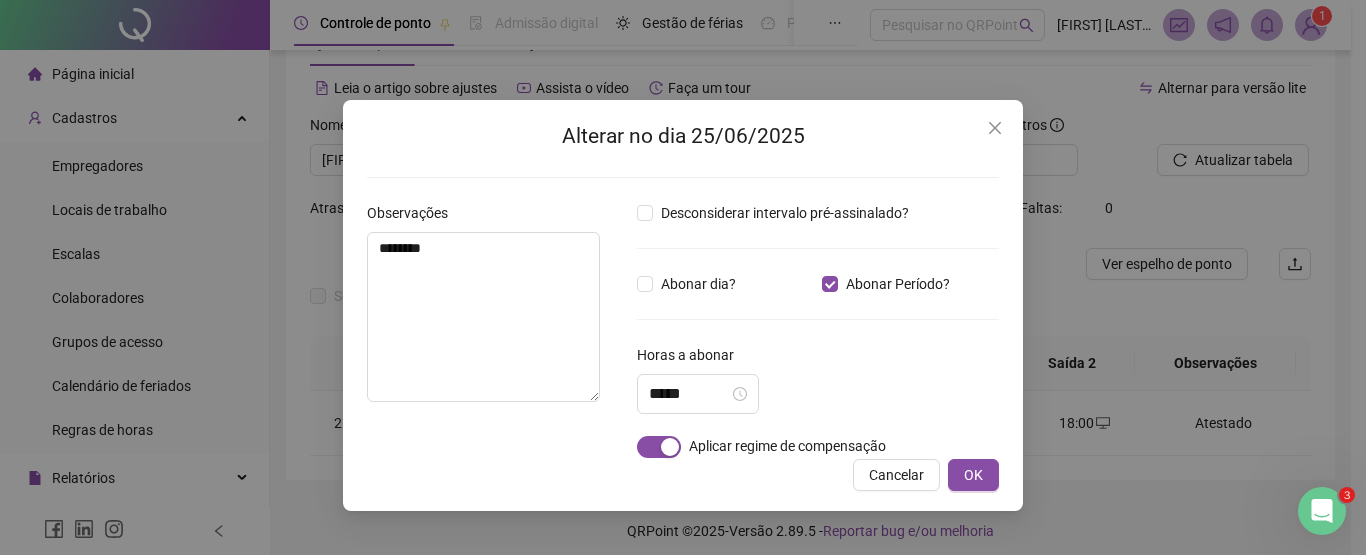 type on "*****" 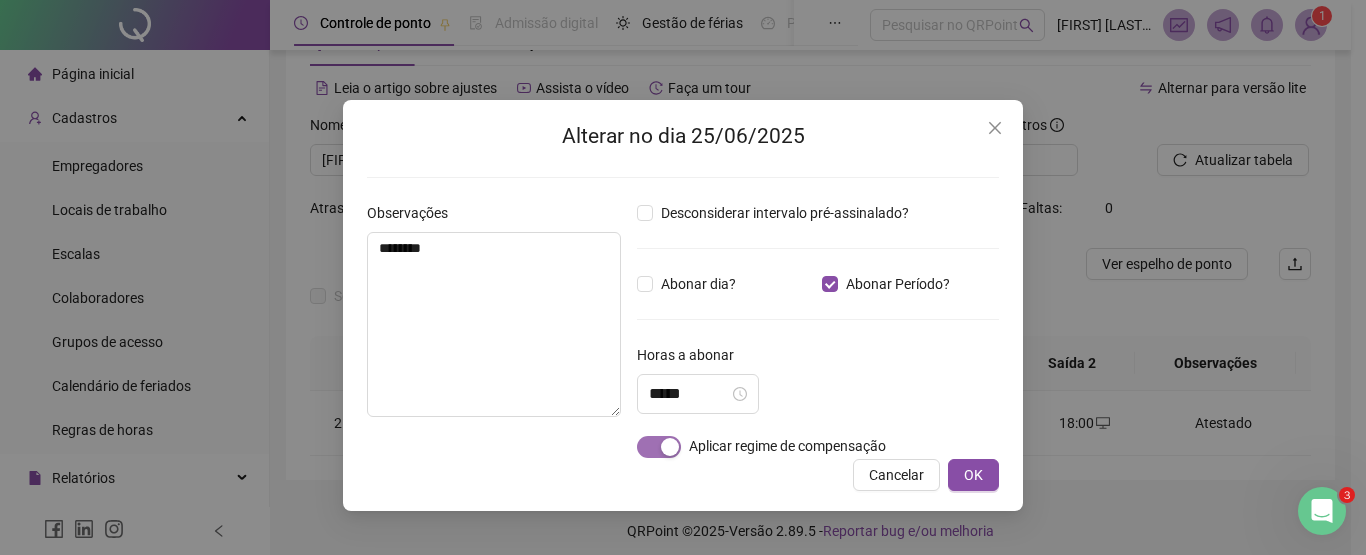 click at bounding box center (670, 447) 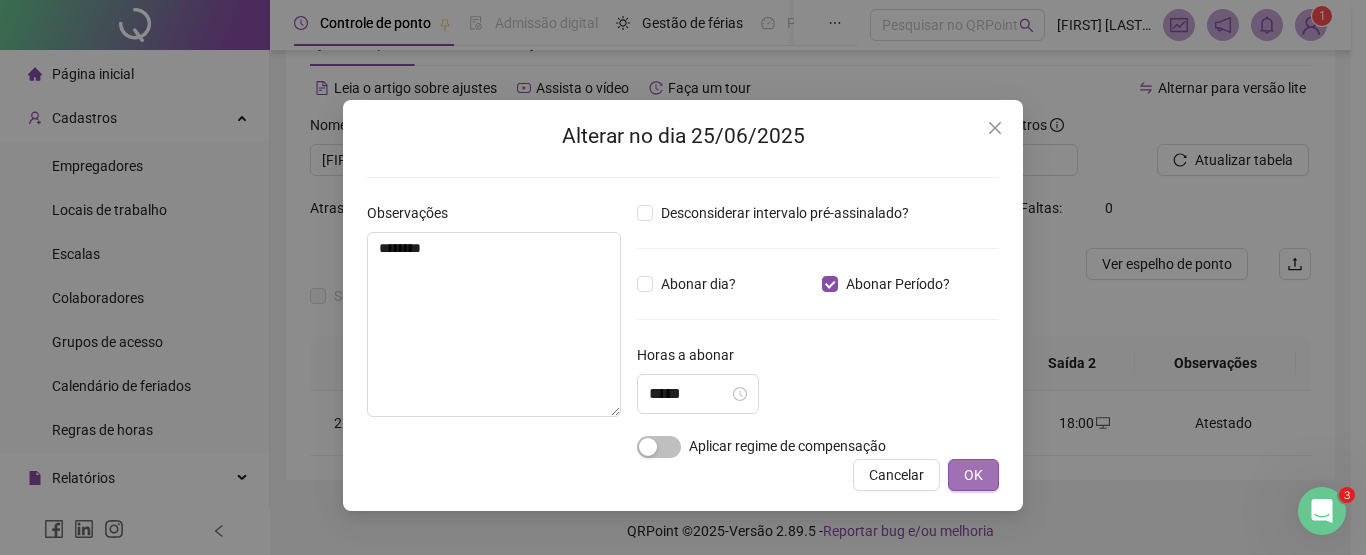 click on "OK" at bounding box center [973, 475] 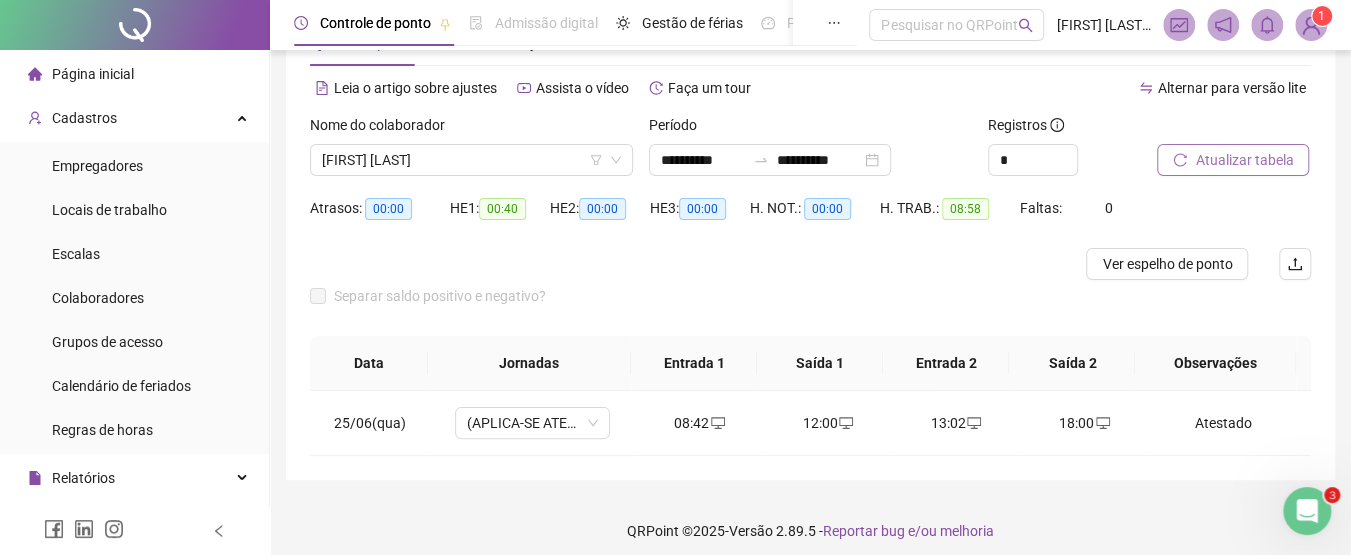 click on "Atualizar tabela" at bounding box center [1244, 160] 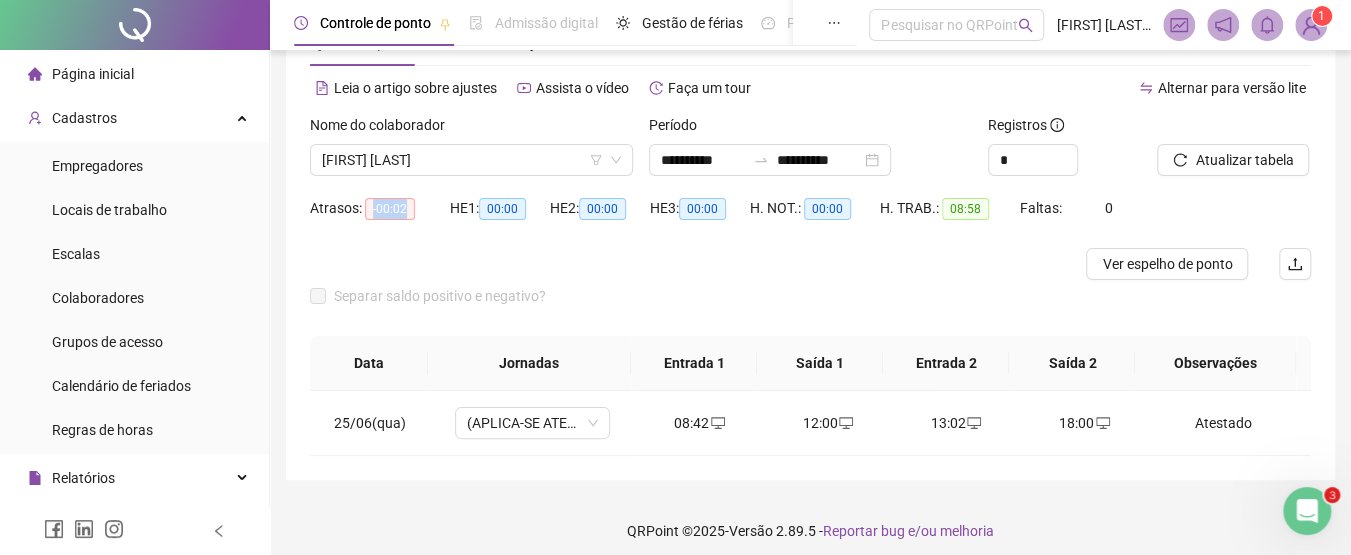 drag, startPoint x: 372, startPoint y: 204, endPoint x: 405, endPoint y: 211, distance: 33.734257 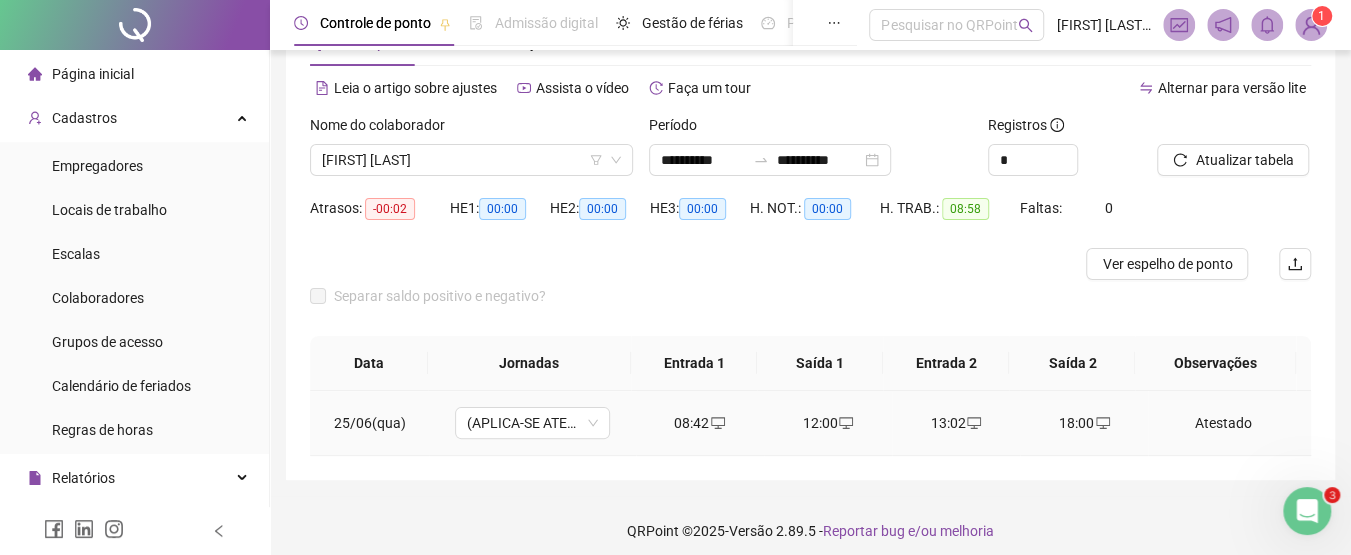 click on "Atestado" at bounding box center (1229, 423) 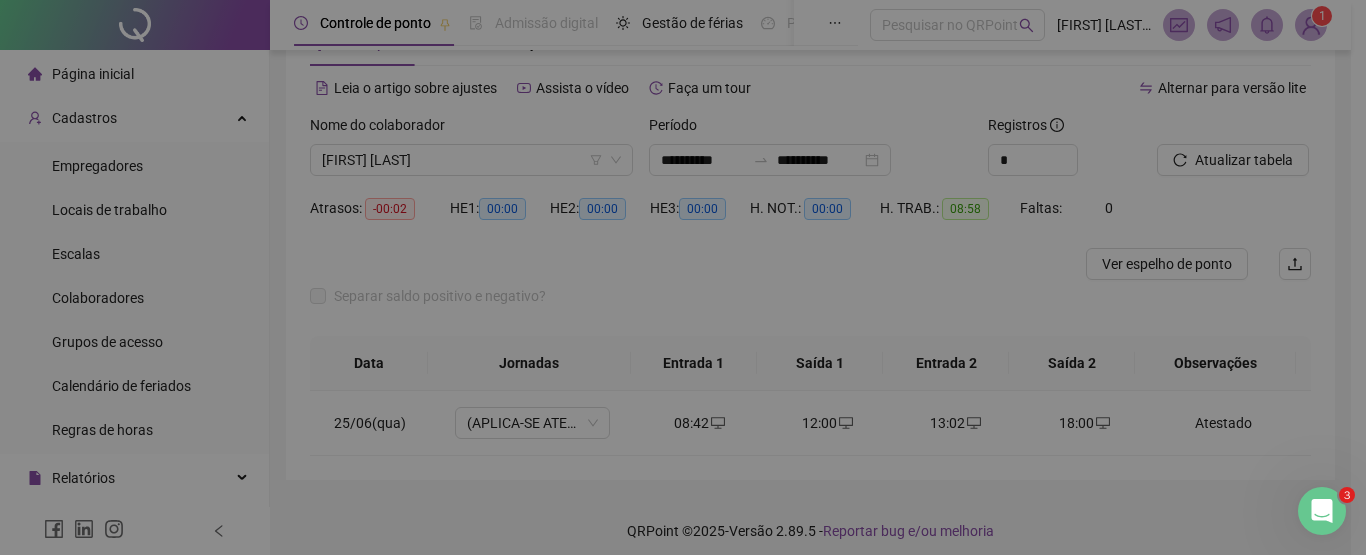 type on "*****" 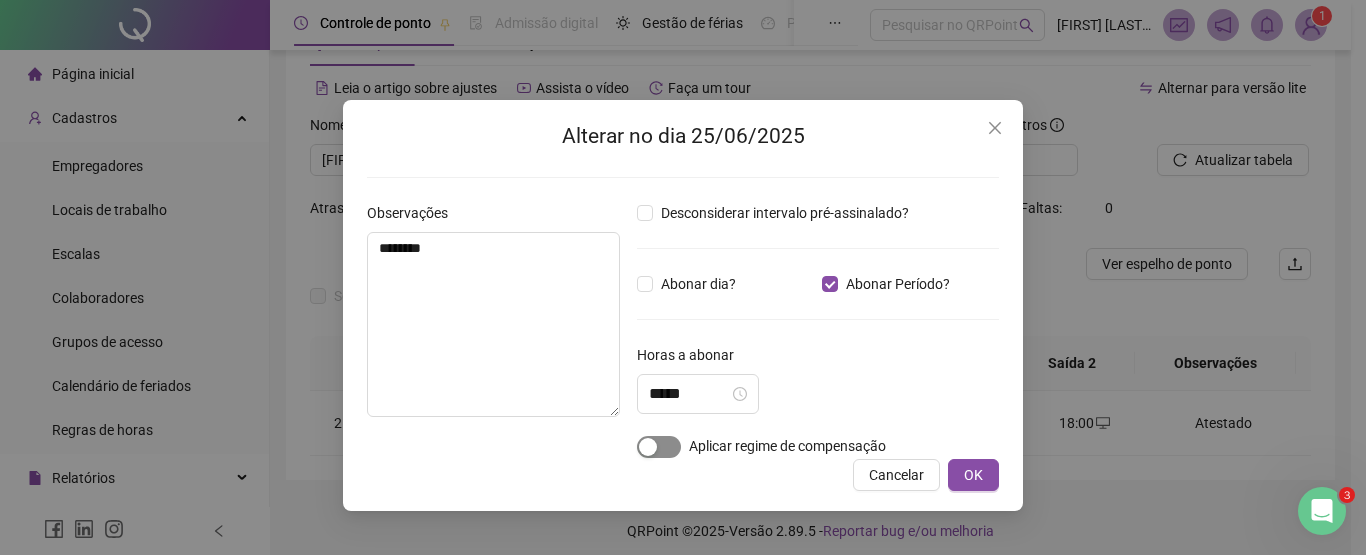 click at bounding box center (659, 447) 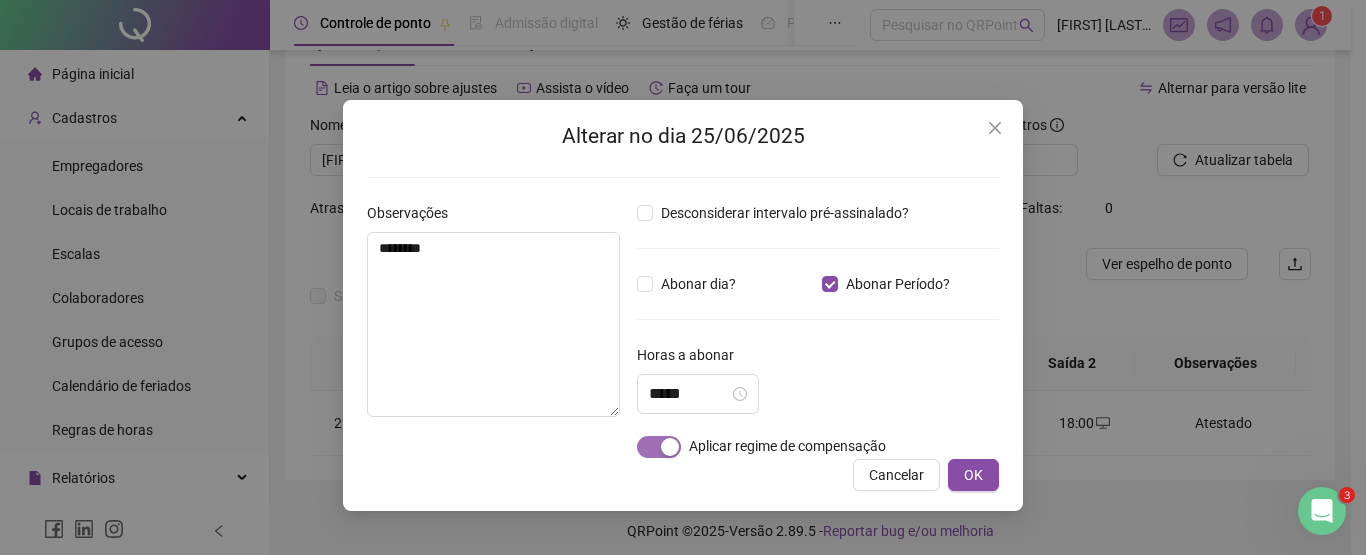 click at bounding box center [670, 447] 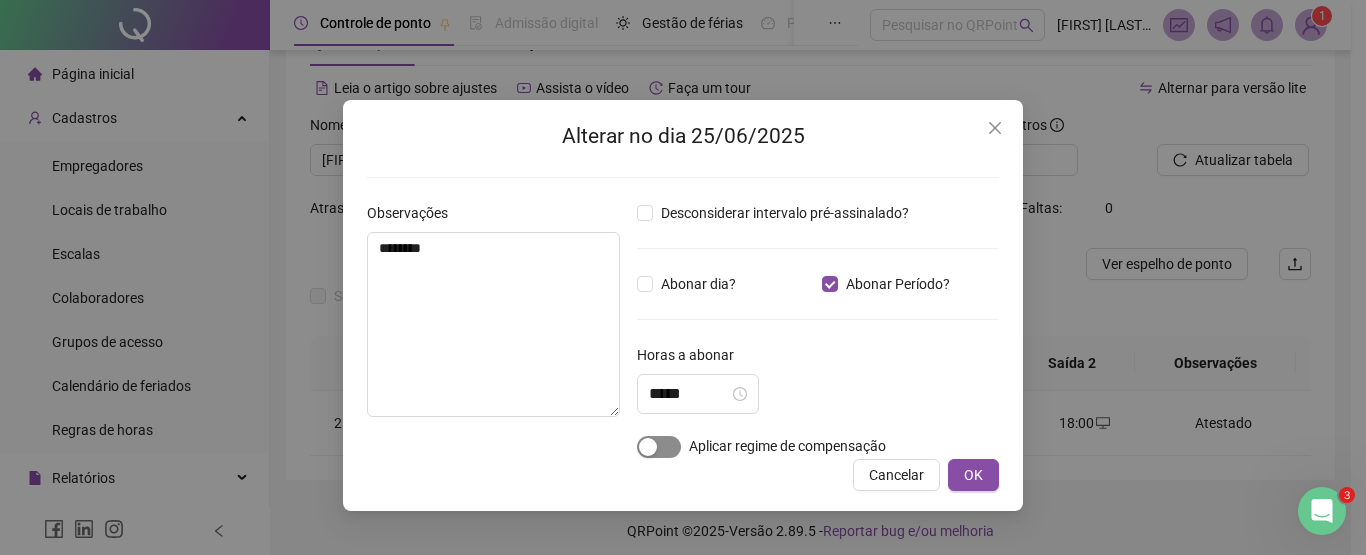 click at bounding box center [659, 447] 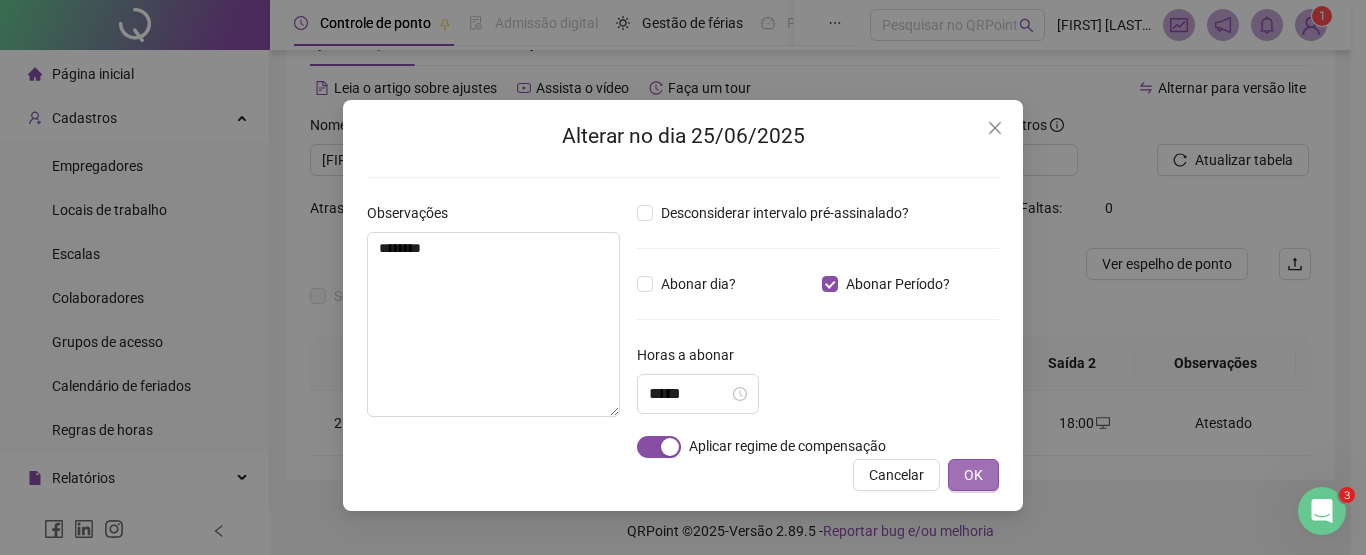 click on "OK" at bounding box center [973, 475] 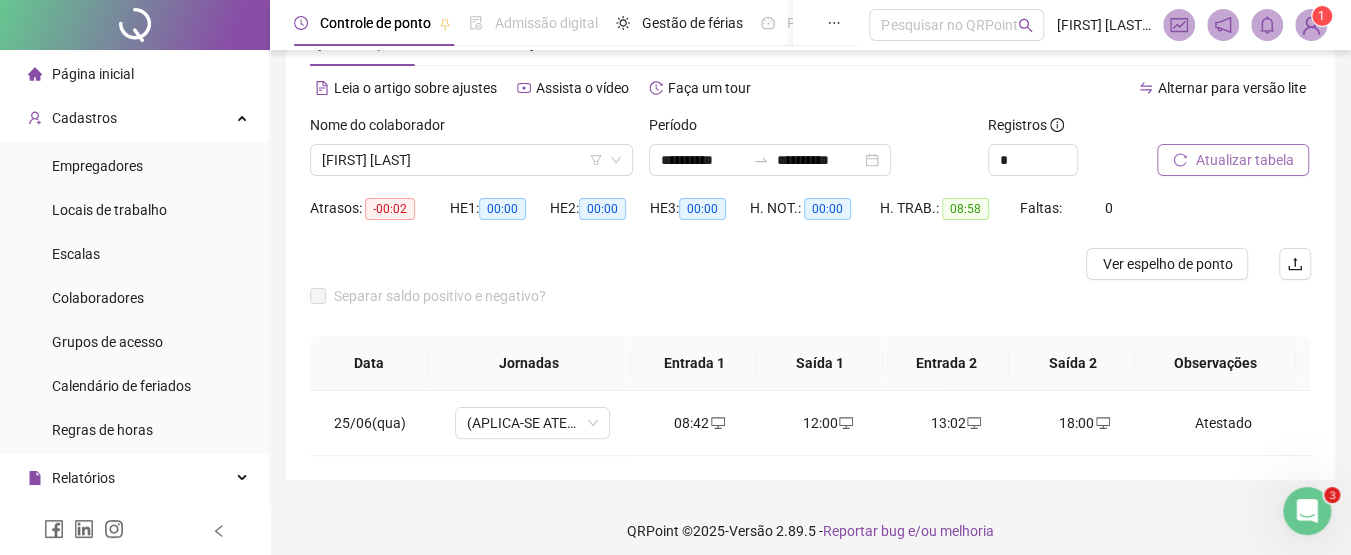 click on "Atualizar tabela" at bounding box center (1244, 160) 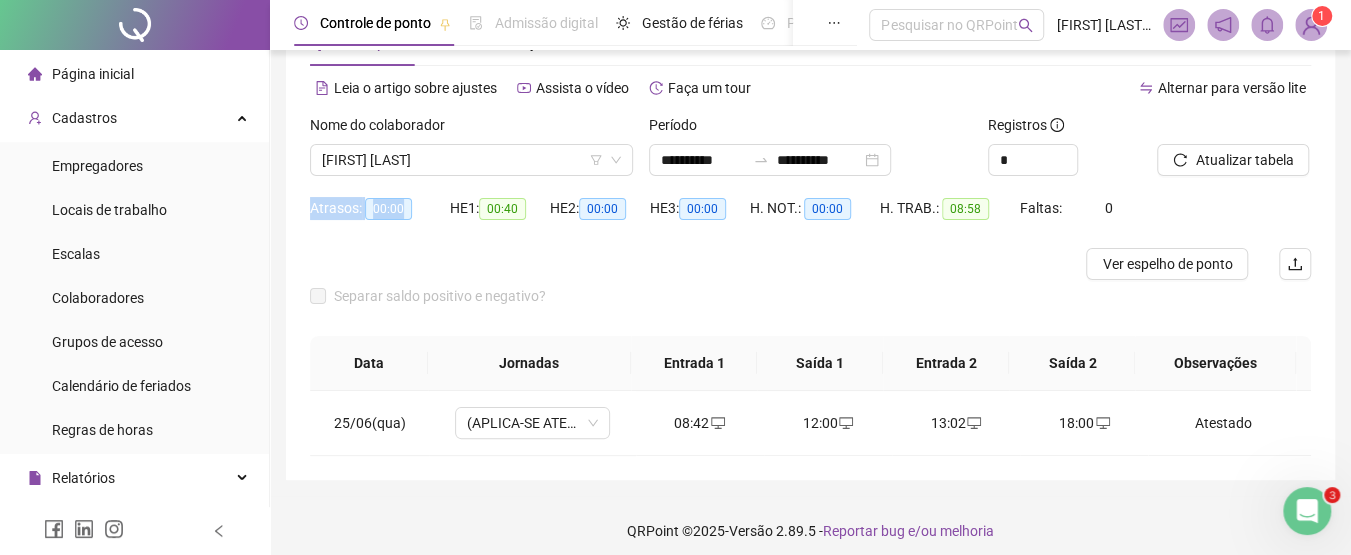 drag, startPoint x: 286, startPoint y: 212, endPoint x: 410, endPoint y: 217, distance: 124.10077 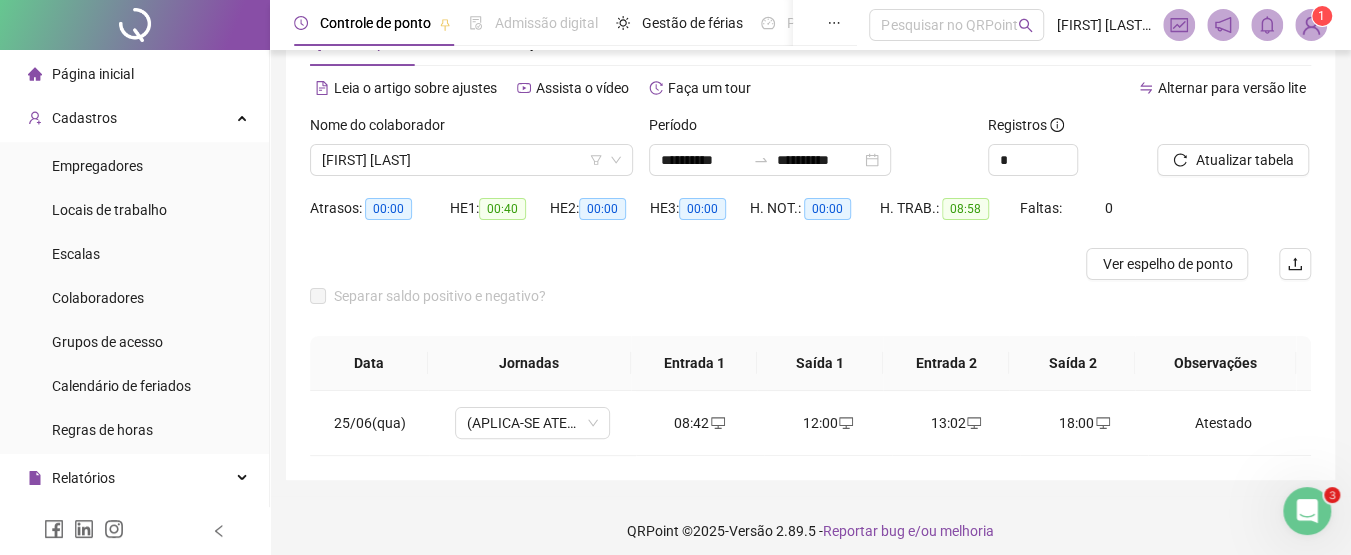 click at bounding box center (685, 264) 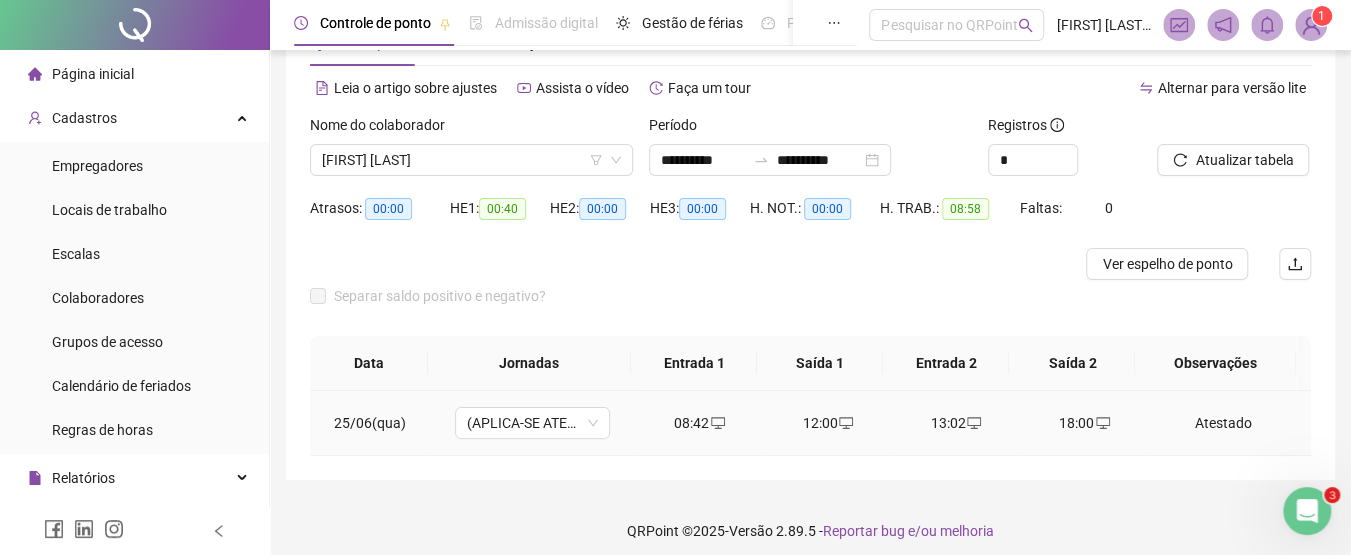 click on "Atestado" at bounding box center (1223, 423) 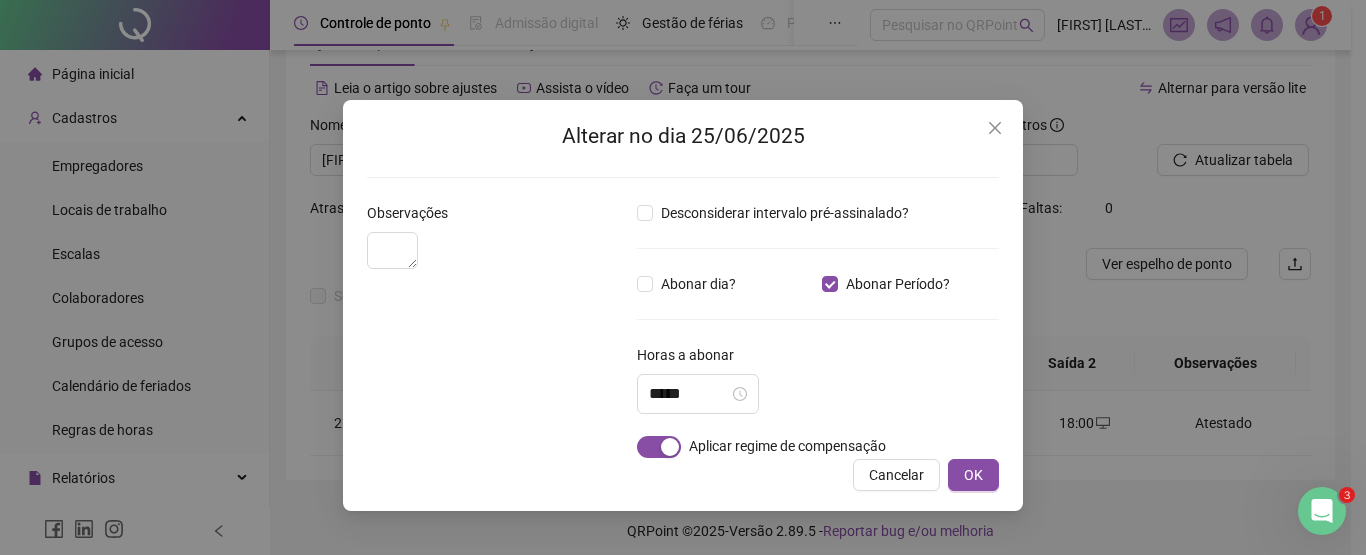 type on "********" 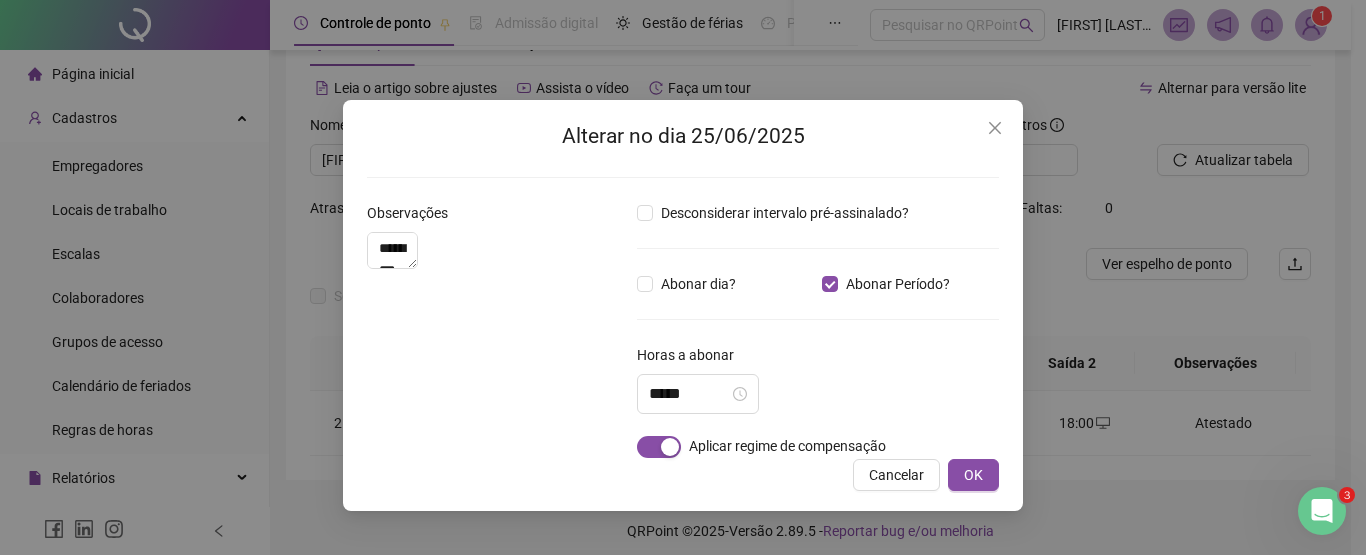 type on "*****" 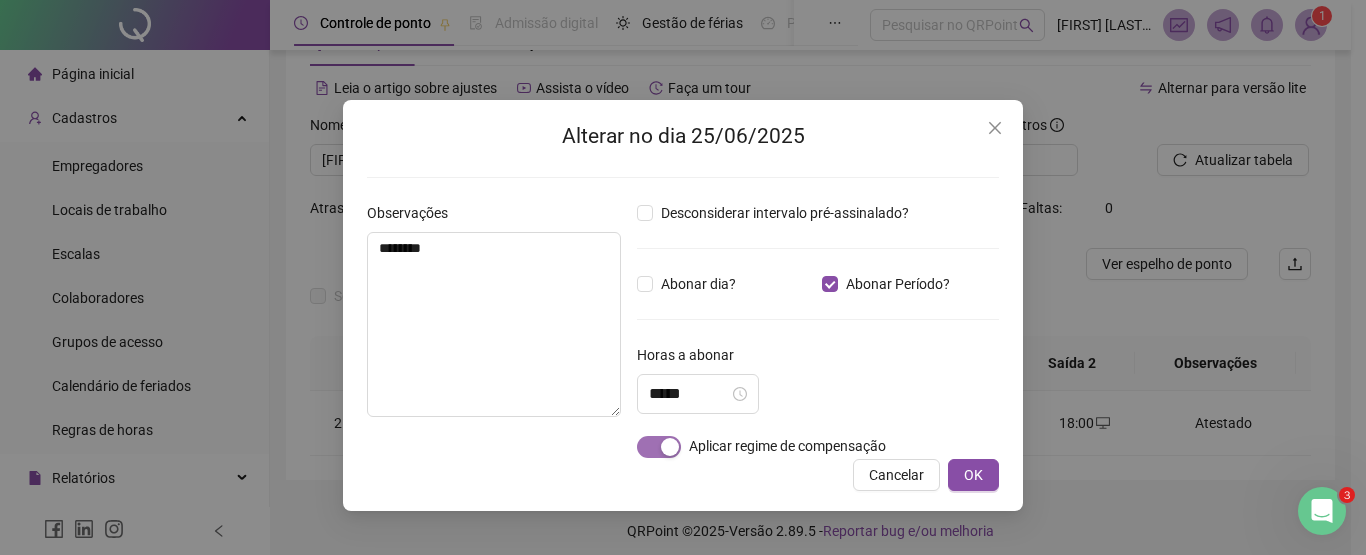 click at bounding box center (670, 447) 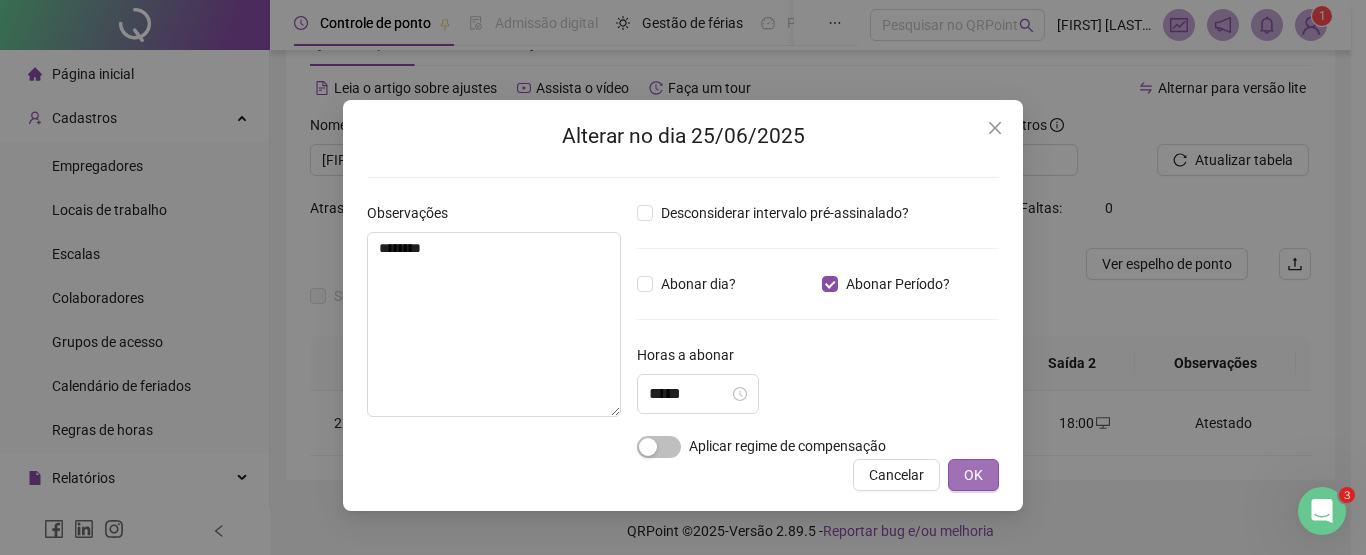 click on "OK" at bounding box center (973, 475) 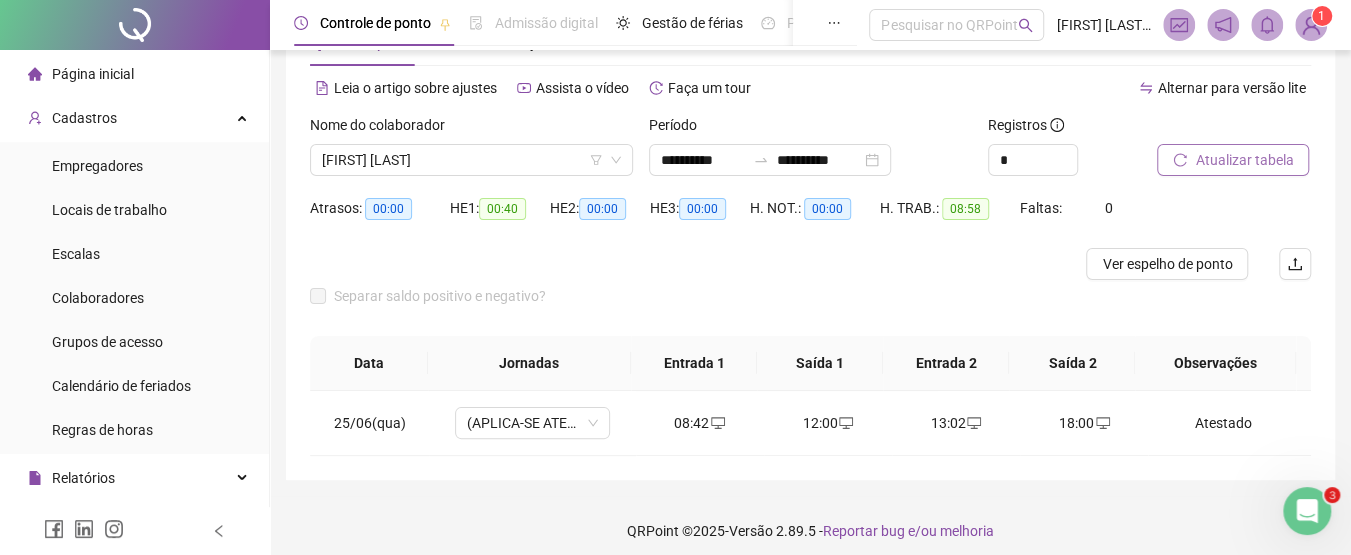 click on "Atualizar tabela" at bounding box center (1233, 160) 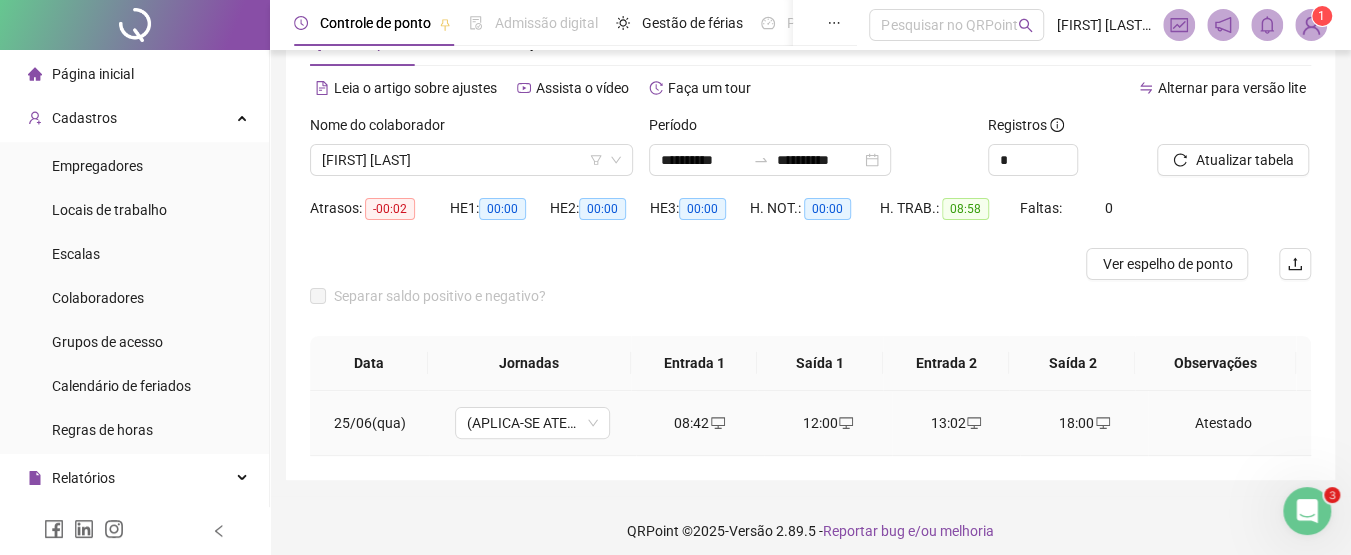 click on "Atestado" at bounding box center (1223, 423) 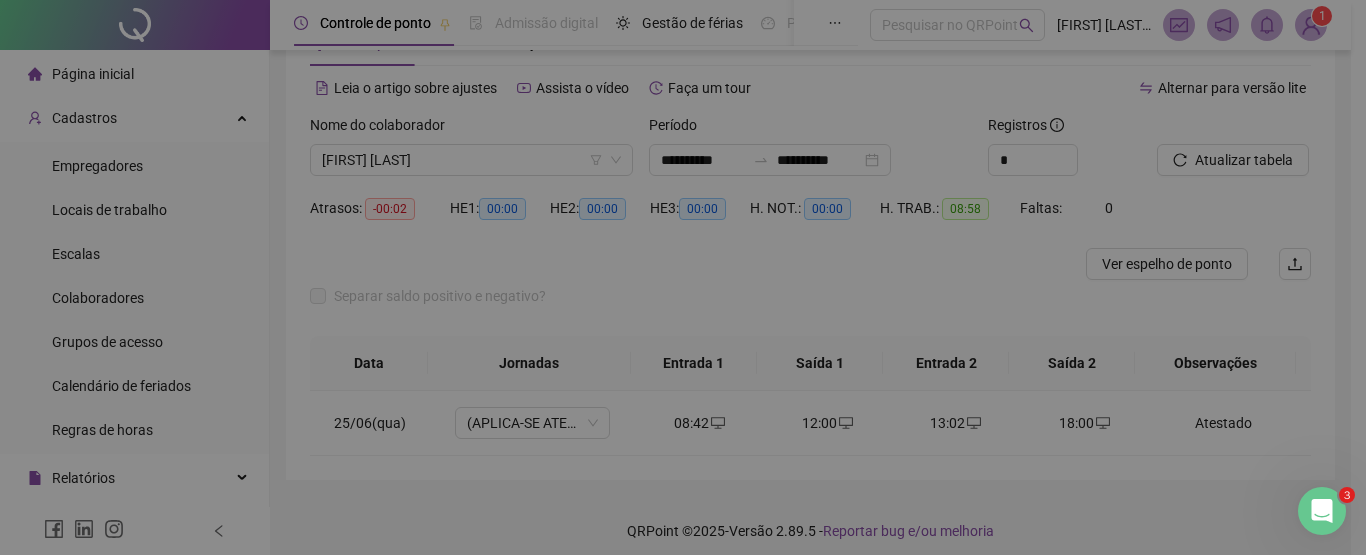 type on "*****" 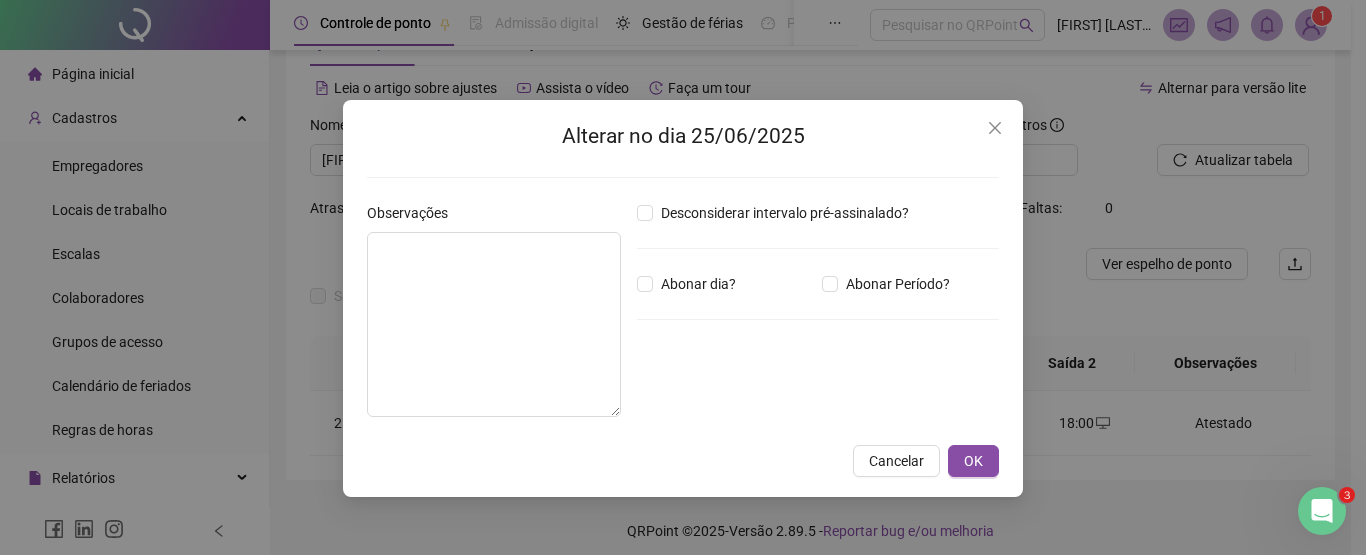 type on "********" 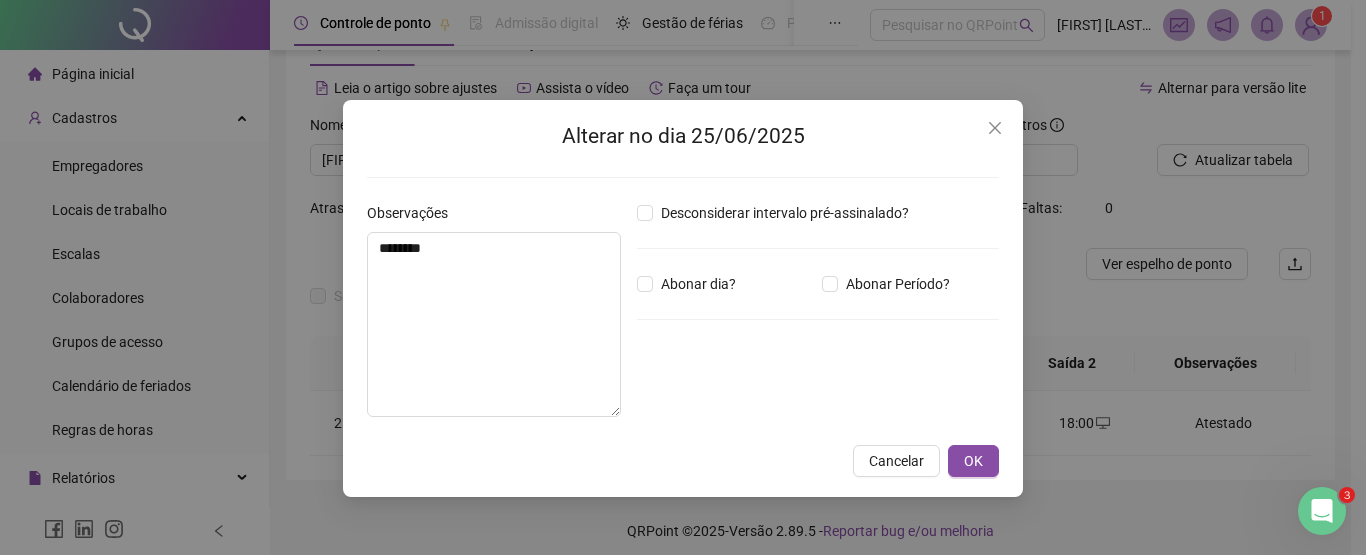 type on "*****" 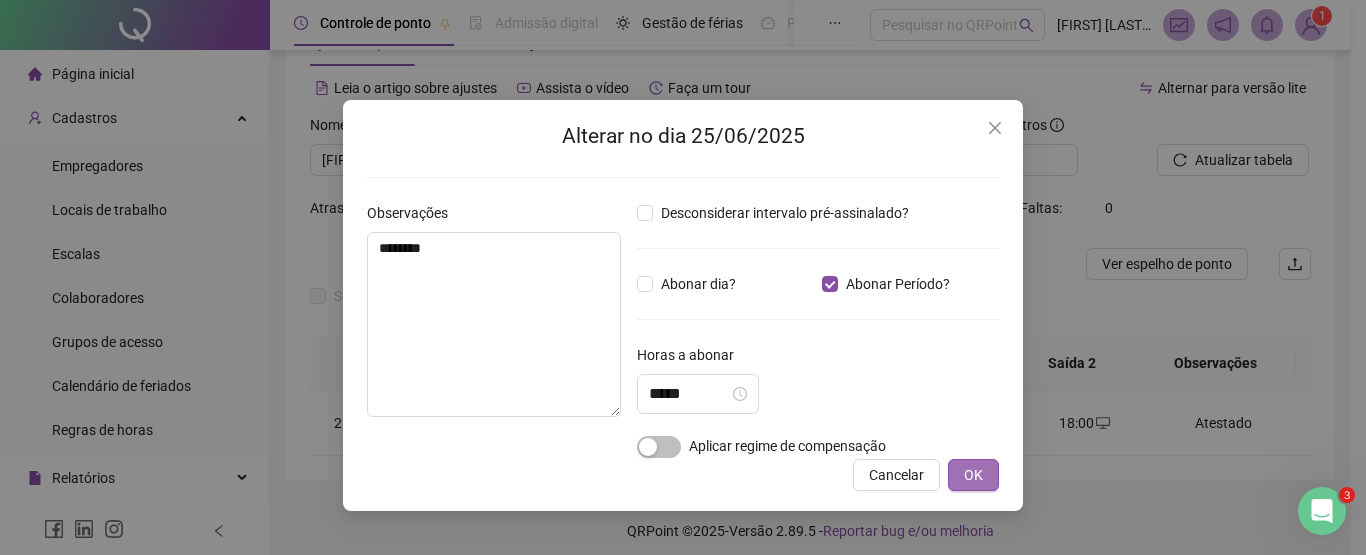 click on "OK" at bounding box center [973, 475] 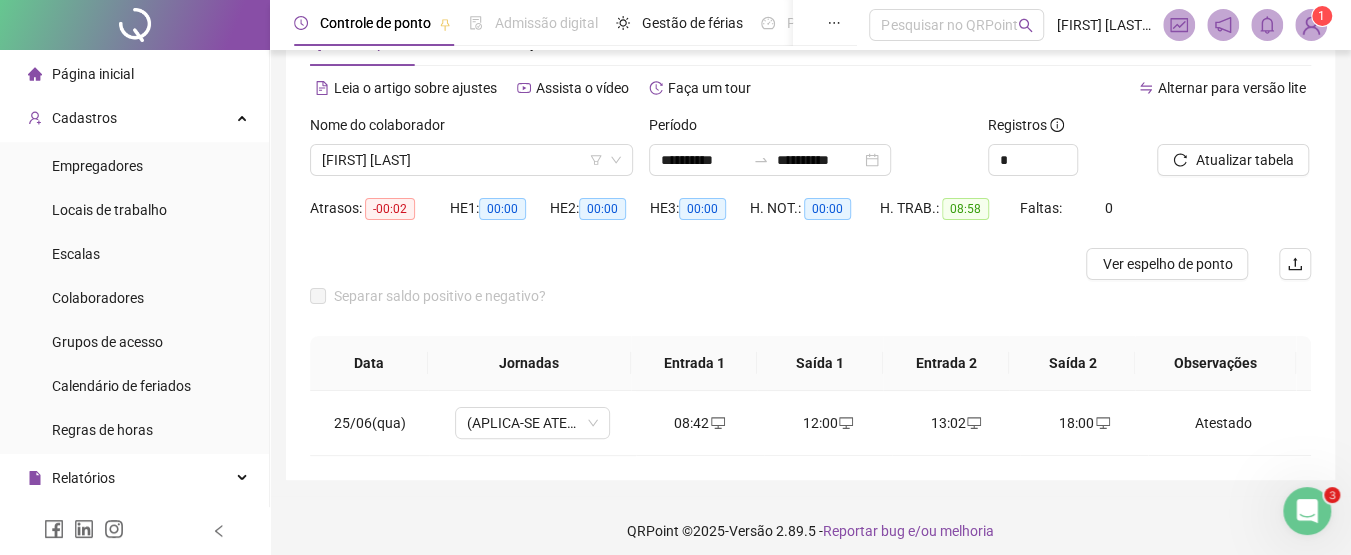 scroll, scrollTop: 0, scrollLeft: 0, axis: both 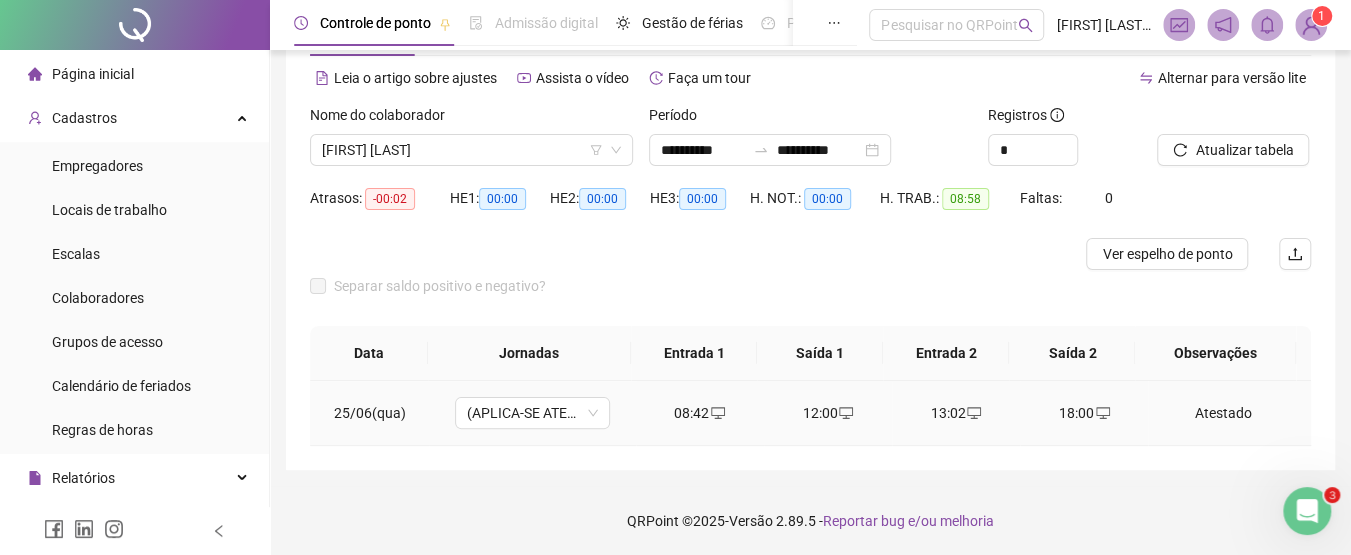 click on "08:42" at bounding box center [700, 413] 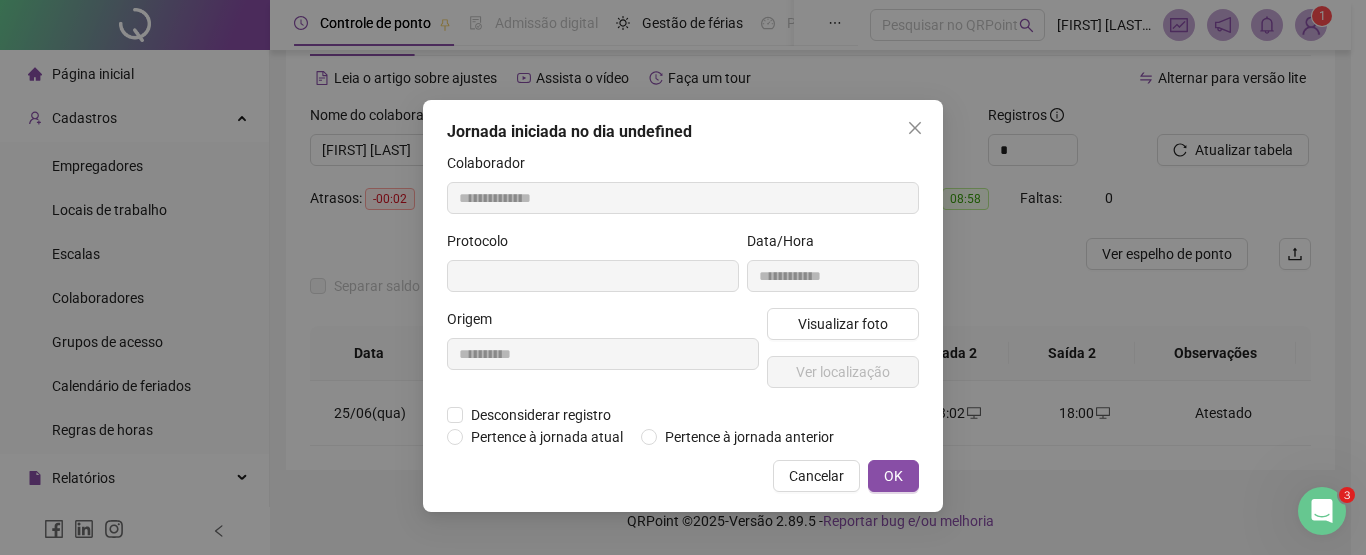 type on "**********" 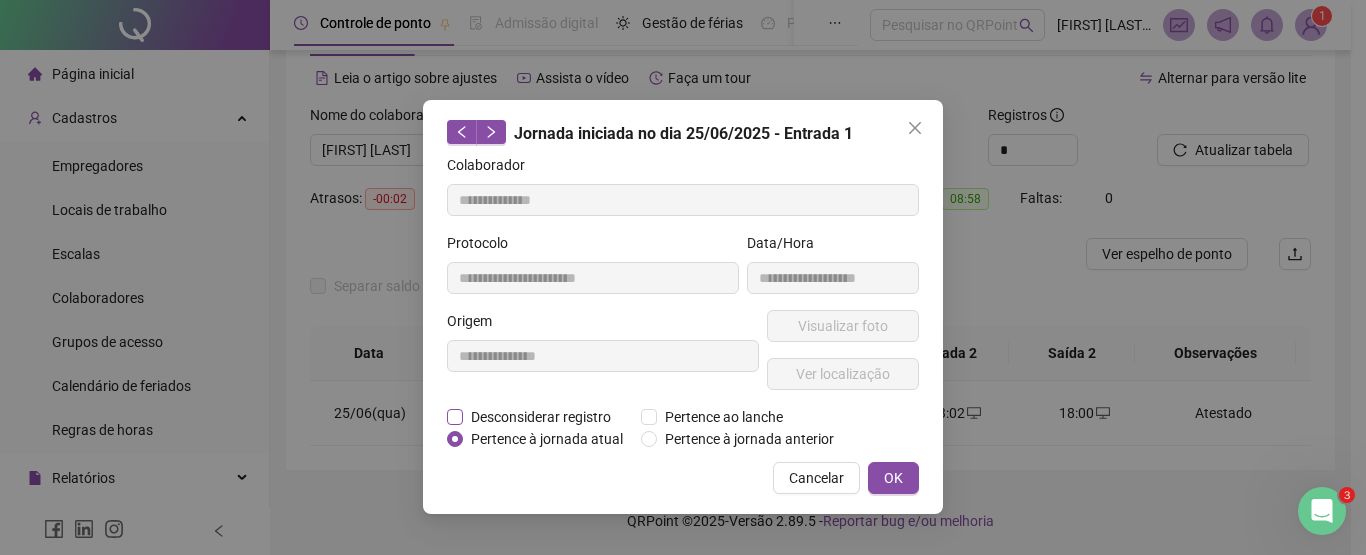click on "Desconsiderar registro" at bounding box center [541, 417] 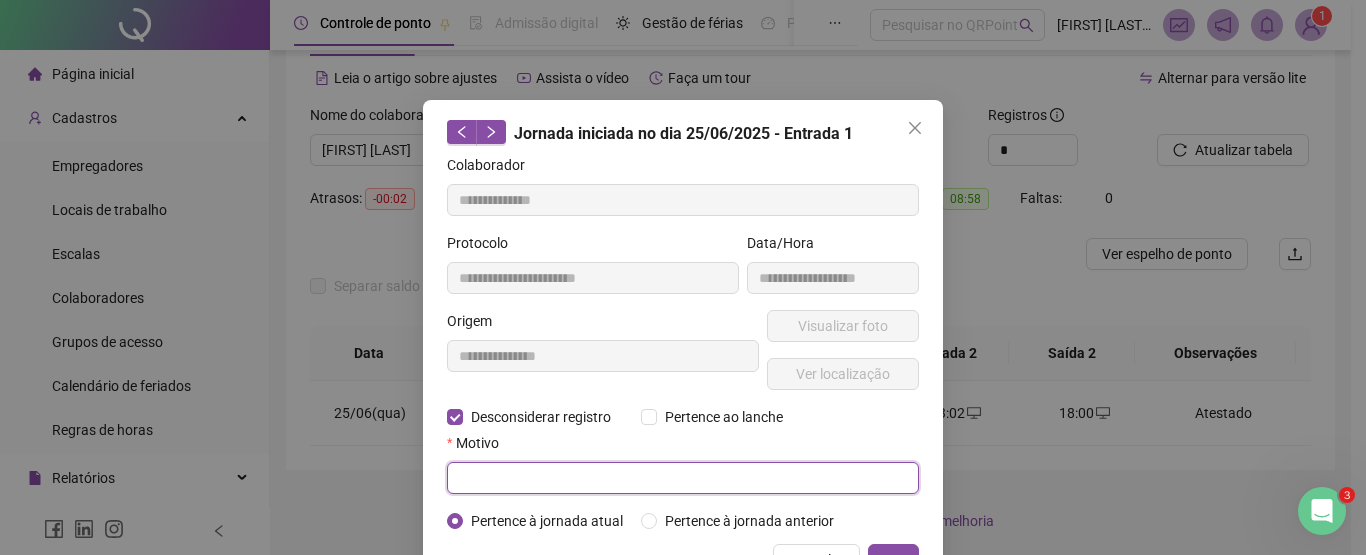 click at bounding box center (683, 478) 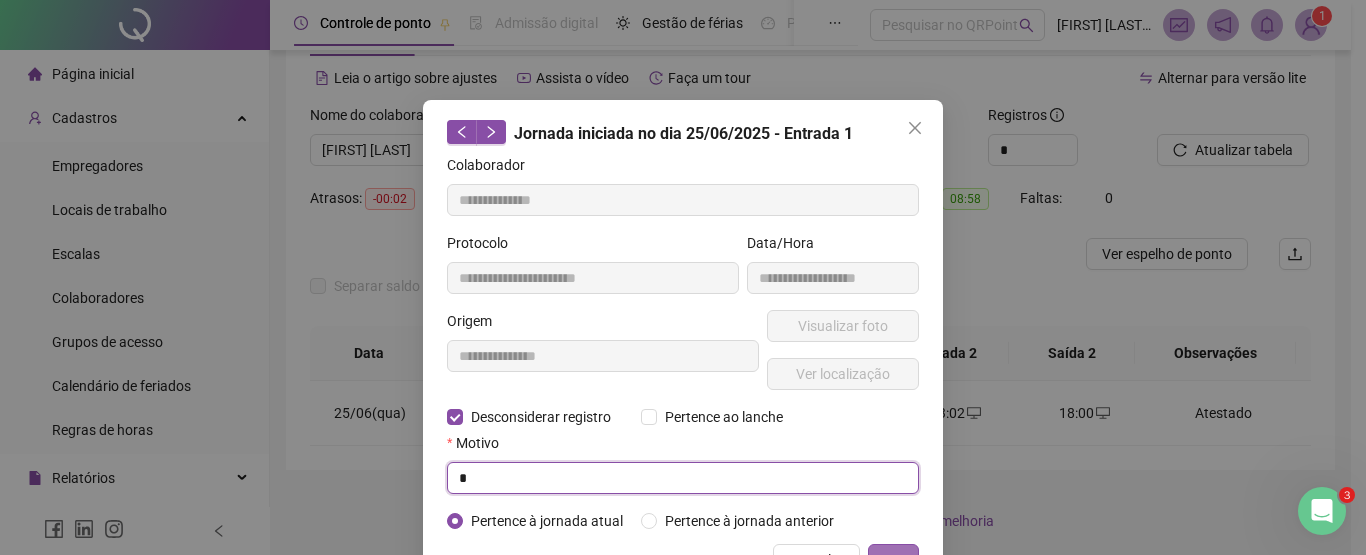 type 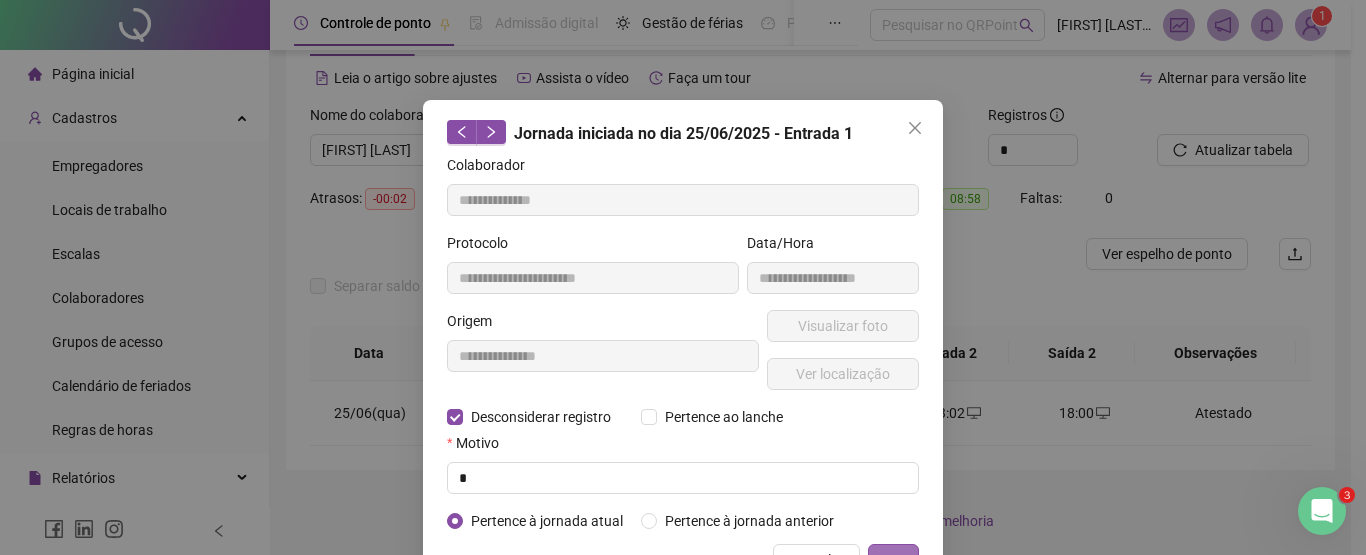 click on "OK" at bounding box center [893, 560] 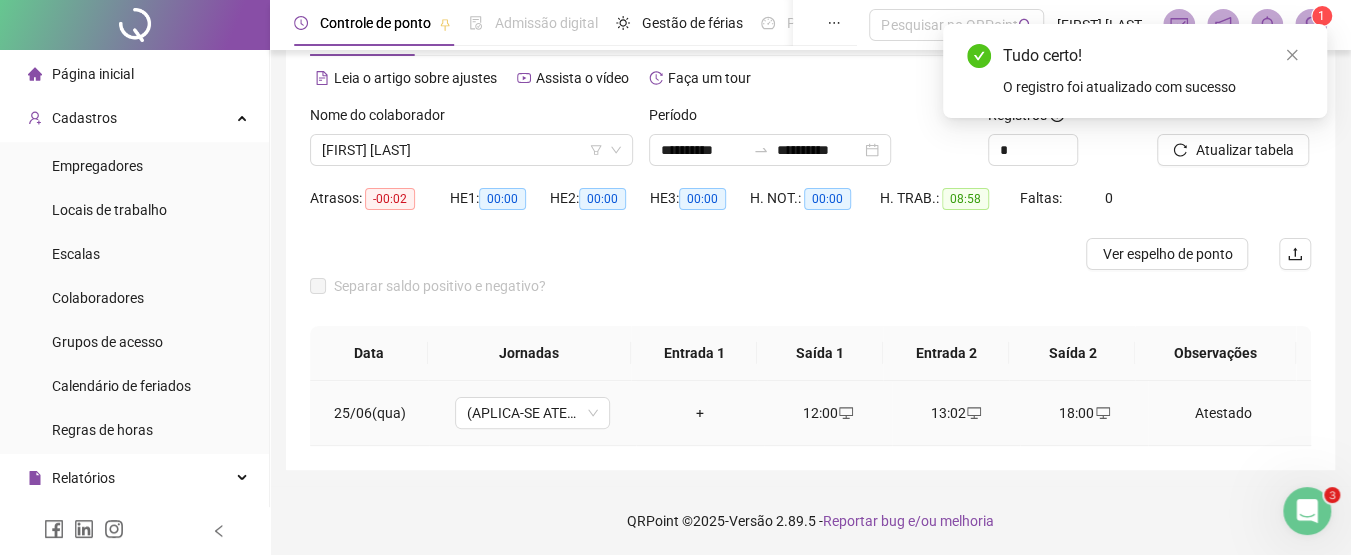 click on "+" at bounding box center (700, 413) 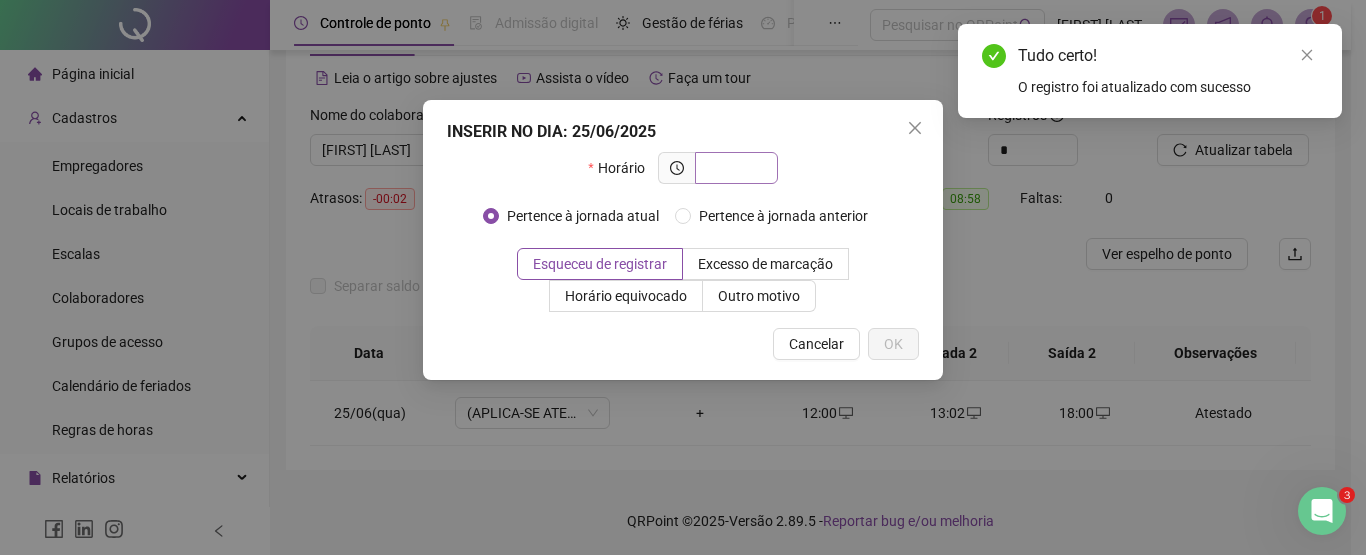 click at bounding box center (734, 168) 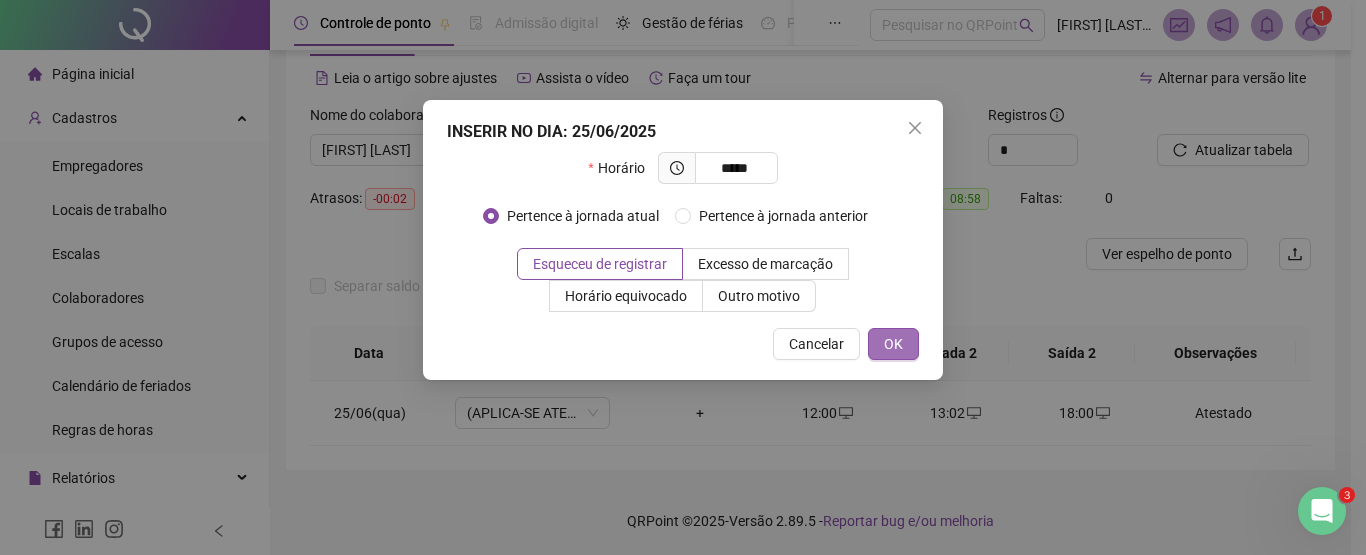 type on "*****" 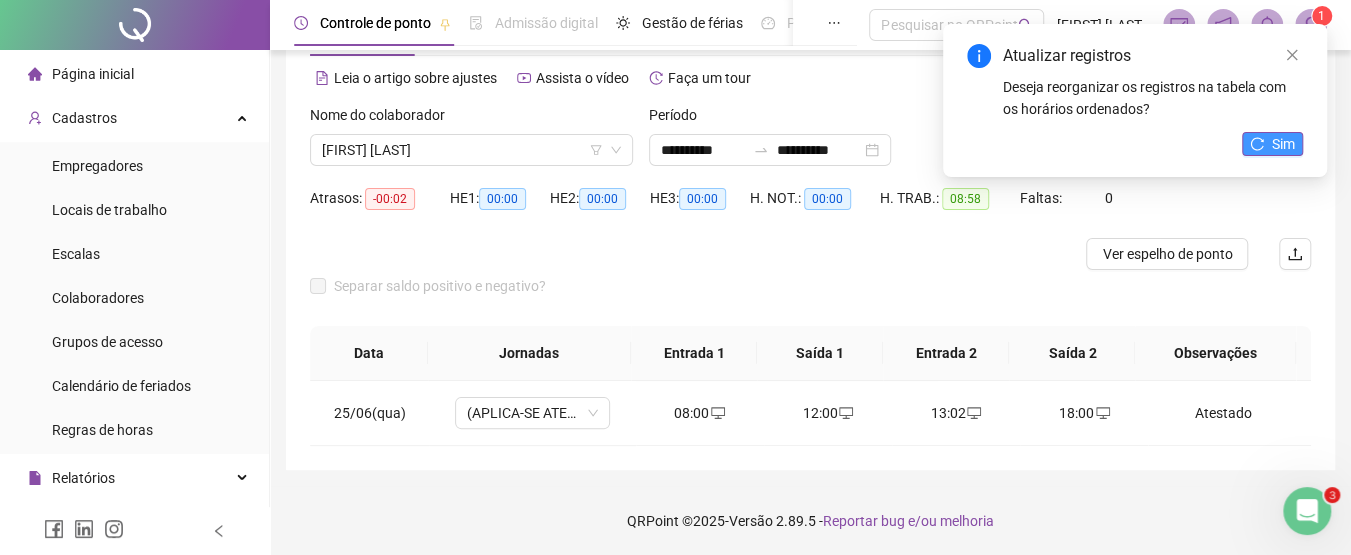 click on "Sim" at bounding box center [1283, 144] 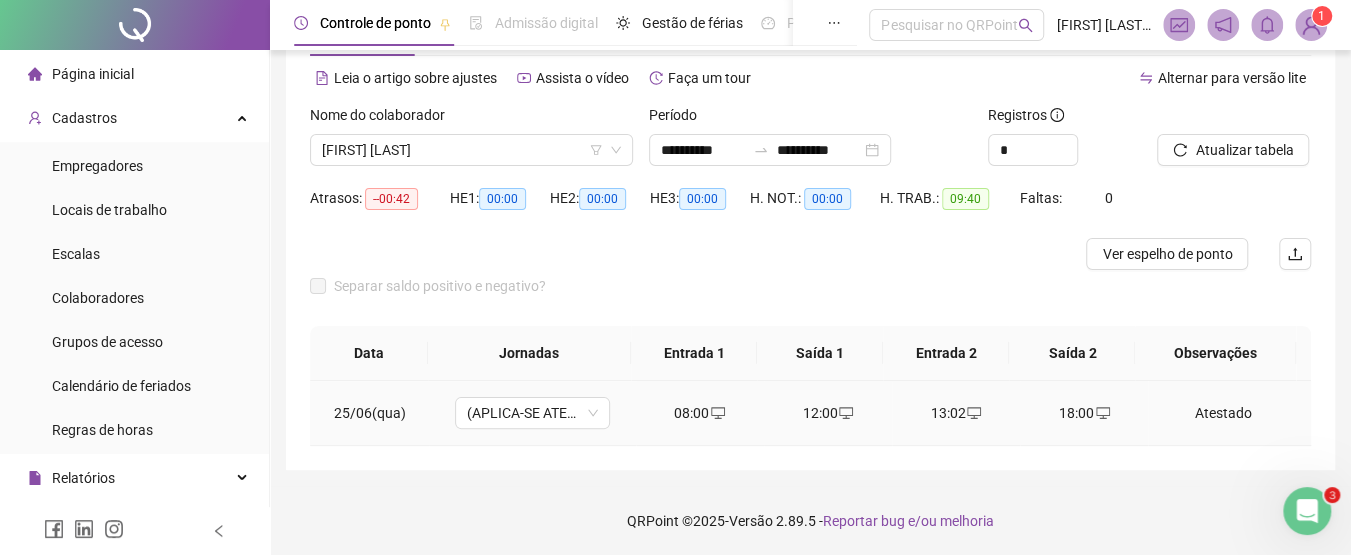 click on "Atestado" at bounding box center (1223, 413) 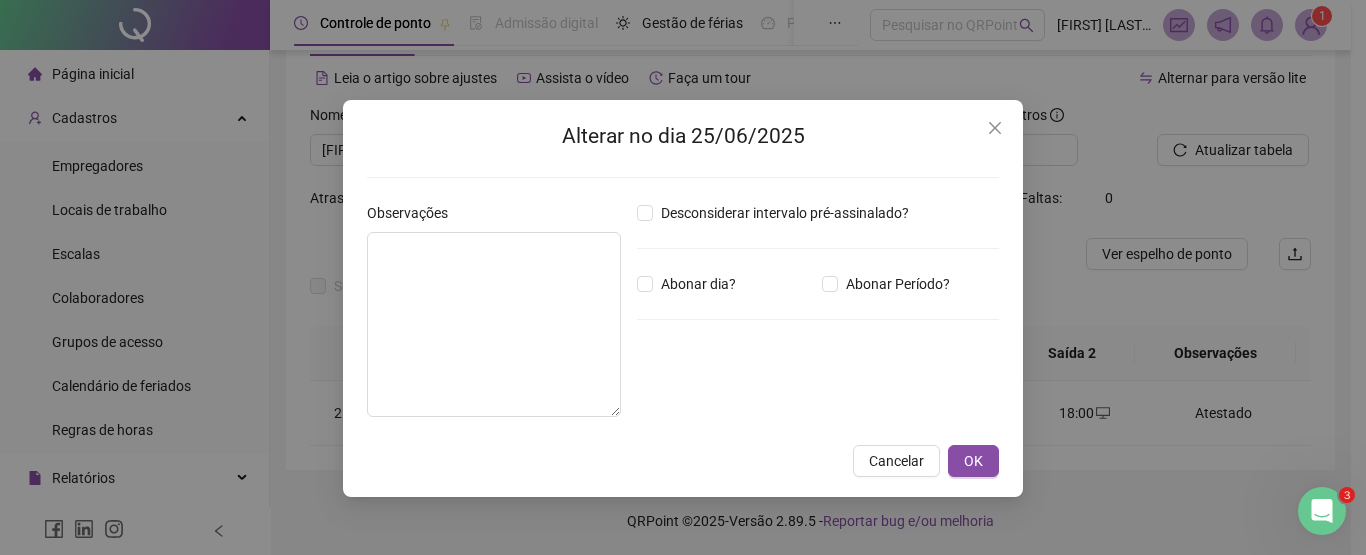 type on "********" 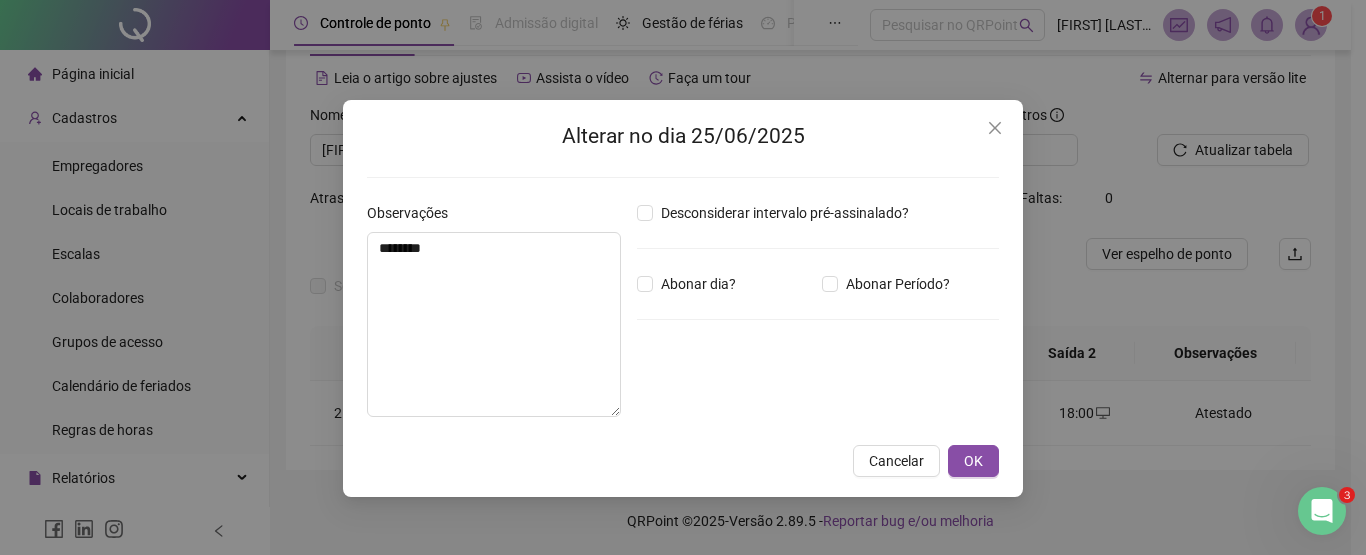 type on "*****" 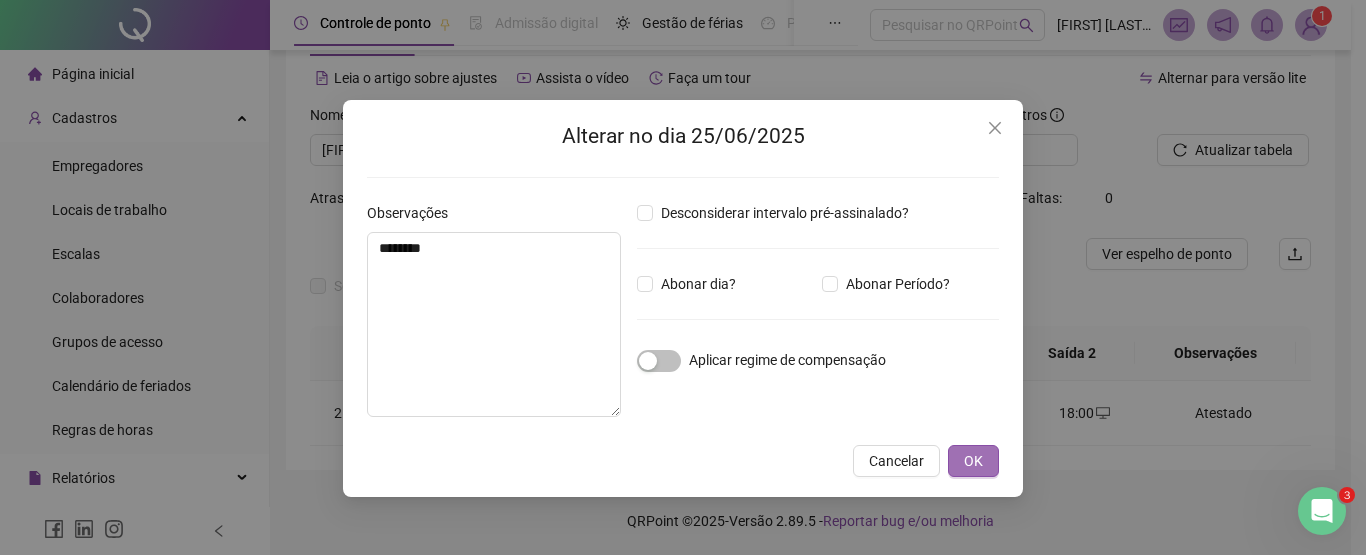 click on "OK" at bounding box center [973, 461] 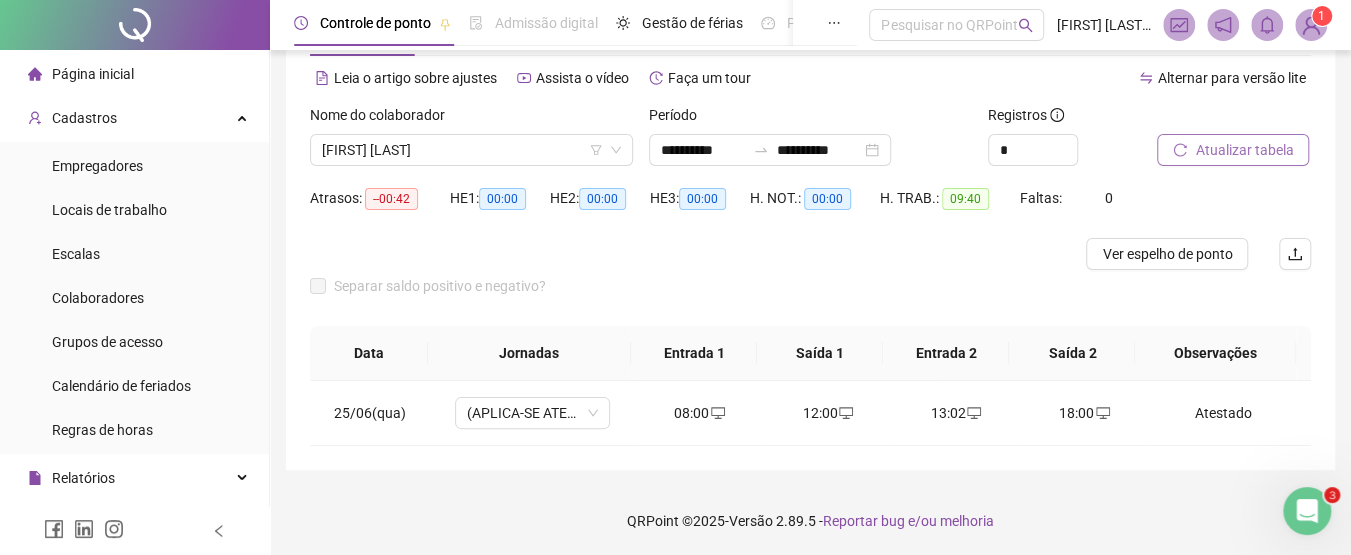 click on "Atualizar tabela" at bounding box center (1244, 150) 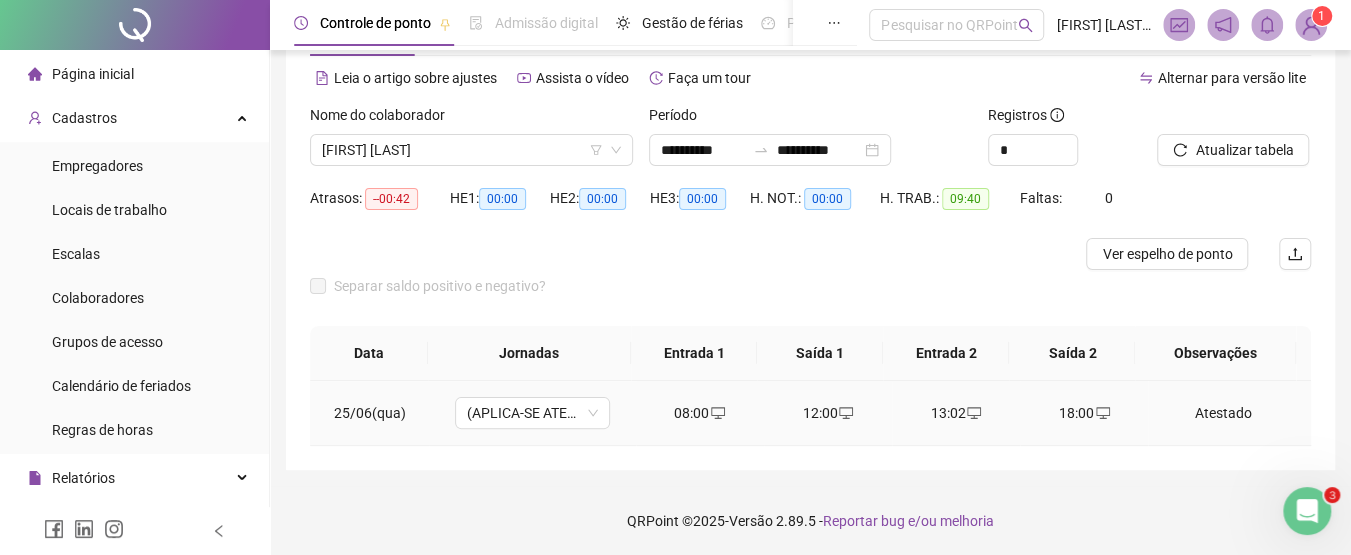 click on "Atestado" at bounding box center (1223, 413) 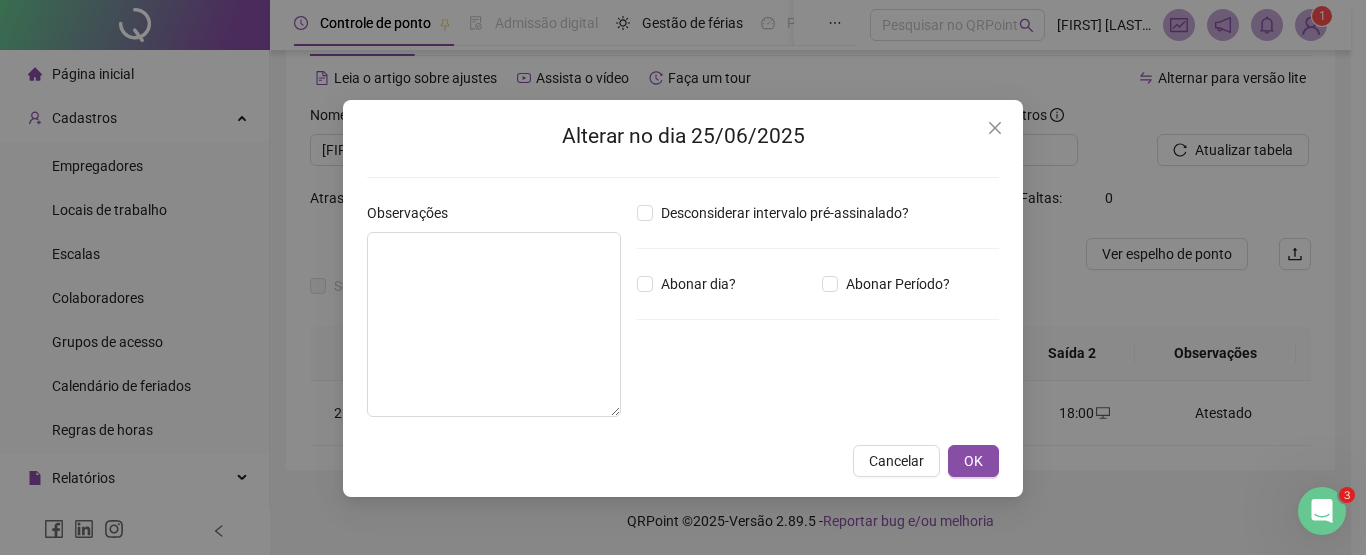 type on "********" 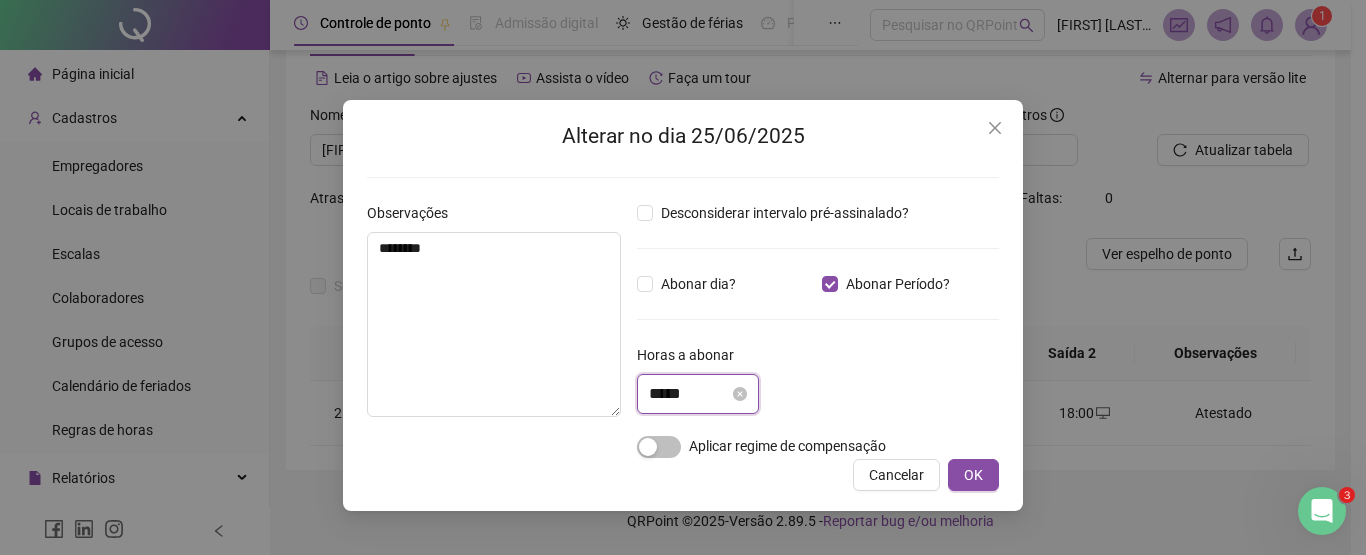 click on "*****" at bounding box center (689, 394) 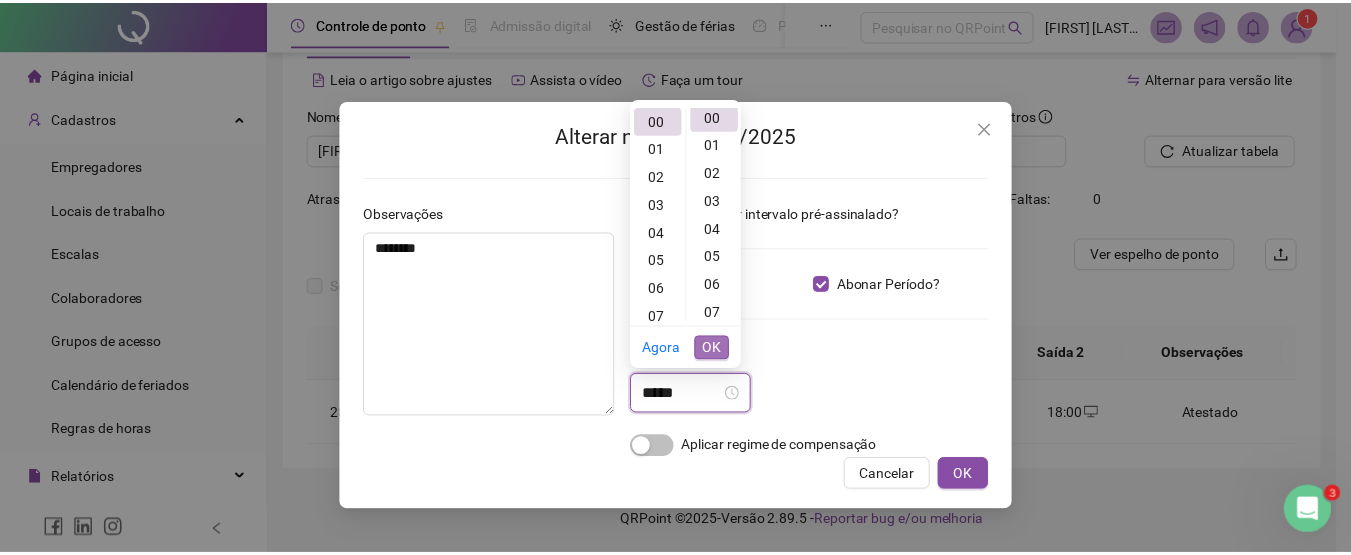 scroll, scrollTop: 0, scrollLeft: 0, axis: both 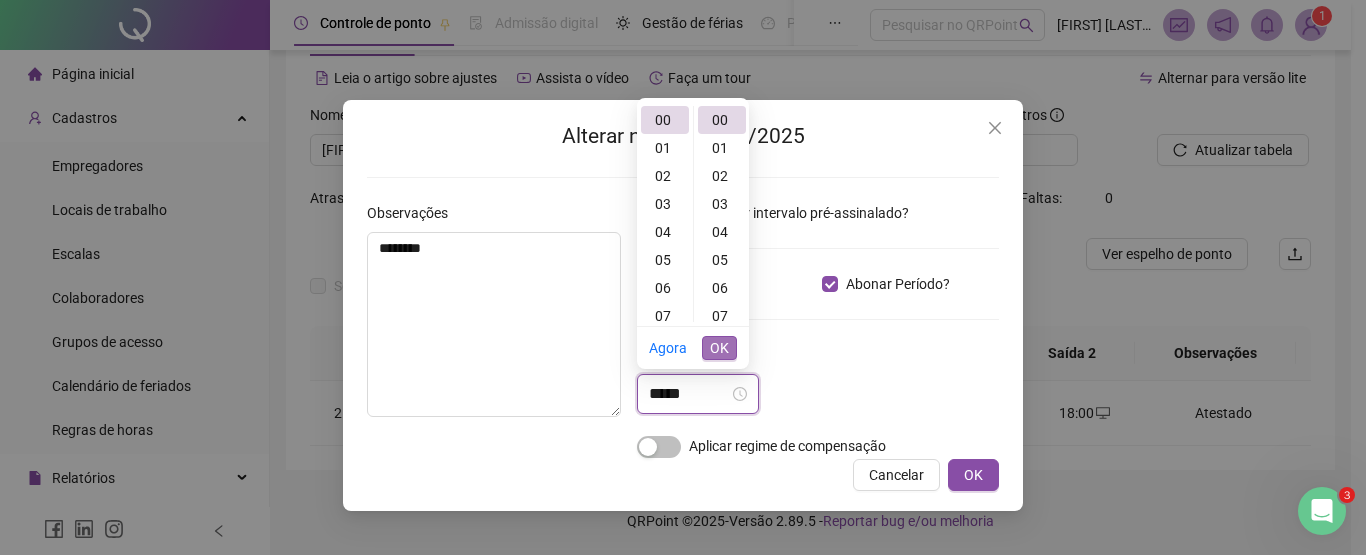 type on "*****" 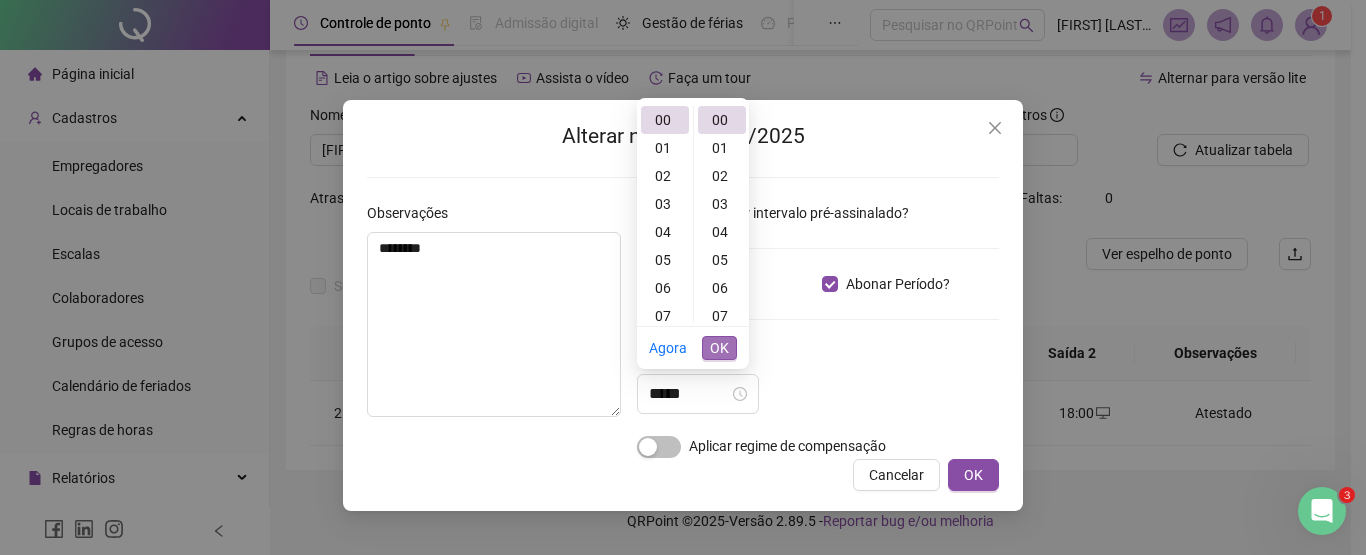 click on "OK" at bounding box center (719, 348) 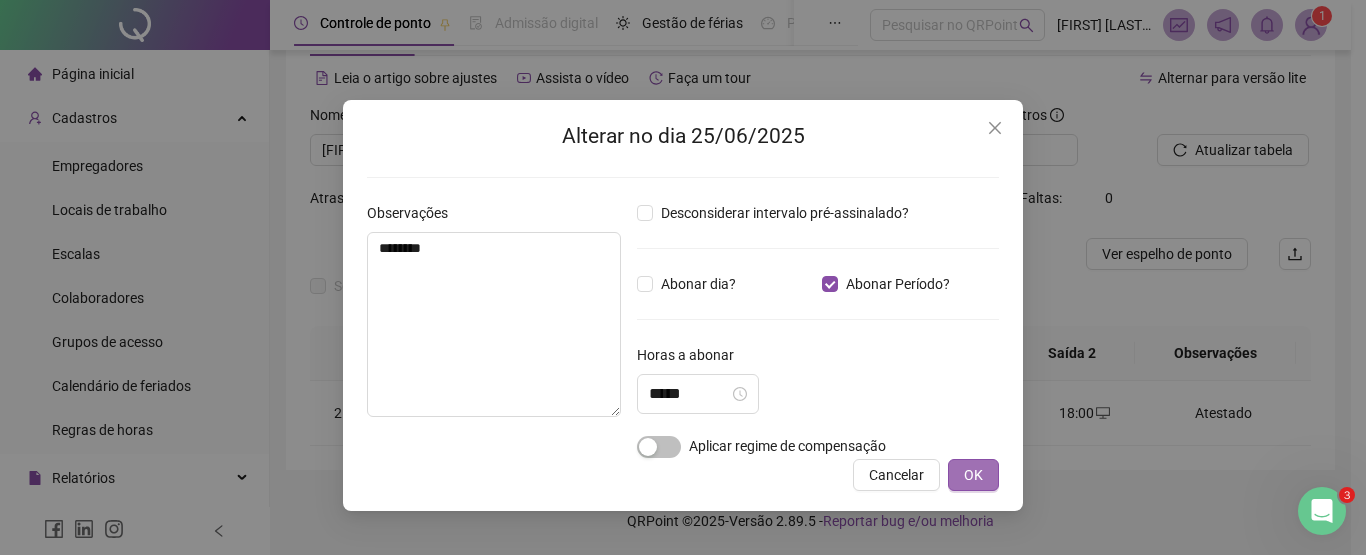 click on "OK" at bounding box center (973, 475) 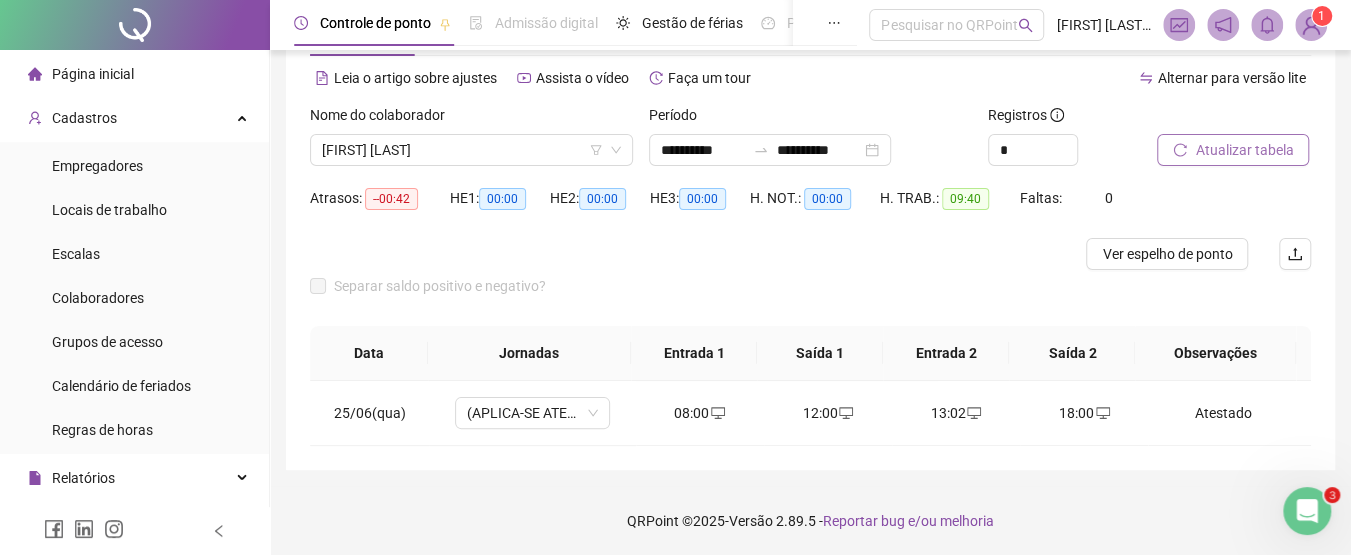 click on "Atualizar tabela" at bounding box center [1244, 150] 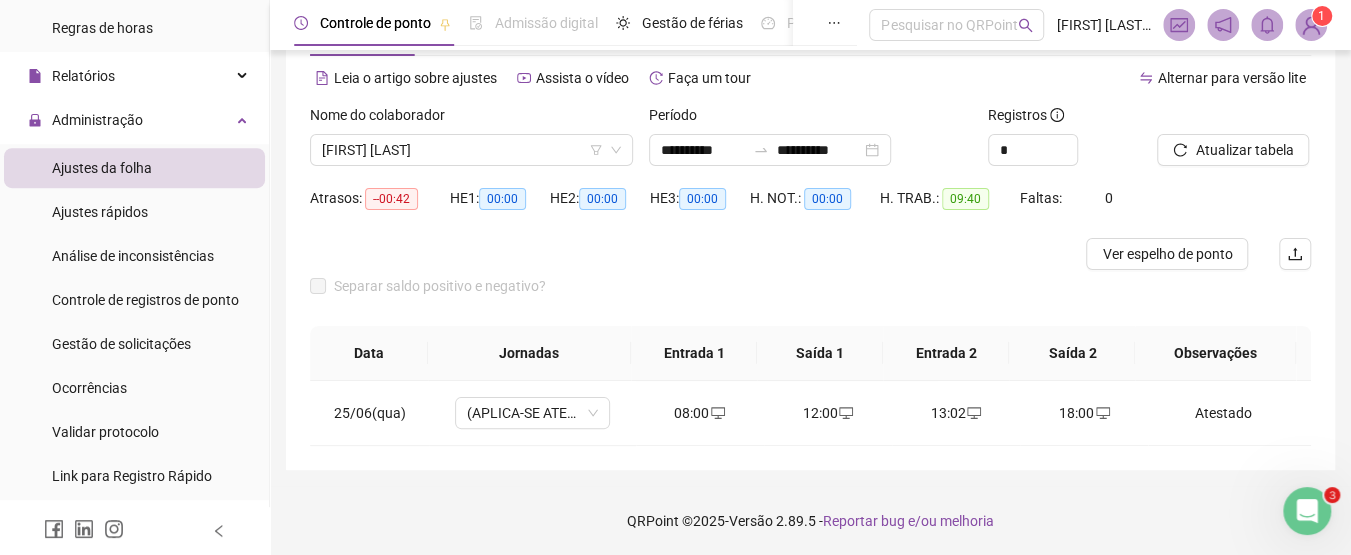 scroll, scrollTop: 475, scrollLeft: 0, axis: vertical 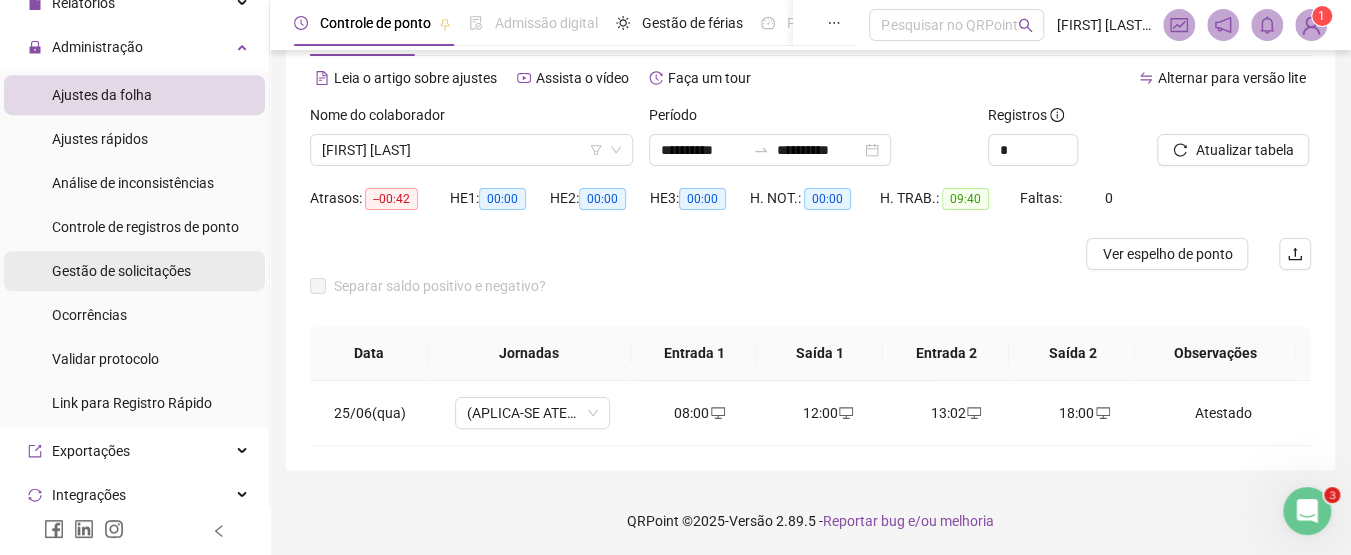 click on "Gestão de solicitações" at bounding box center (121, 271) 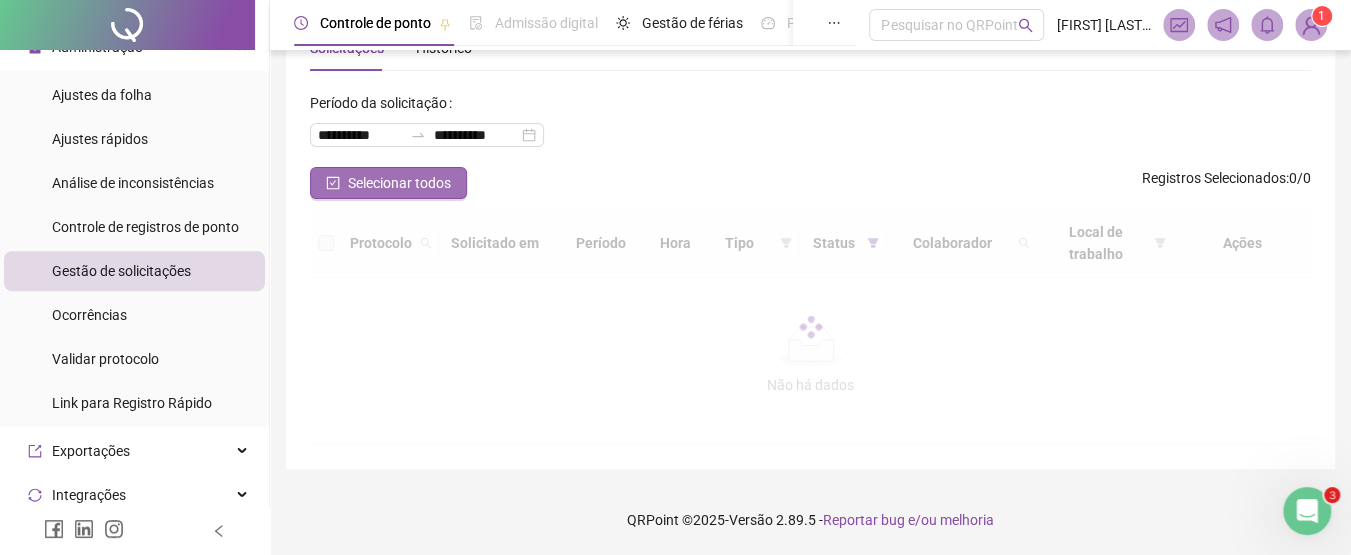 scroll, scrollTop: 79, scrollLeft: 0, axis: vertical 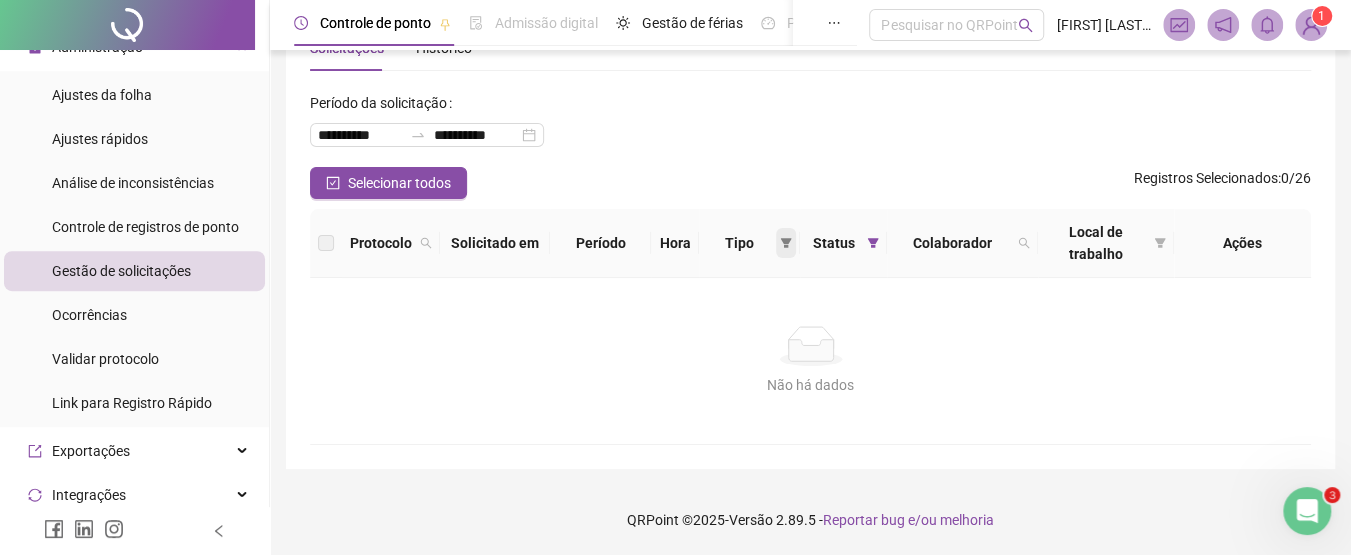 click at bounding box center [786, 243] 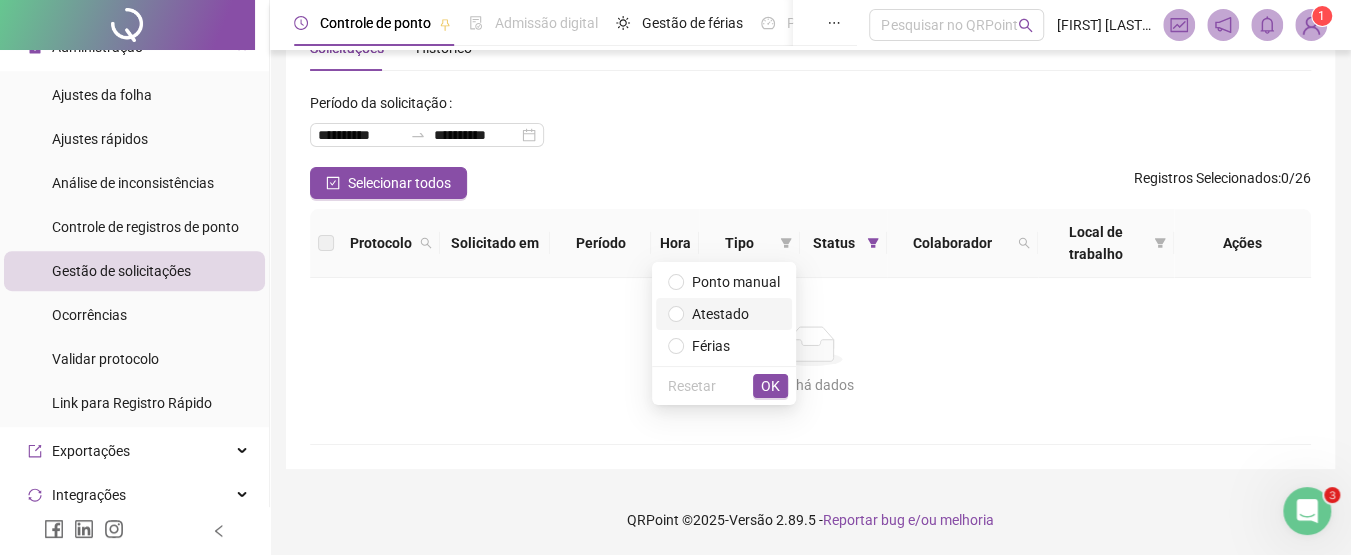 click on "Atestado" at bounding box center (720, 314) 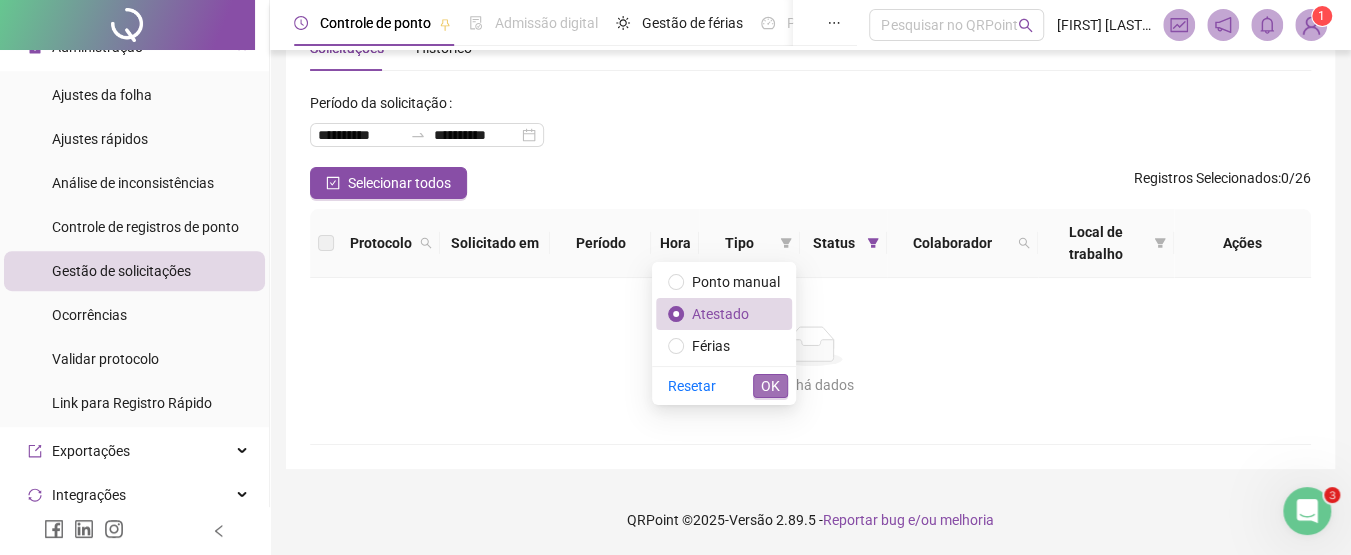 click on "OK" at bounding box center [770, 386] 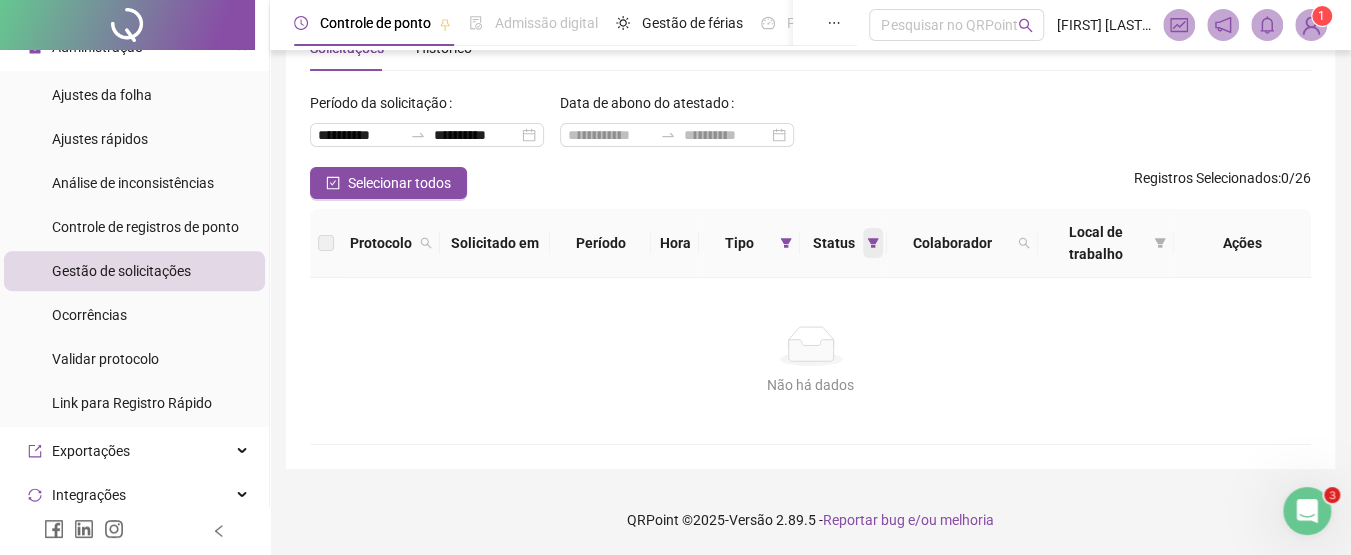 click 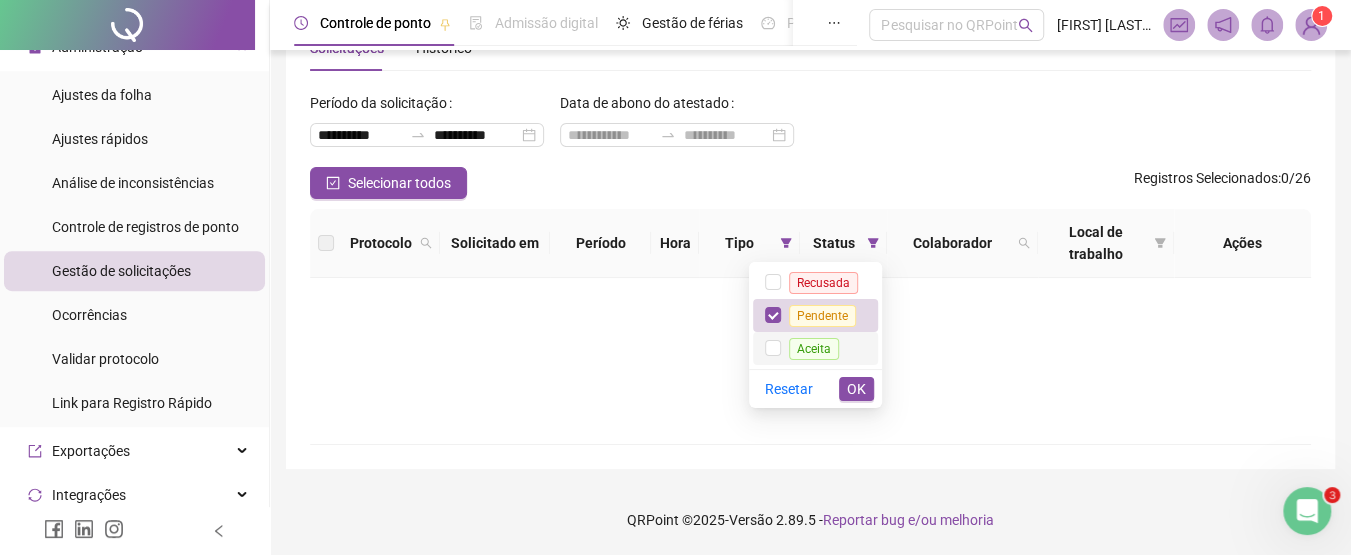 click on "Aceita" at bounding box center [815, 348] 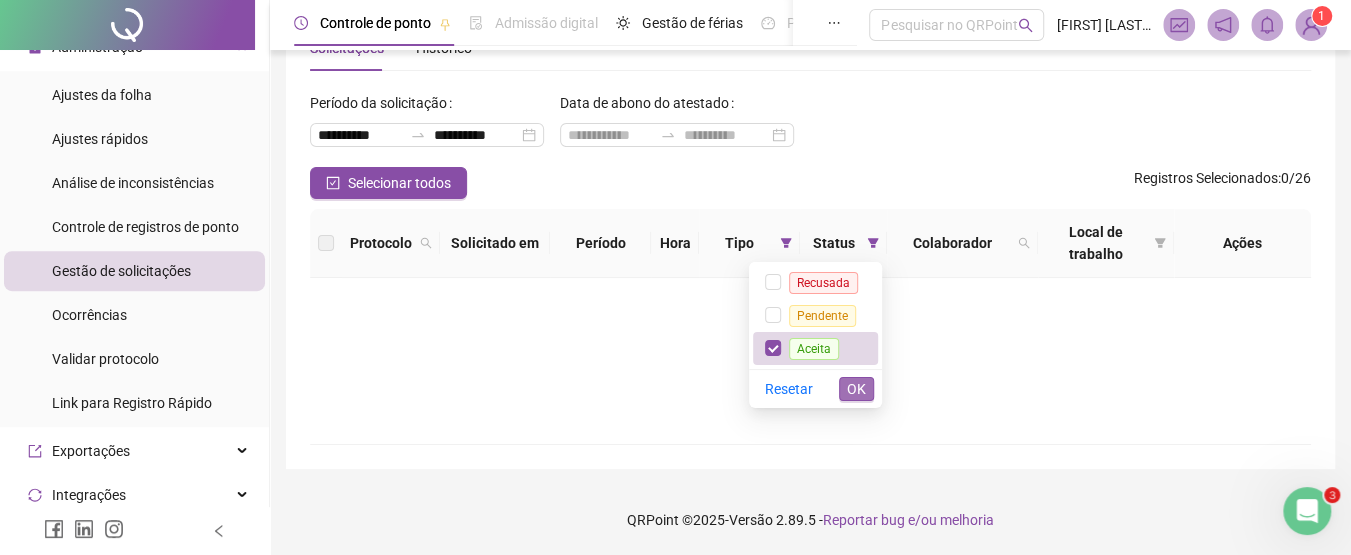 click on "OK" at bounding box center (856, 389) 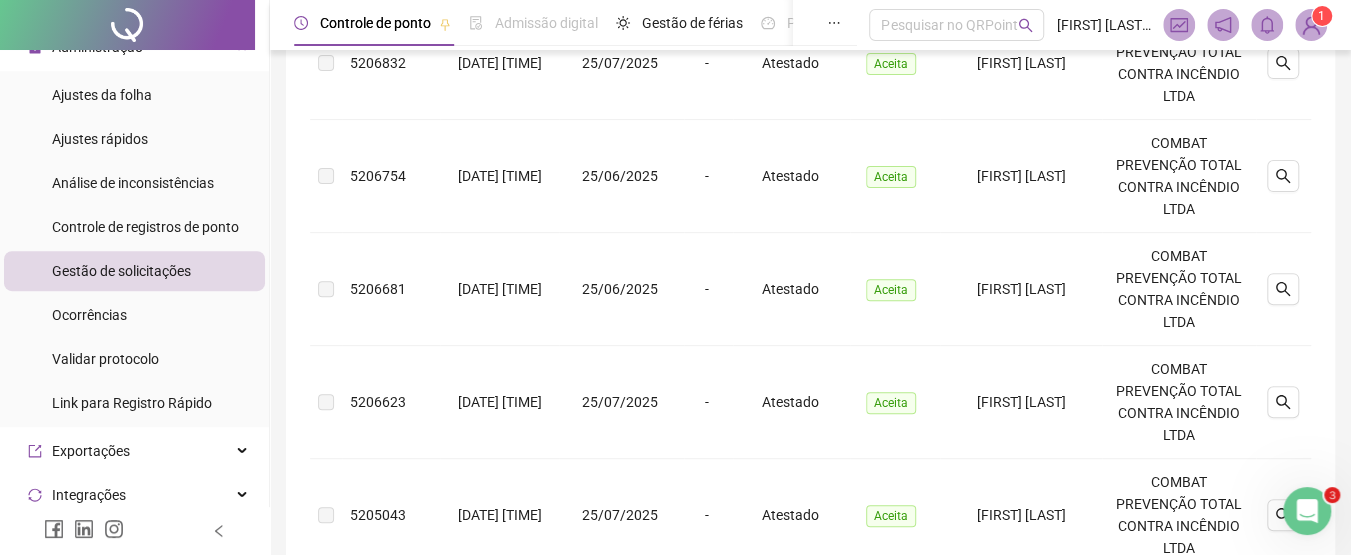 scroll, scrollTop: 316, scrollLeft: 0, axis: vertical 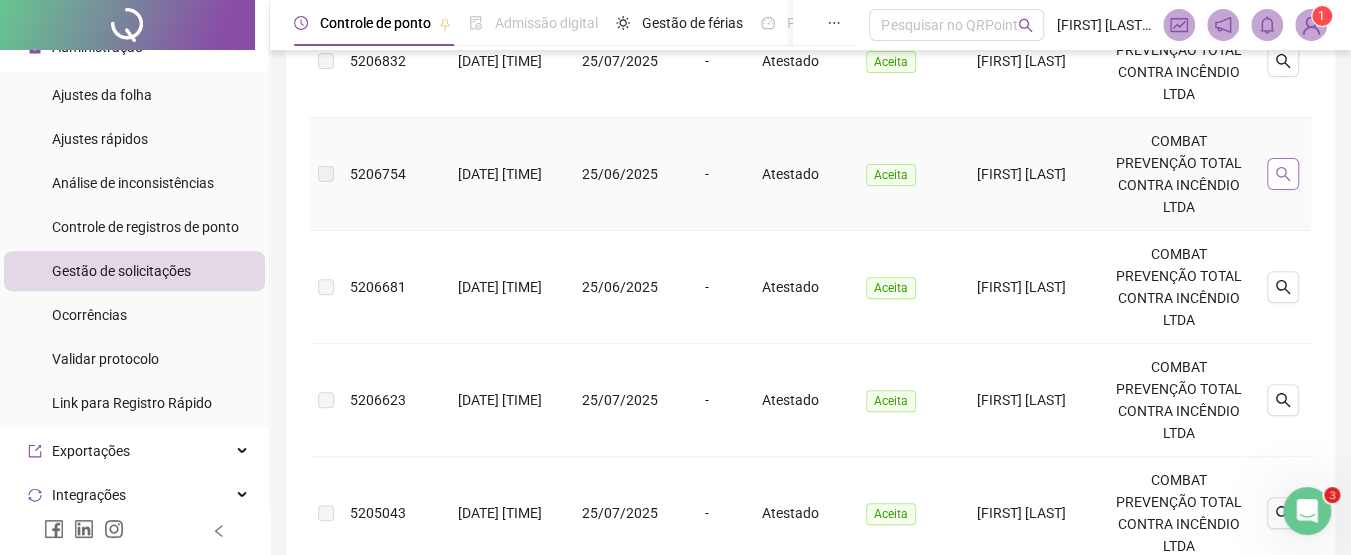 click 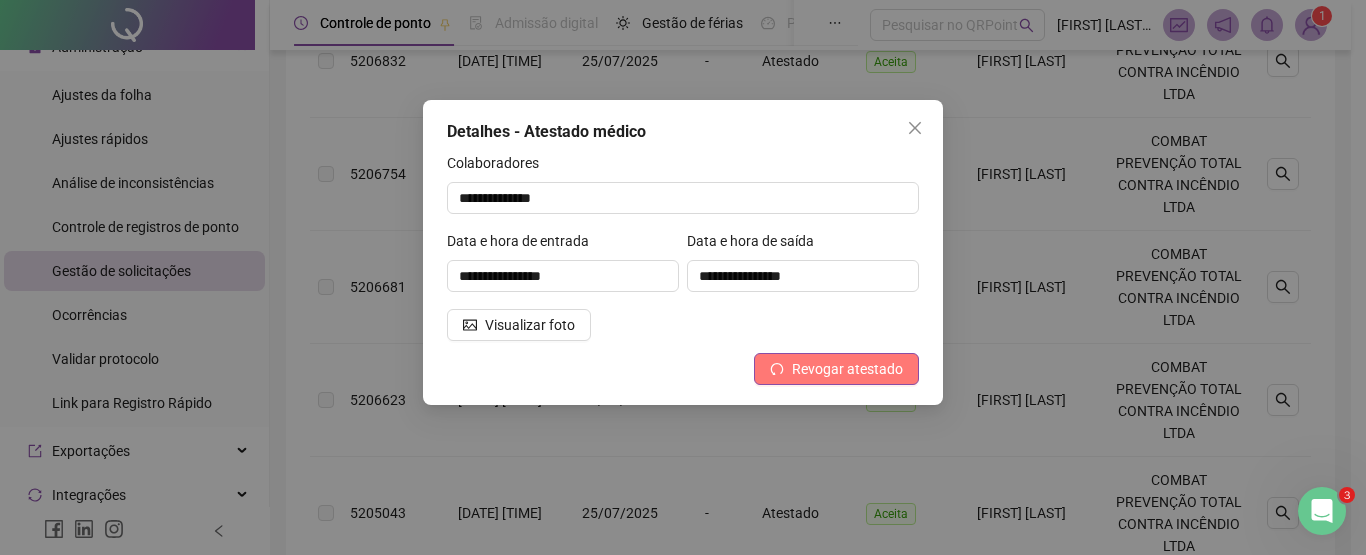 click on "Revogar atestado" at bounding box center [836, 369] 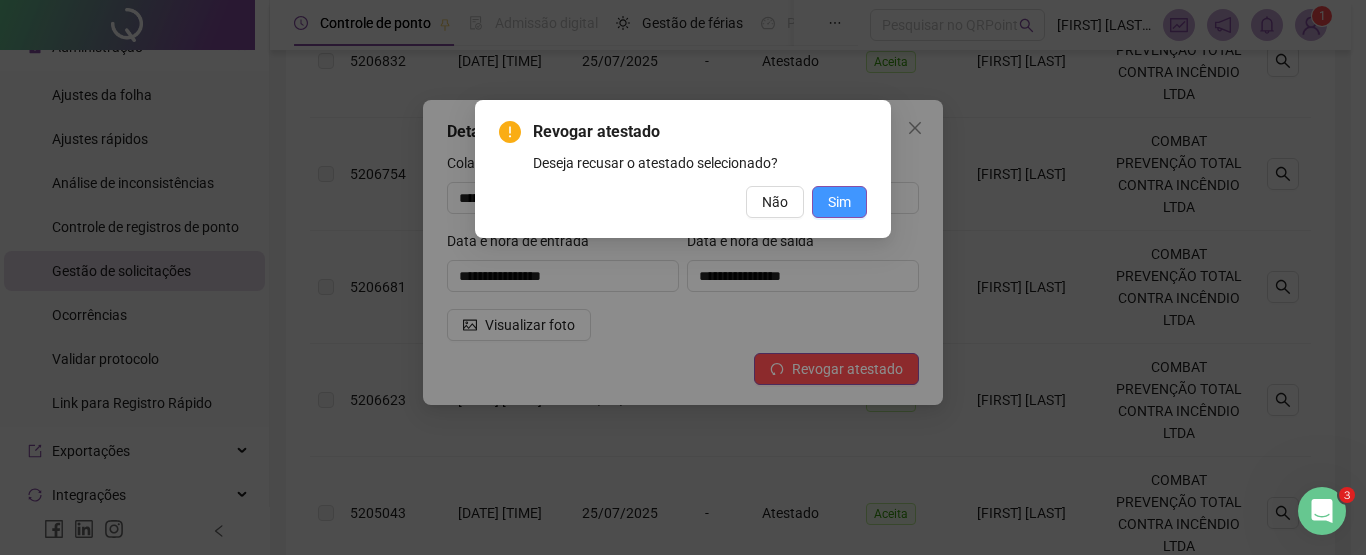 click on "Sim" at bounding box center [839, 202] 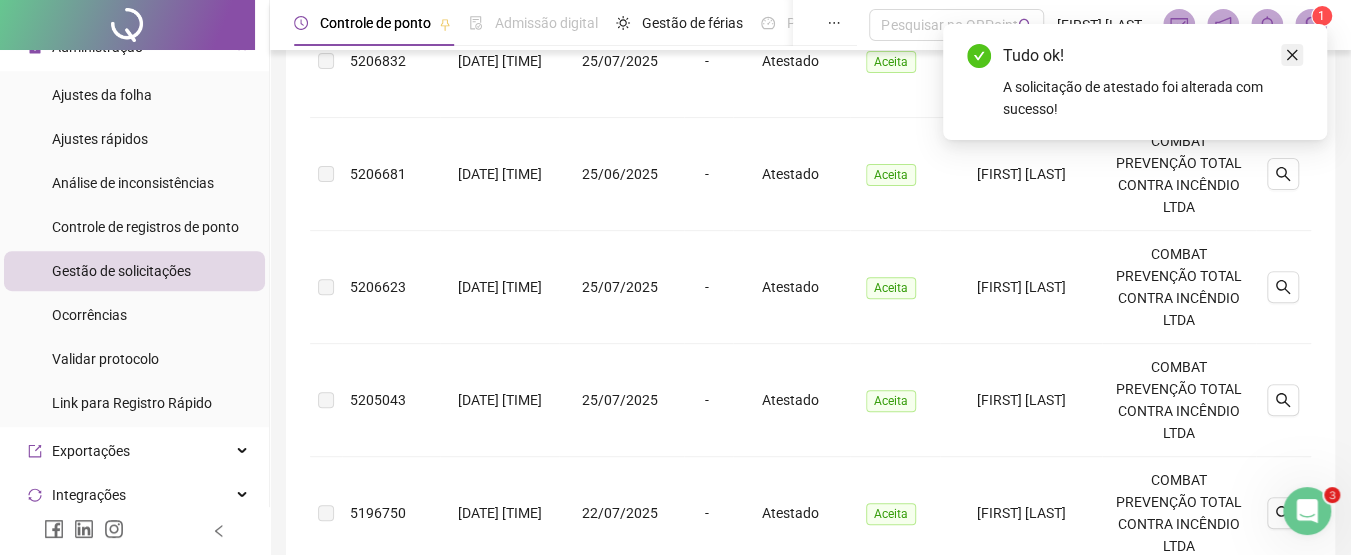 click 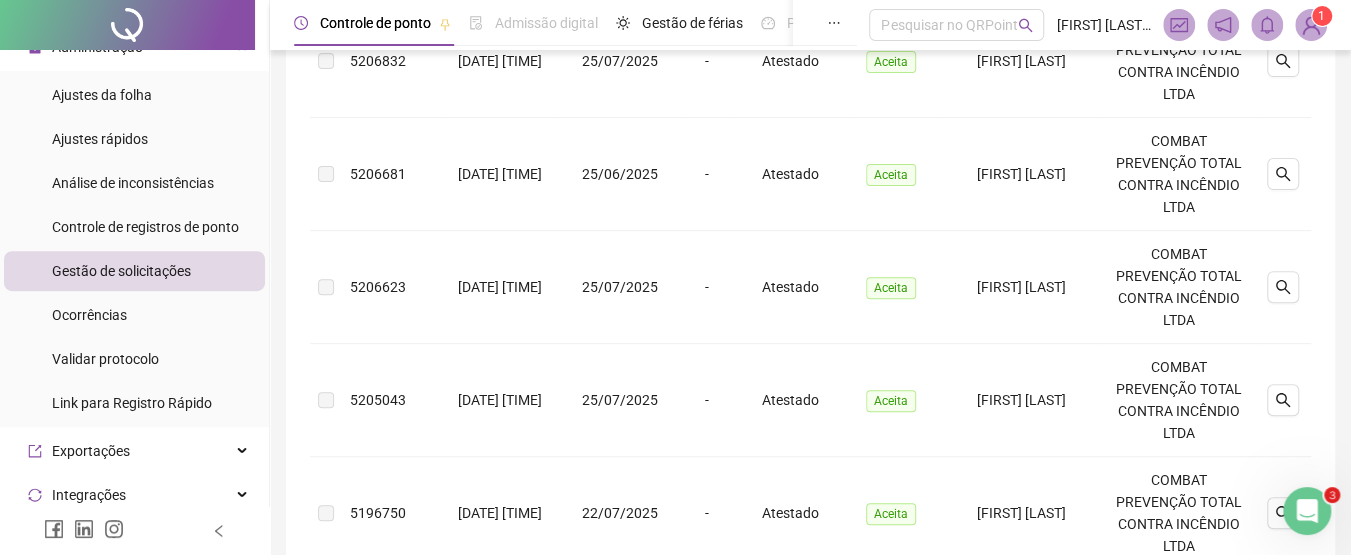 scroll, scrollTop: 0, scrollLeft: 0, axis: both 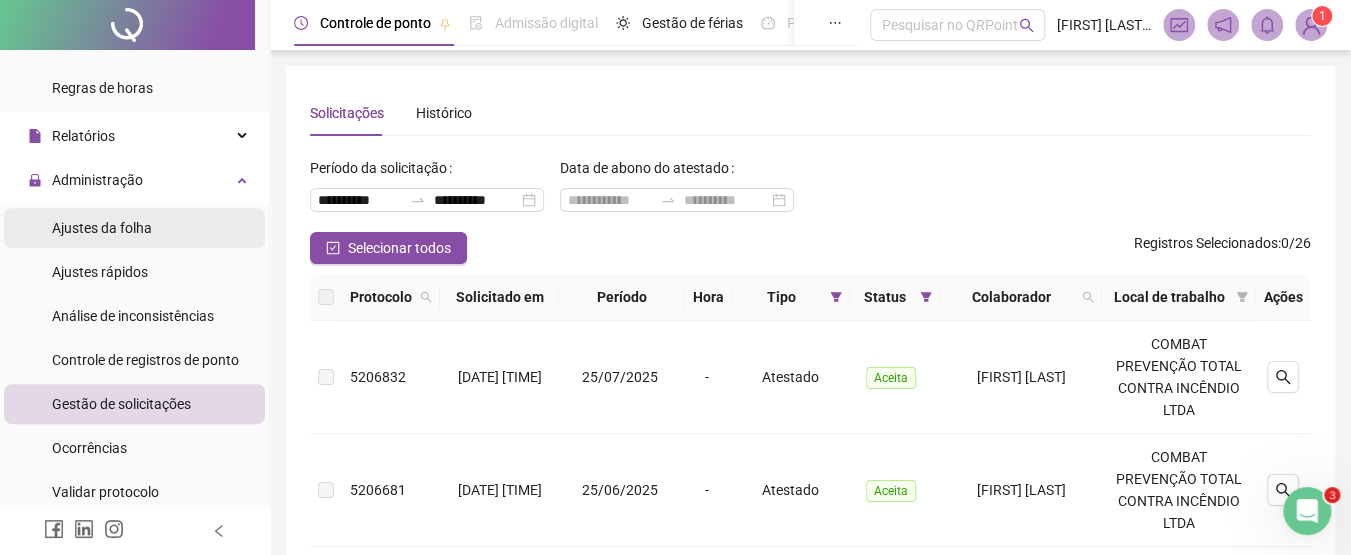 click on "Ajustes da folha" at bounding box center [134, 228] 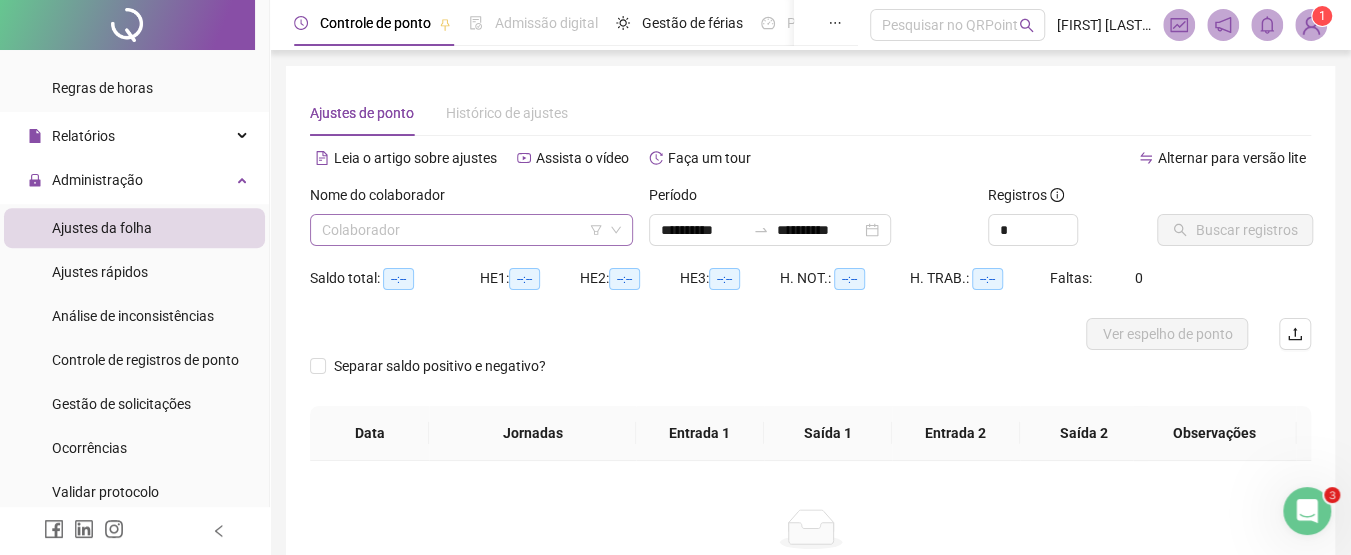 type on "**********" 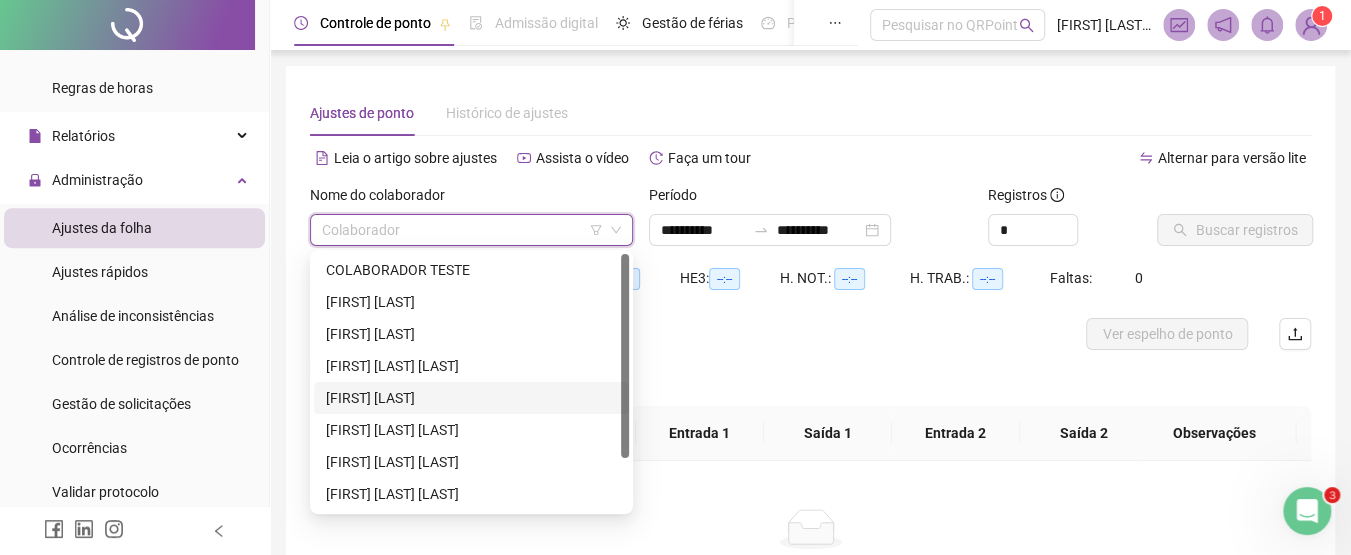 click on "[FIRST] [LAST]" at bounding box center [471, 398] 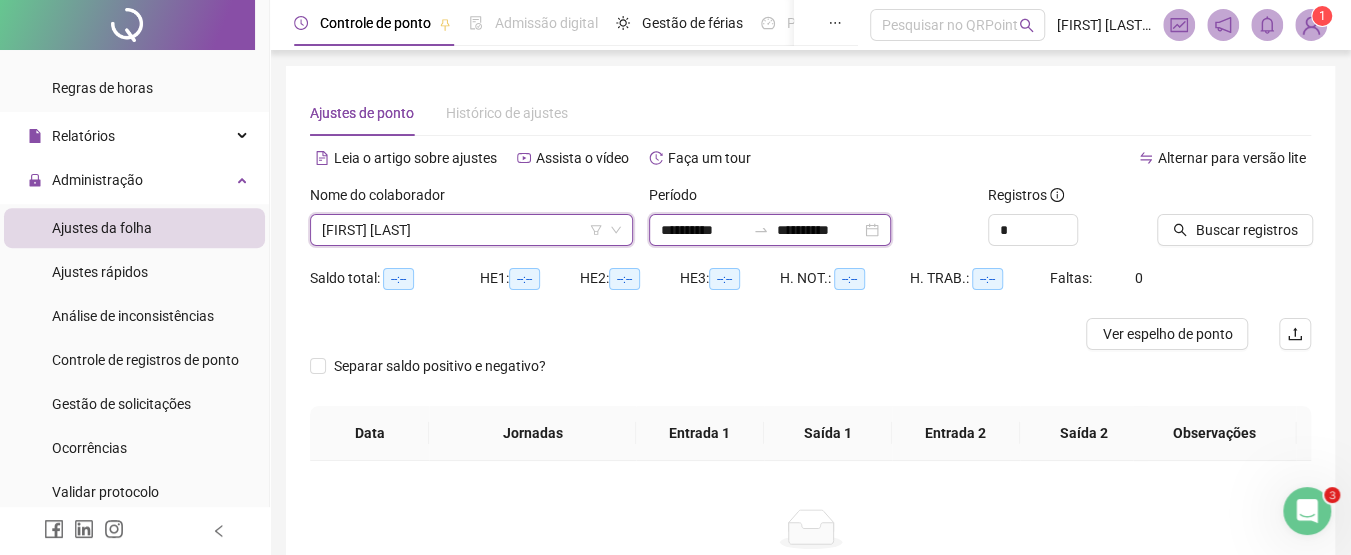 click on "**********" at bounding box center (703, 230) 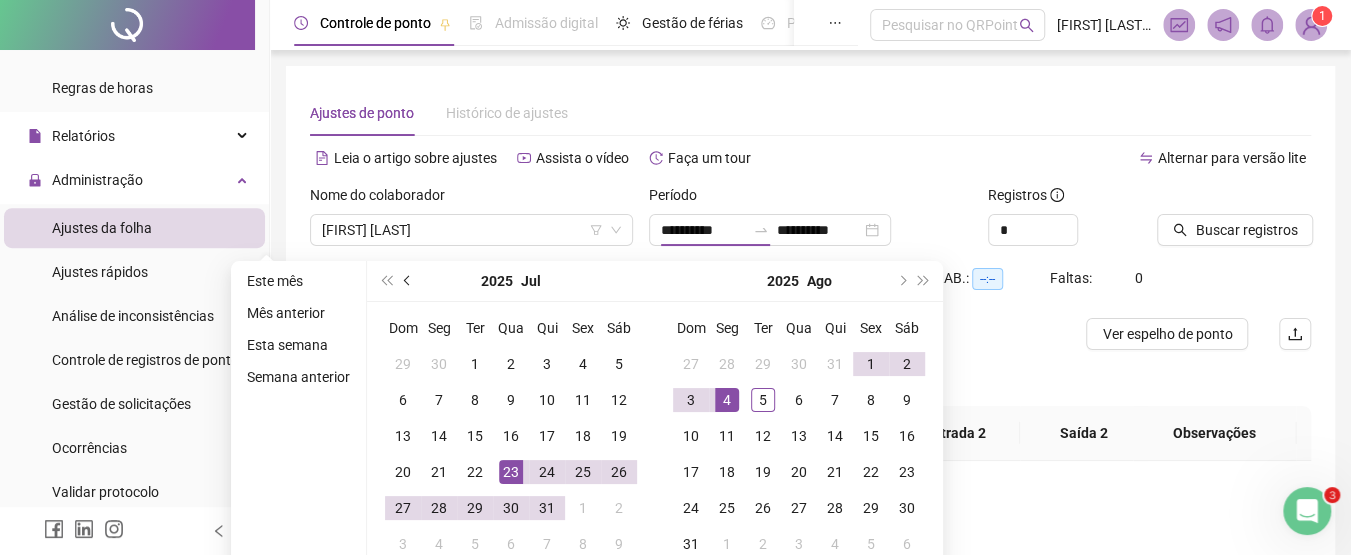 click at bounding box center [408, 281] 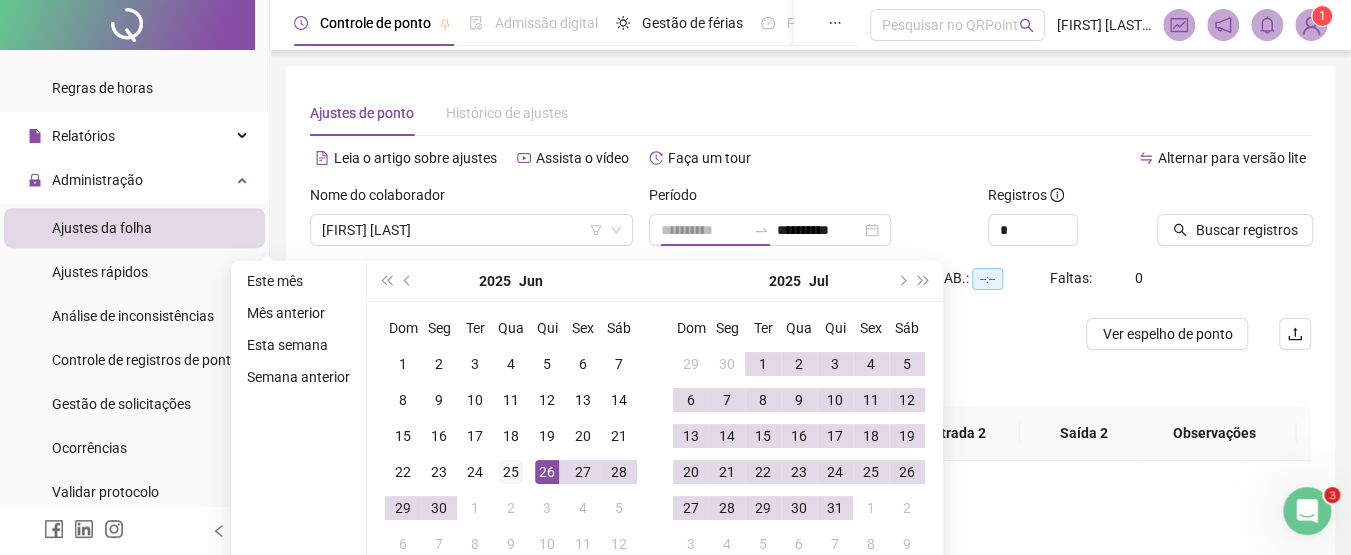 type on "**********" 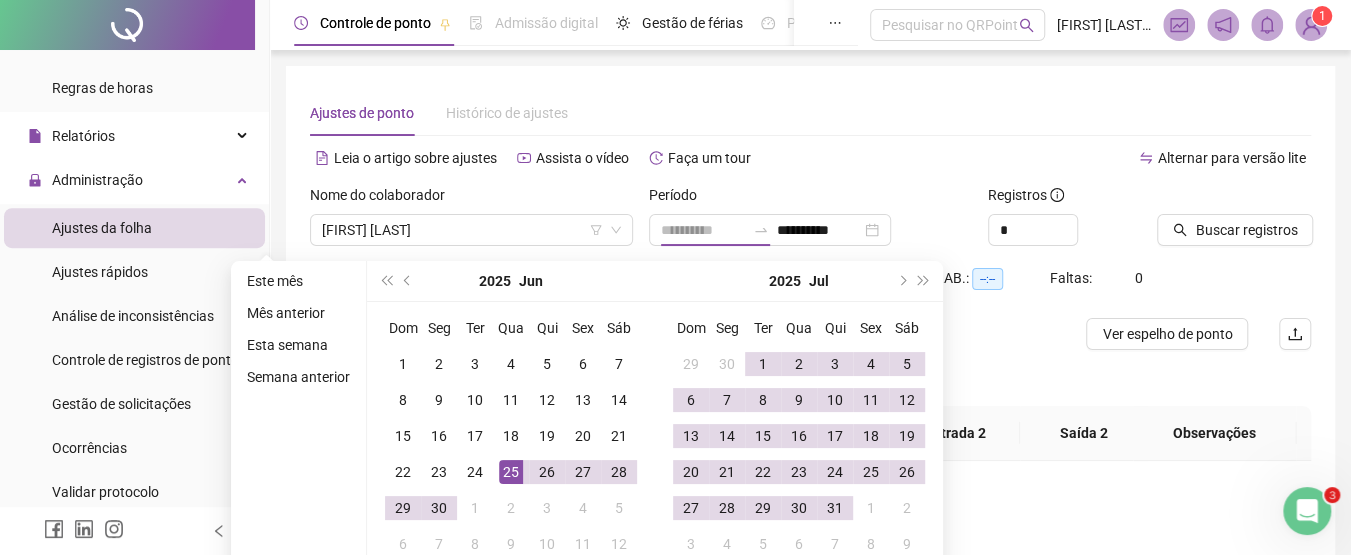 click on "25" at bounding box center (511, 472) 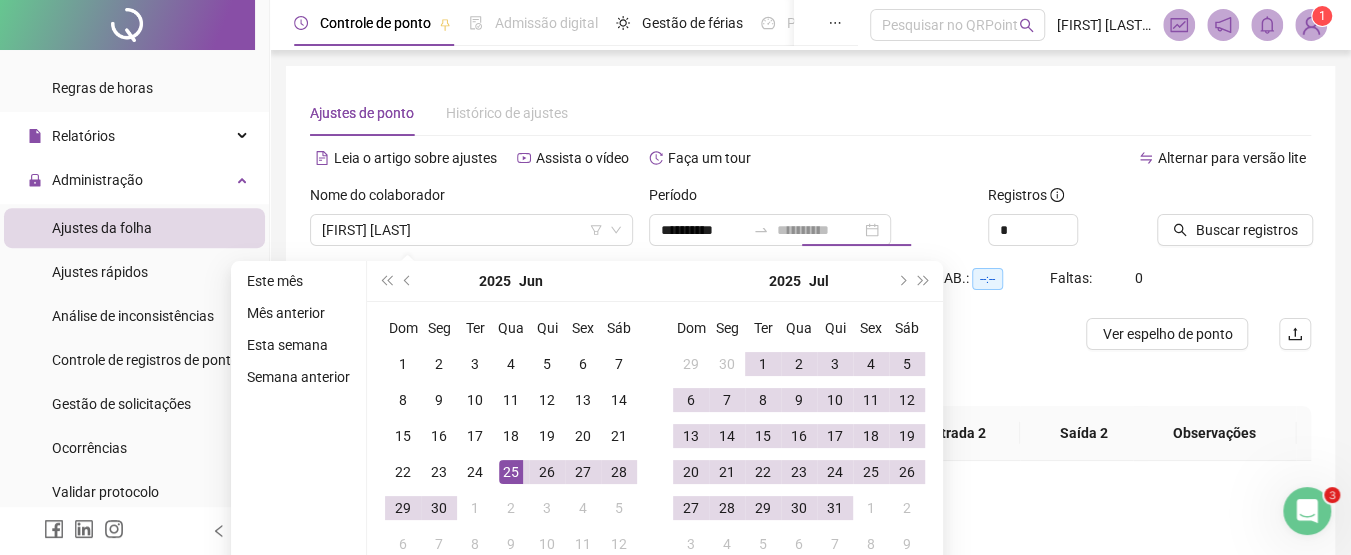 click on "25" at bounding box center (511, 472) 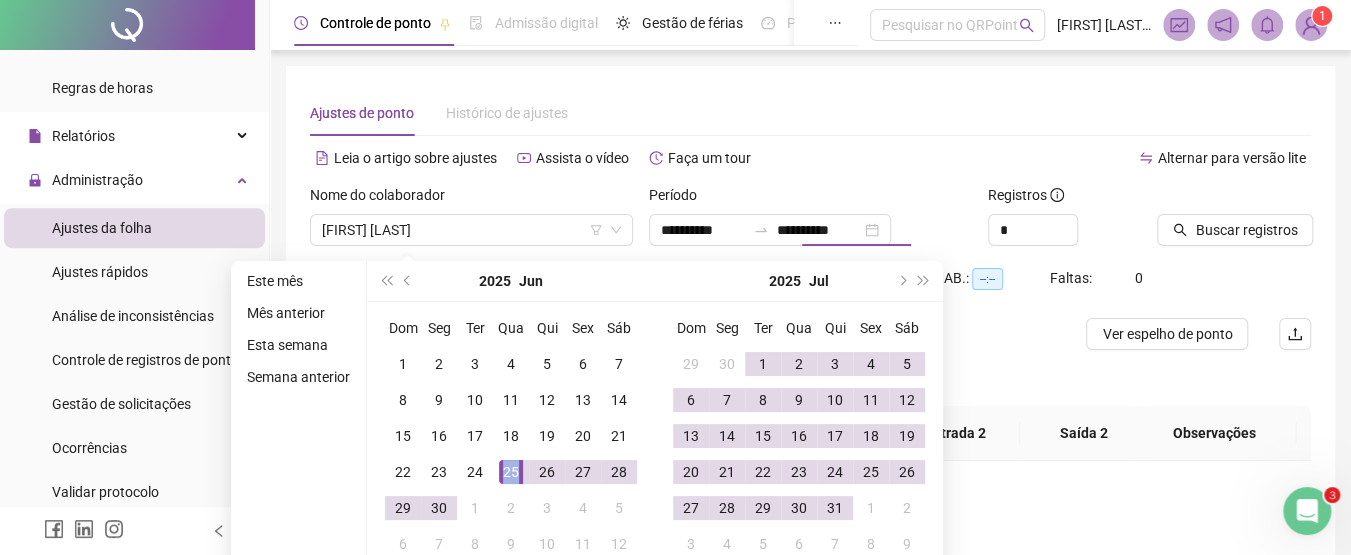 type on "**********" 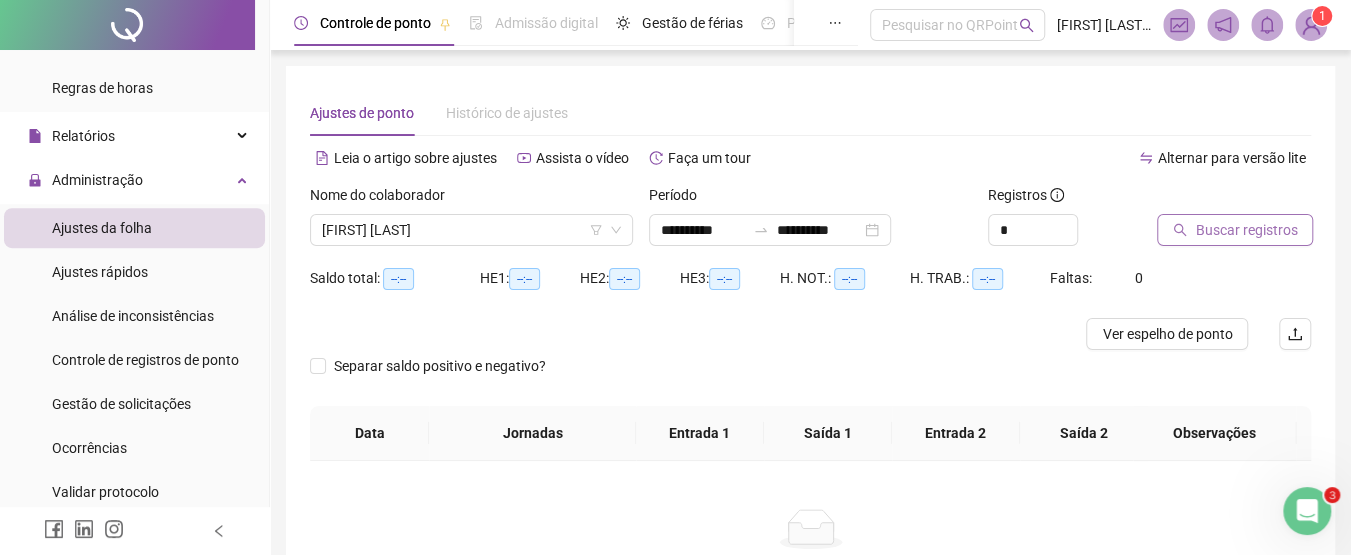 click on "Buscar registros" at bounding box center (1235, 230) 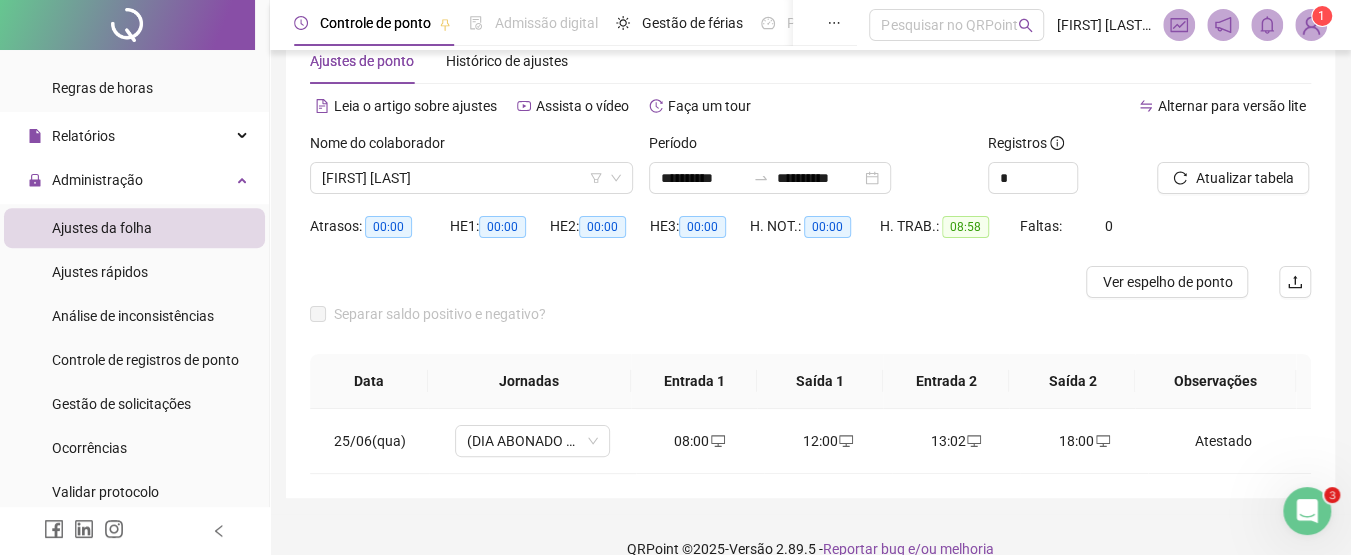 scroll, scrollTop: 80, scrollLeft: 0, axis: vertical 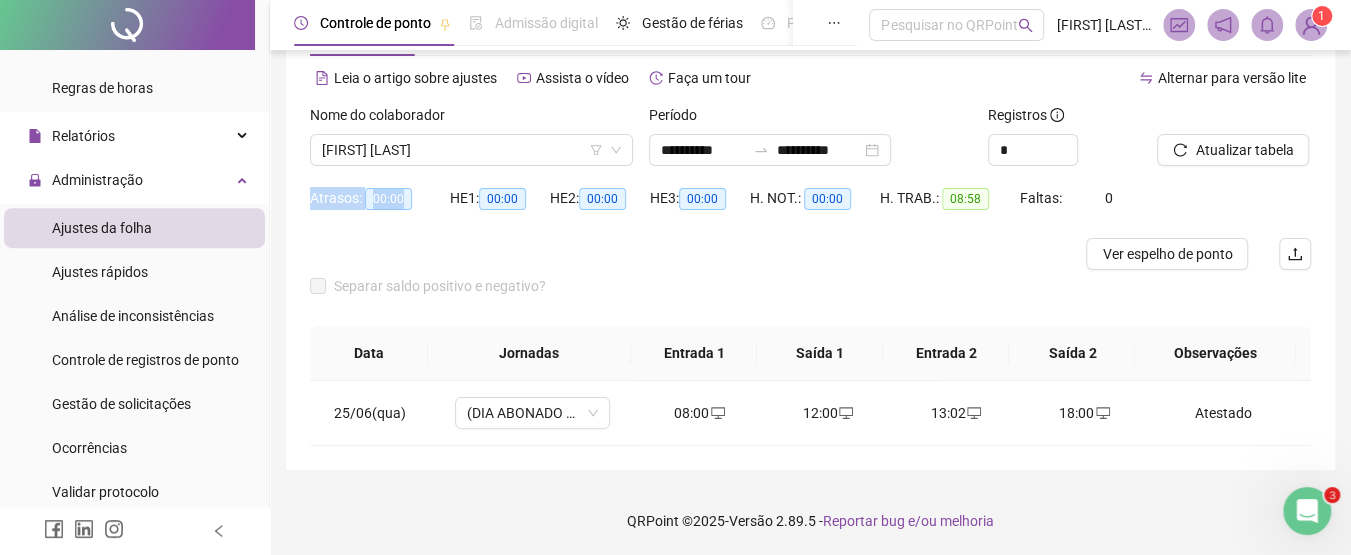 drag, startPoint x: 285, startPoint y: 199, endPoint x: 427, endPoint y: 196, distance: 142.0317 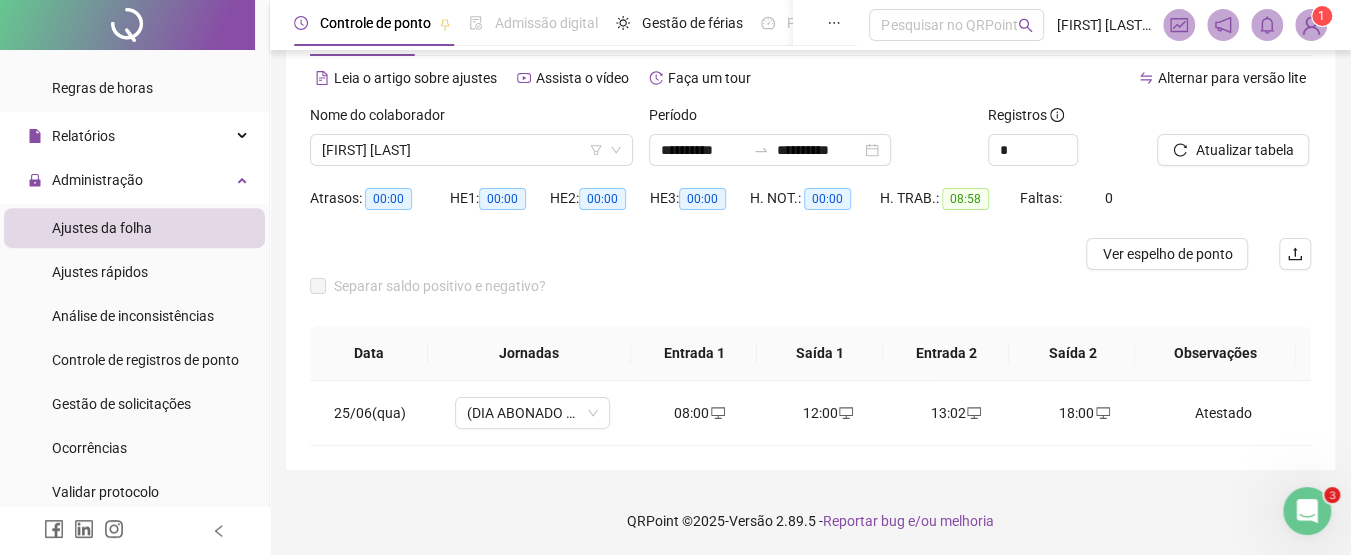 click on "Atrasos:   00:00" at bounding box center [380, 210] 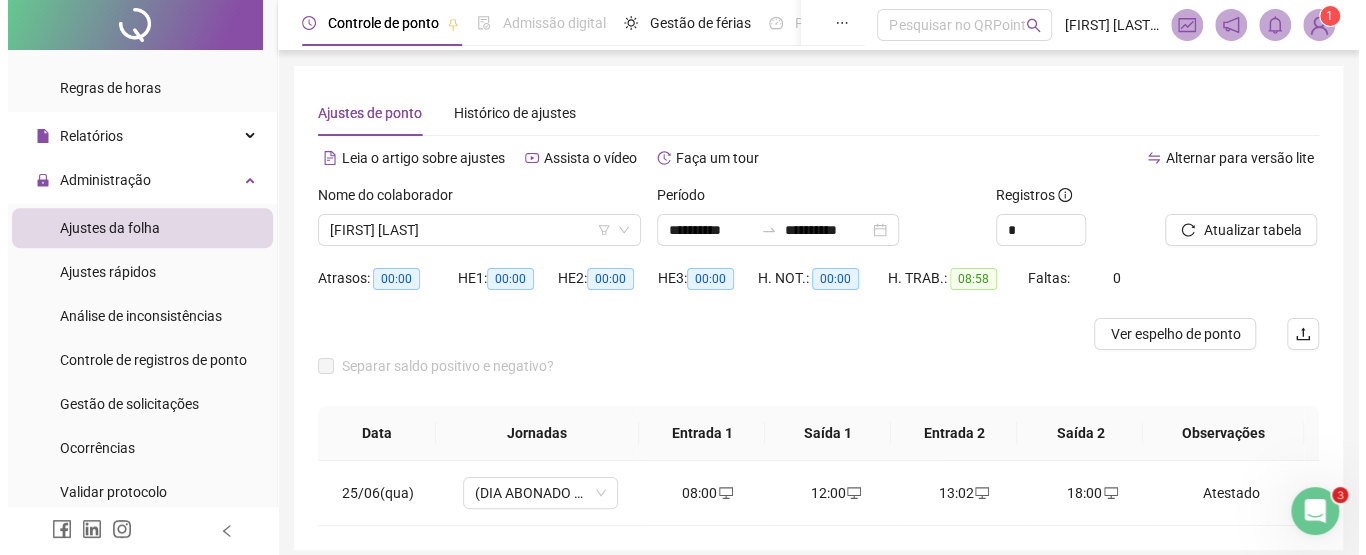 scroll, scrollTop: 80, scrollLeft: 0, axis: vertical 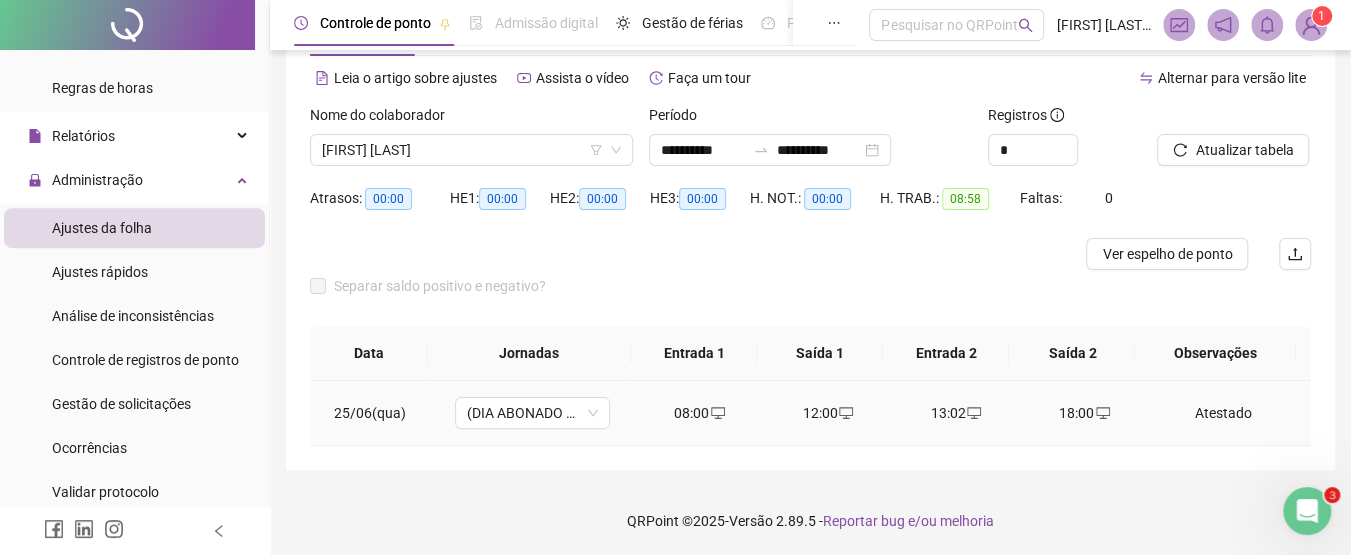 click on "Atestado" at bounding box center (1223, 413) 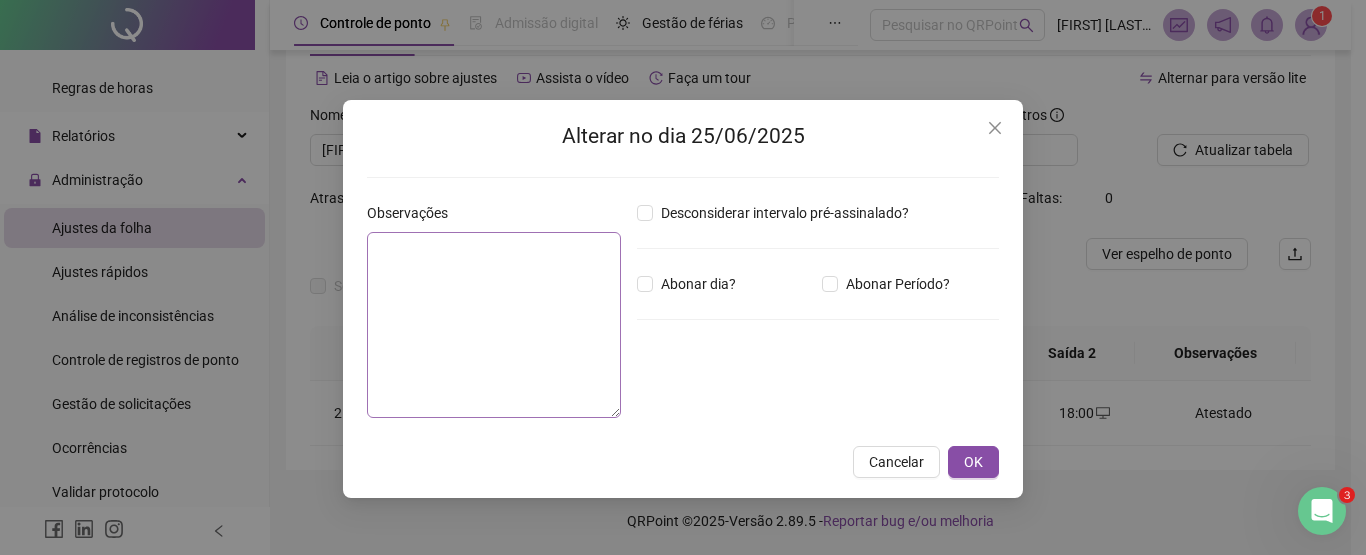 type on "********" 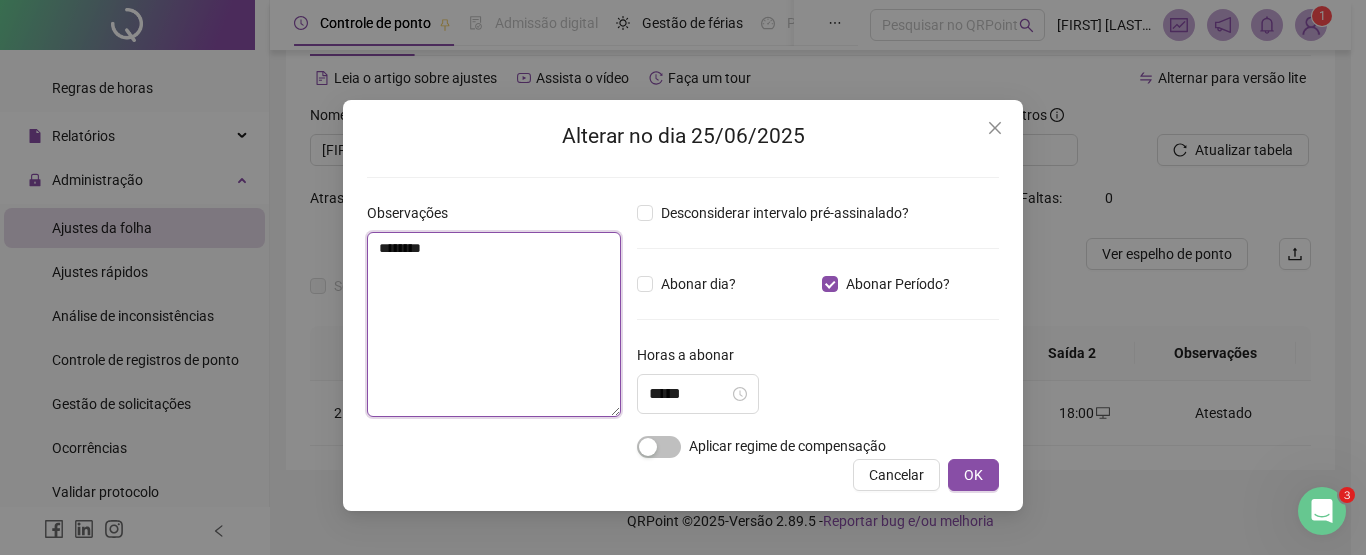 click on "********" at bounding box center (494, 324) 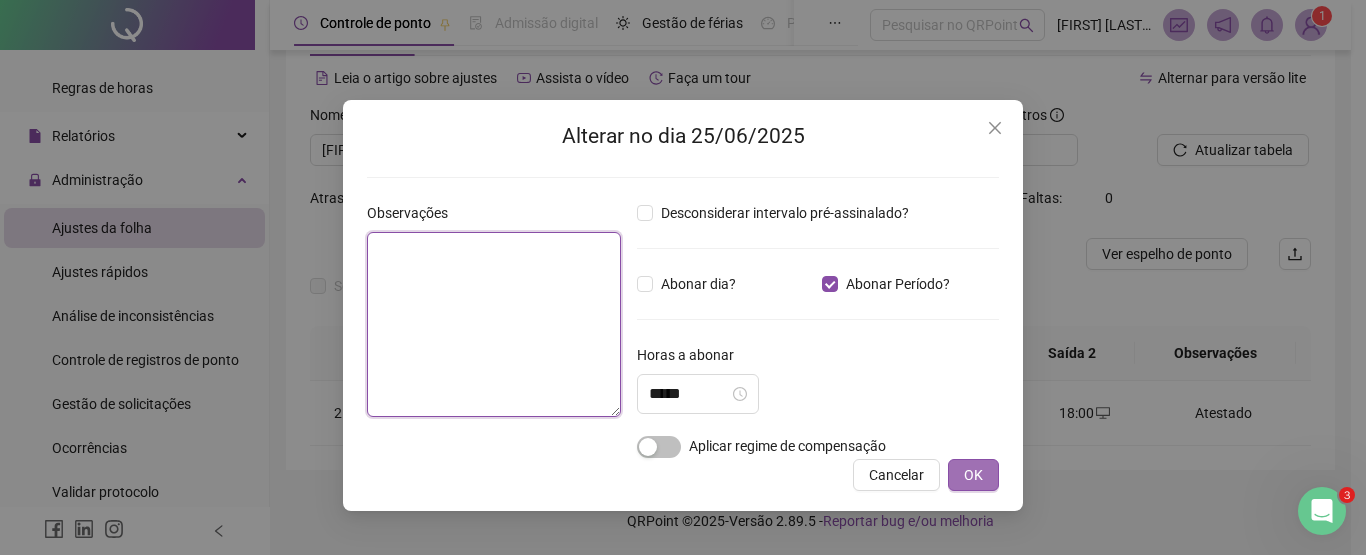 type 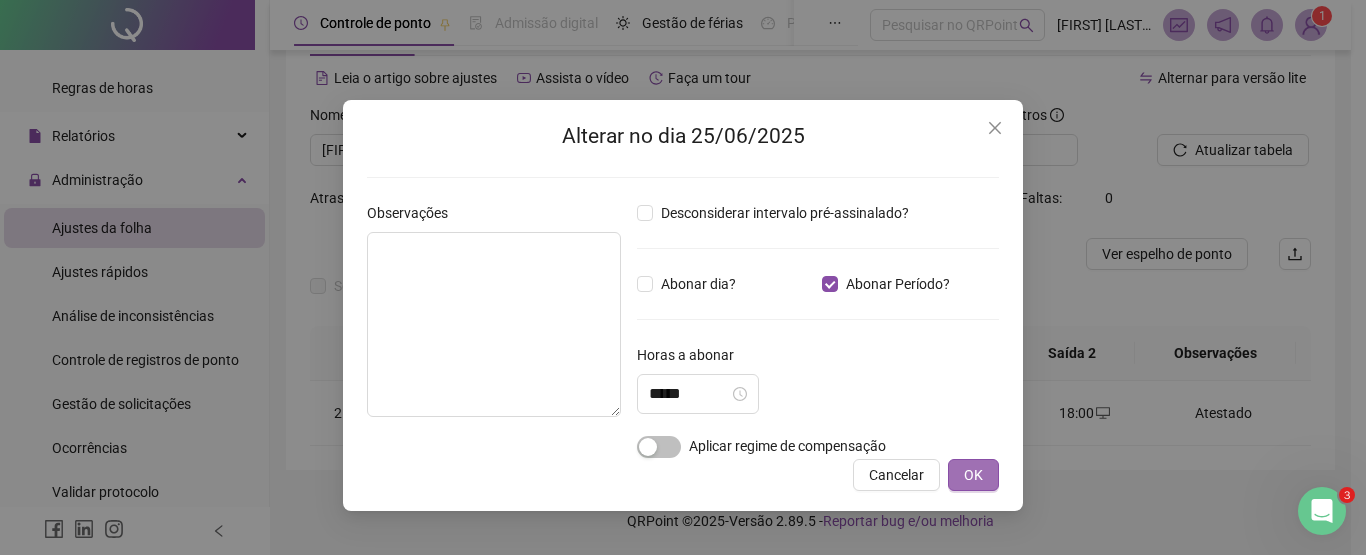 click on "OK" at bounding box center (973, 475) 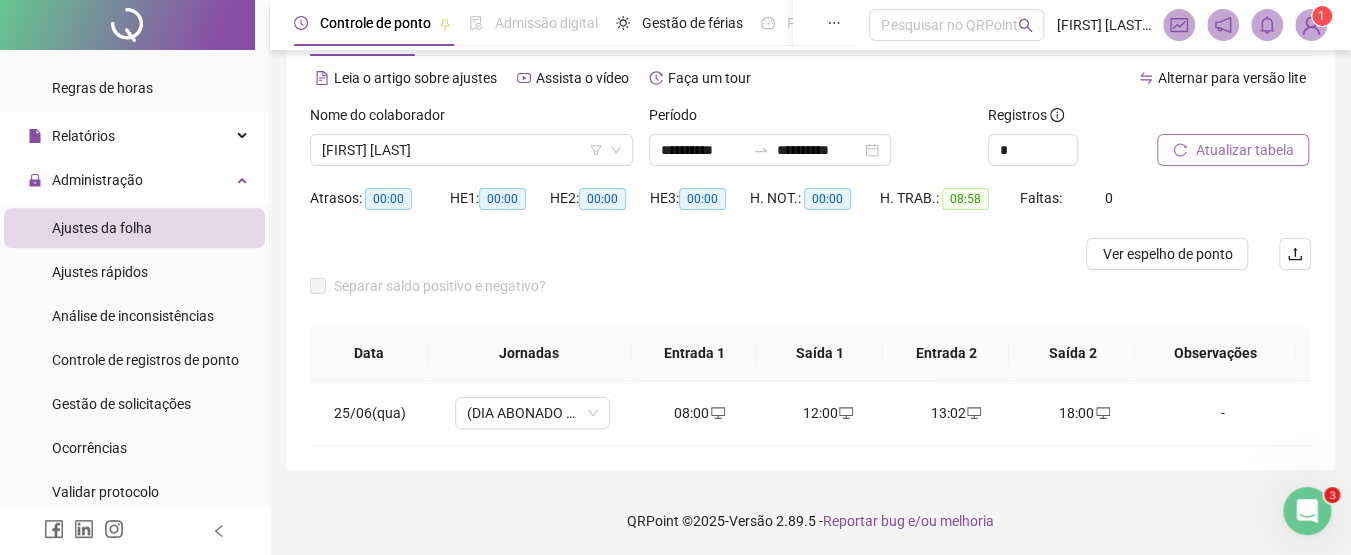 click on "Atualizar tabela" at bounding box center [1244, 150] 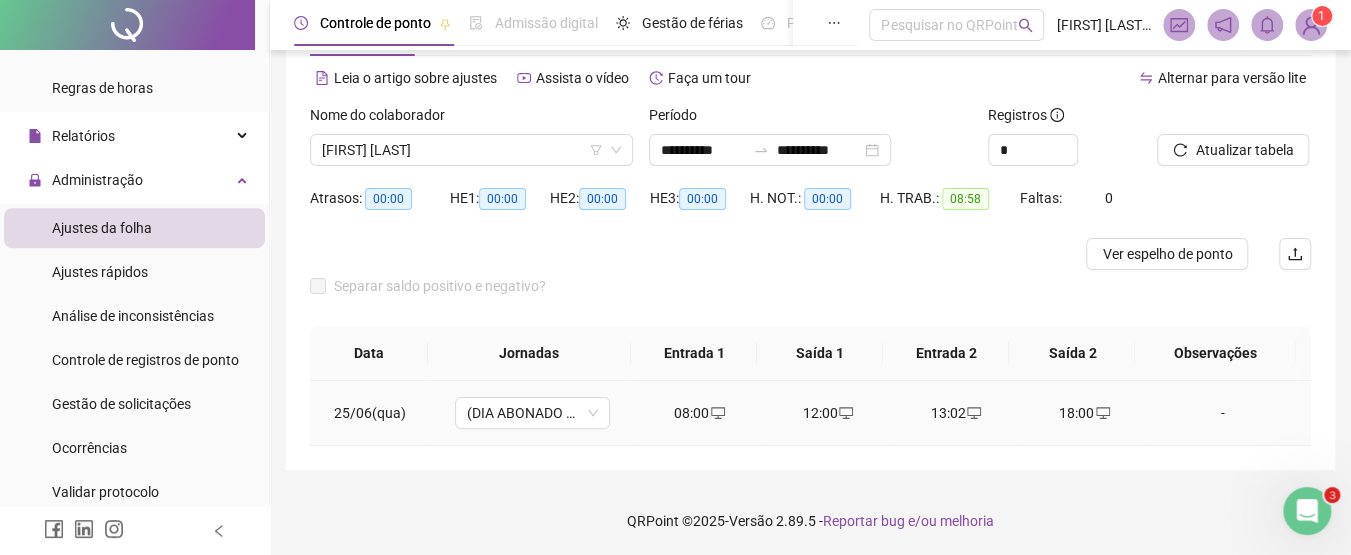 click at bounding box center (717, 413) 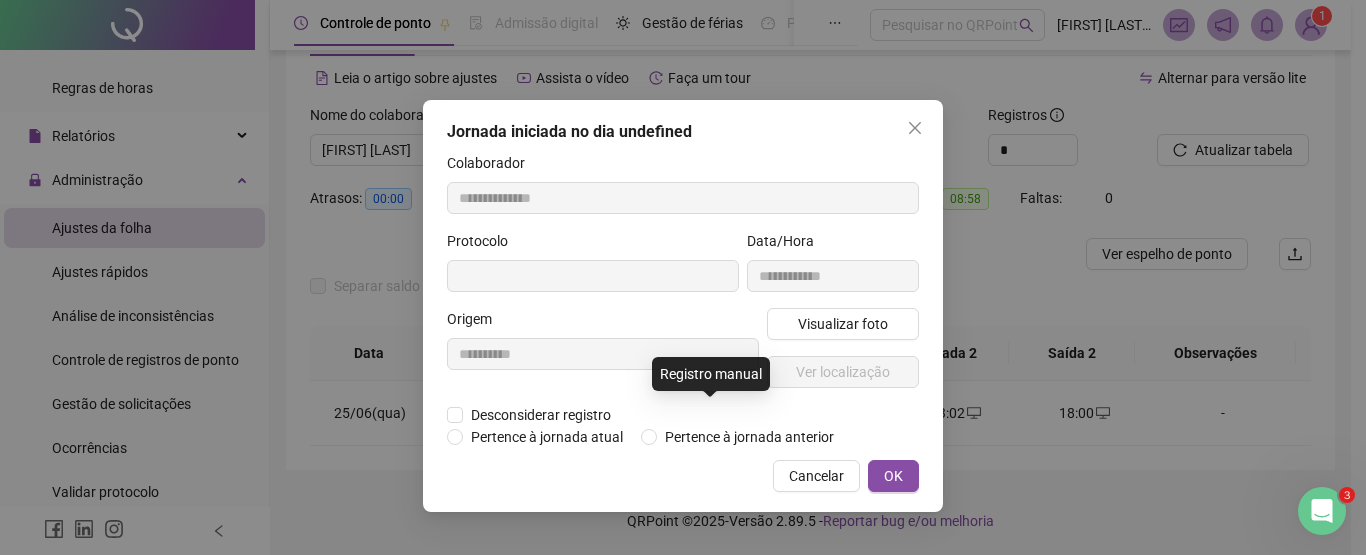 type on "**********" 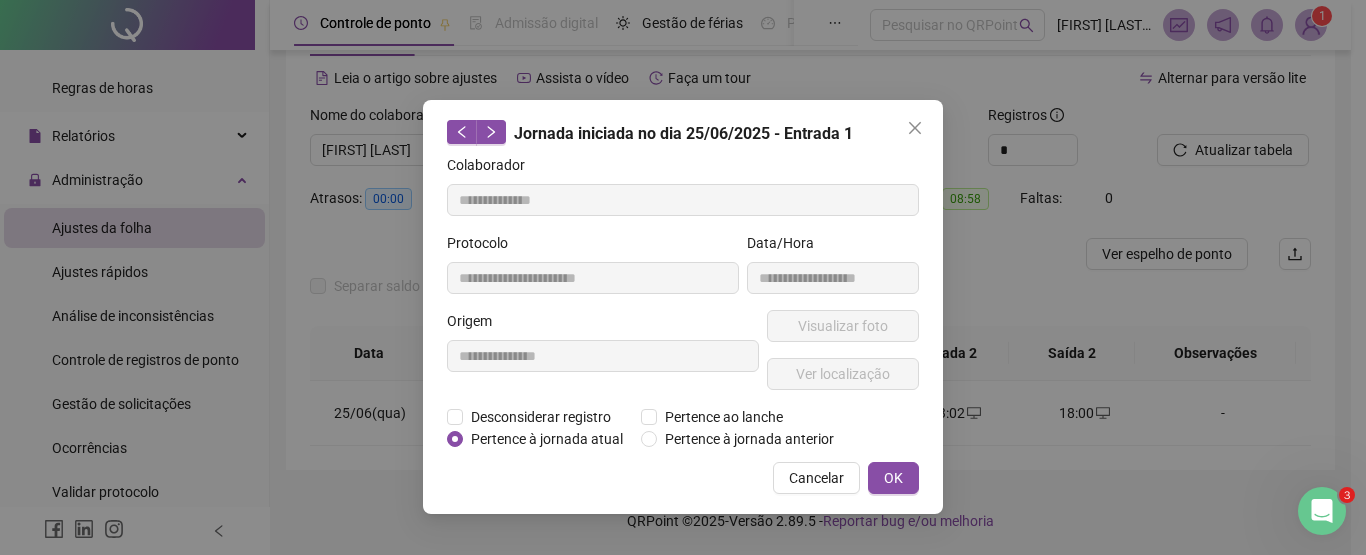 click on "**********" at bounding box center [683, 307] 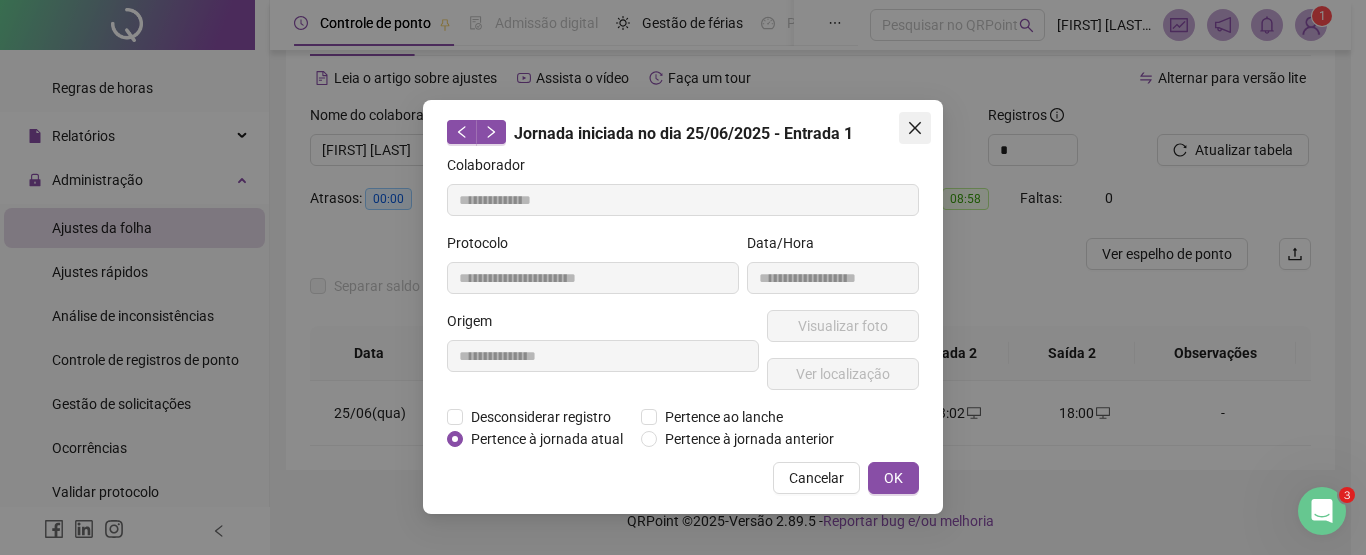 click 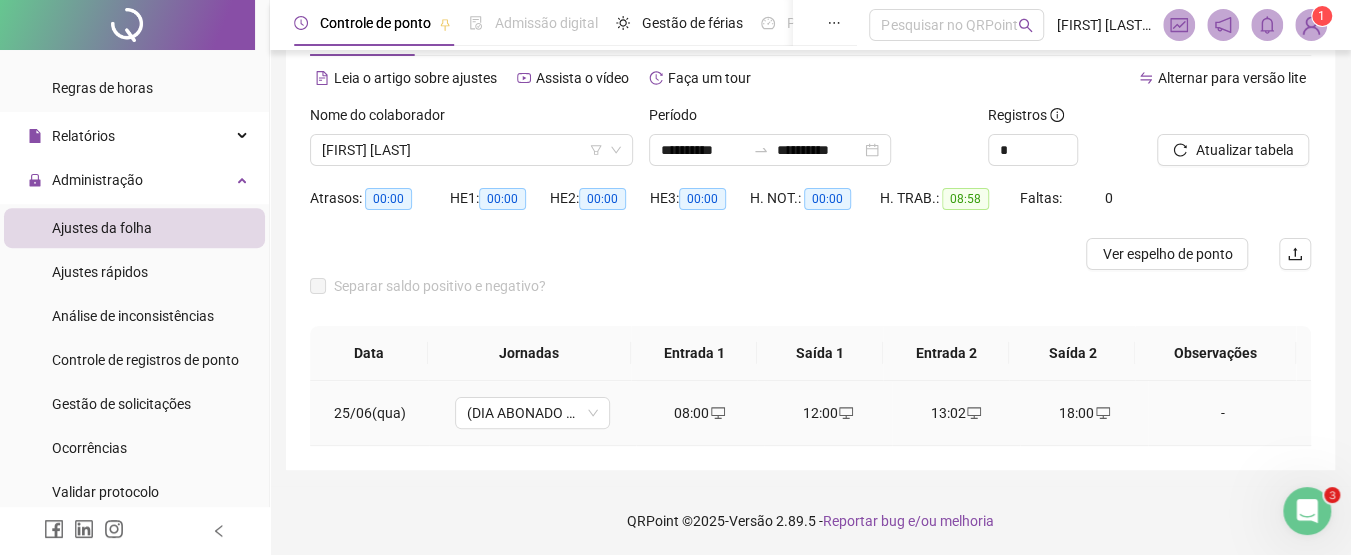 drag, startPoint x: 708, startPoint y: 408, endPoint x: 720, endPoint y: 371, distance: 38.8973 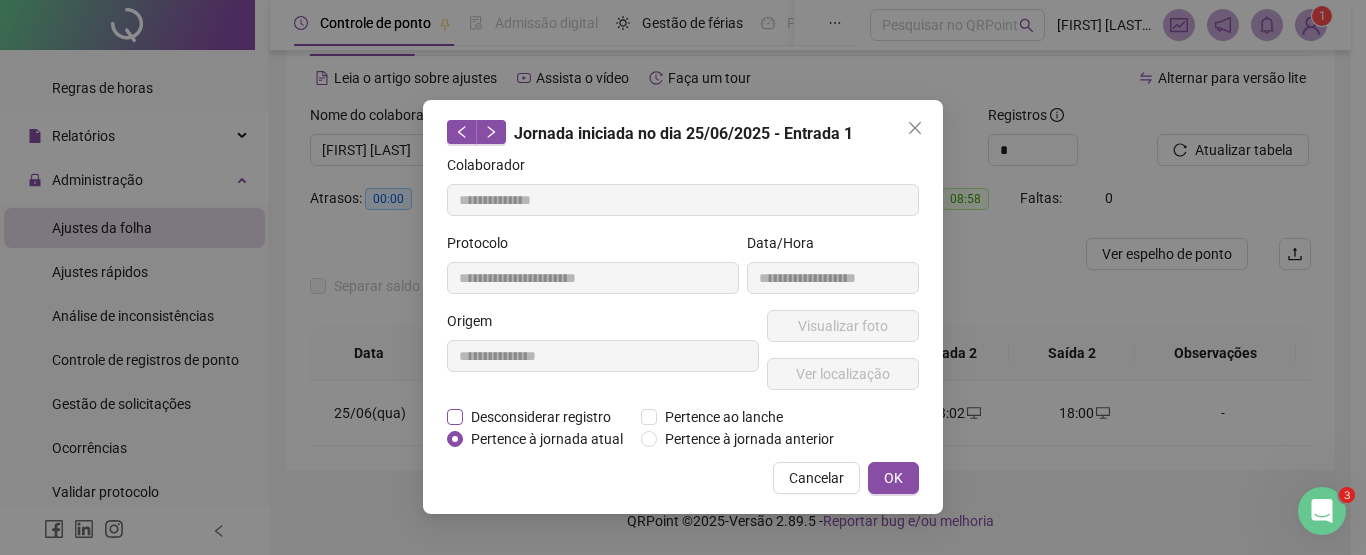 click on "Desconsiderar registro" at bounding box center [541, 417] 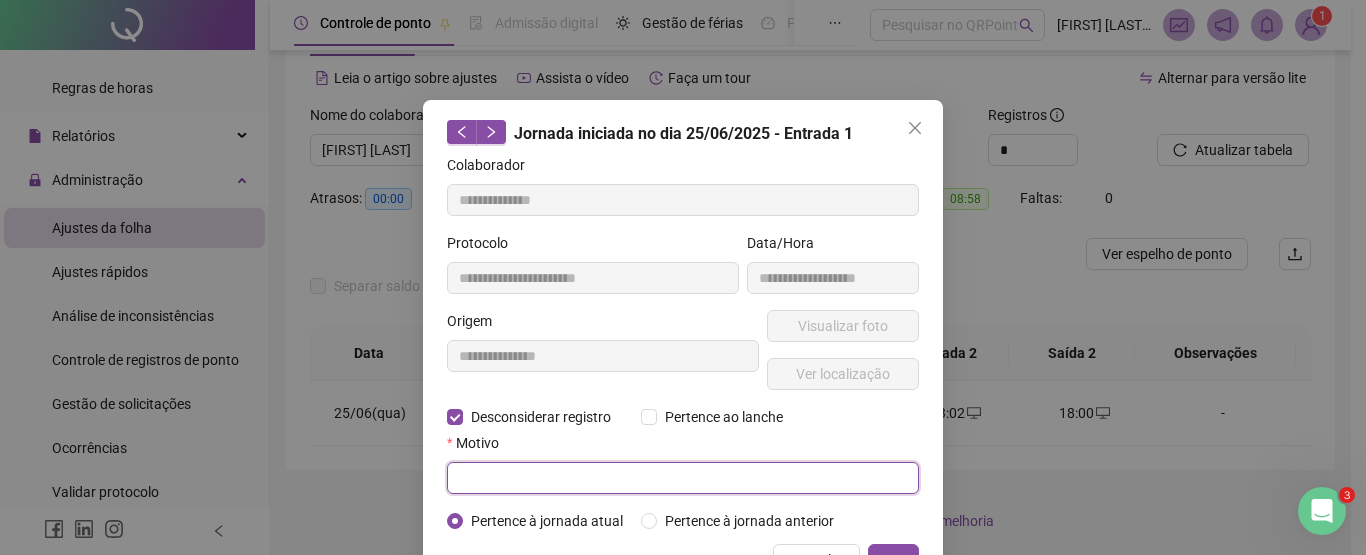 click at bounding box center [683, 478] 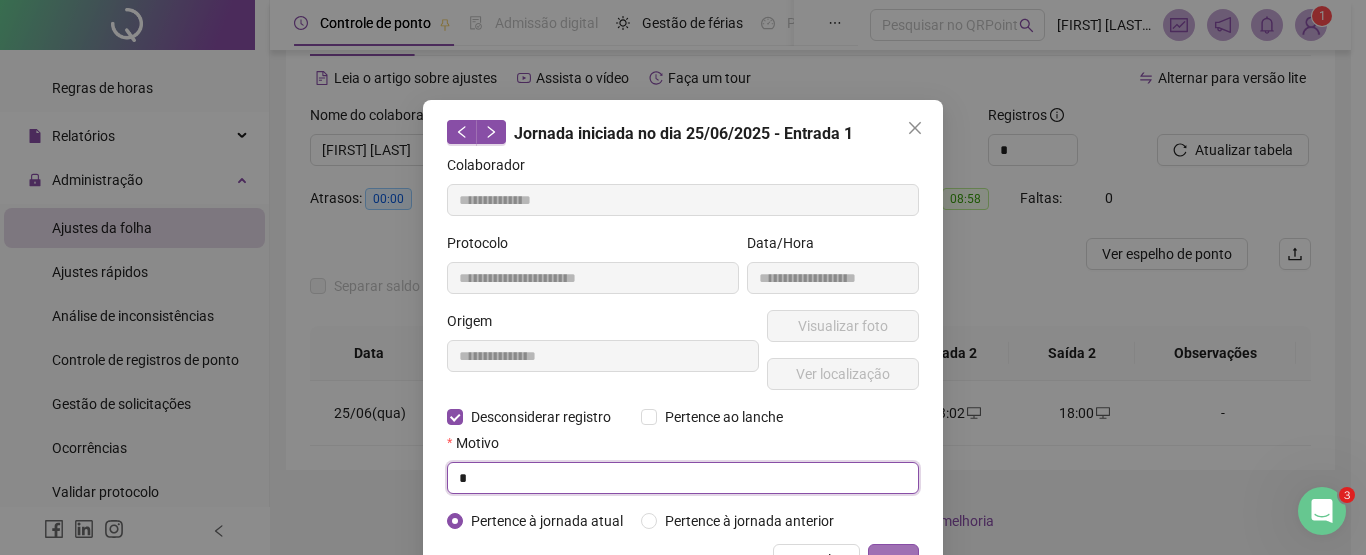 type 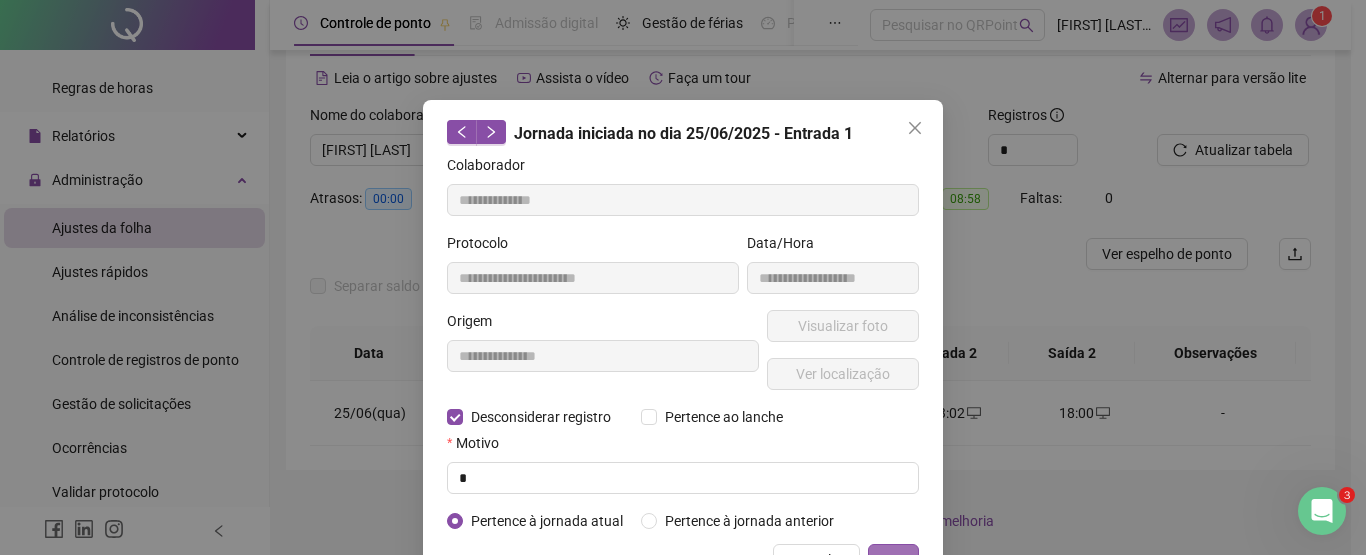 click on "OK" at bounding box center [893, 560] 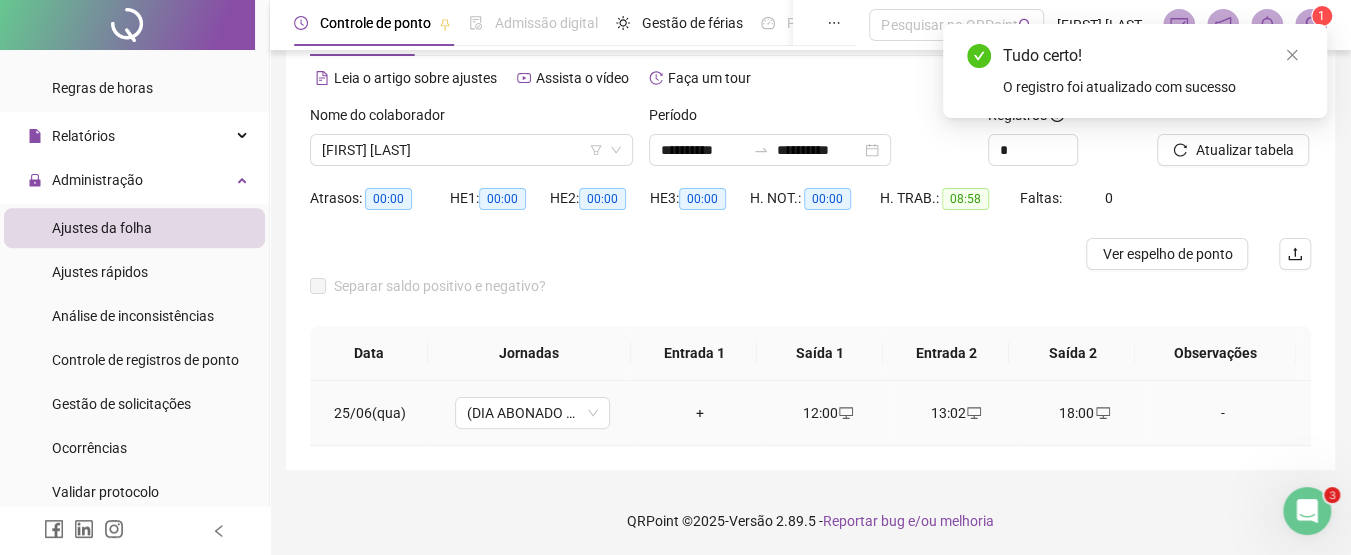 click on "+" at bounding box center (700, 413) 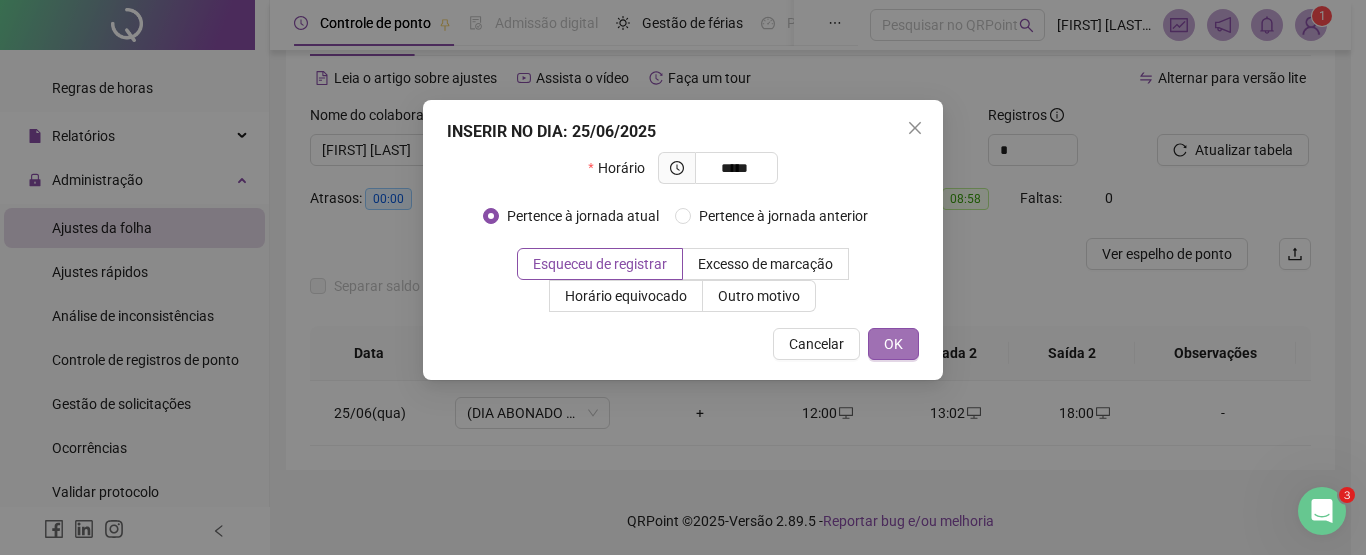 type on "*****" 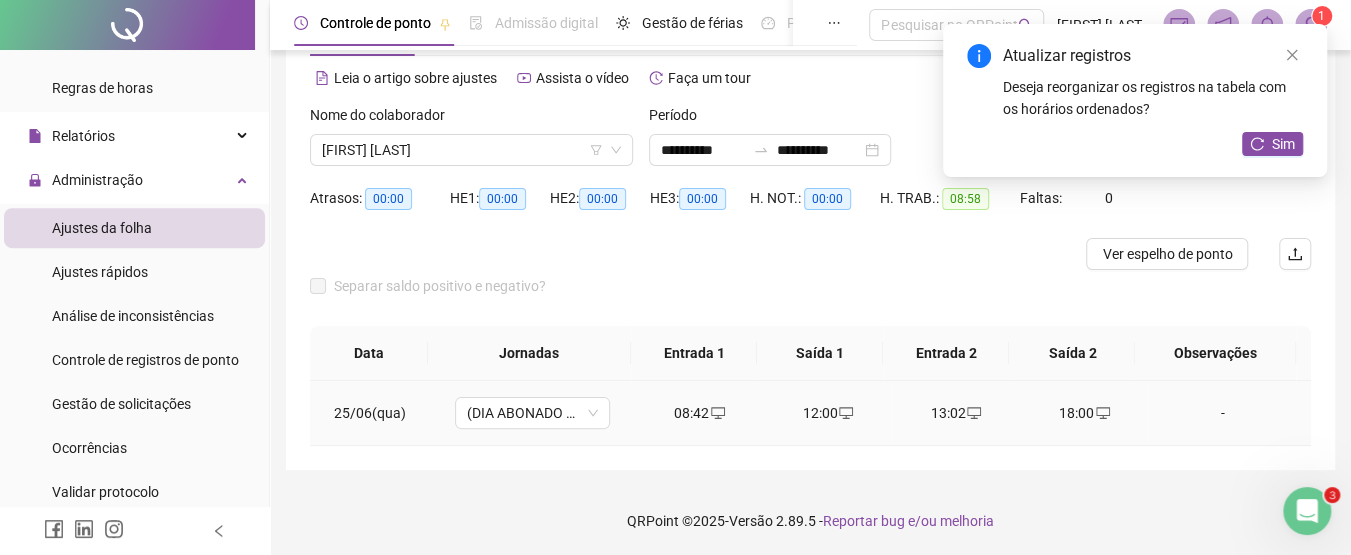 click on "-" at bounding box center [1223, 413] 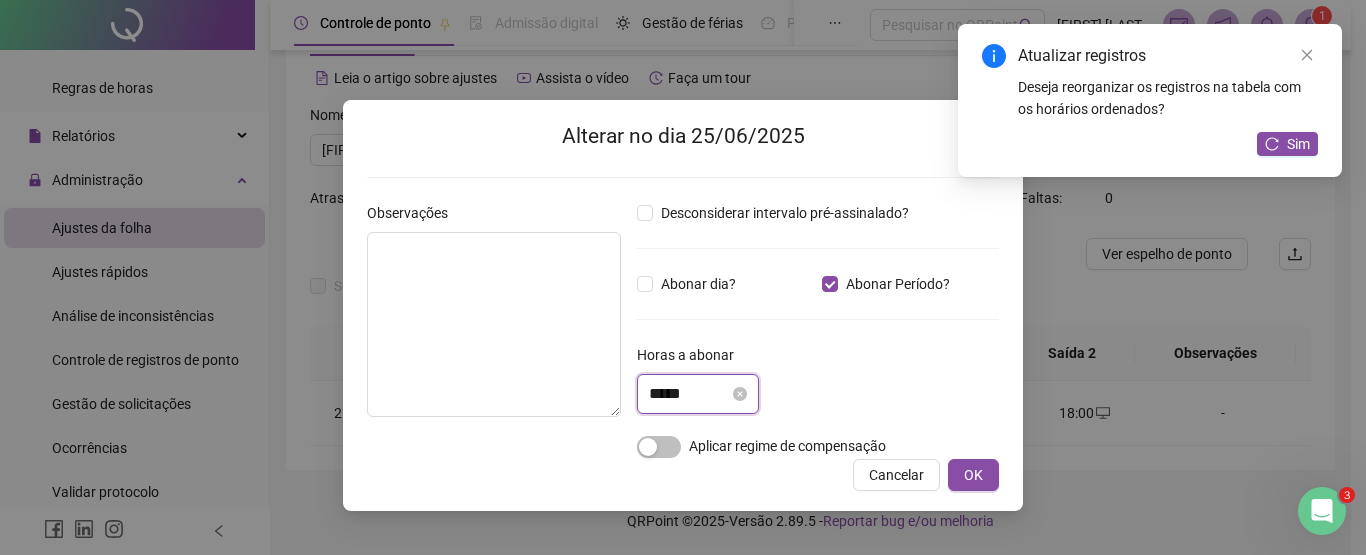 click on "*****" at bounding box center [689, 394] 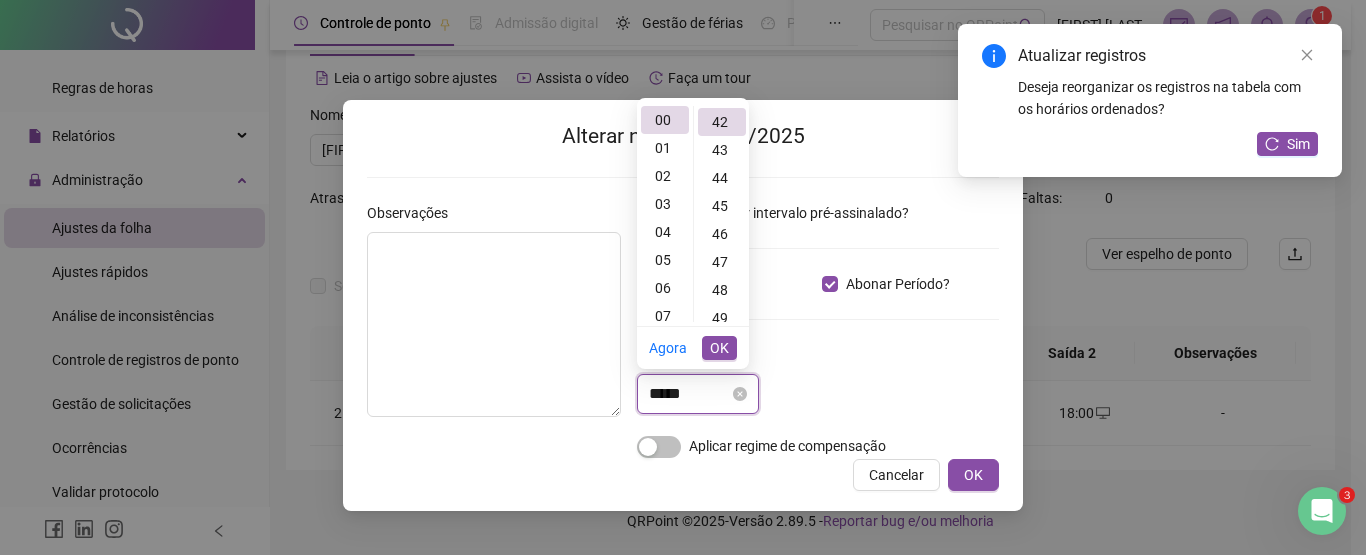 scroll, scrollTop: 1176, scrollLeft: 0, axis: vertical 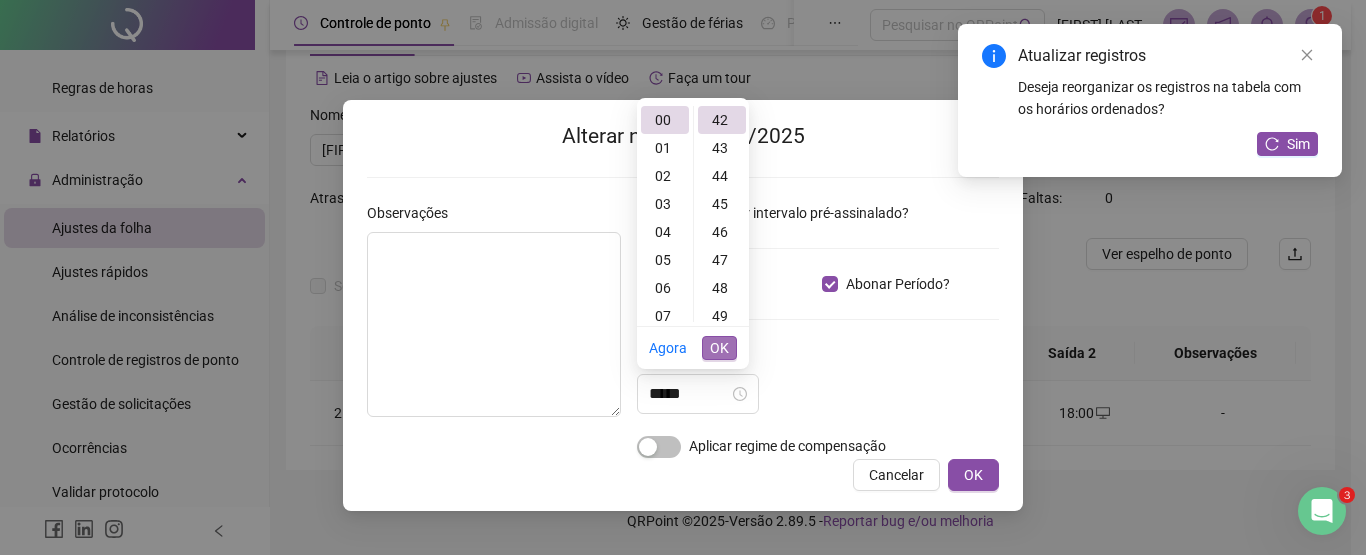 click on "OK" at bounding box center (719, 348) 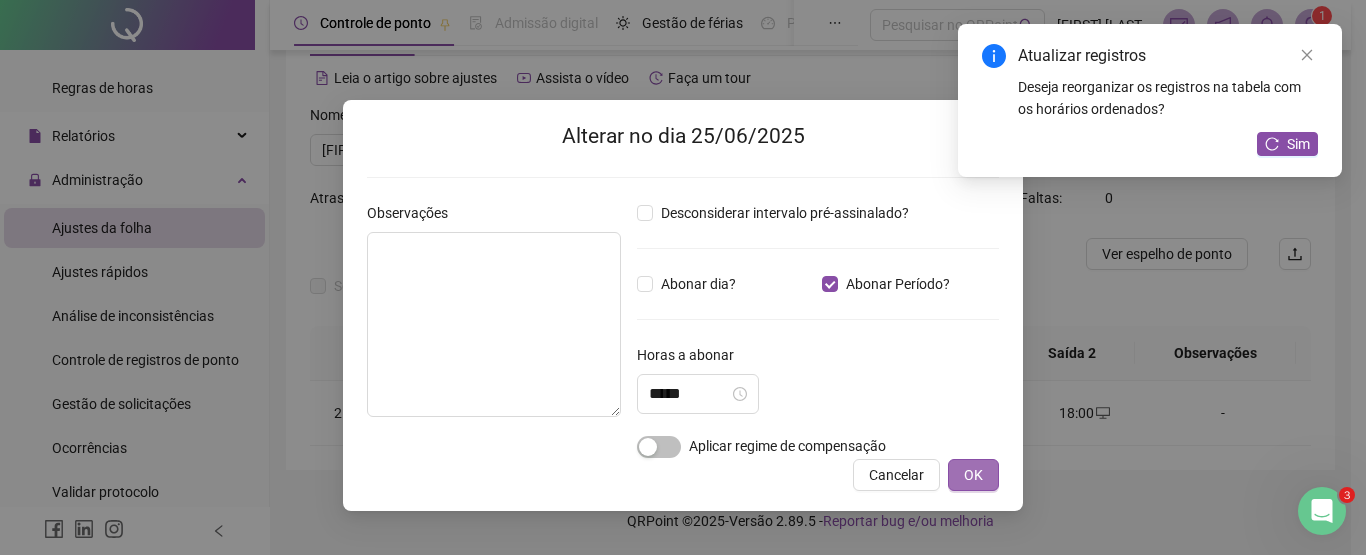 click on "OK" at bounding box center [973, 475] 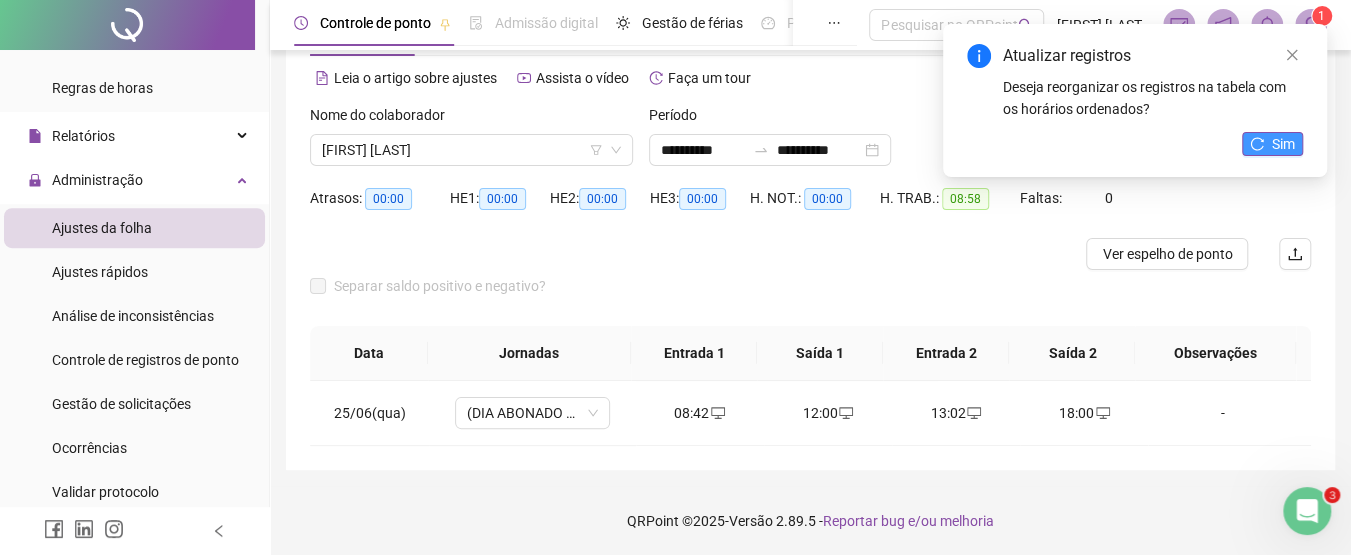 click on "Sim" at bounding box center [1272, 144] 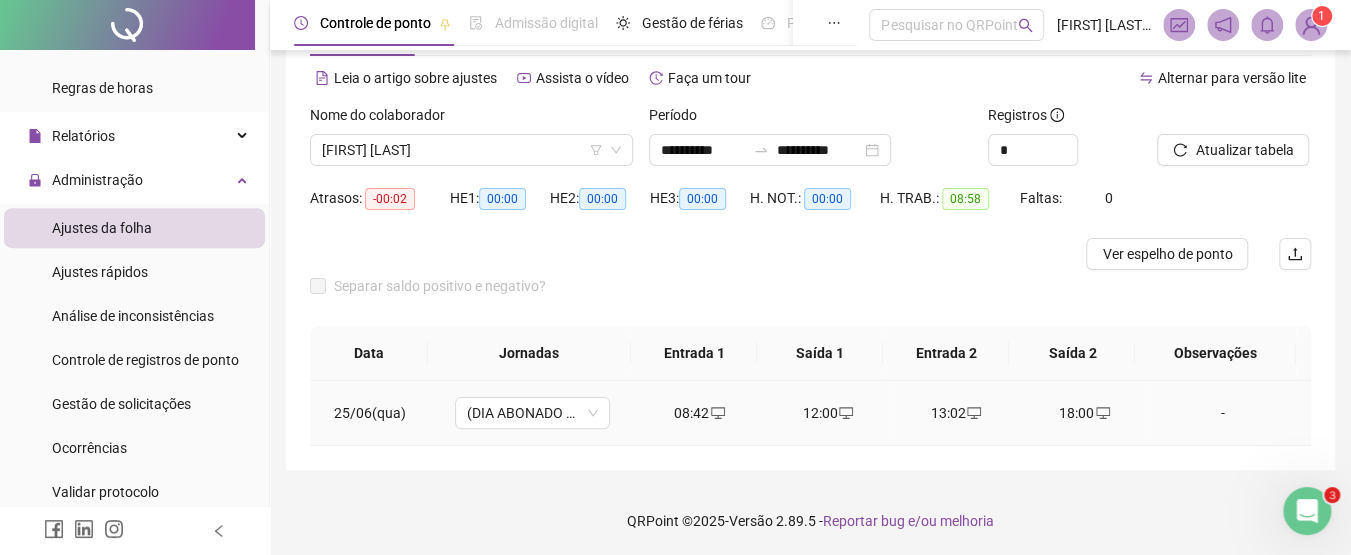 click on "-" at bounding box center (1223, 413) 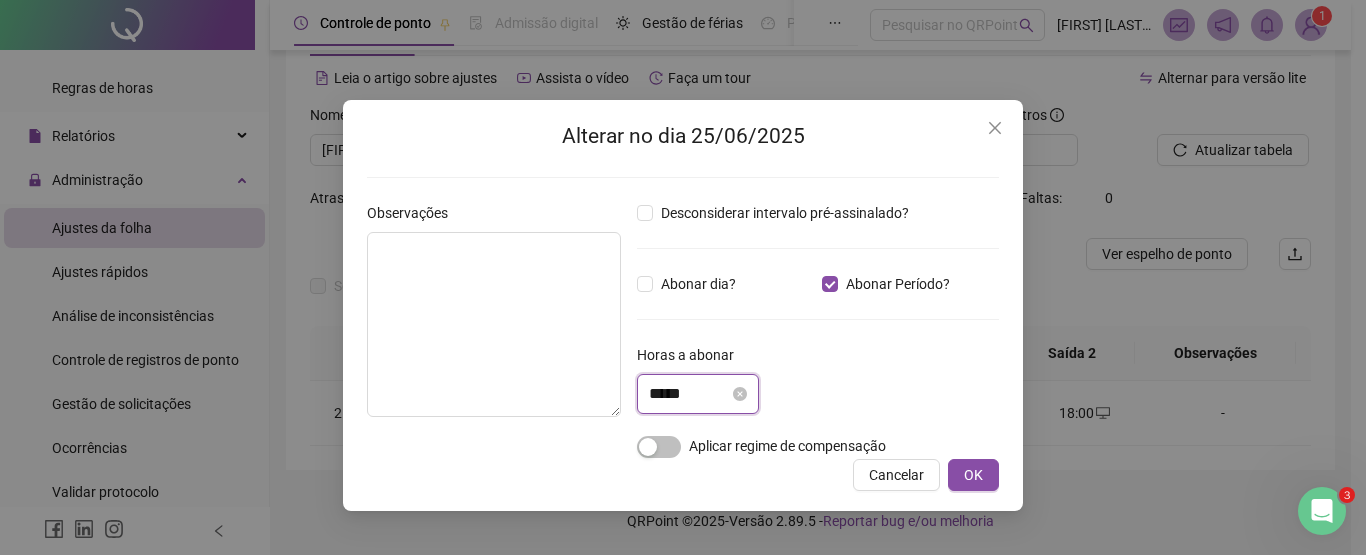 click on "*****" at bounding box center [689, 394] 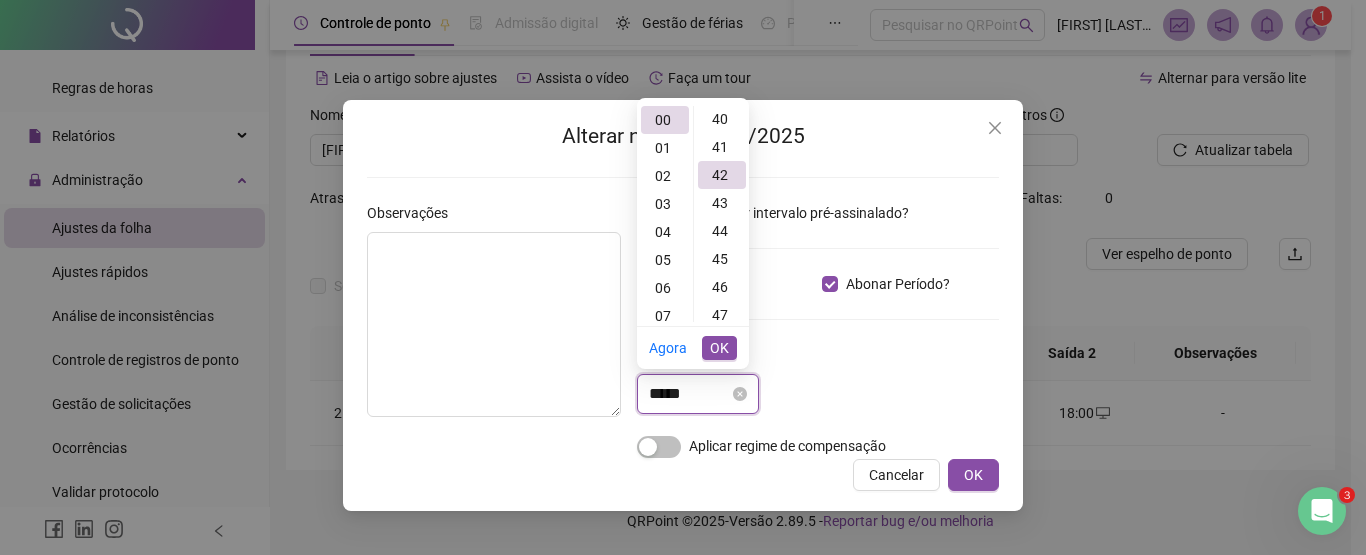 scroll, scrollTop: 1120, scrollLeft: 0, axis: vertical 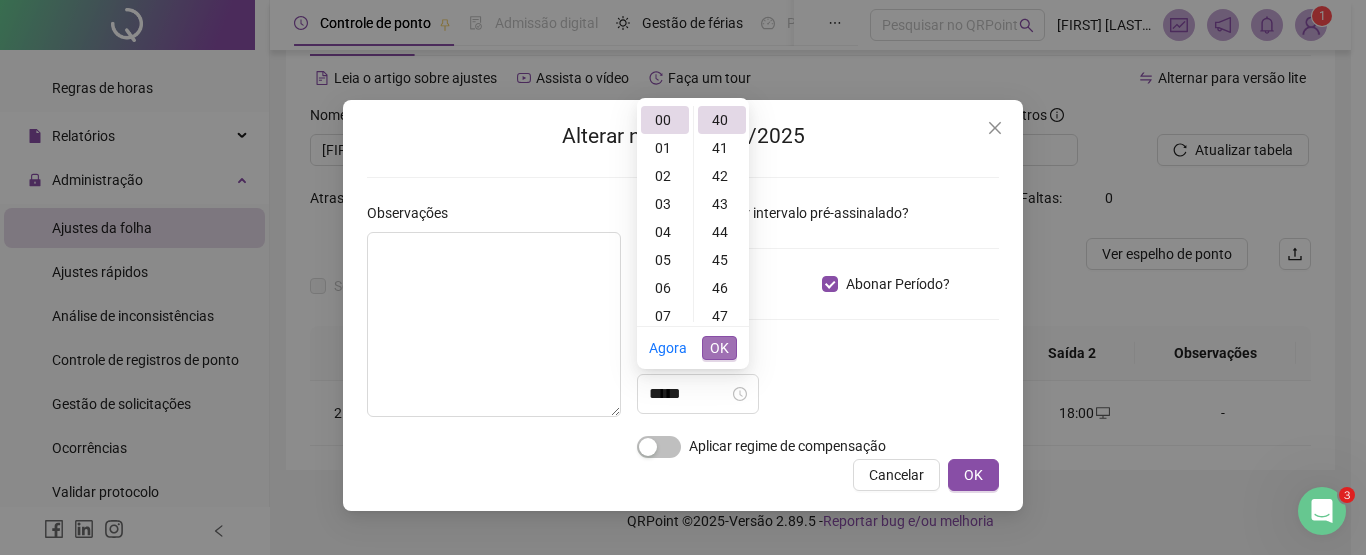 click on "OK" at bounding box center [719, 348] 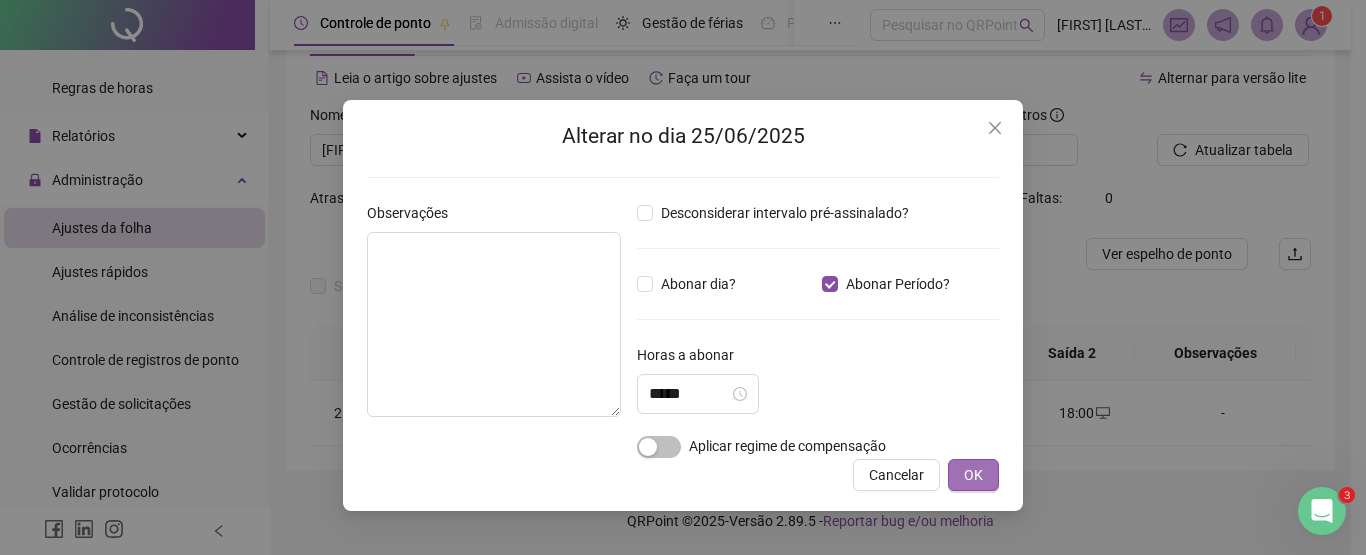 click on "OK" at bounding box center (973, 475) 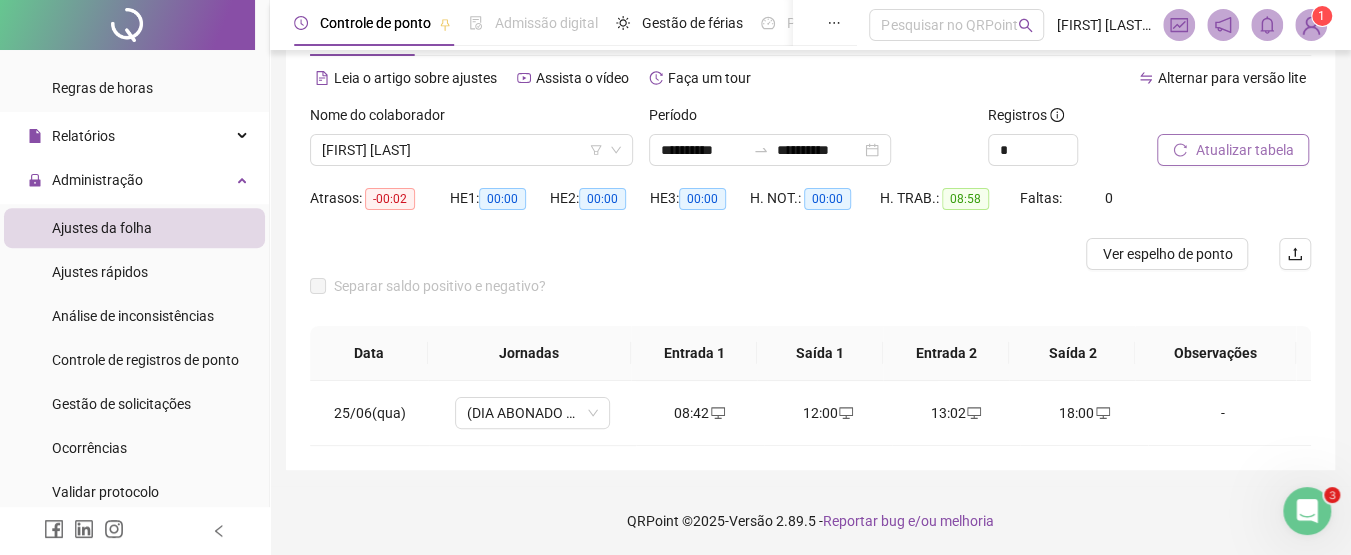 click on "Atualizar tabela" at bounding box center (1244, 150) 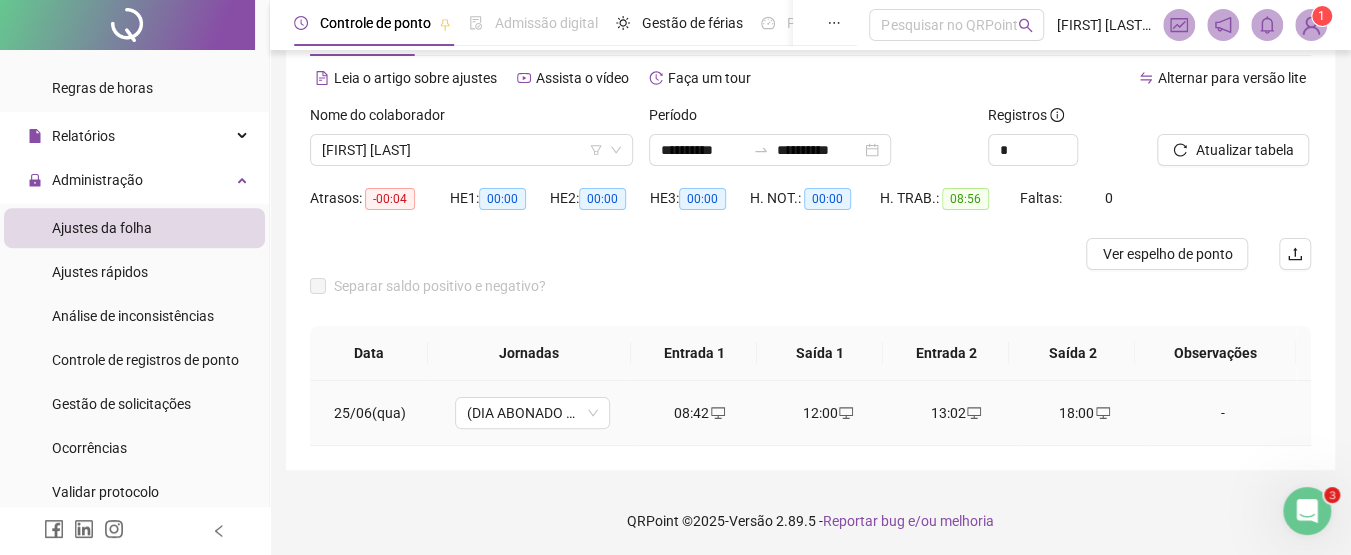 click on "-" at bounding box center [1223, 413] 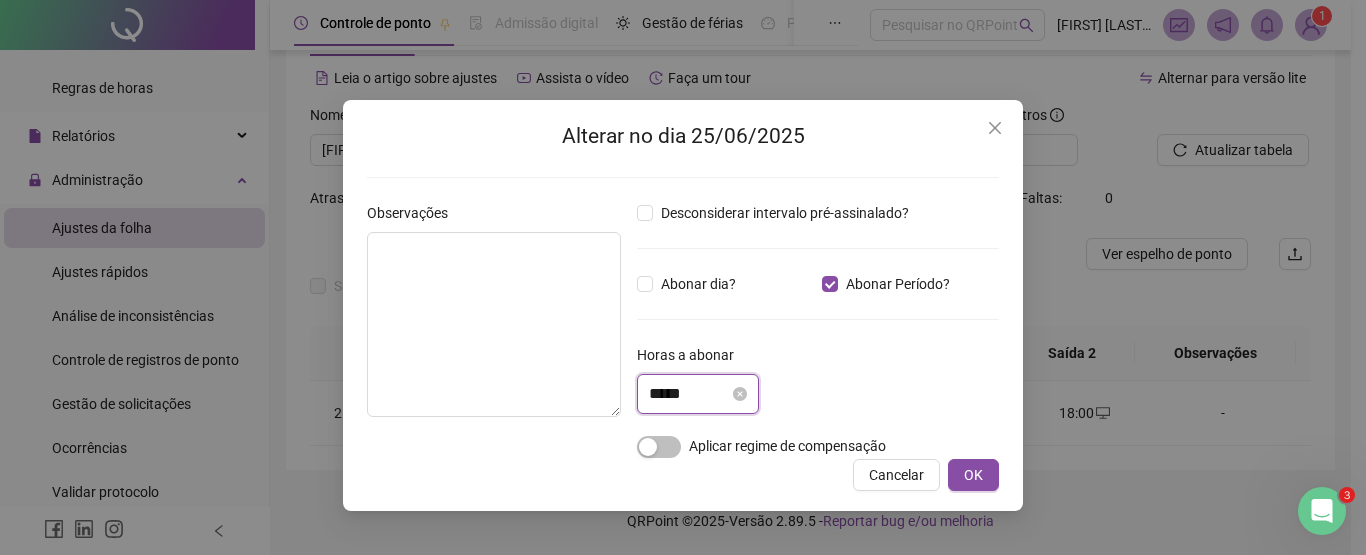 click on "*****" at bounding box center [689, 394] 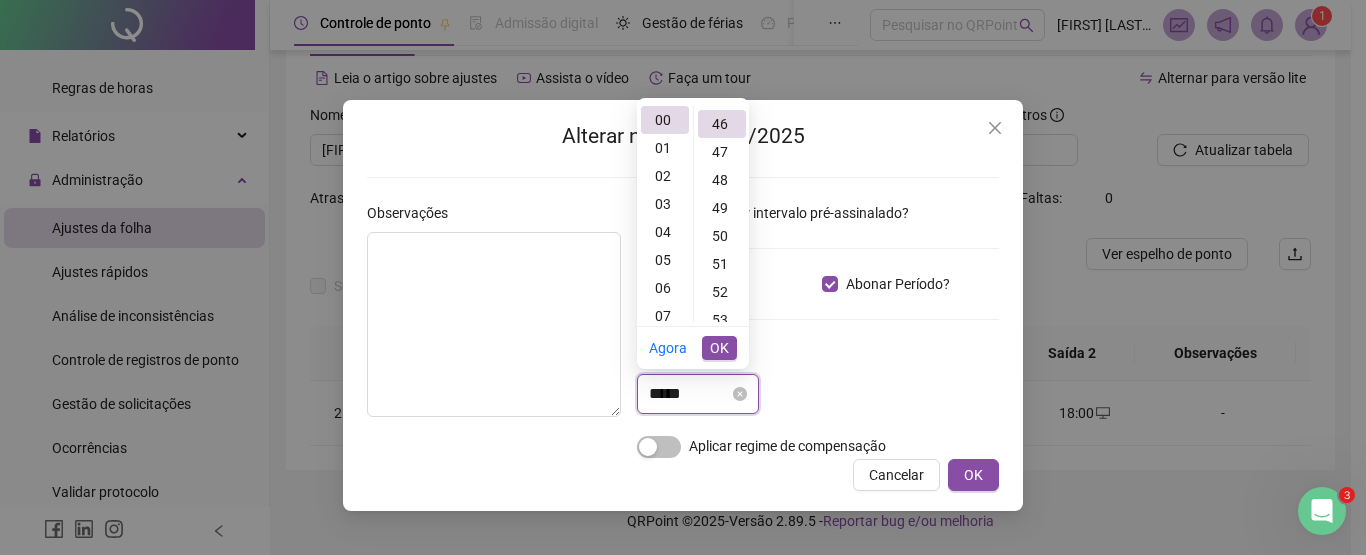 scroll, scrollTop: 1288, scrollLeft: 0, axis: vertical 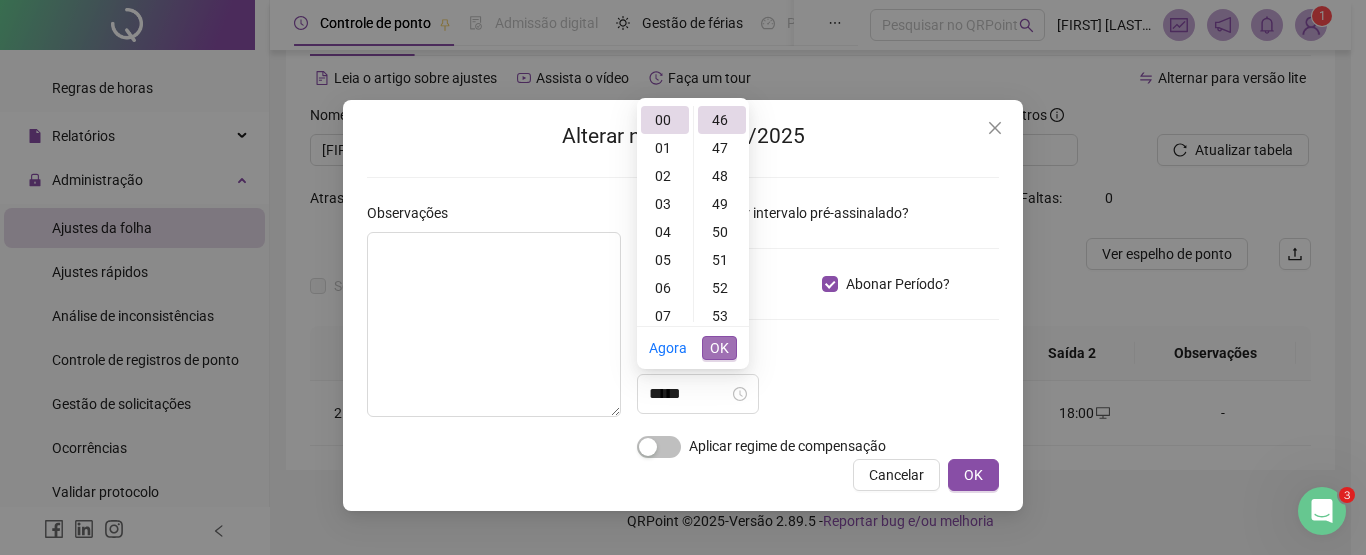 click on "OK" at bounding box center (719, 348) 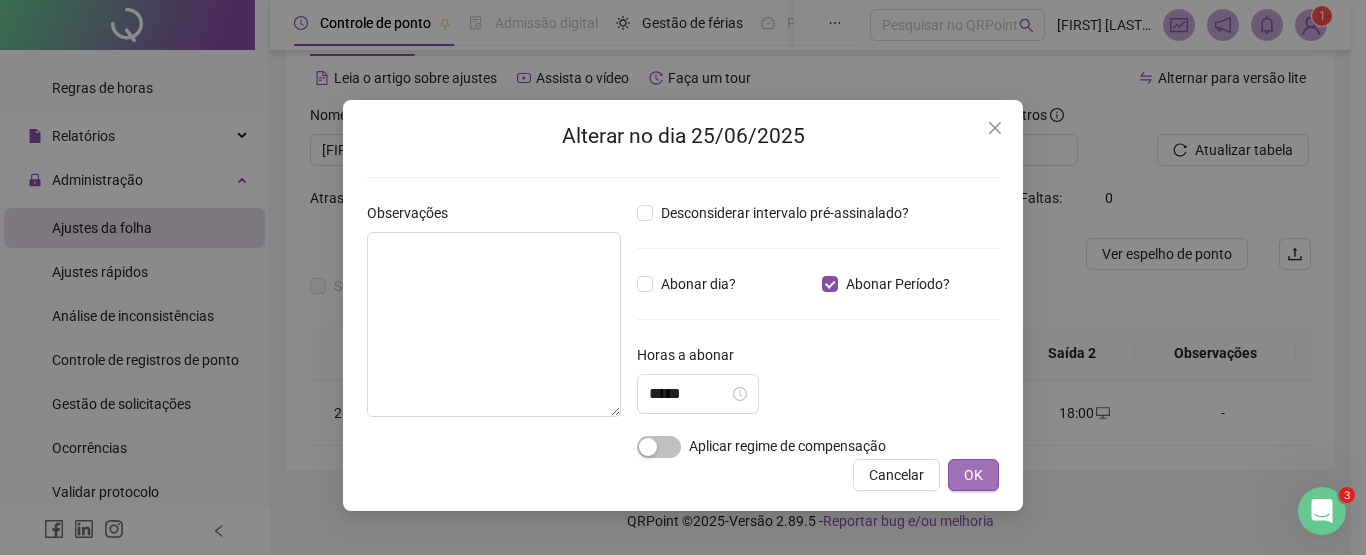 click on "OK" at bounding box center [973, 475] 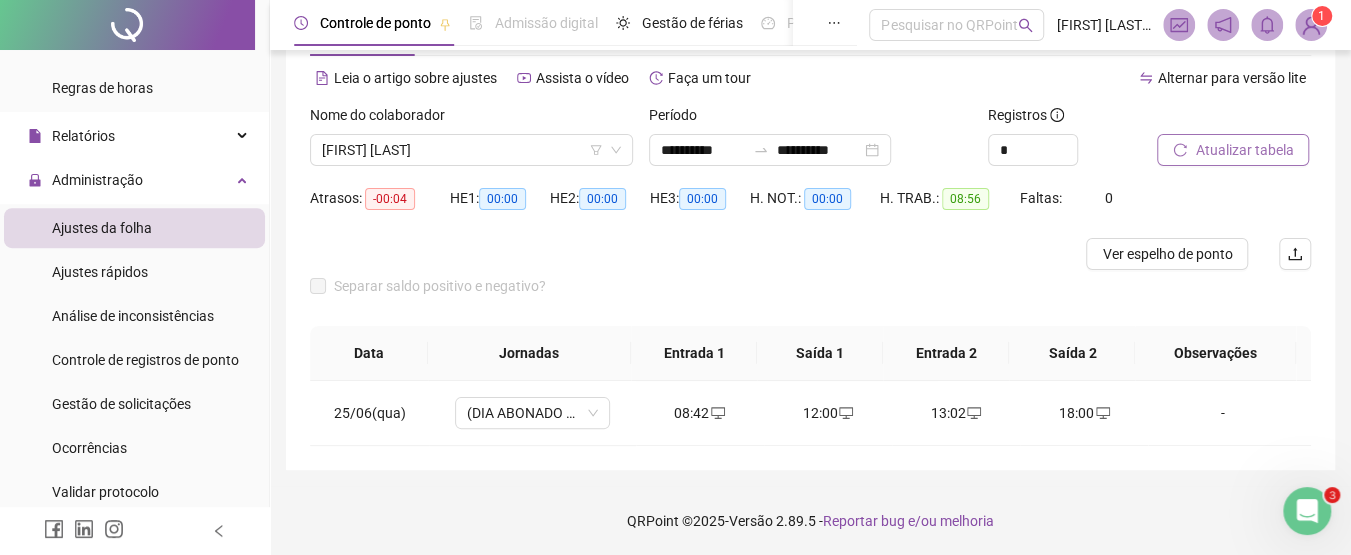click on "Atualizar tabela" at bounding box center (1244, 150) 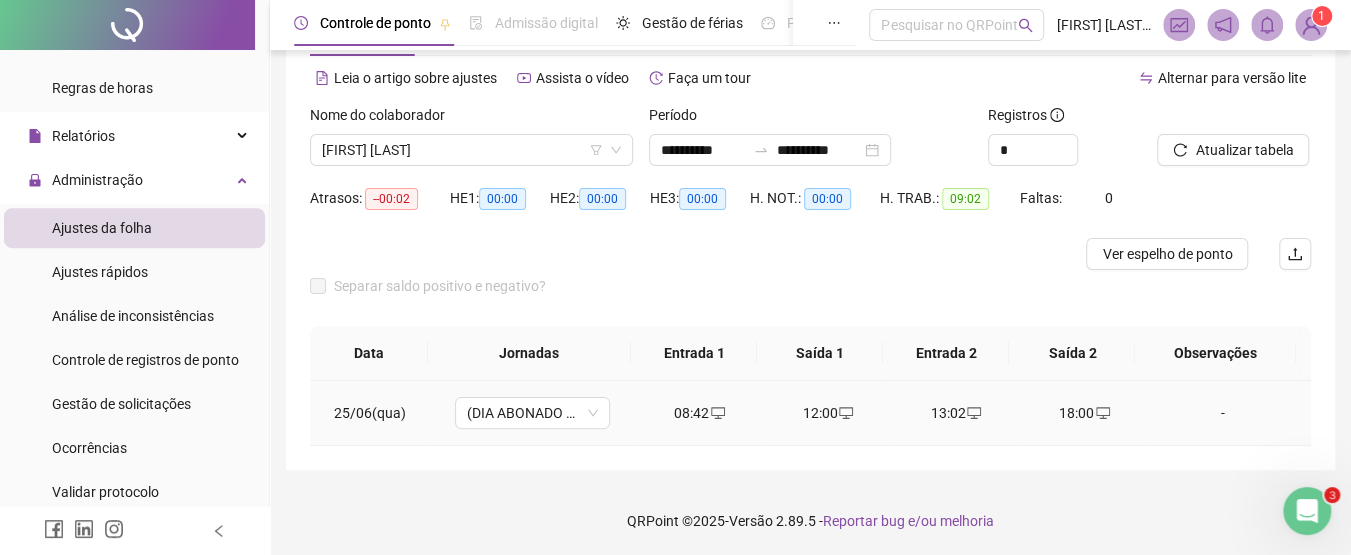 click on "-" at bounding box center (1223, 413) 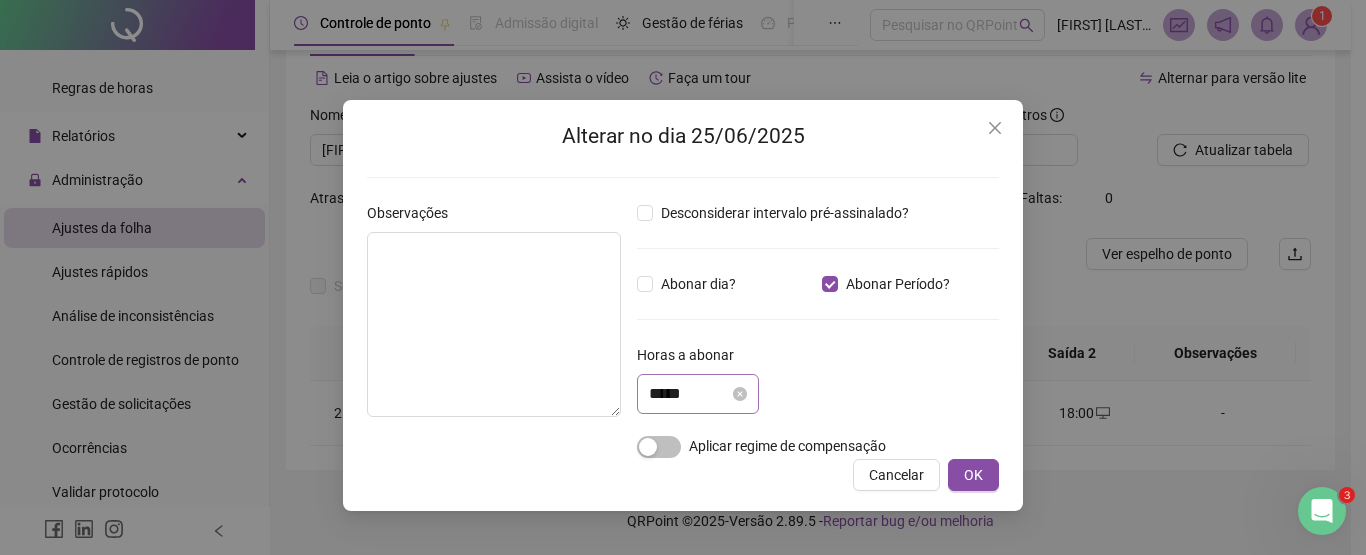 click on "*****" at bounding box center (698, 394) 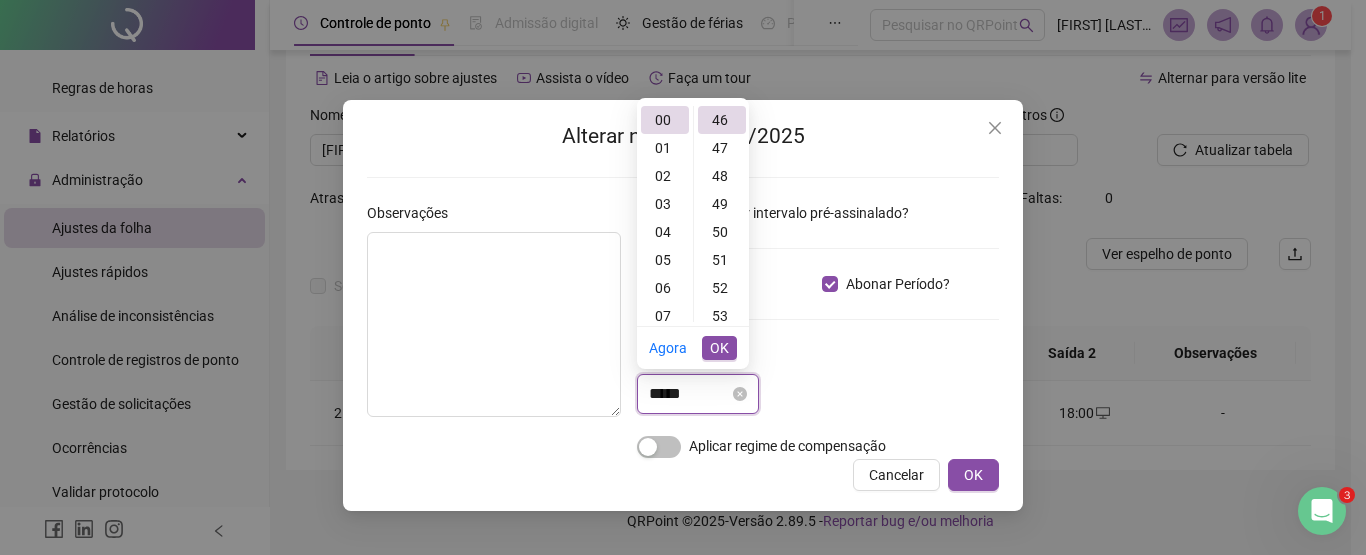 click on "*****" at bounding box center (689, 394) 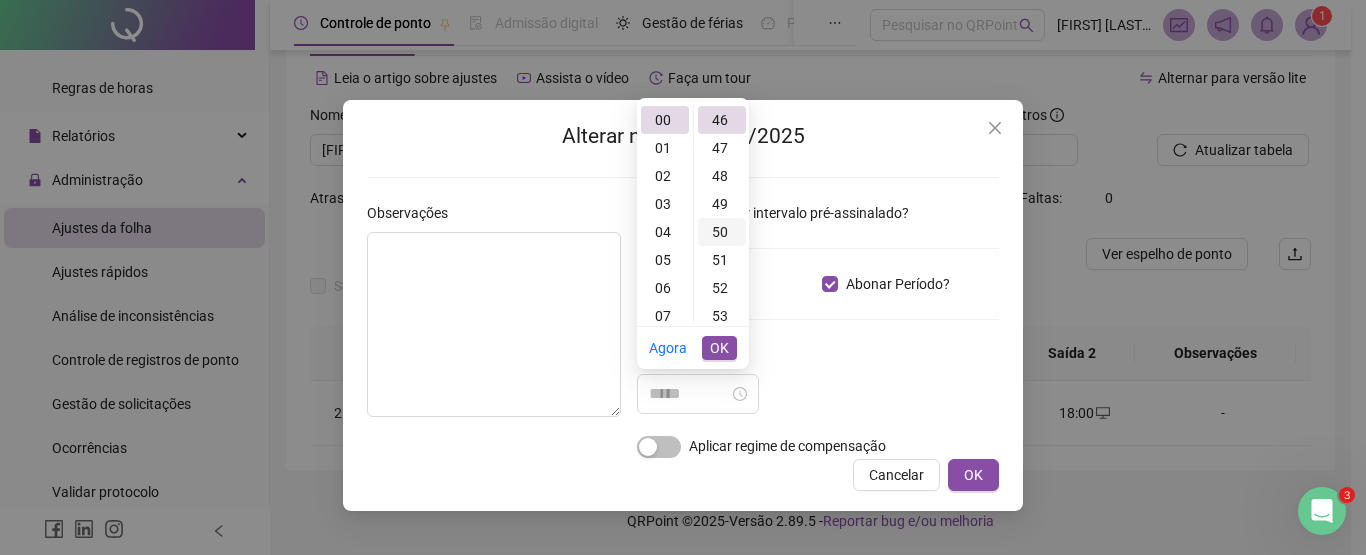 click on "50" at bounding box center (722, 232) 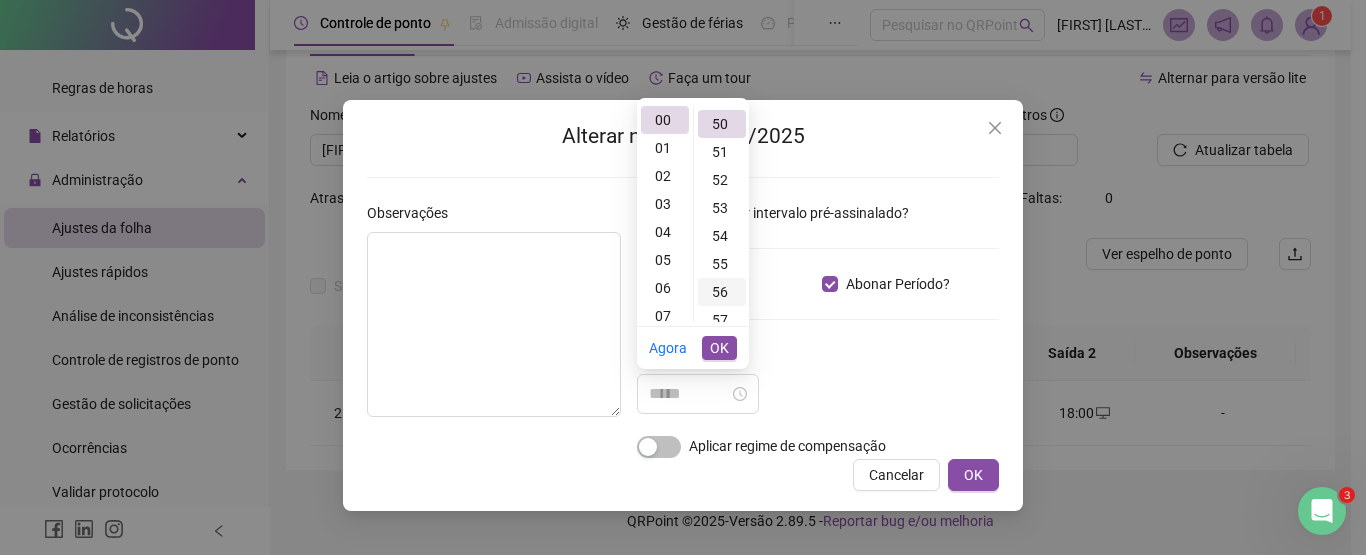 scroll, scrollTop: 1400, scrollLeft: 0, axis: vertical 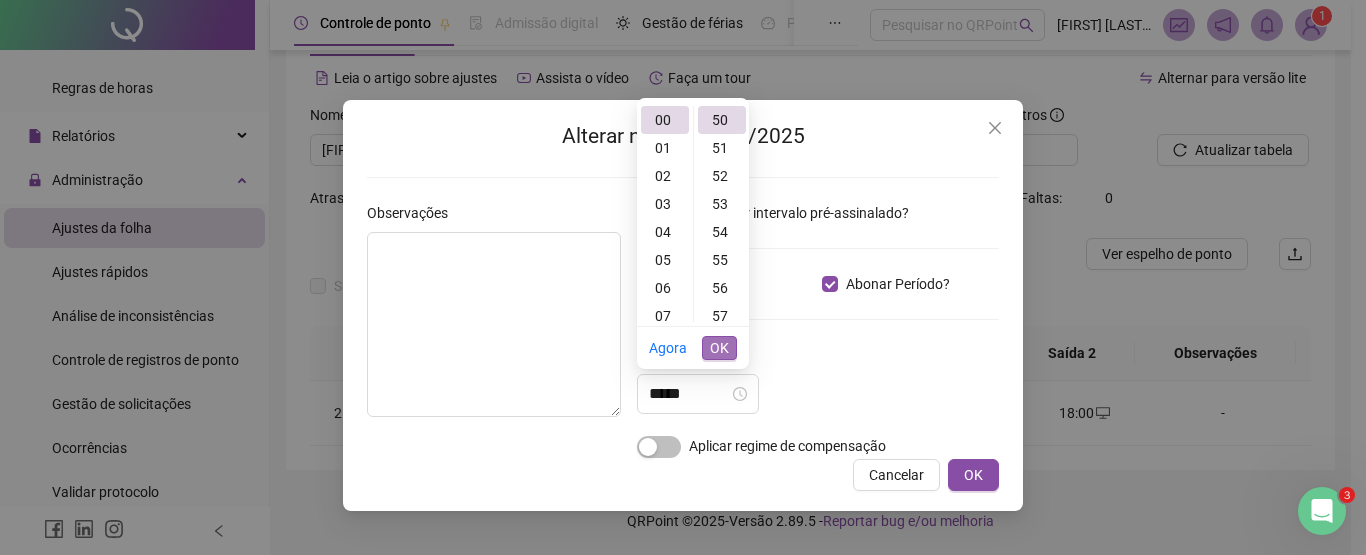 click on "OK" at bounding box center [719, 348] 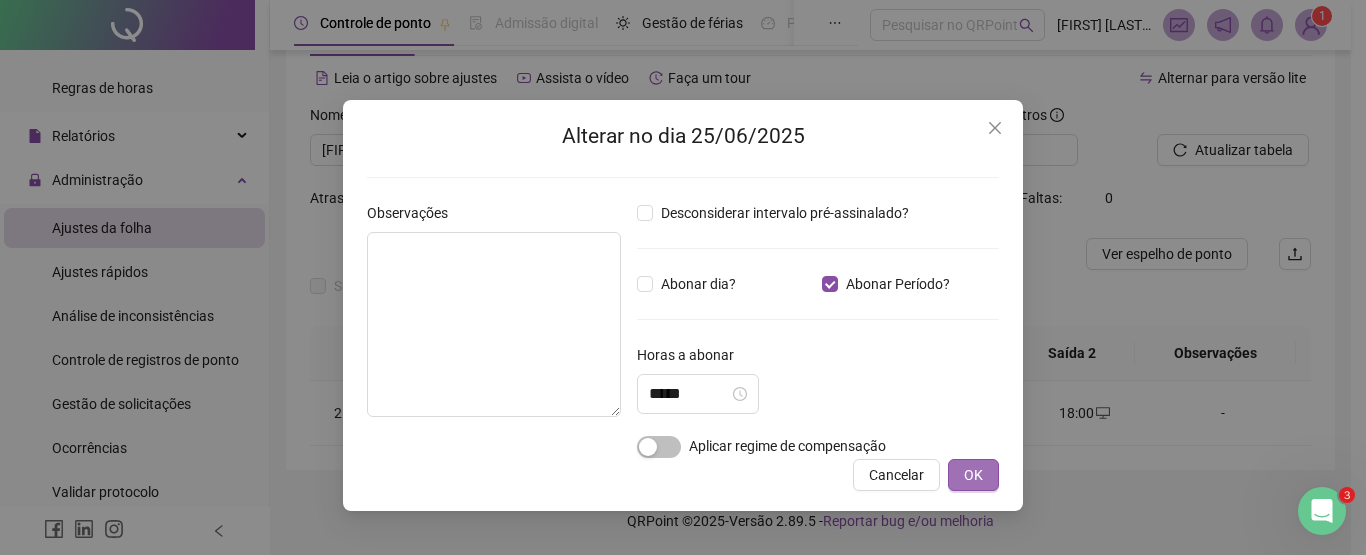 click on "OK" at bounding box center [973, 475] 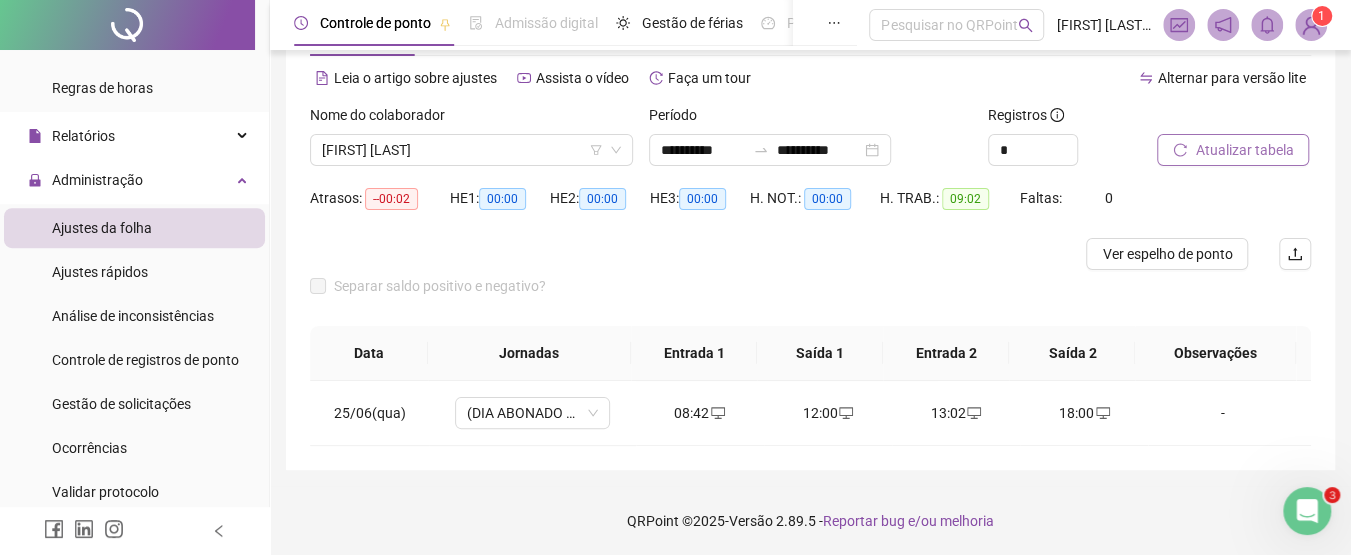 click on "Atualizar tabela" at bounding box center (1244, 150) 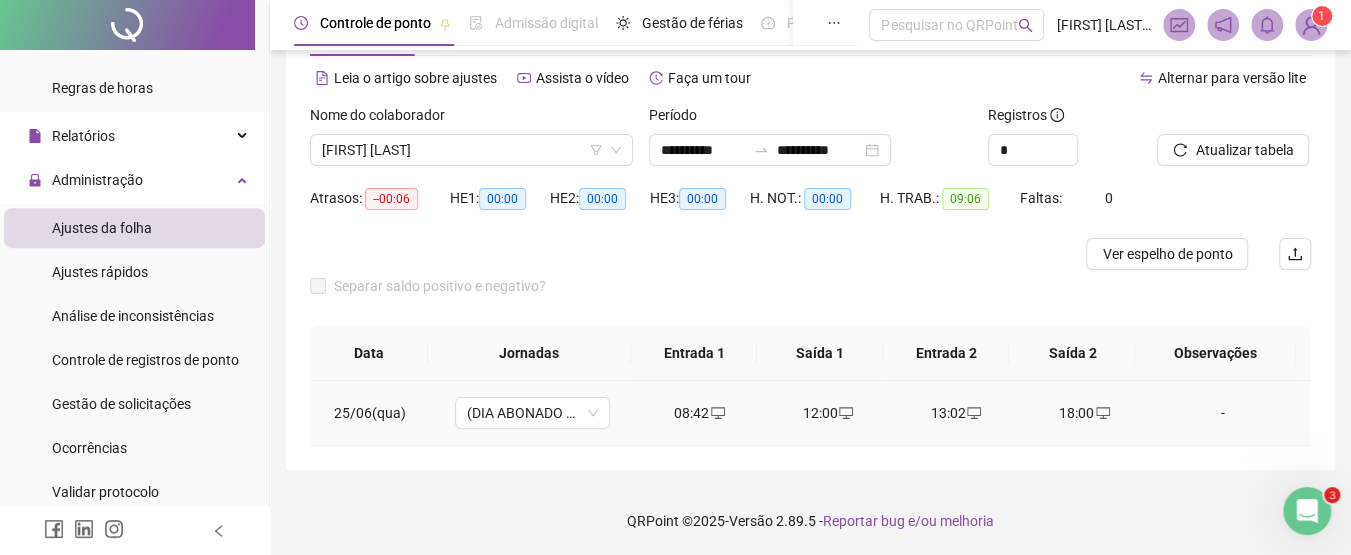 click on "-" at bounding box center [1229, 413] 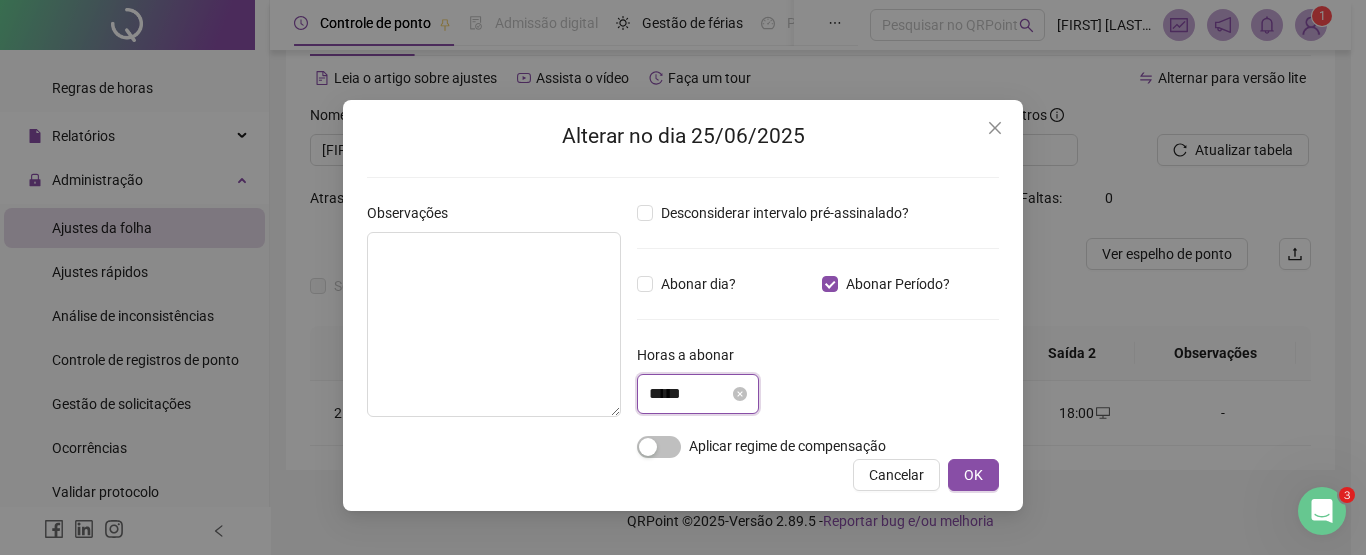 click on "*****" at bounding box center (689, 394) 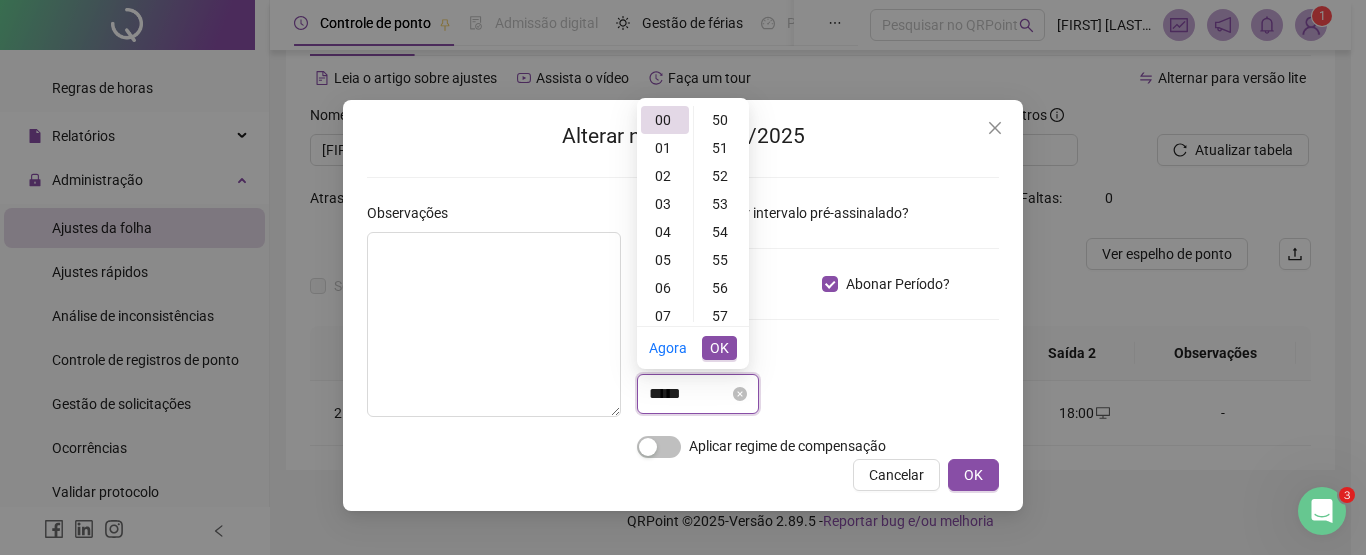 scroll, scrollTop: 1176, scrollLeft: 0, axis: vertical 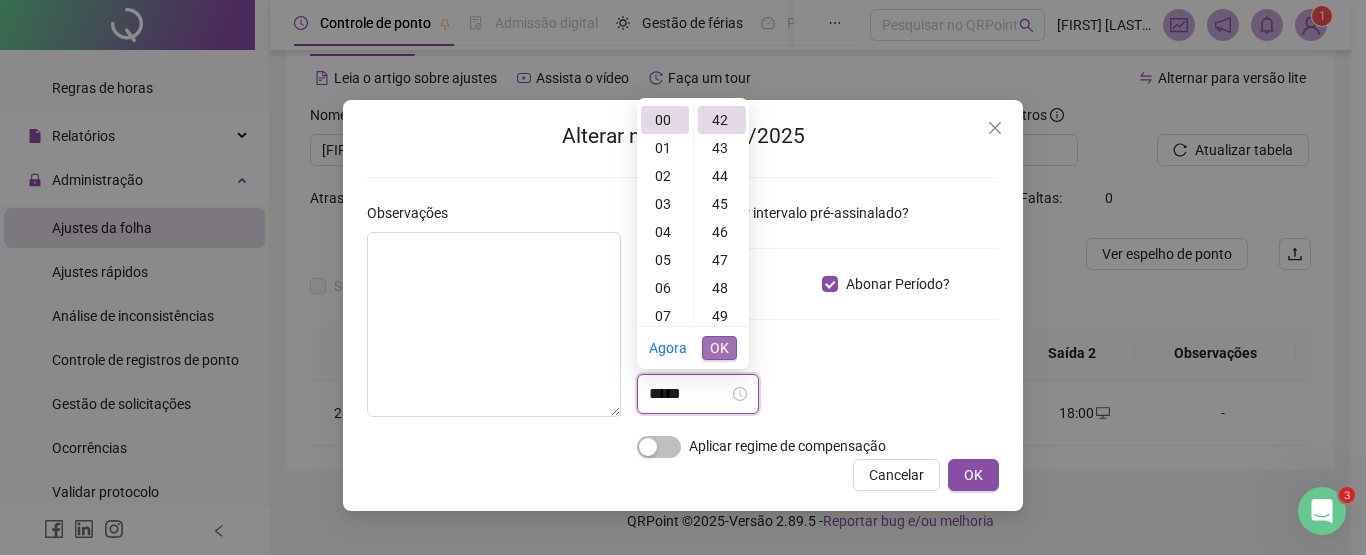 type on "*****" 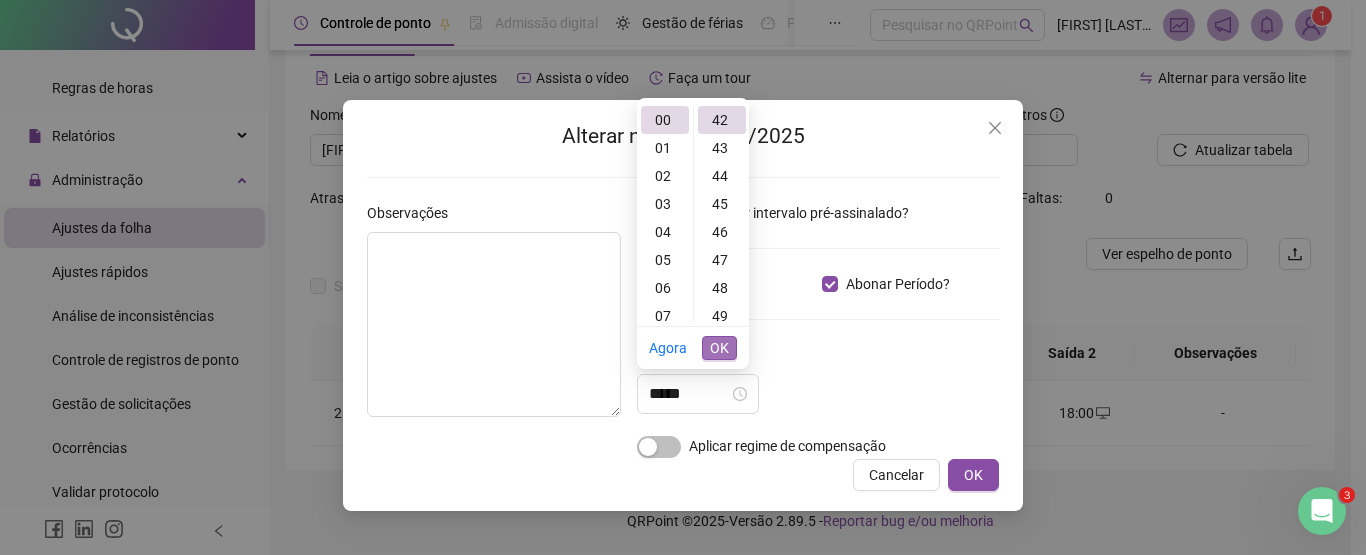click on "OK" at bounding box center (719, 348) 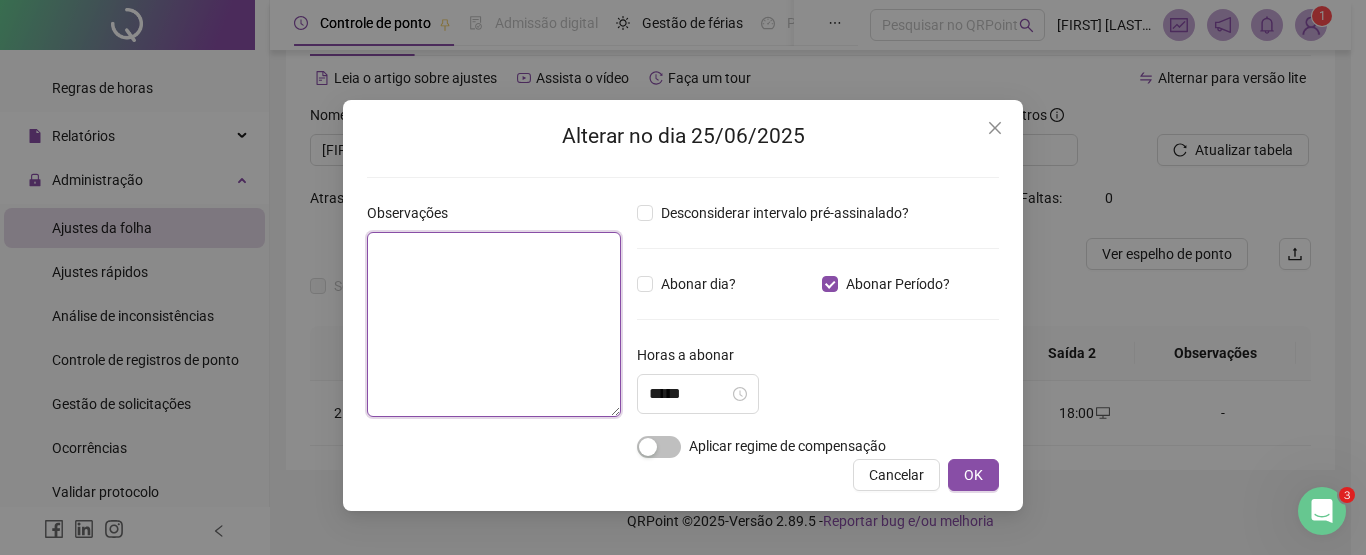 click at bounding box center [494, 324] 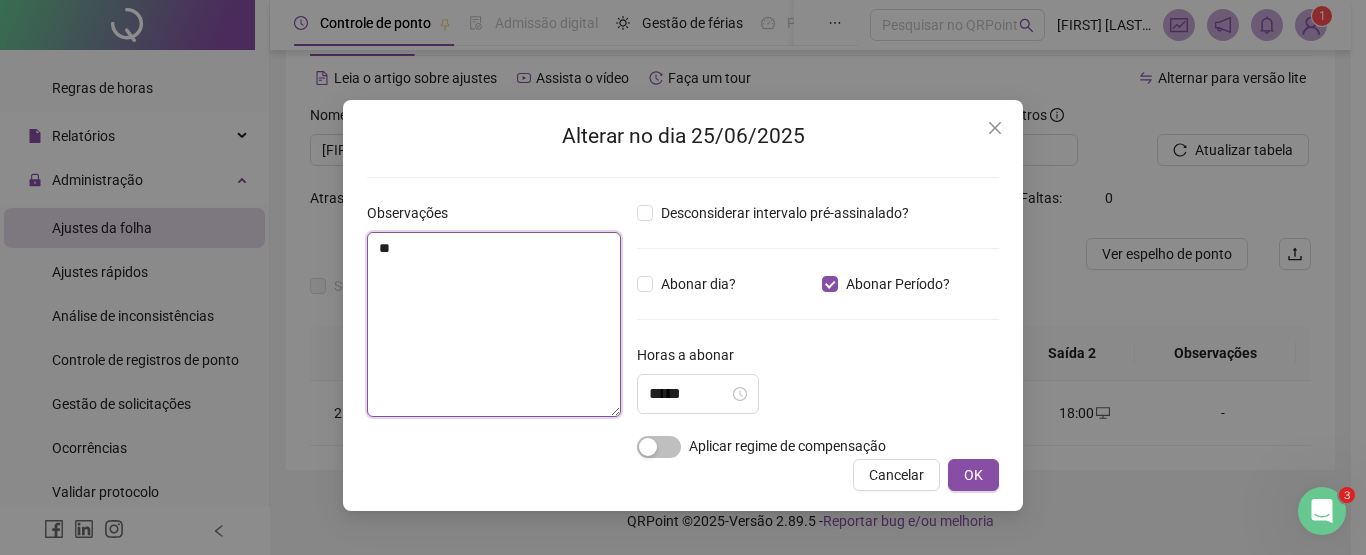 type on "*" 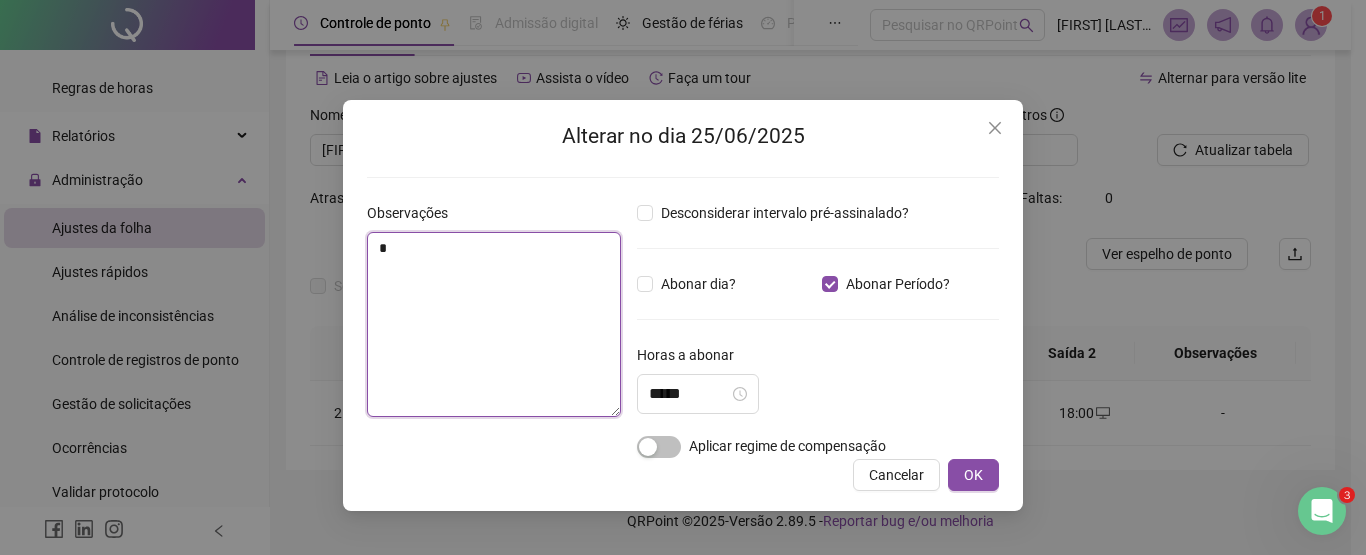 type 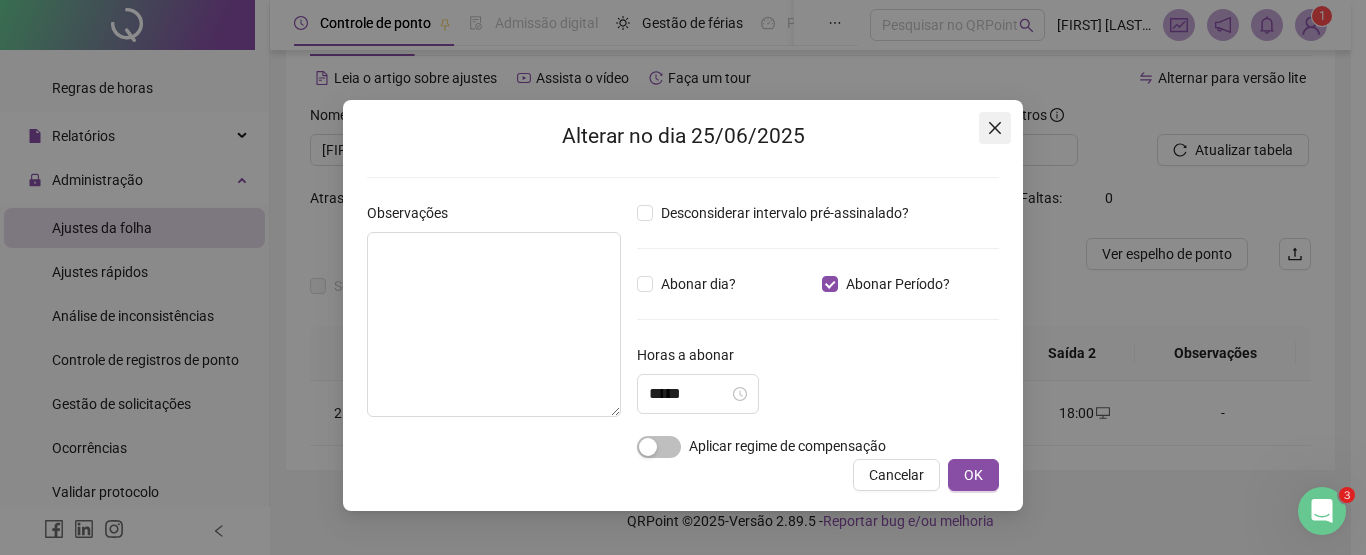 click 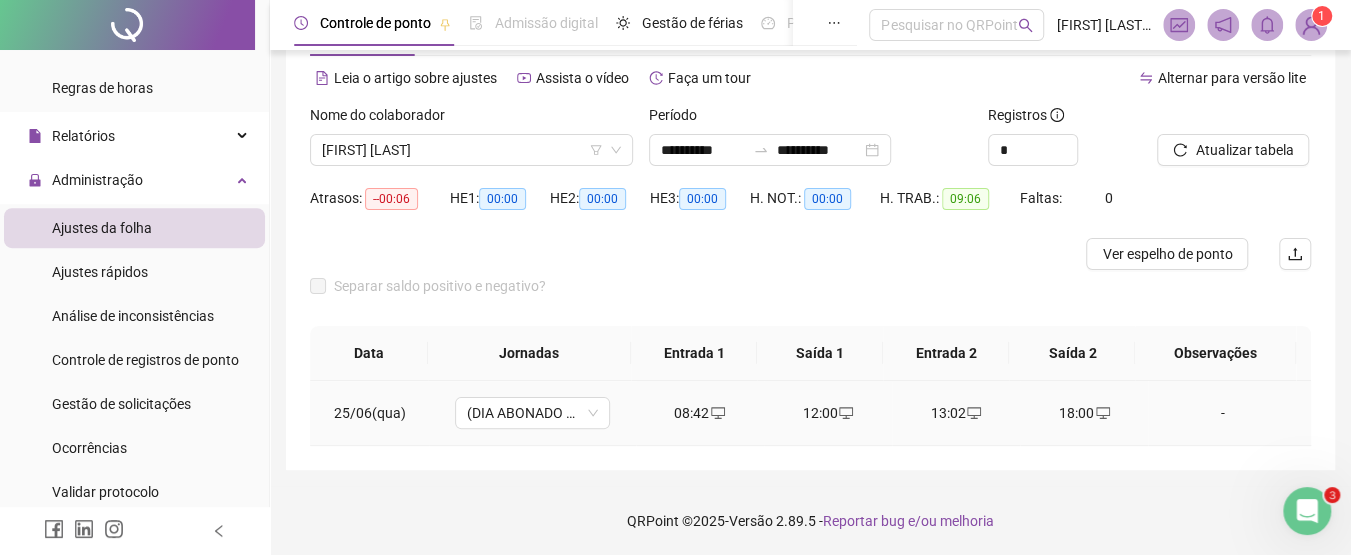 click on "-" at bounding box center [1223, 413] 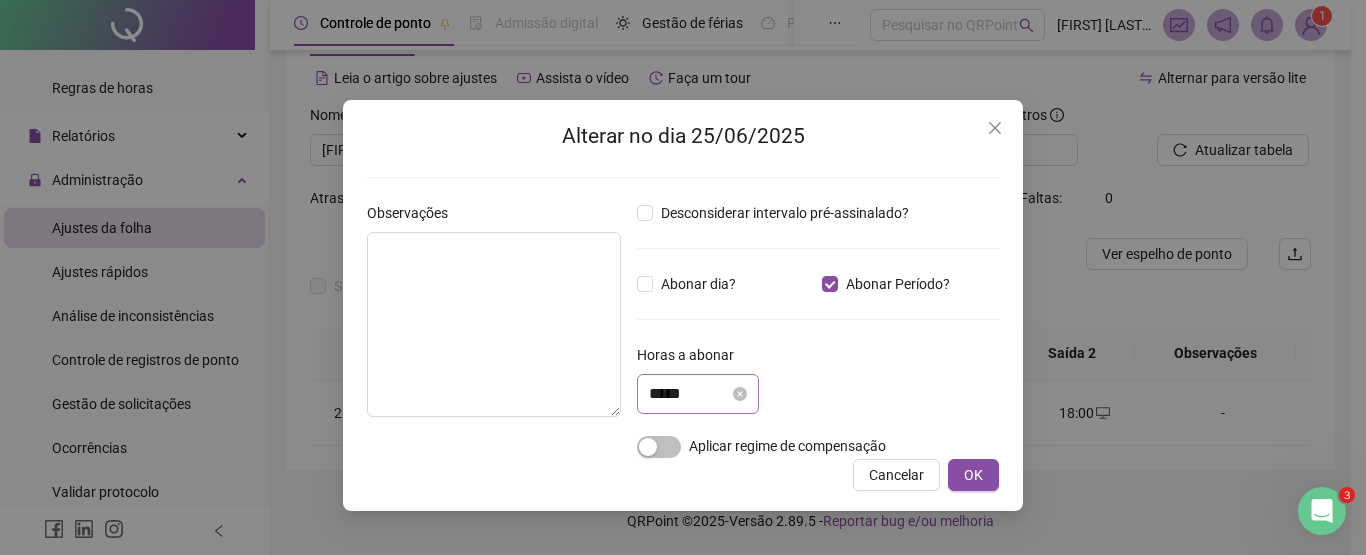 click on "*****" at bounding box center [698, 394] 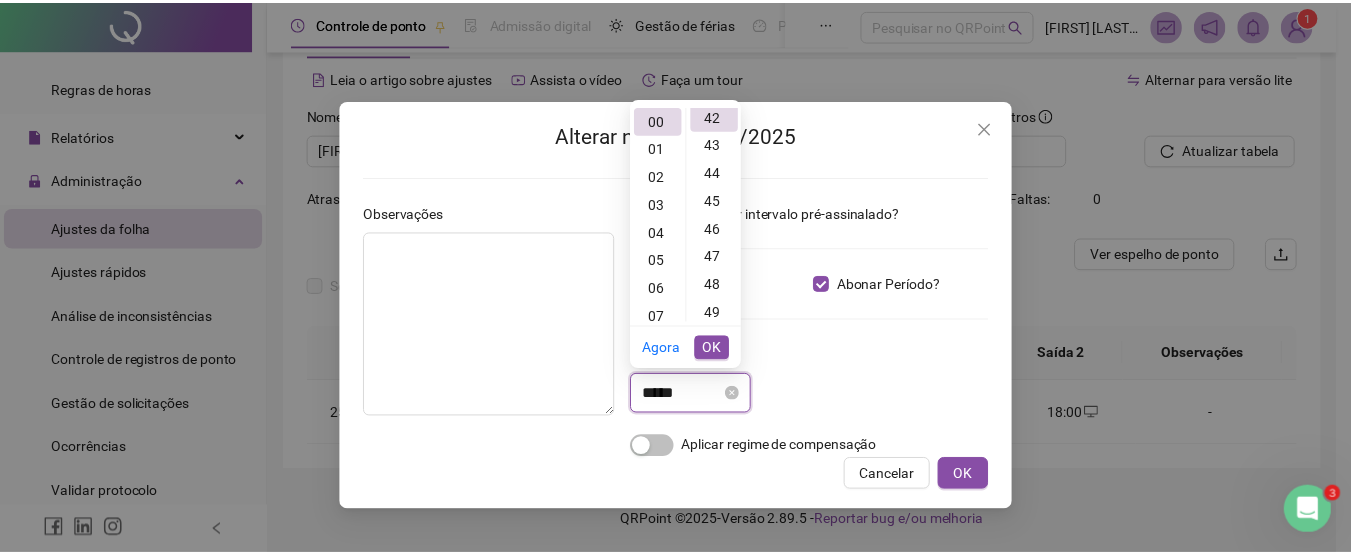 scroll, scrollTop: 1176, scrollLeft: 0, axis: vertical 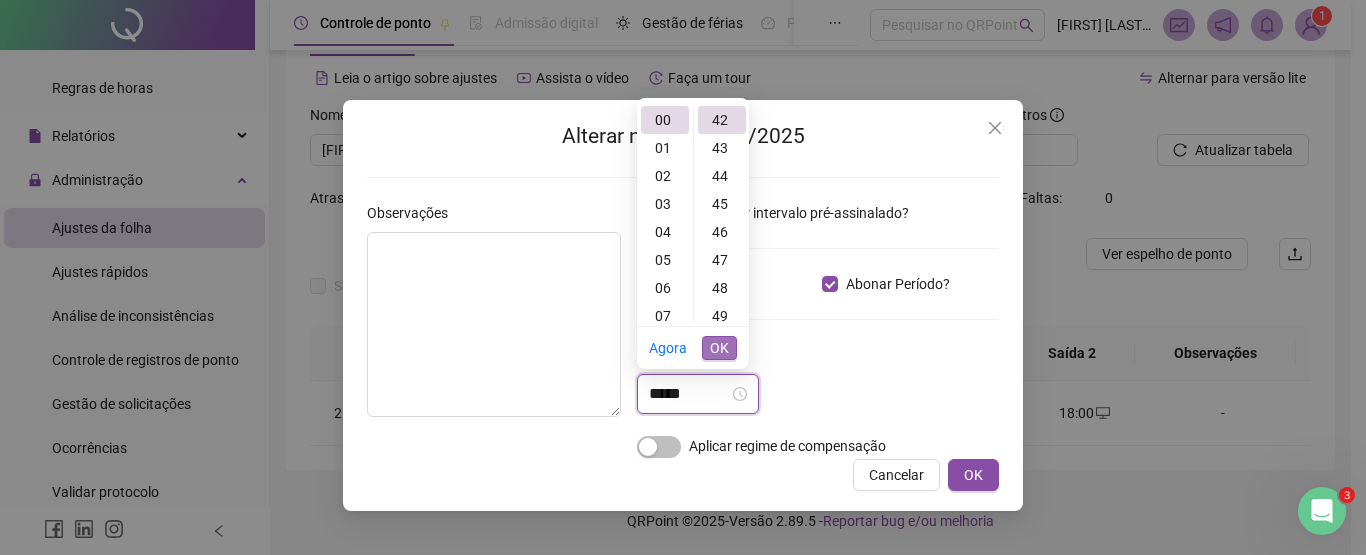 type on "*****" 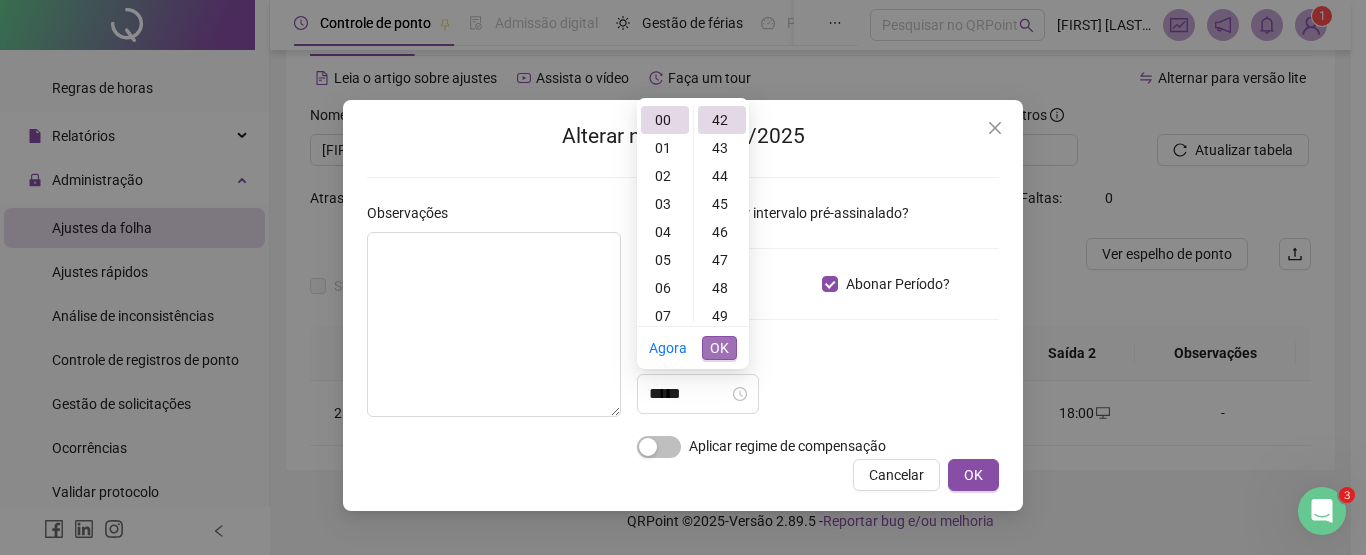 click on "OK" at bounding box center [719, 348] 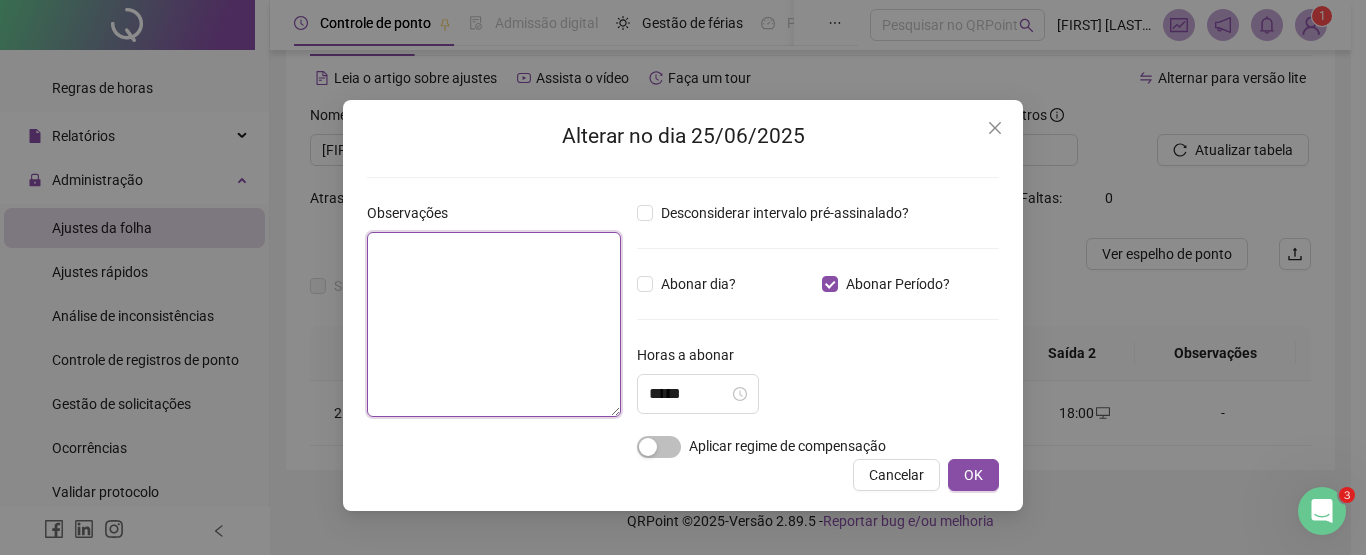 click at bounding box center (494, 324) 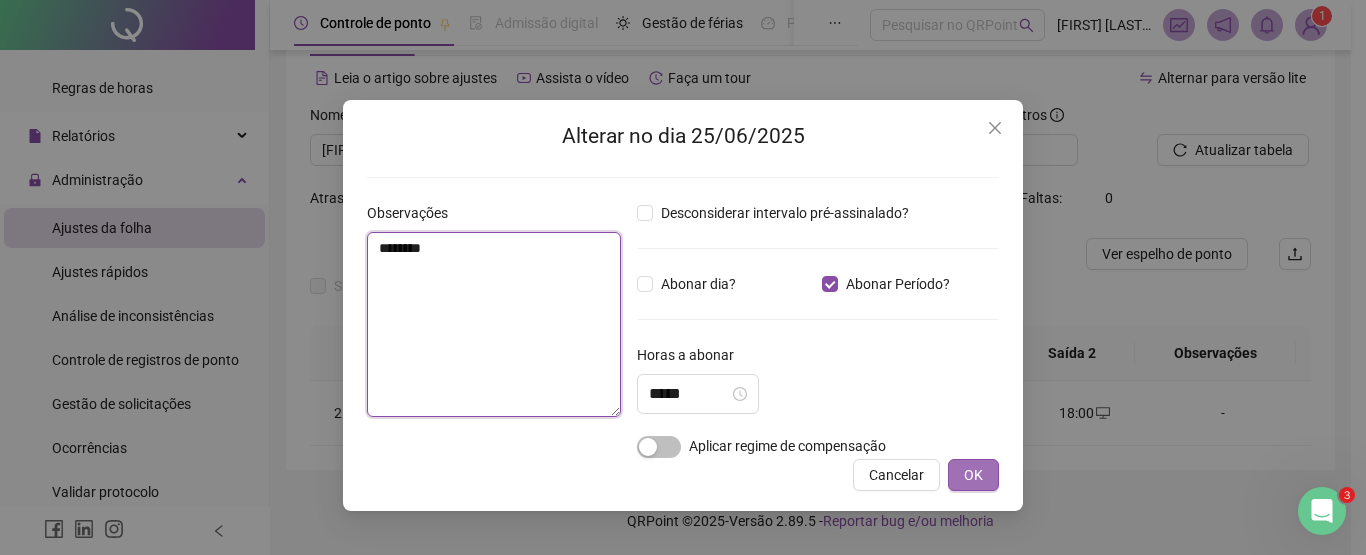 type on "********" 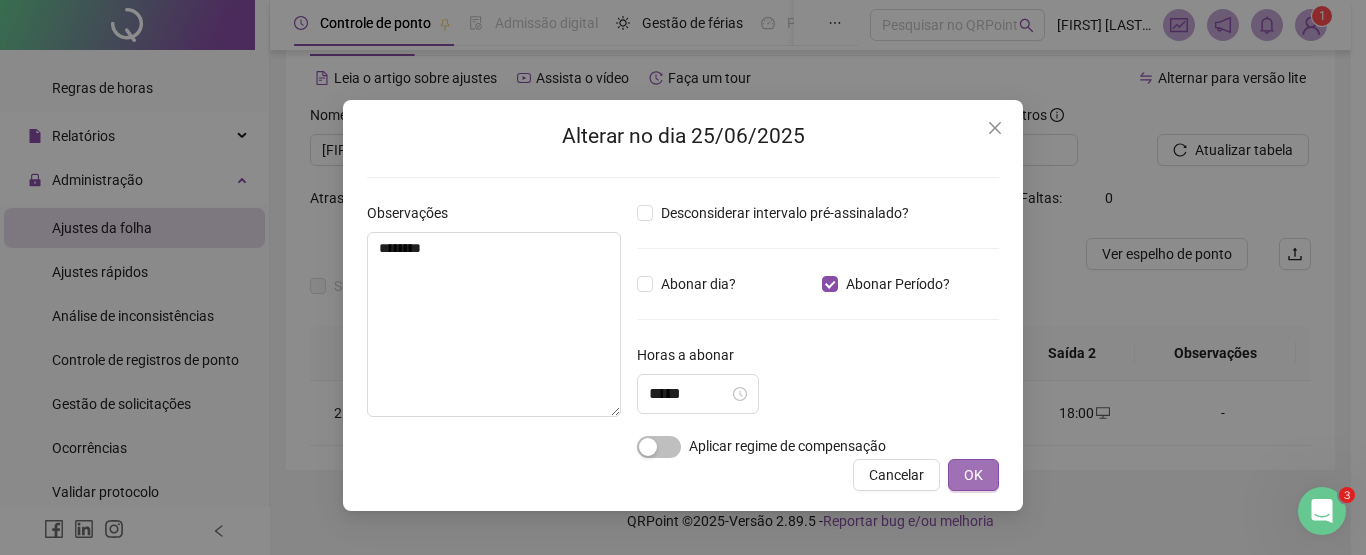 click on "OK" at bounding box center (973, 475) 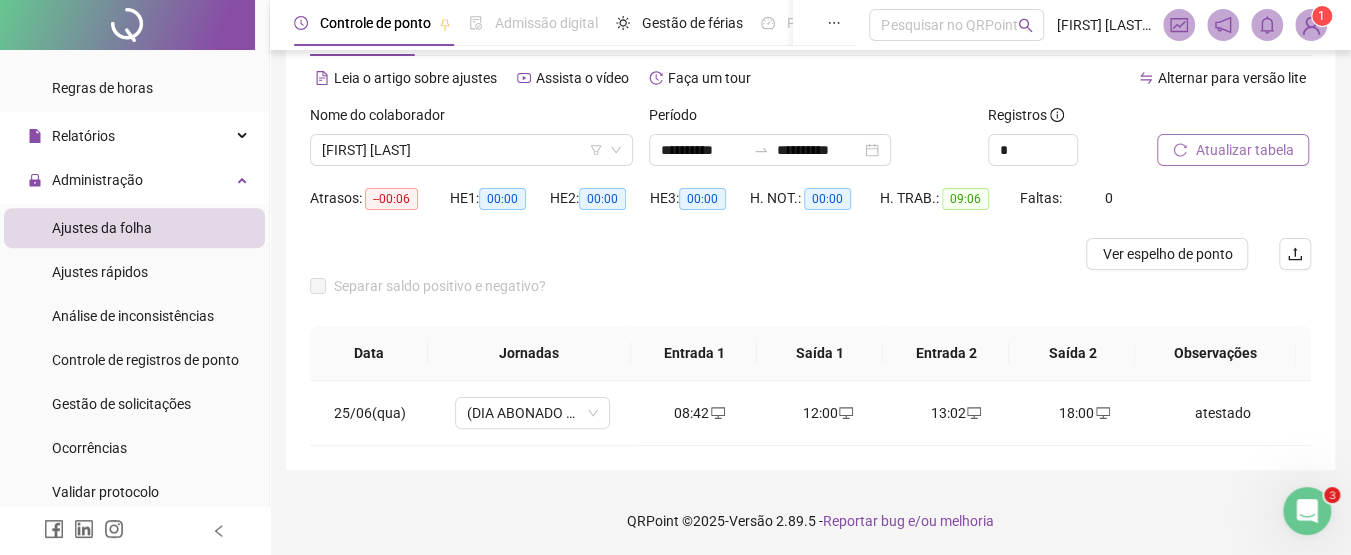 click on "Atualizar tabela" at bounding box center [1244, 150] 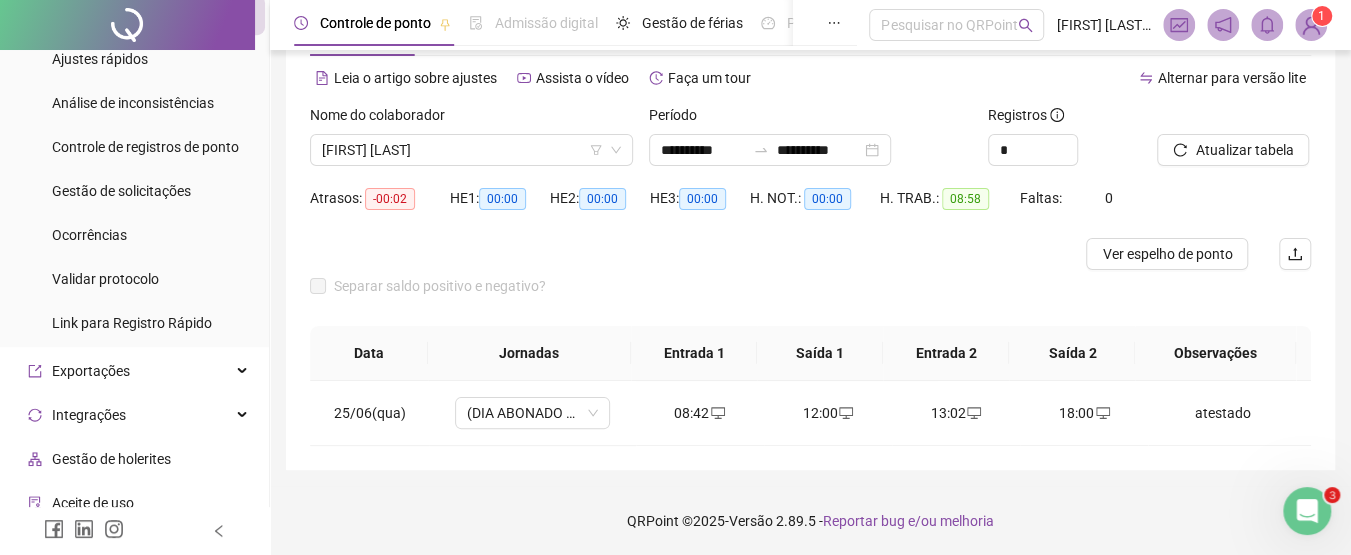 scroll, scrollTop: 562, scrollLeft: 0, axis: vertical 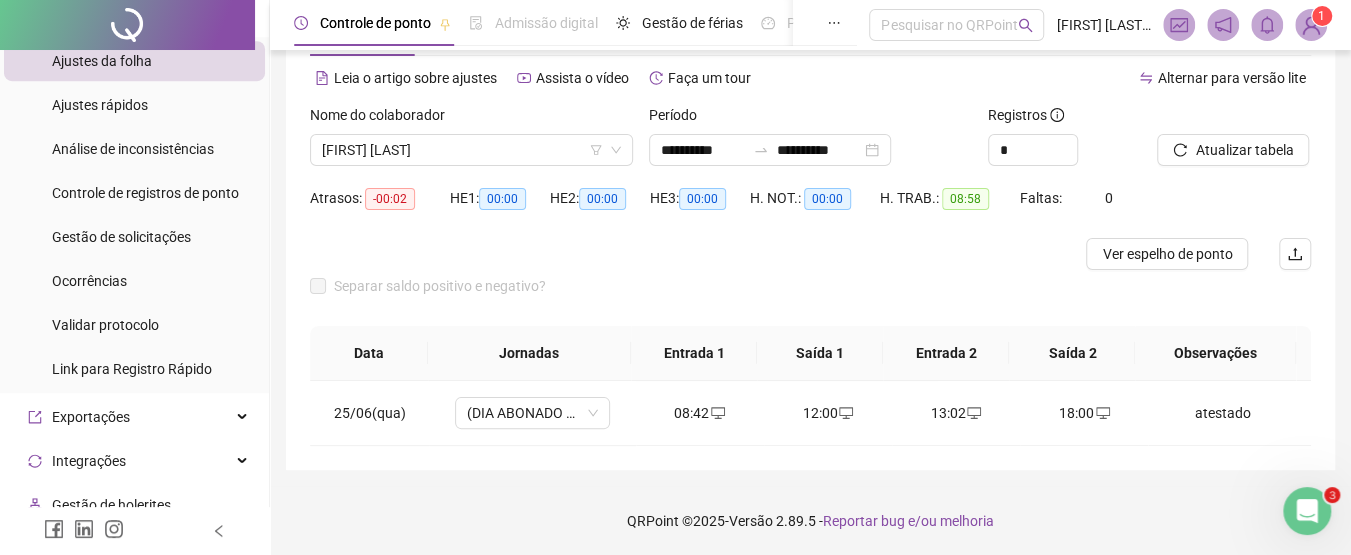 click at bounding box center [1311, 25] 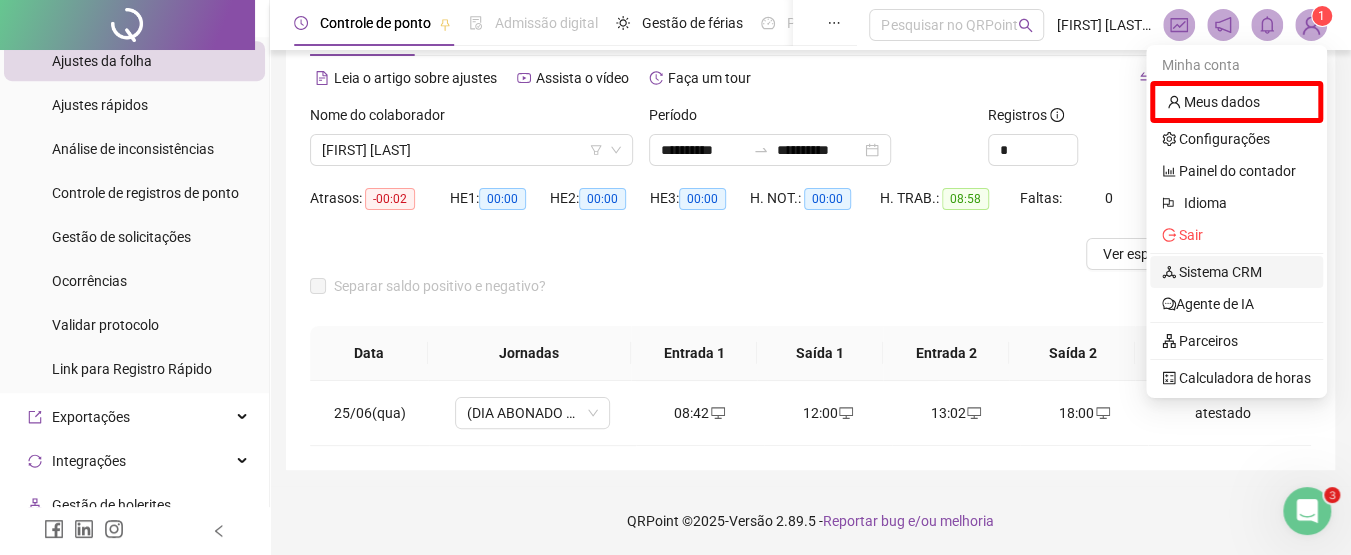 click on "Sistema CRM" at bounding box center (1212, 272) 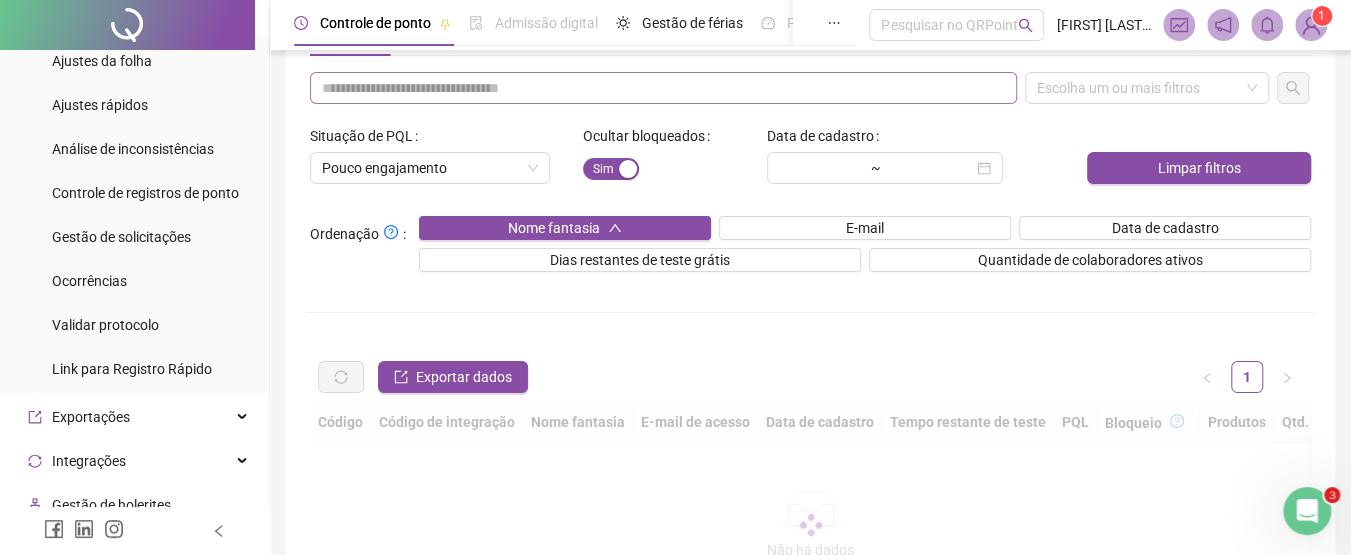 scroll, scrollTop: 0, scrollLeft: 0, axis: both 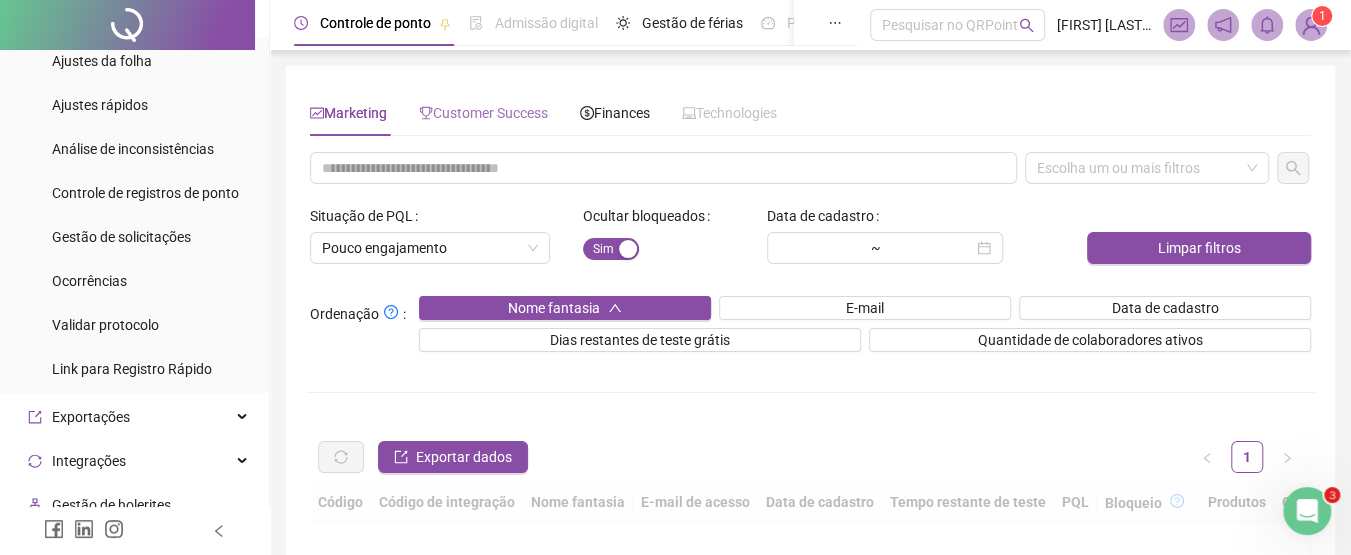 click on "Customer Success" at bounding box center [483, 113] 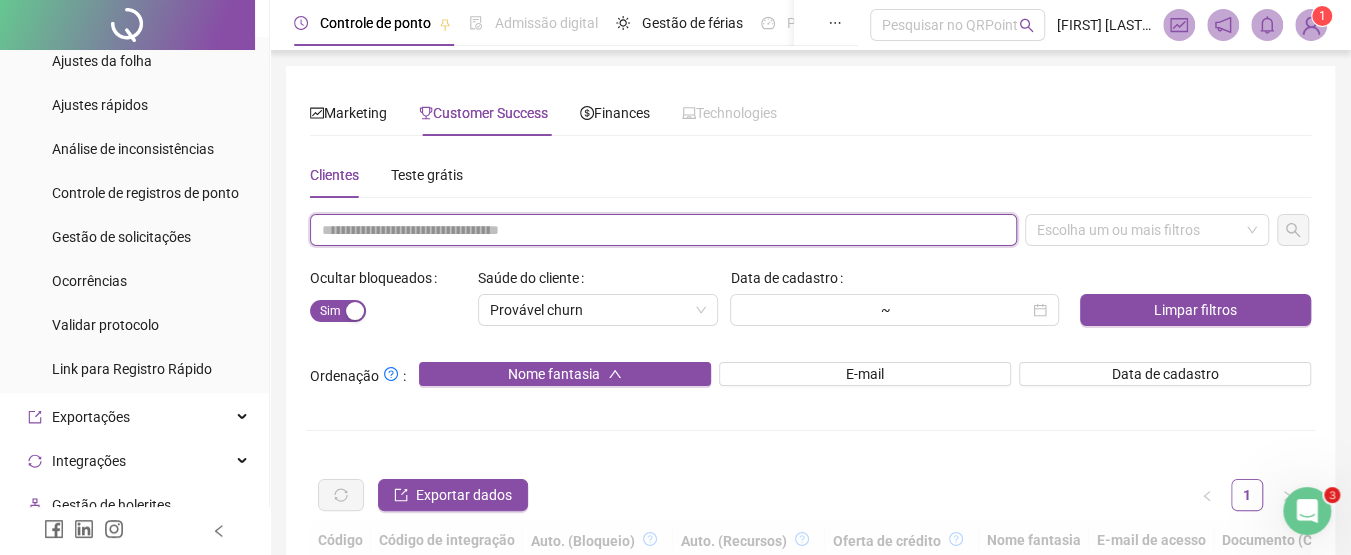 click at bounding box center [663, 230] 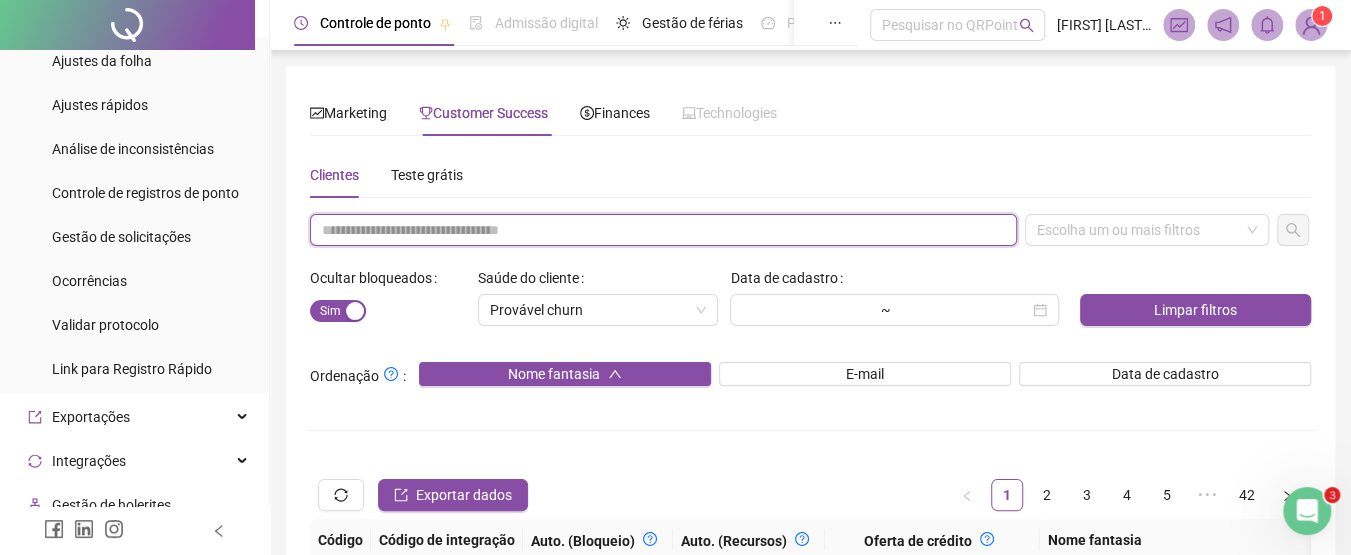 paste on "**********" 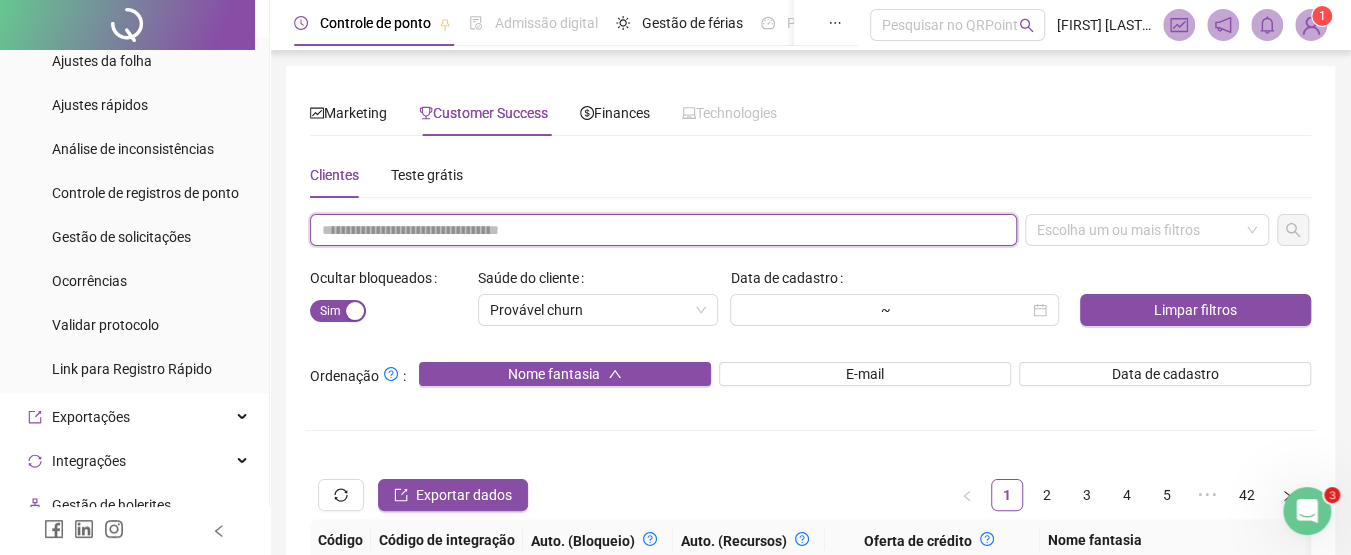 type on "**********" 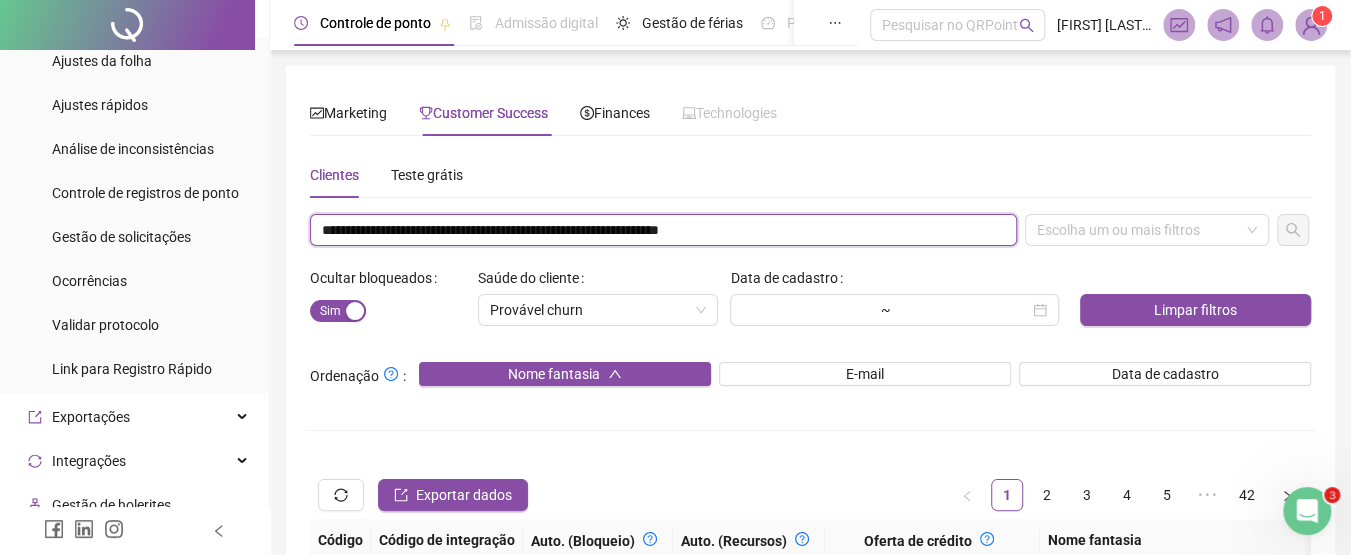click on "**********" at bounding box center [663, 230] 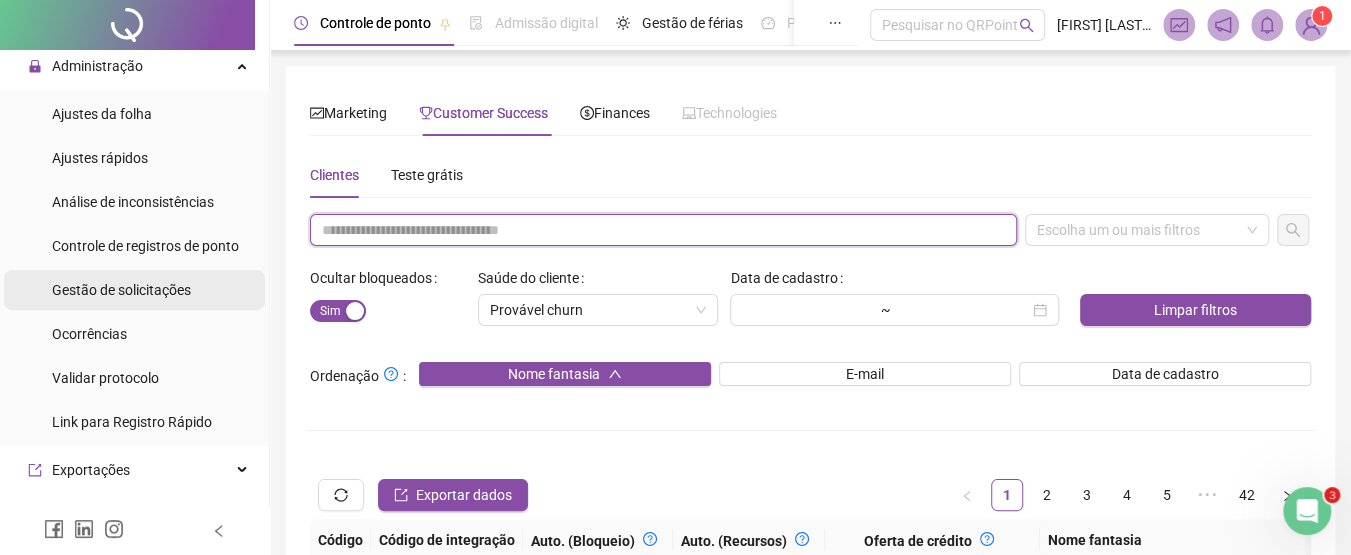 scroll, scrollTop: 454, scrollLeft: 0, axis: vertical 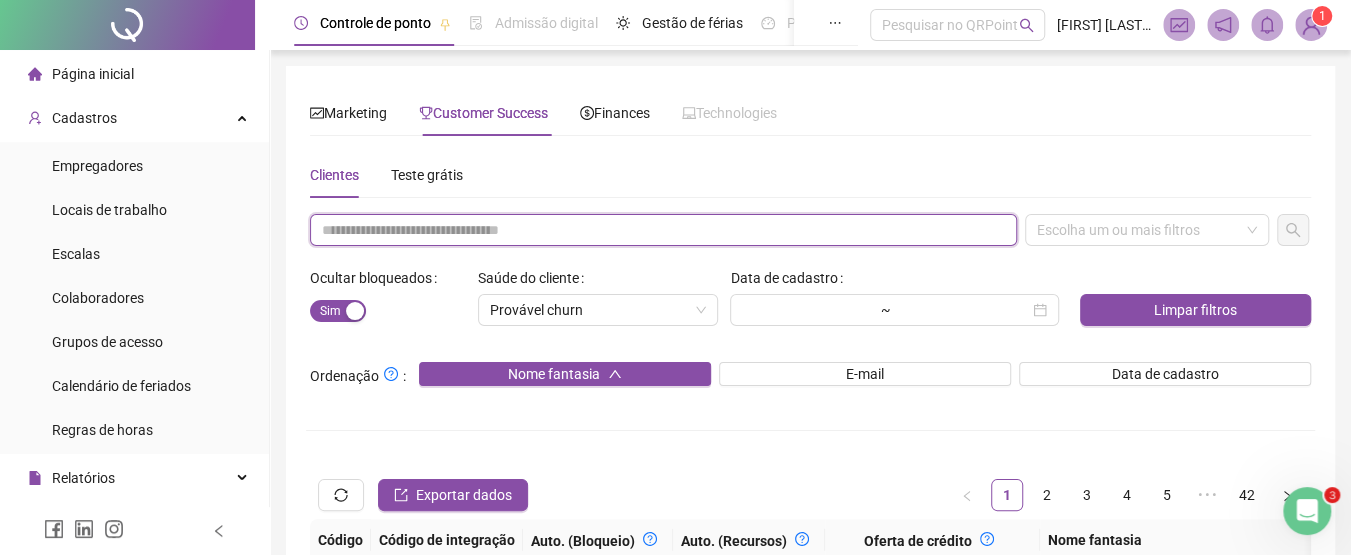 click at bounding box center [663, 230] 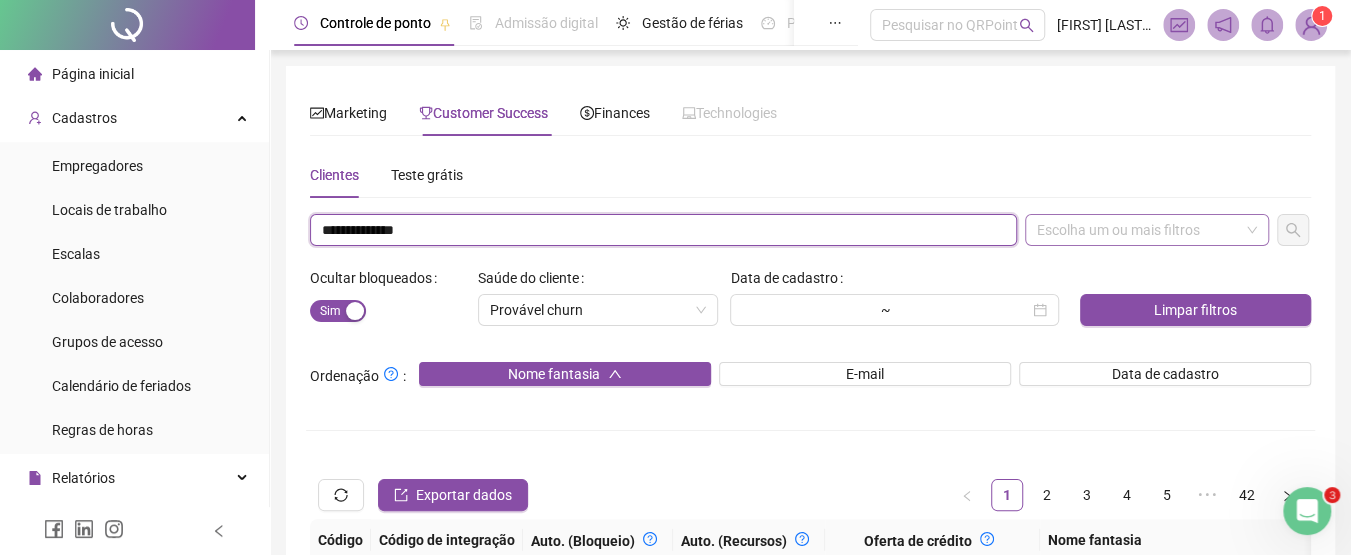 click on "Escolha um ou mais filtros" at bounding box center (1147, 230) 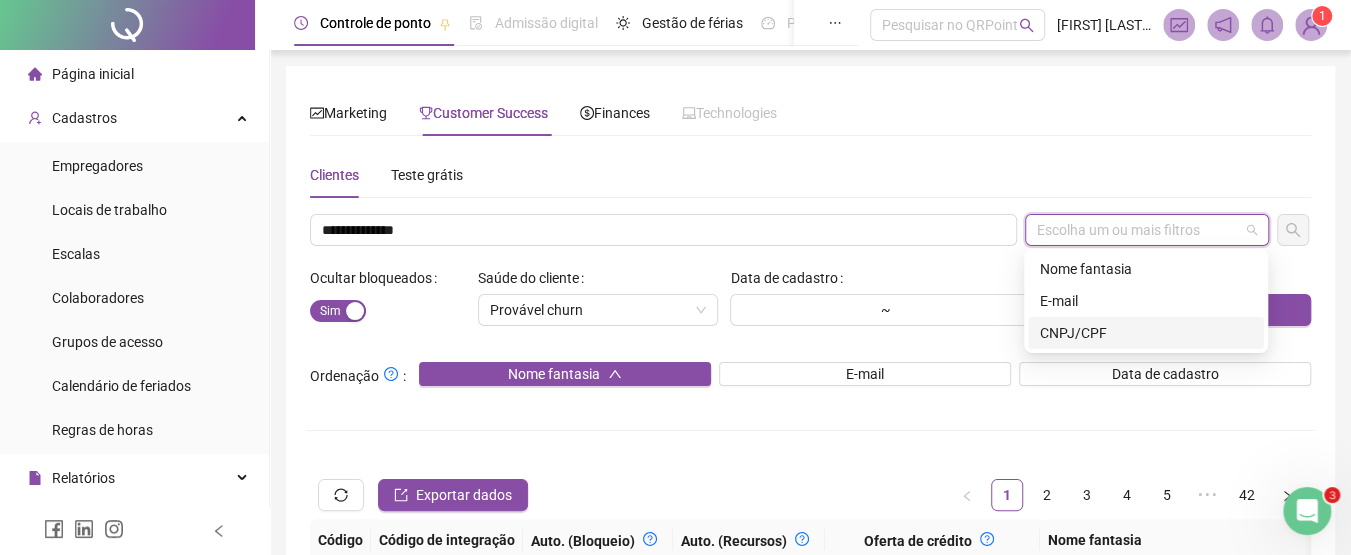 drag, startPoint x: 1117, startPoint y: 323, endPoint x: 1220, endPoint y: 252, distance: 125.09996 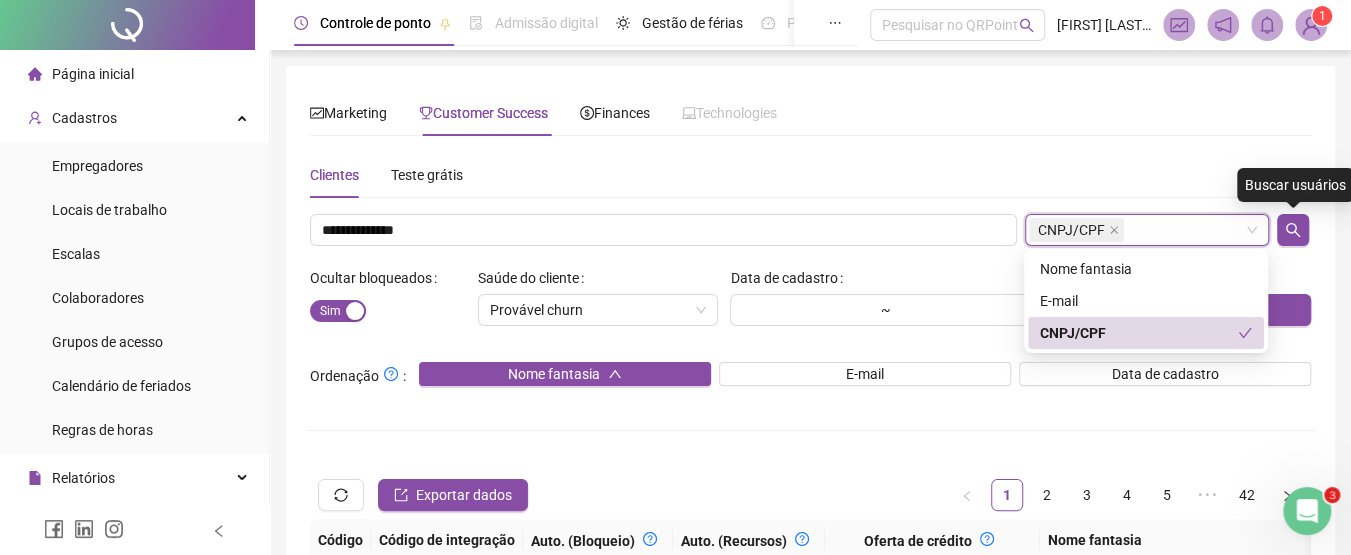 drag, startPoint x: 1302, startPoint y: 219, endPoint x: 880, endPoint y: 337, distance: 438.18716 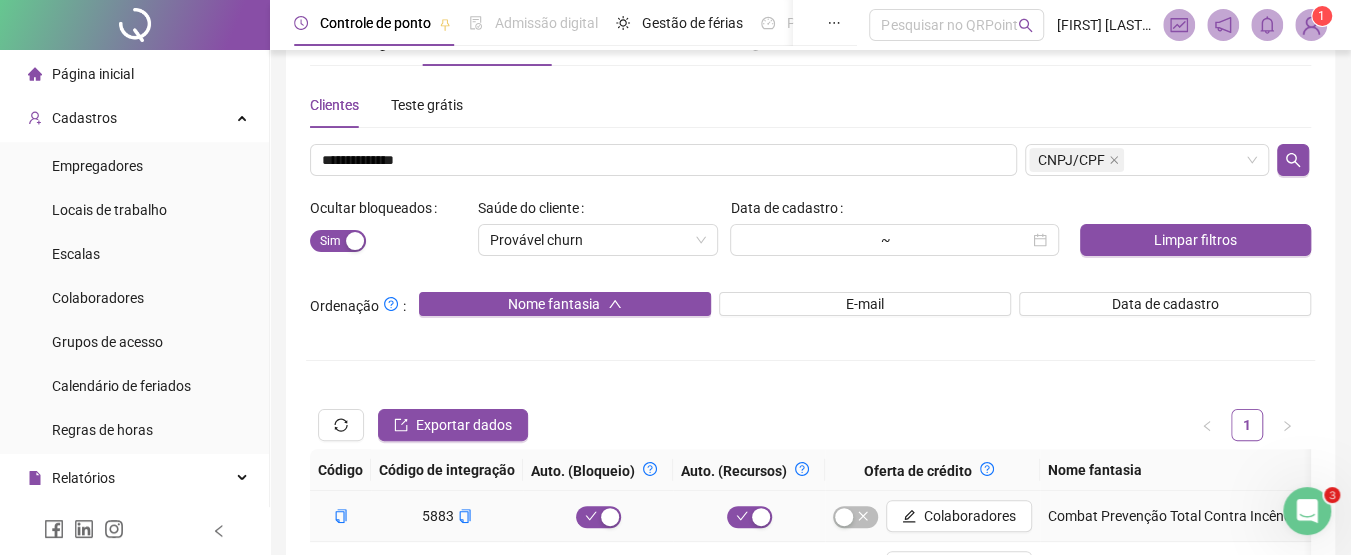 scroll, scrollTop: 269, scrollLeft: 0, axis: vertical 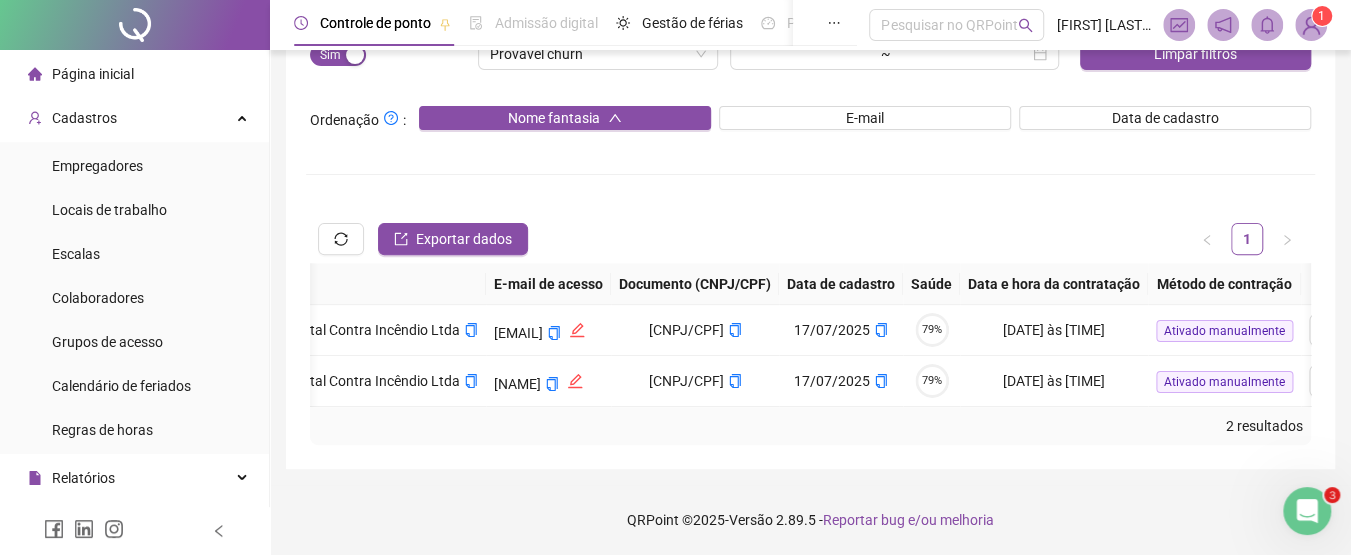 click on "2 resultados" at bounding box center (810, 426) 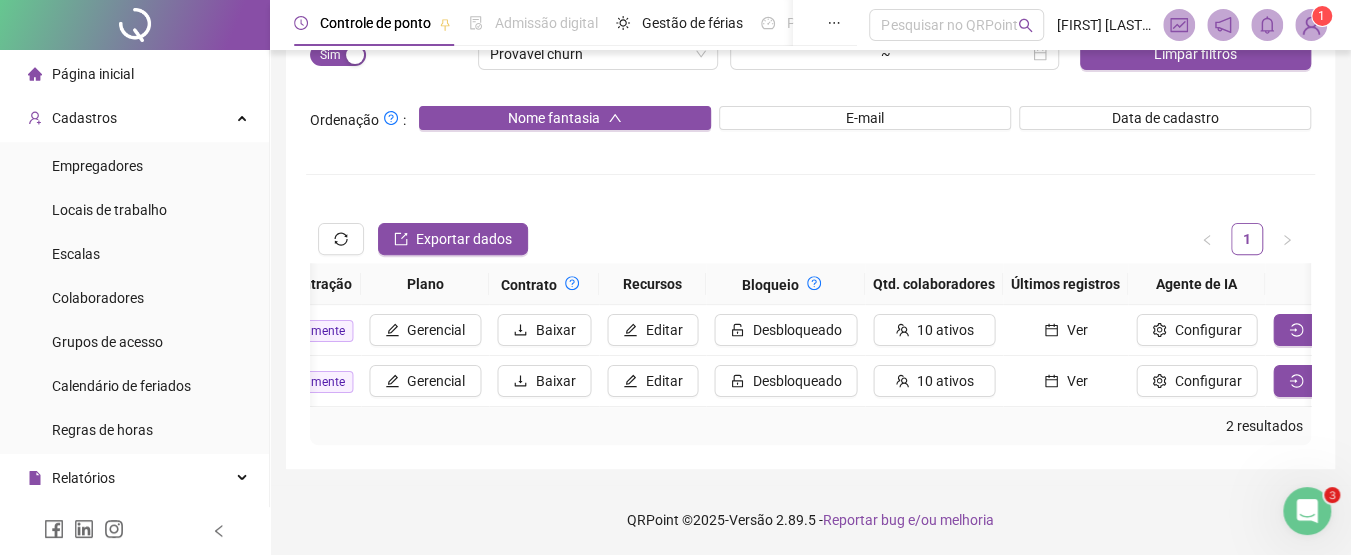 scroll, scrollTop: 0, scrollLeft: 1830, axis: horizontal 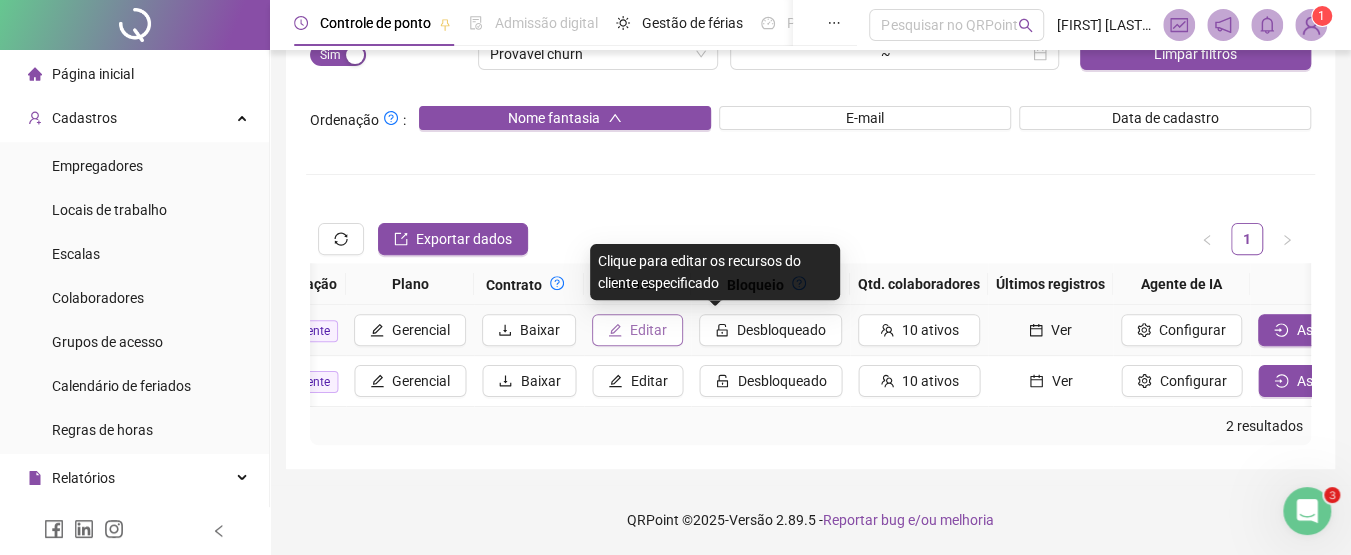click on "Editar" at bounding box center (648, 330) 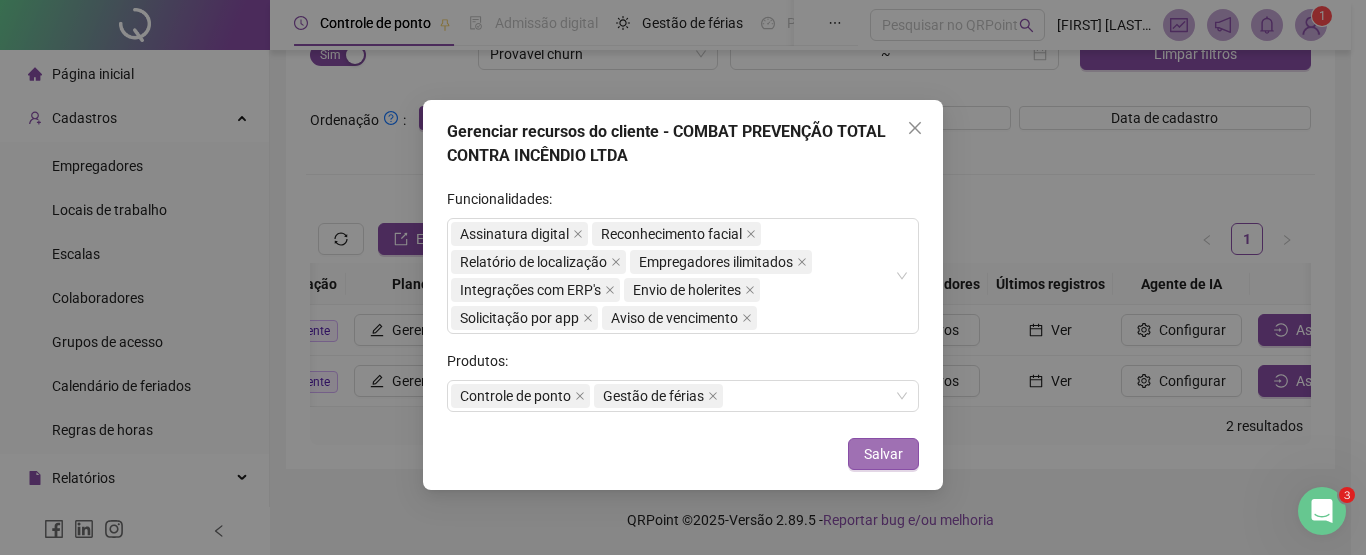 click on "Salvar" at bounding box center (883, 454) 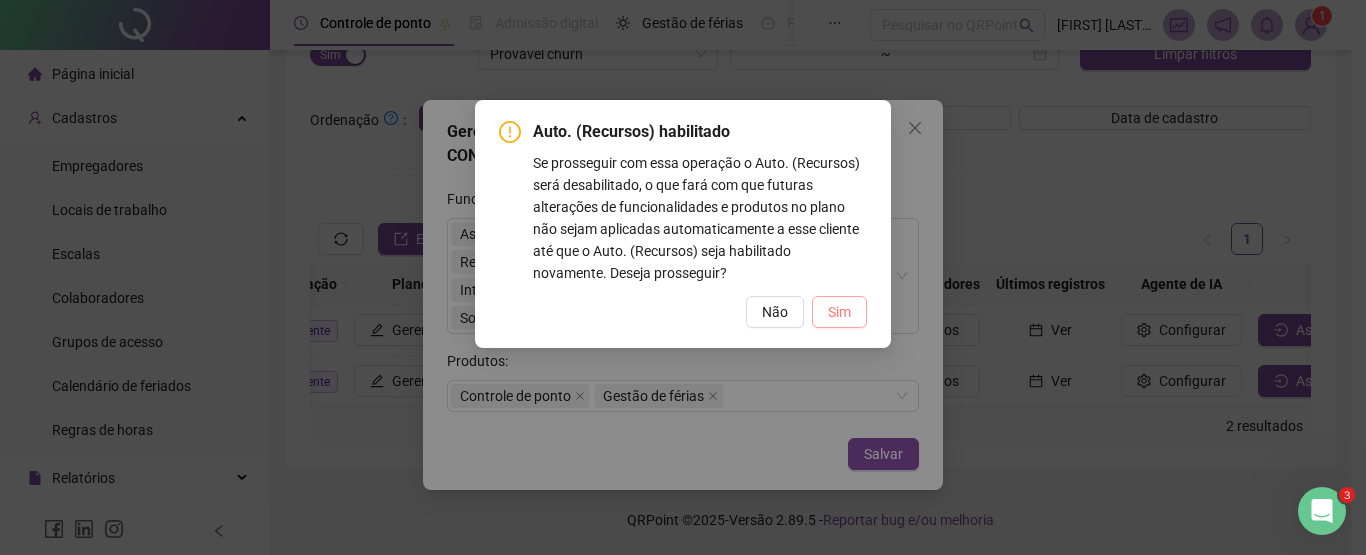 click on "Sim" at bounding box center (839, 312) 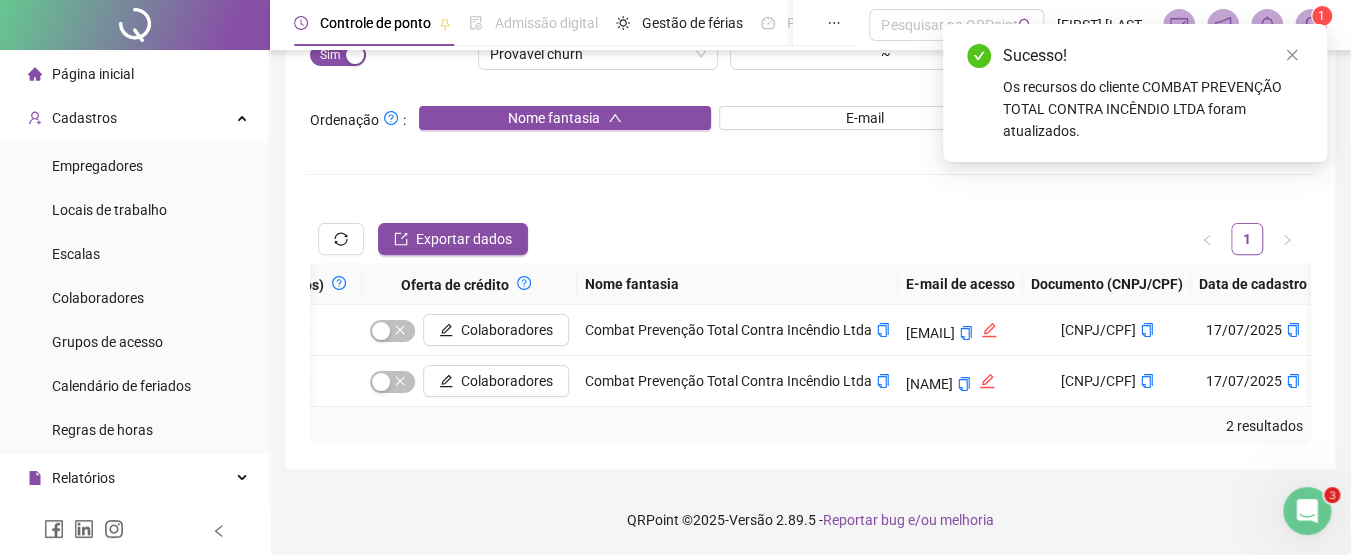 scroll, scrollTop: 0, scrollLeft: 0, axis: both 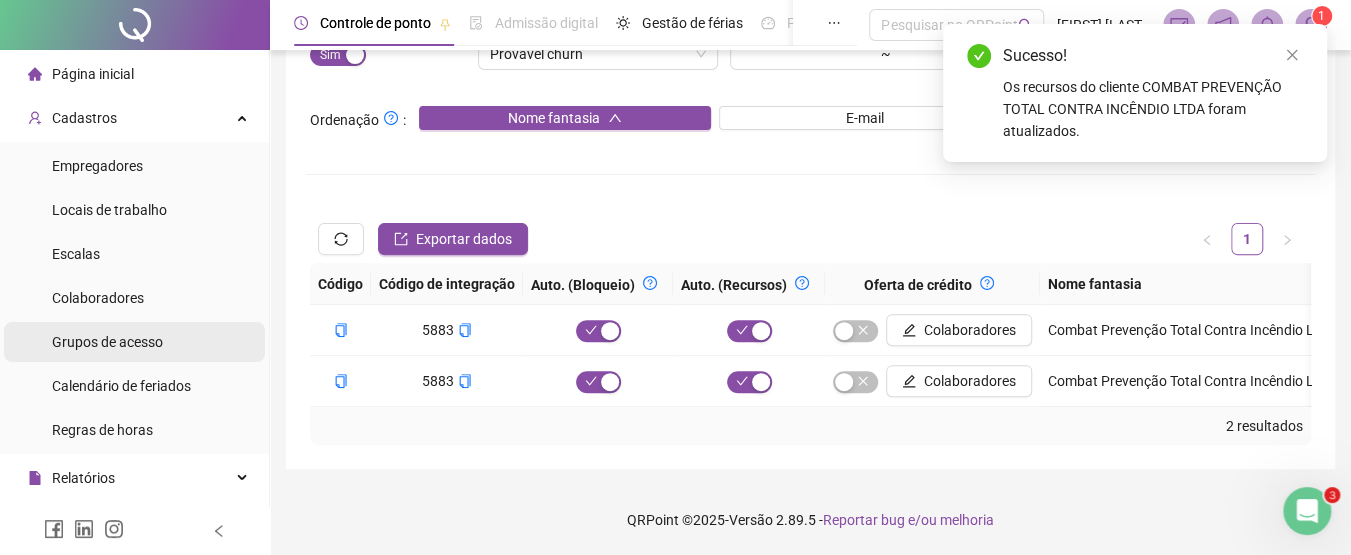click on "Grupos de acesso" at bounding box center (107, 342) 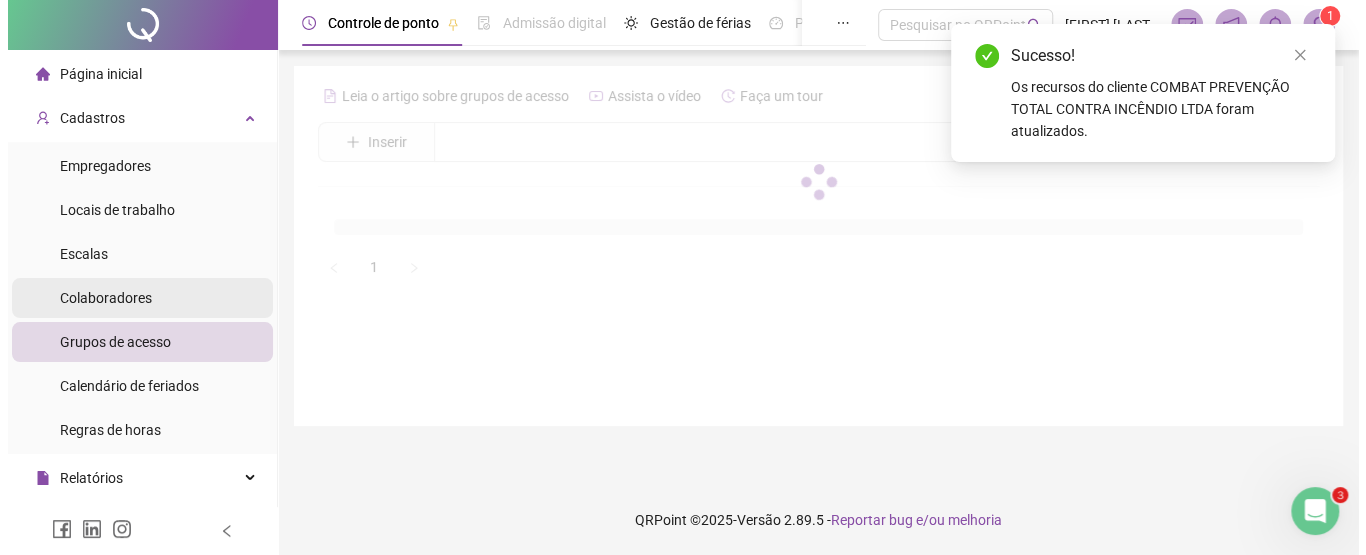 scroll, scrollTop: 0, scrollLeft: 0, axis: both 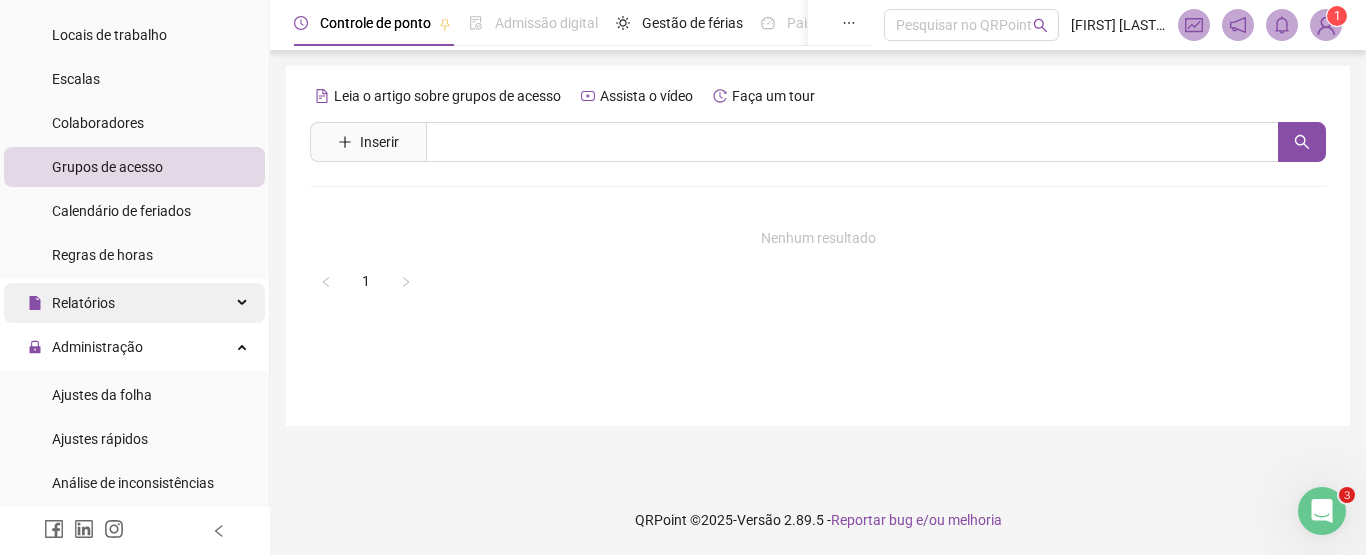 click on "Relatórios" at bounding box center (134, 303) 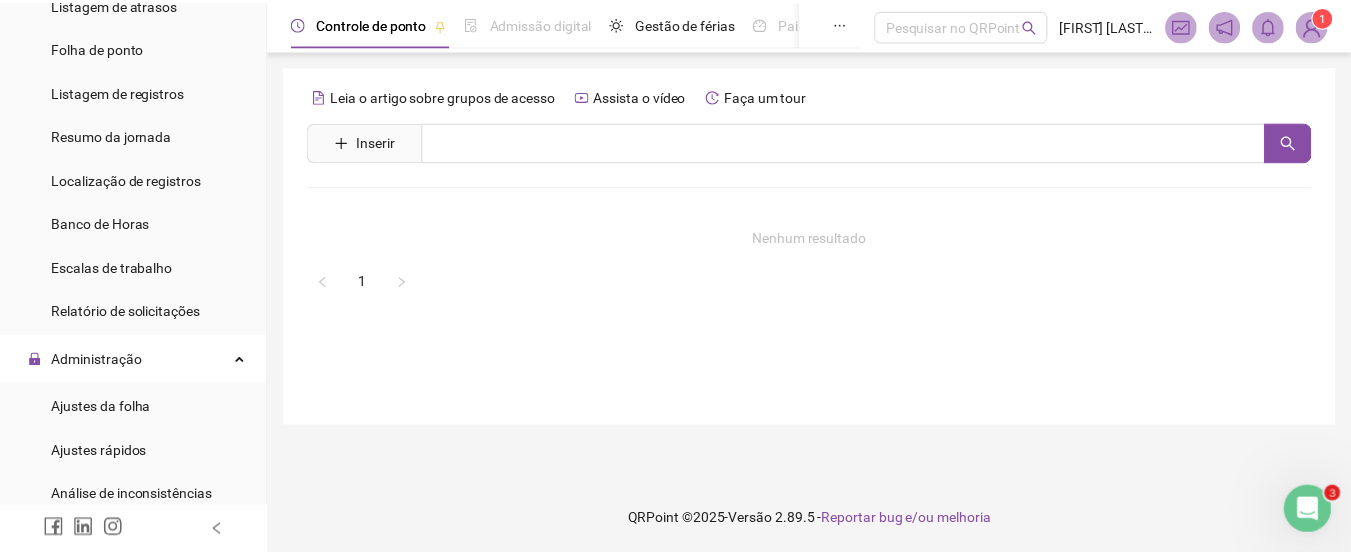scroll, scrollTop: 575, scrollLeft: 0, axis: vertical 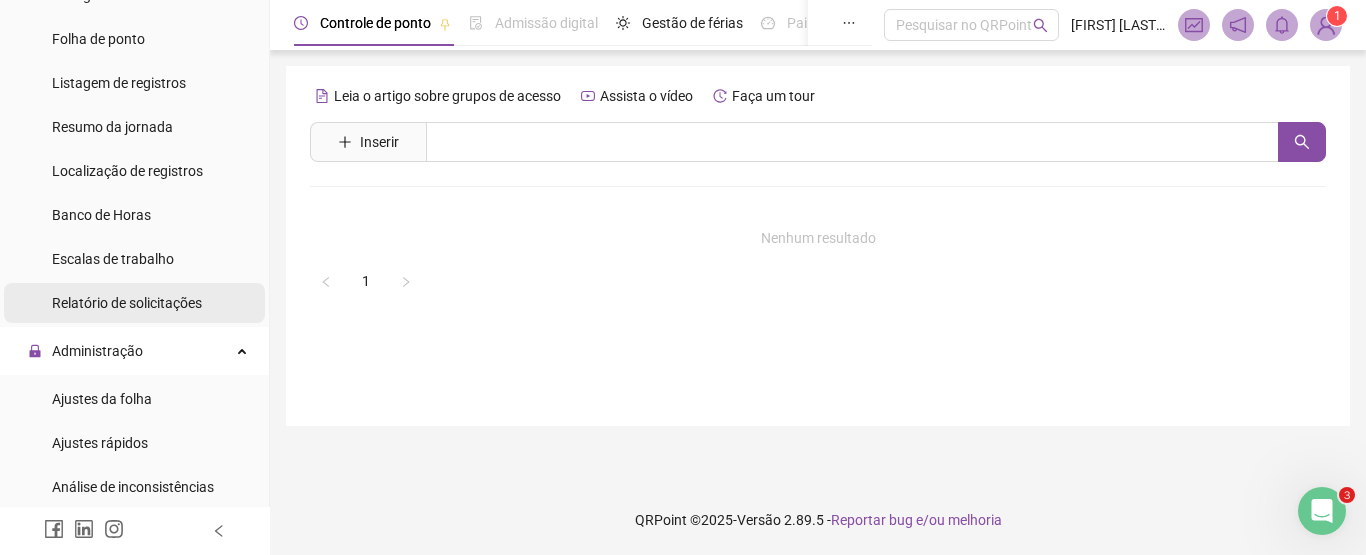 click on "Relatório de solicitações" at bounding box center (134, 303) 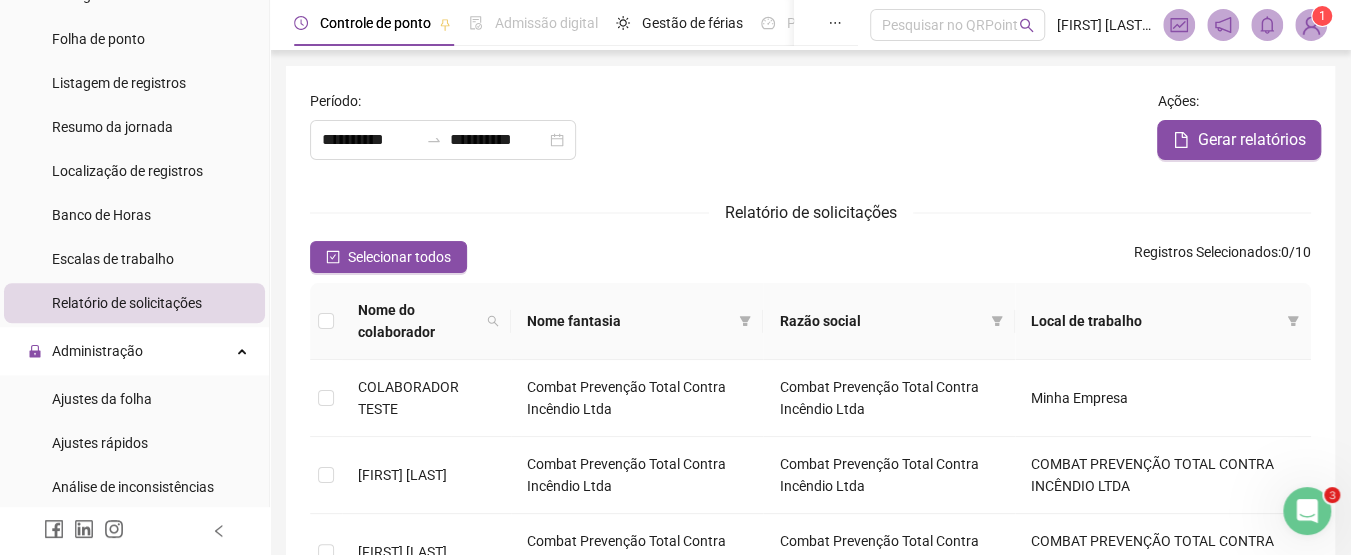 type on "**********" 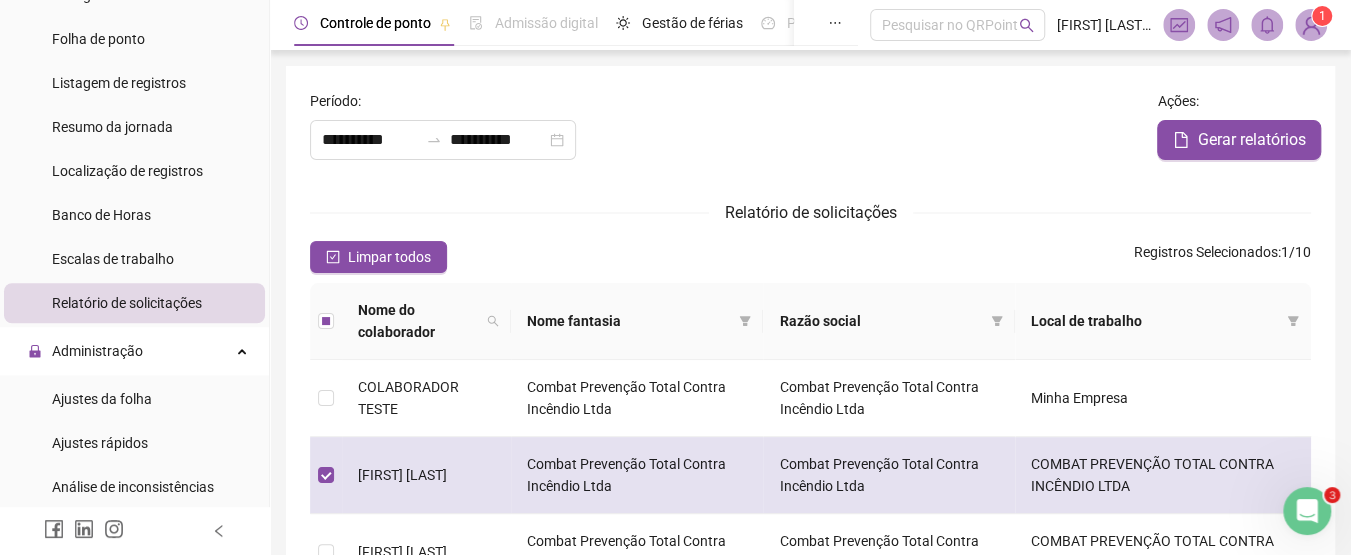 click at bounding box center (326, 475) 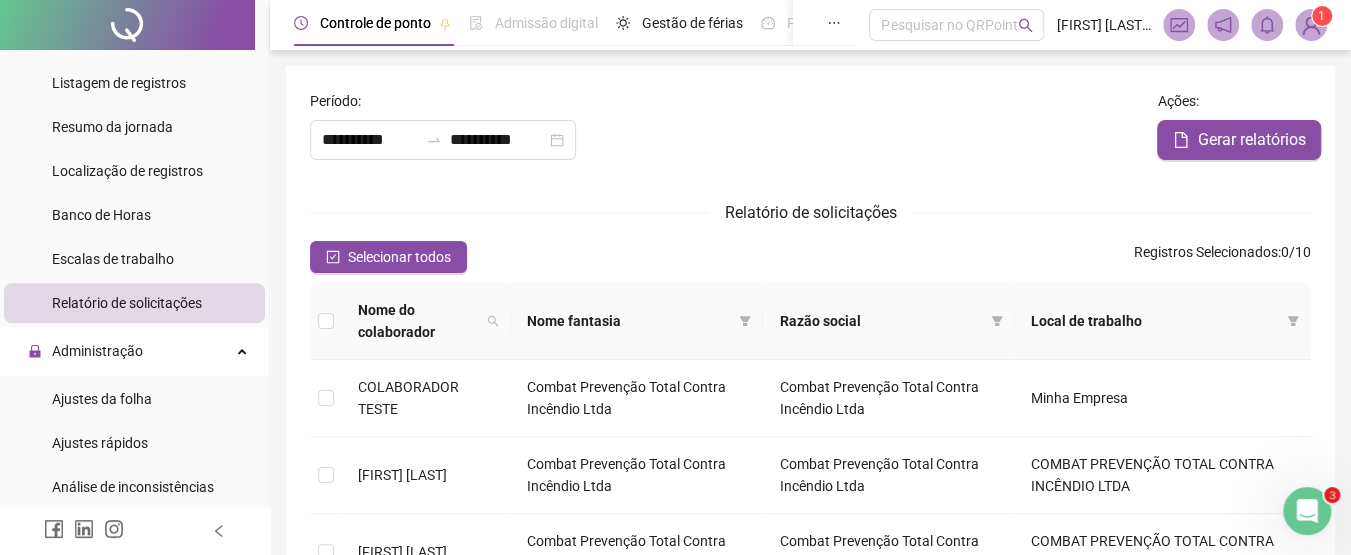 scroll, scrollTop: 300, scrollLeft: 0, axis: vertical 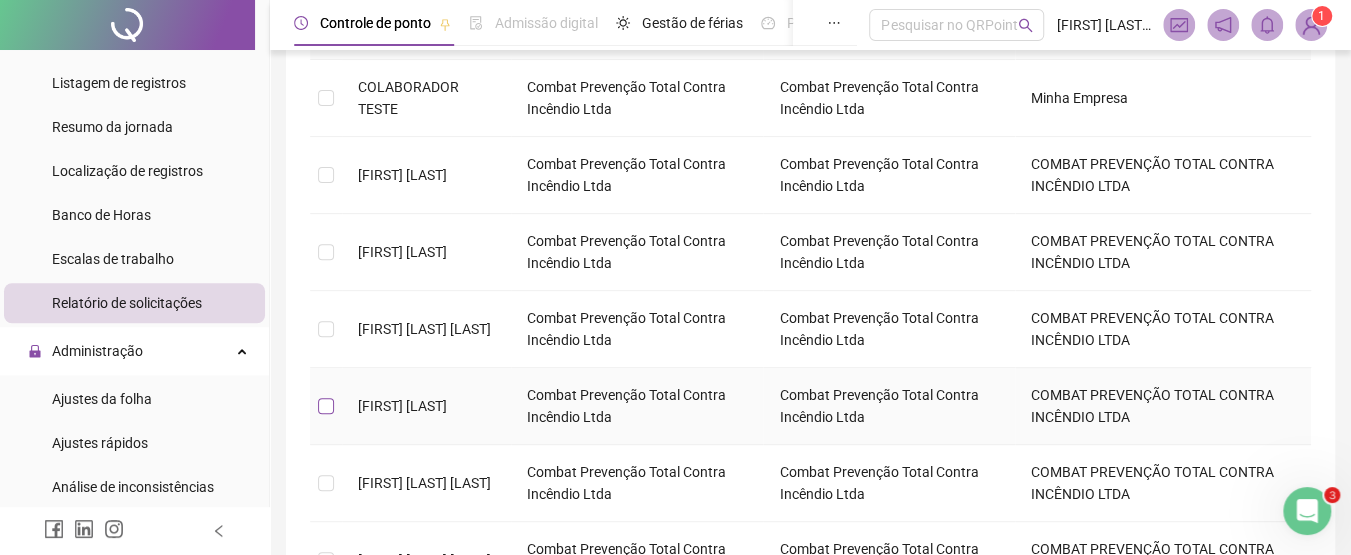 click at bounding box center [326, 406] 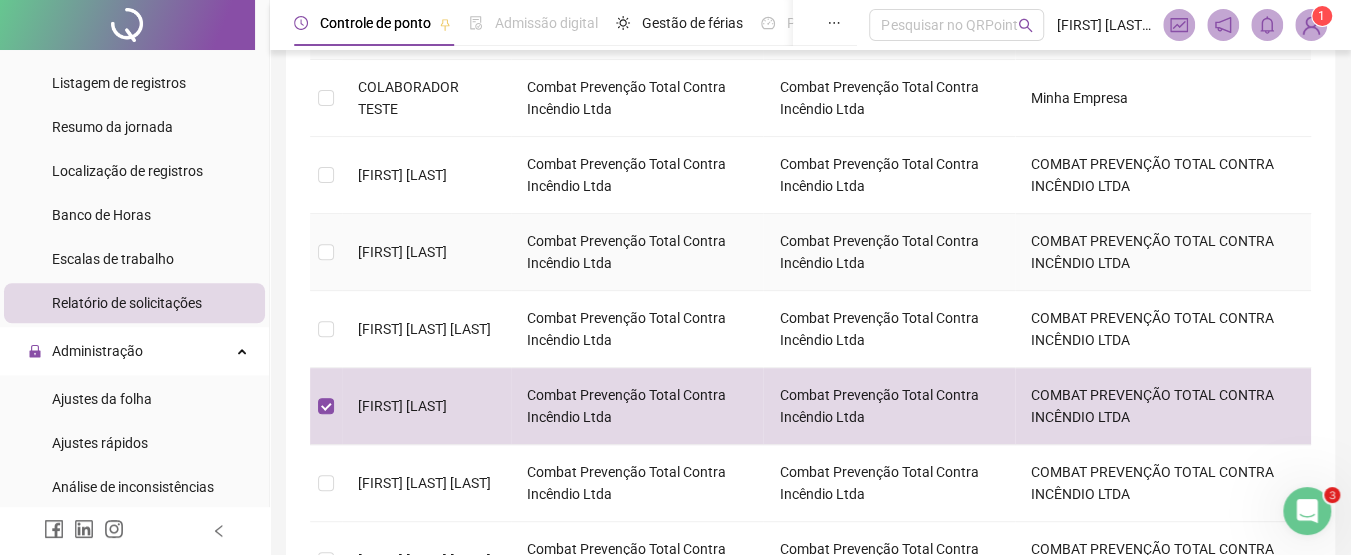 scroll, scrollTop: 0, scrollLeft: 0, axis: both 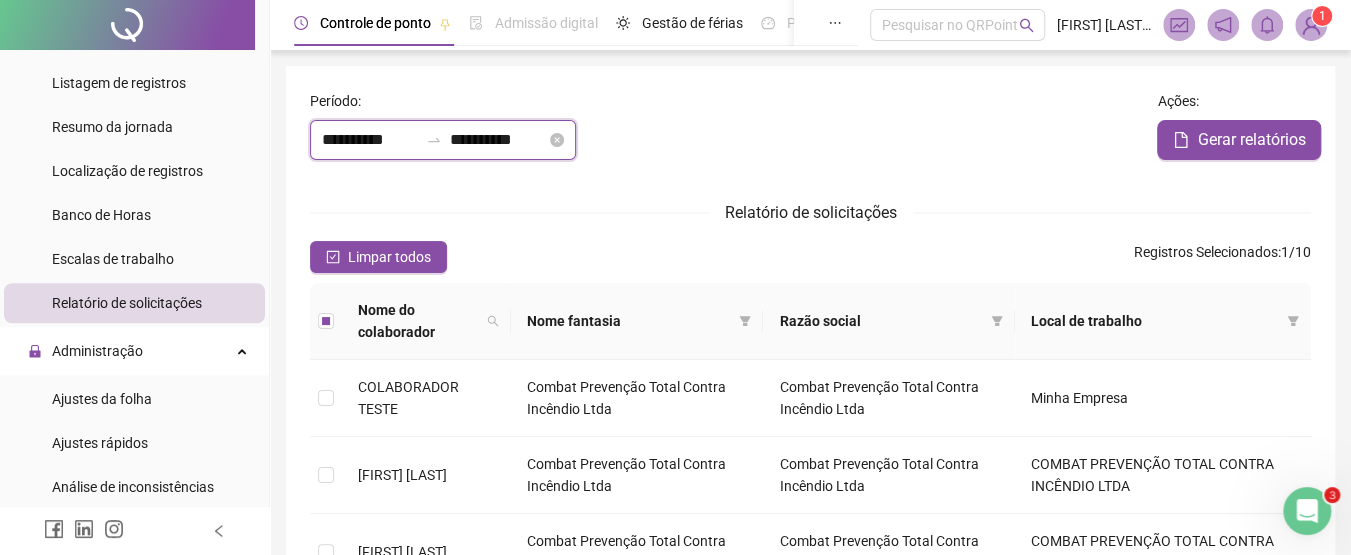 click on "**********" at bounding box center (370, 140) 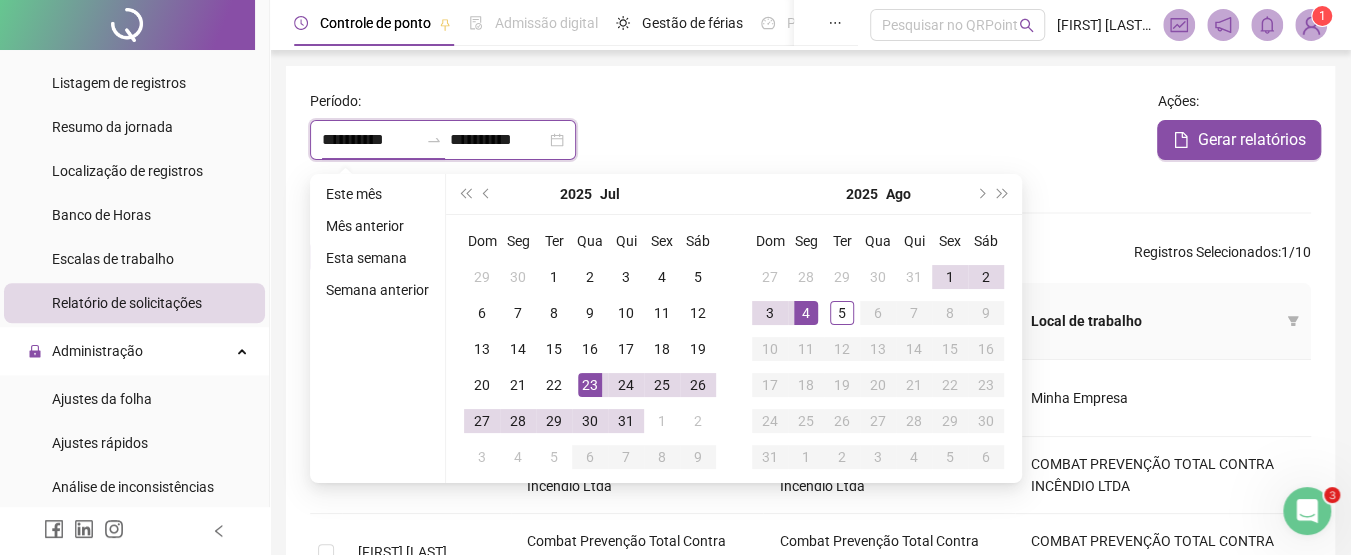 type on "**********" 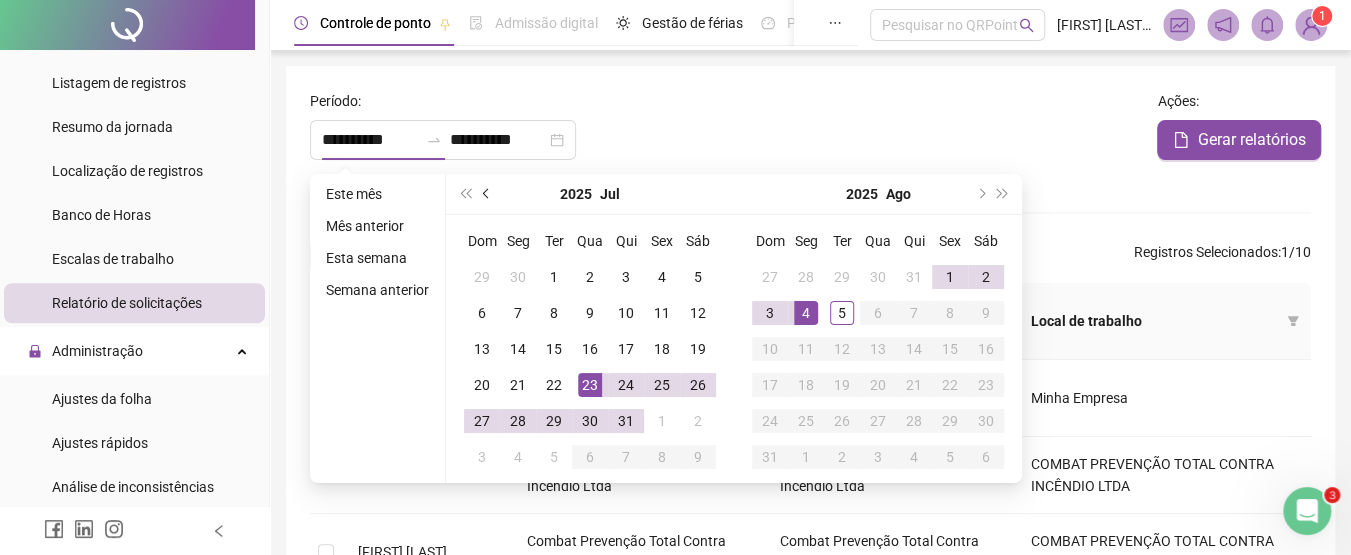 click at bounding box center [487, 194] 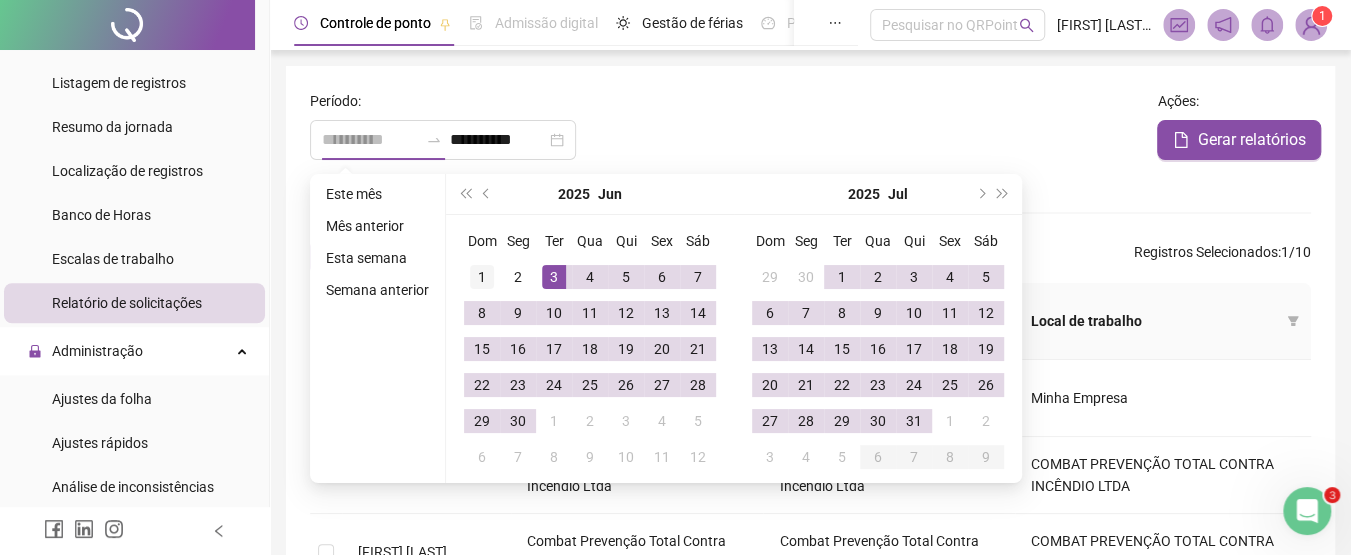type on "**********" 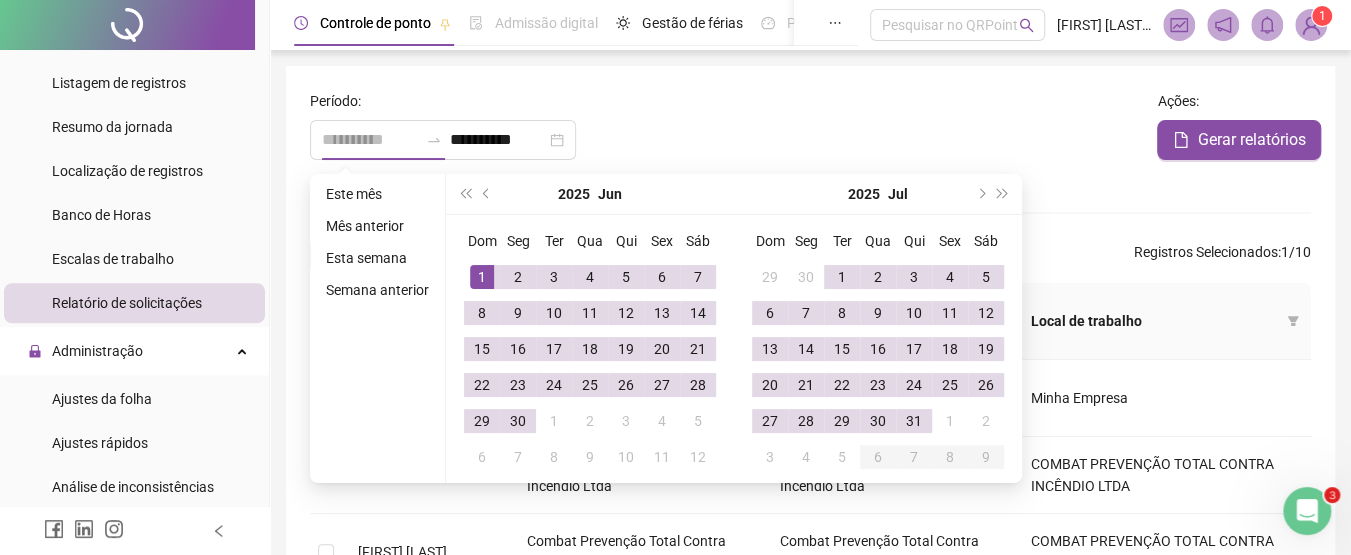 click on "1" at bounding box center [482, 277] 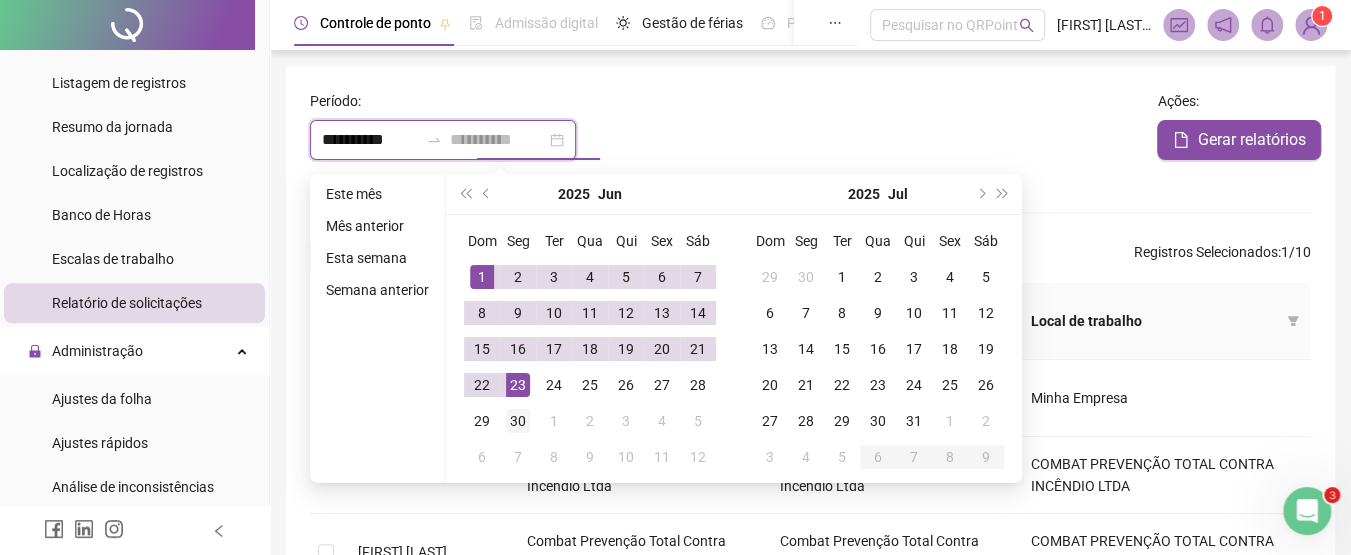 type on "**********" 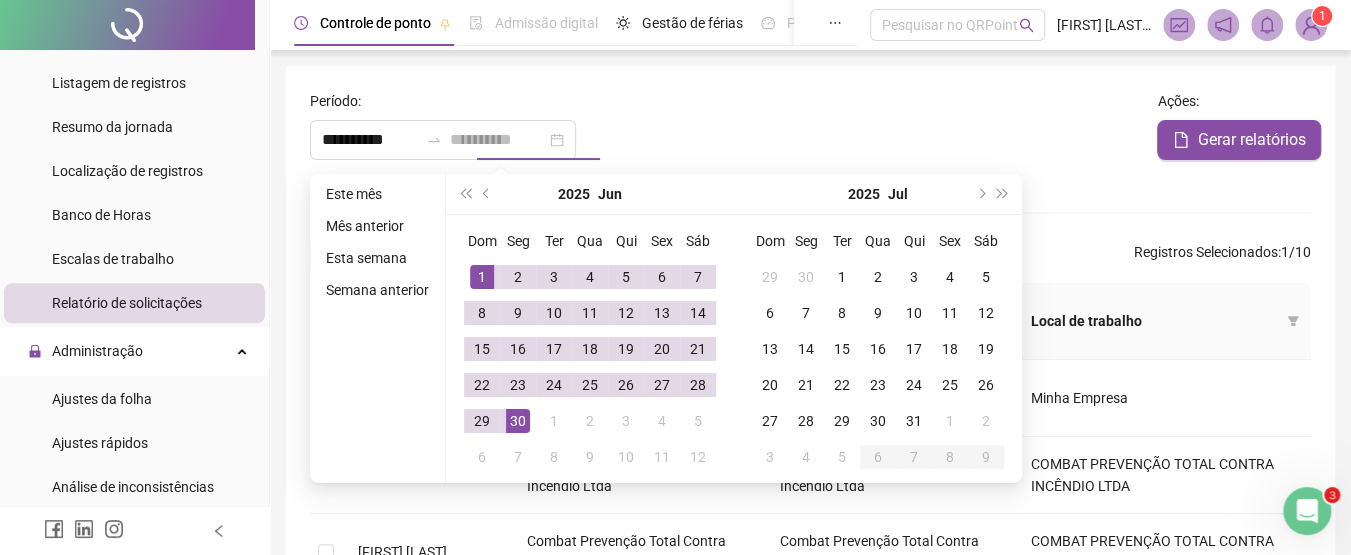 click on "30" at bounding box center [518, 421] 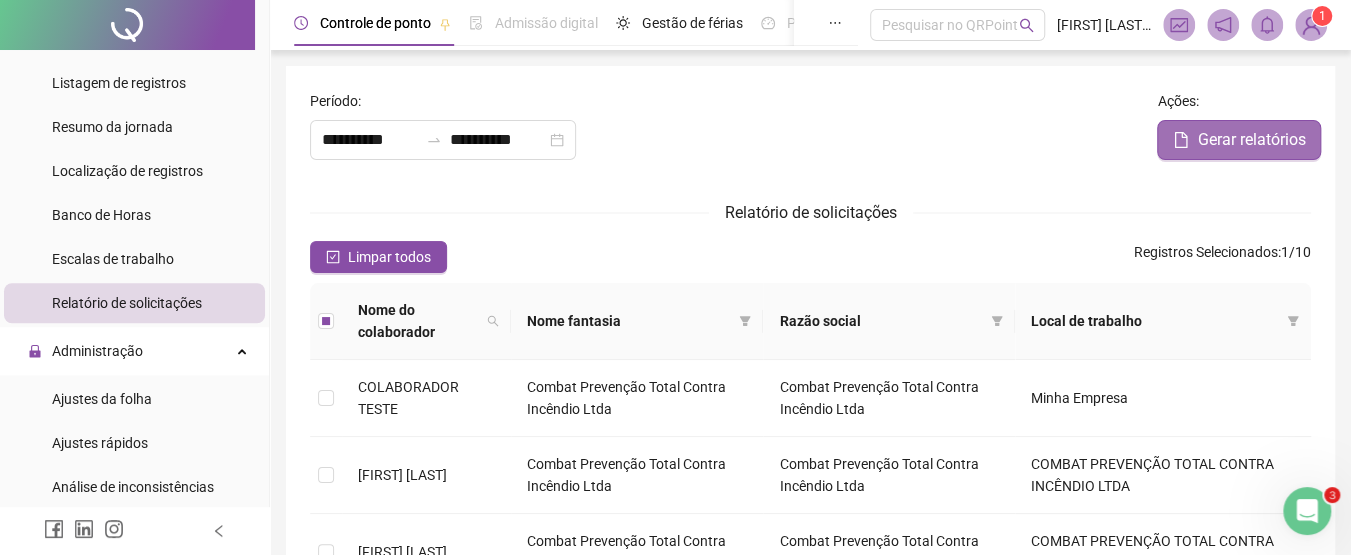 click on "Gerar relatórios" at bounding box center [1251, 140] 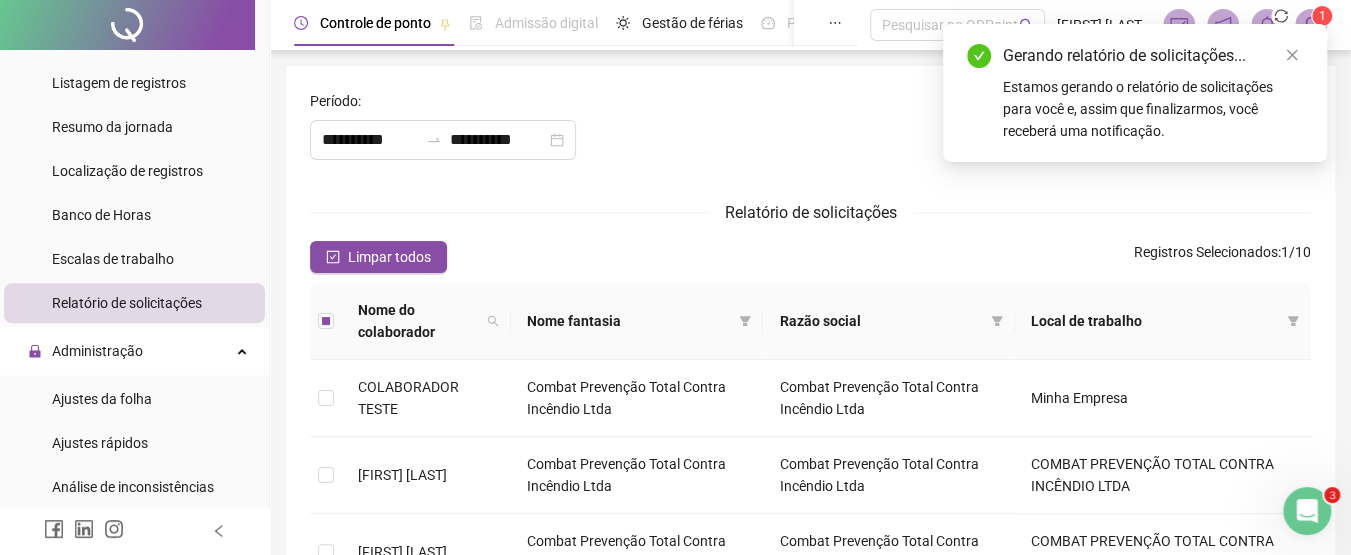 type on "**********" 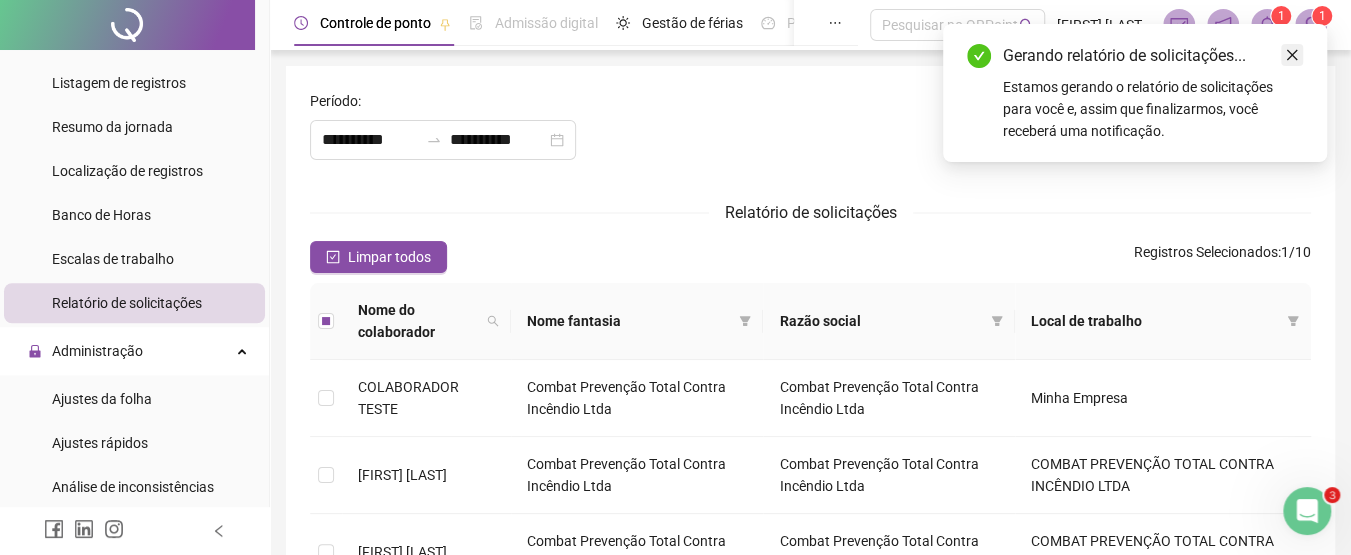 click 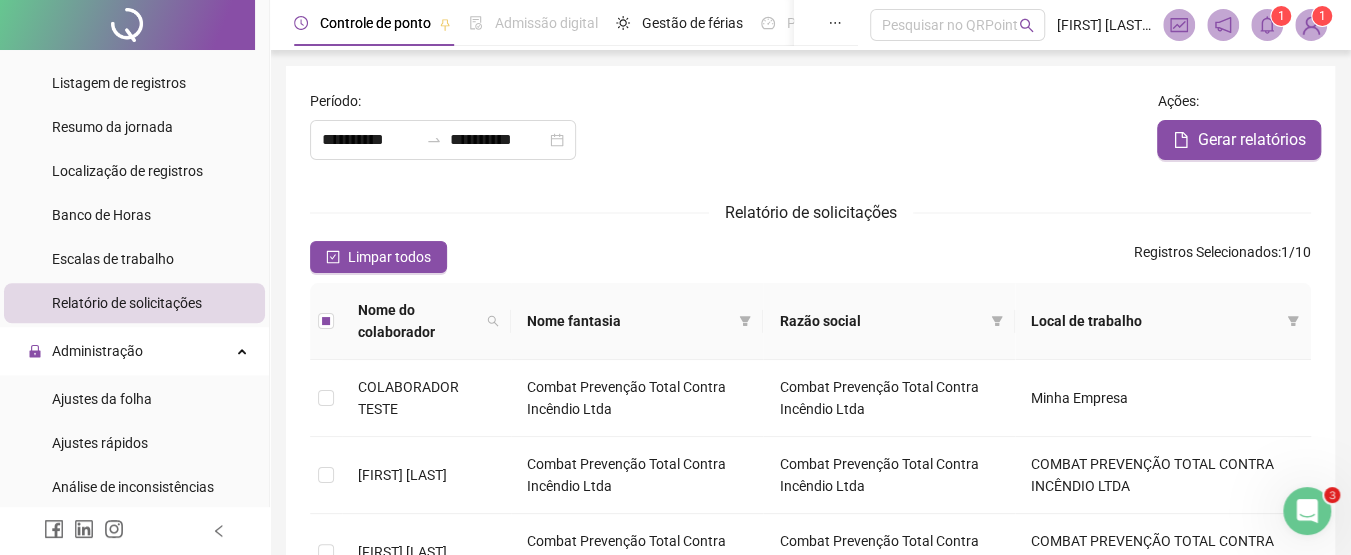 click 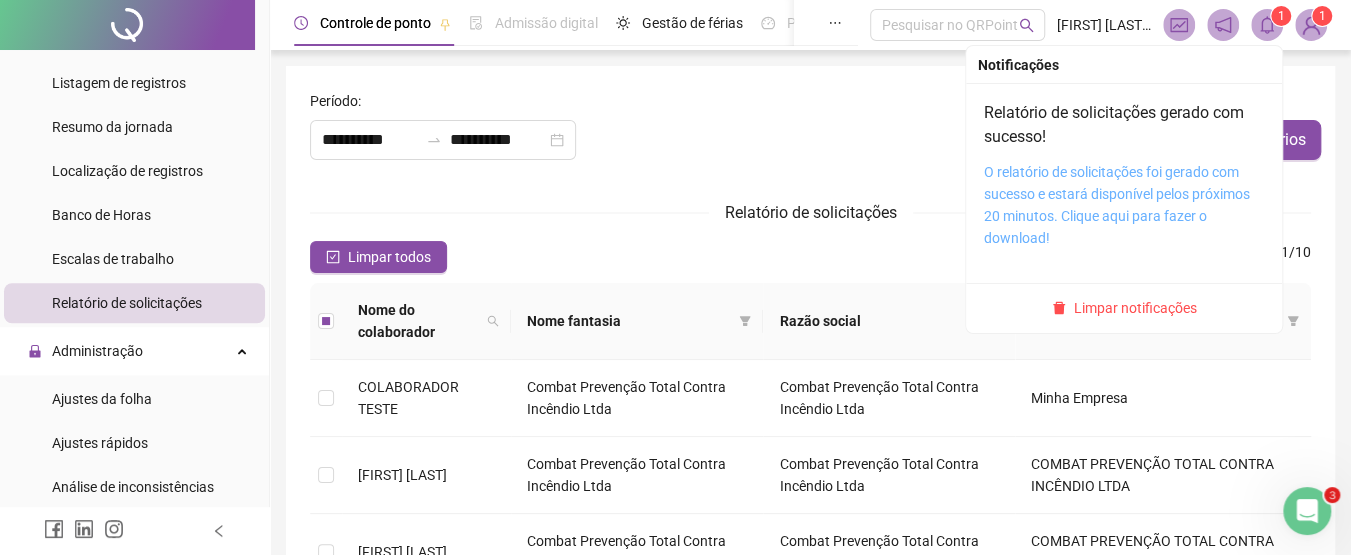 click on "O relatório de solicitações foi gerado com sucesso e estará disponível pelos próximos 20 minutos.
Clique aqui para fazer o download!" at bounding box center [1117, 205] 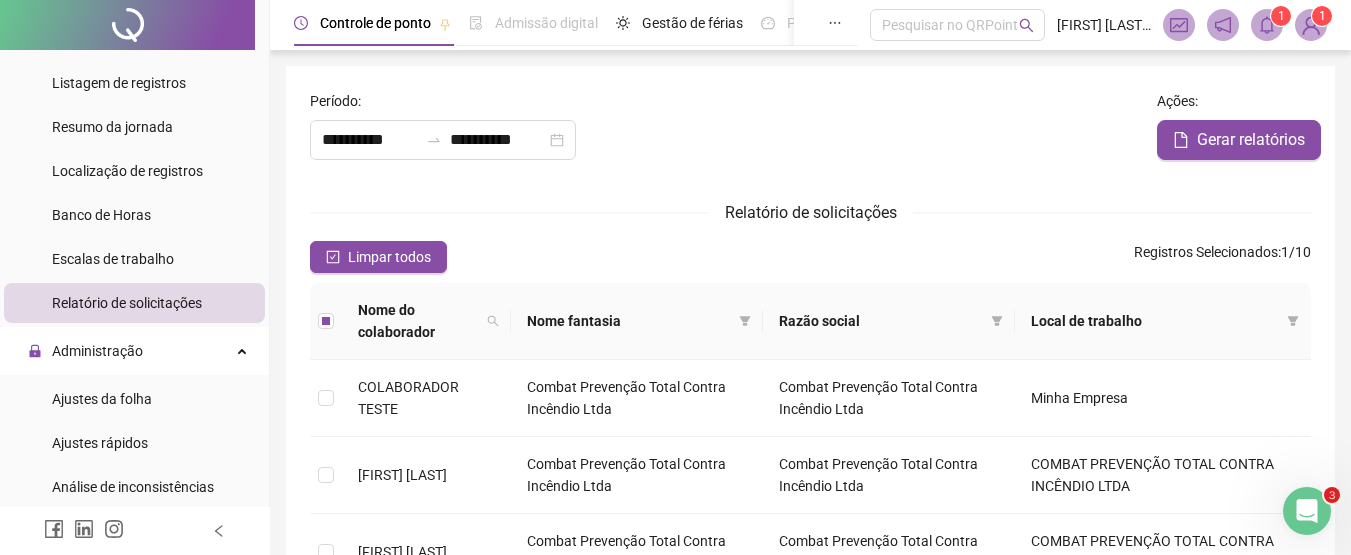 scroll, scrollTop: 575, scrollLeft: 0, axis: vertical 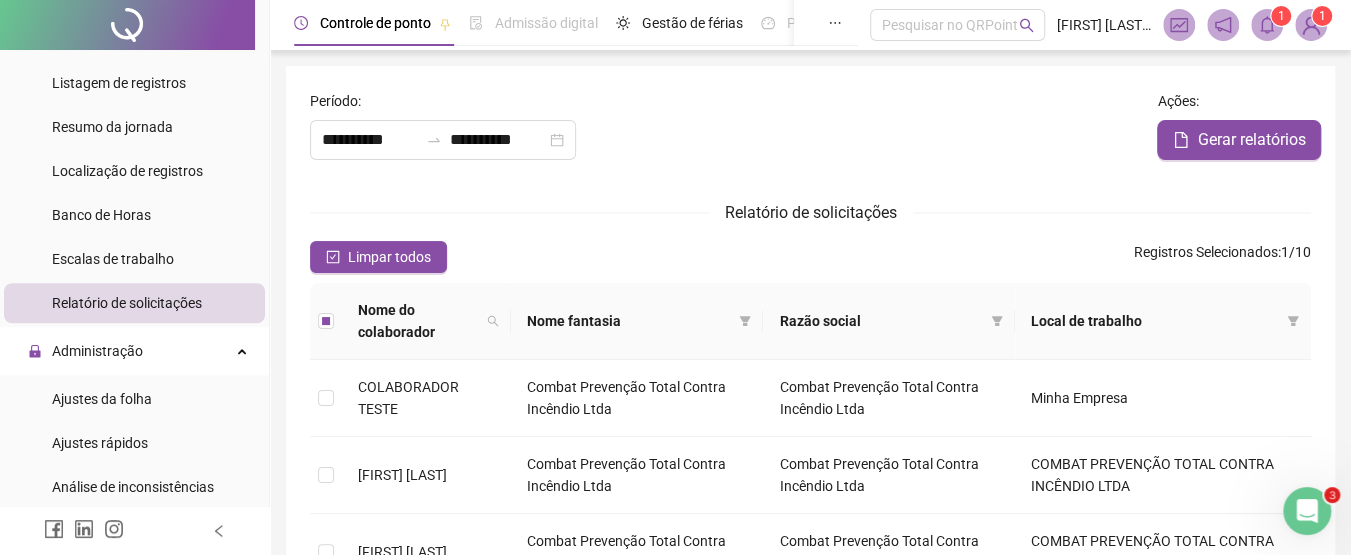 click at bounding box center [1307, 511] 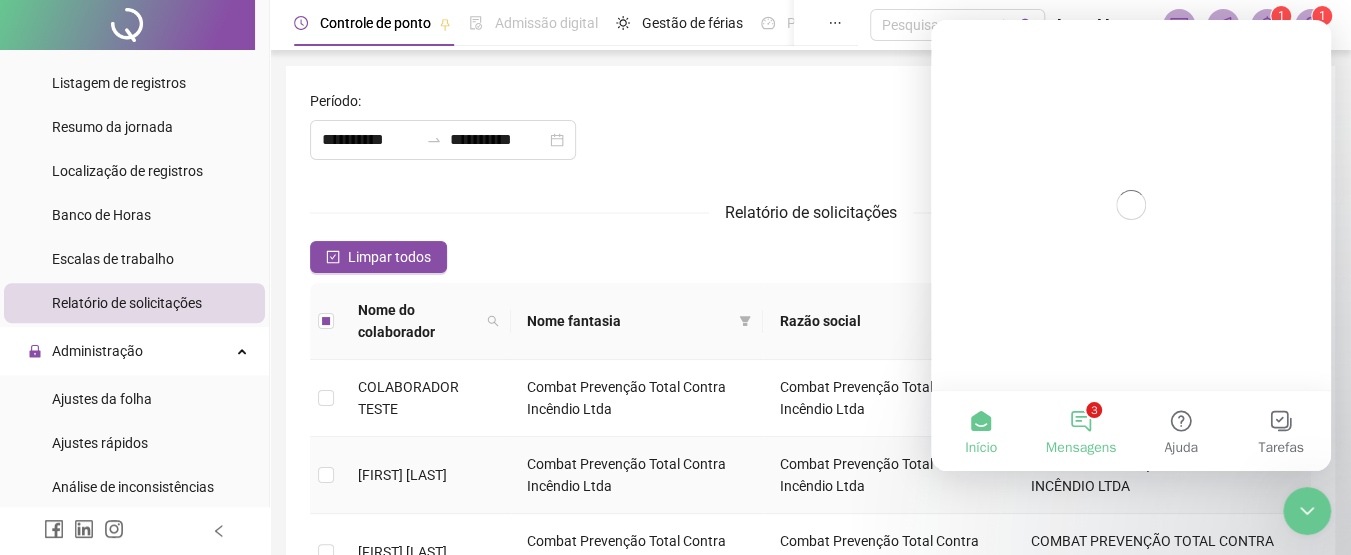 scroll, scrollTop: 0, scrollLeft: 0, axis: both 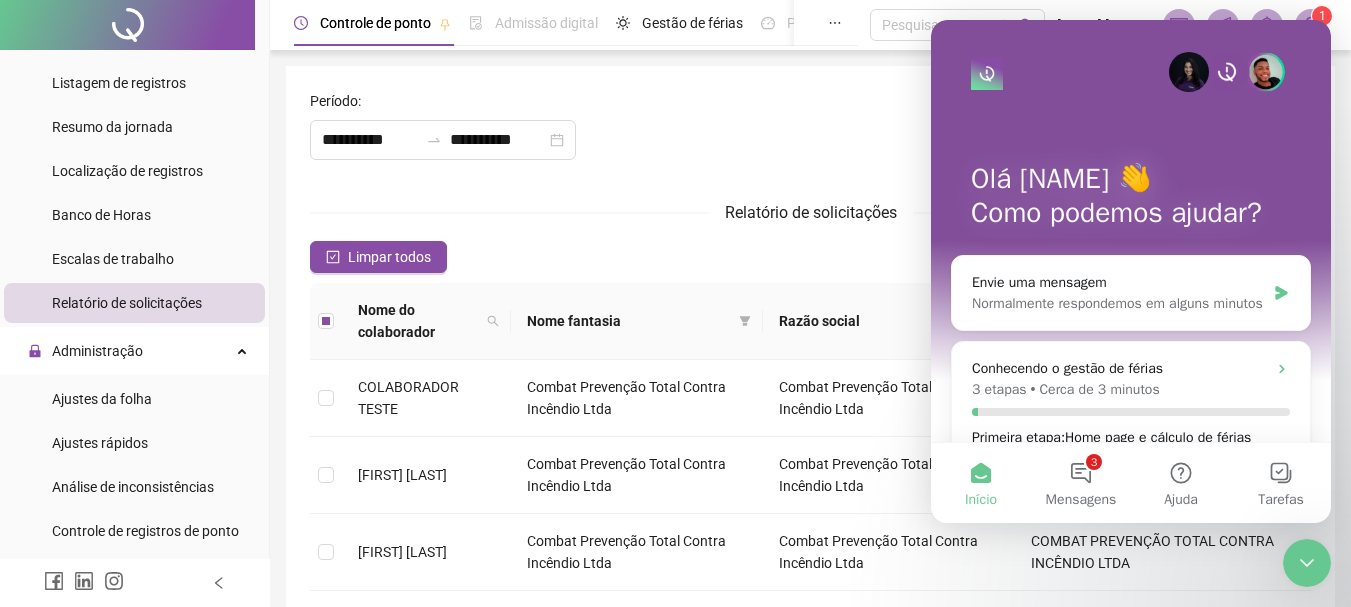 drag, startPoint x: 1286, startPoint y: 572, endPoint x: 2621, endPoint y: 988, distance: 1398.3136 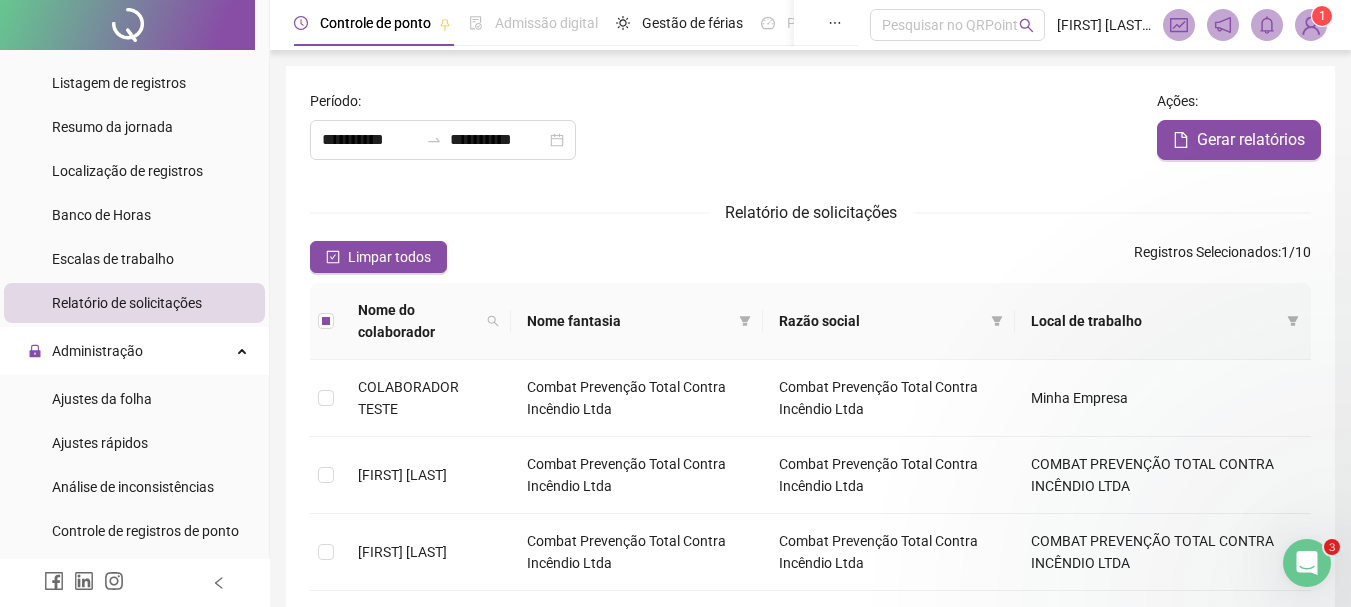 scroll, scrollTop: 0, scrollLeft: 0, axis: both 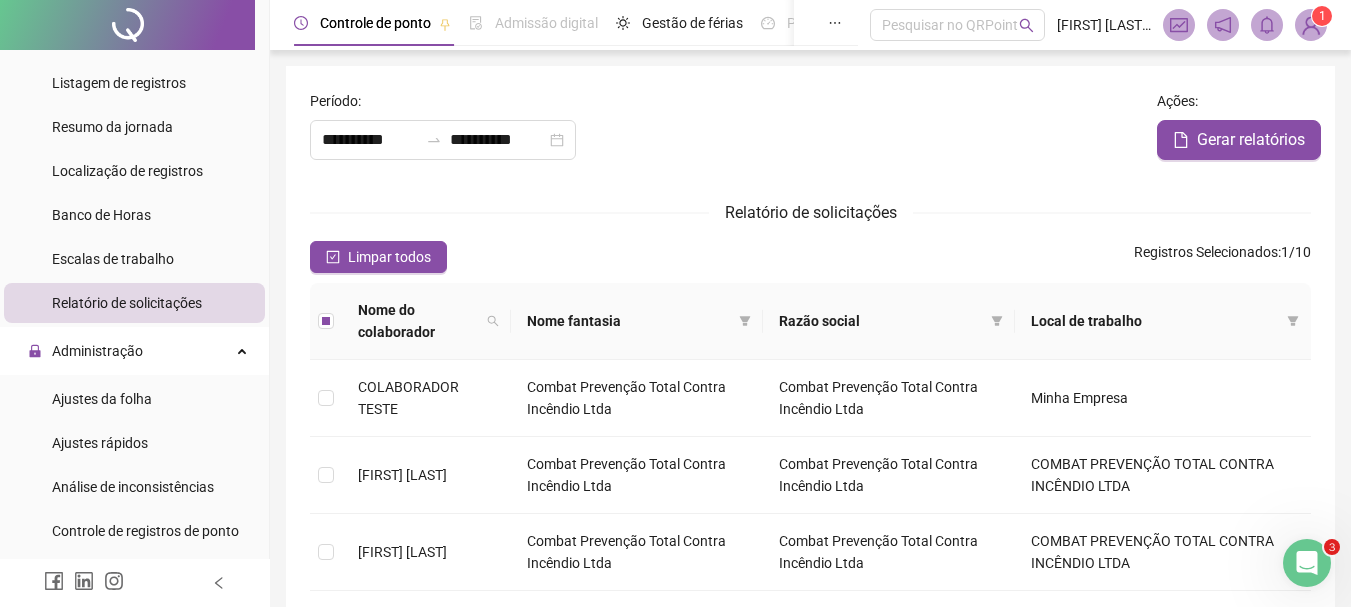 click on "1" at bounding box center (1322, 16) 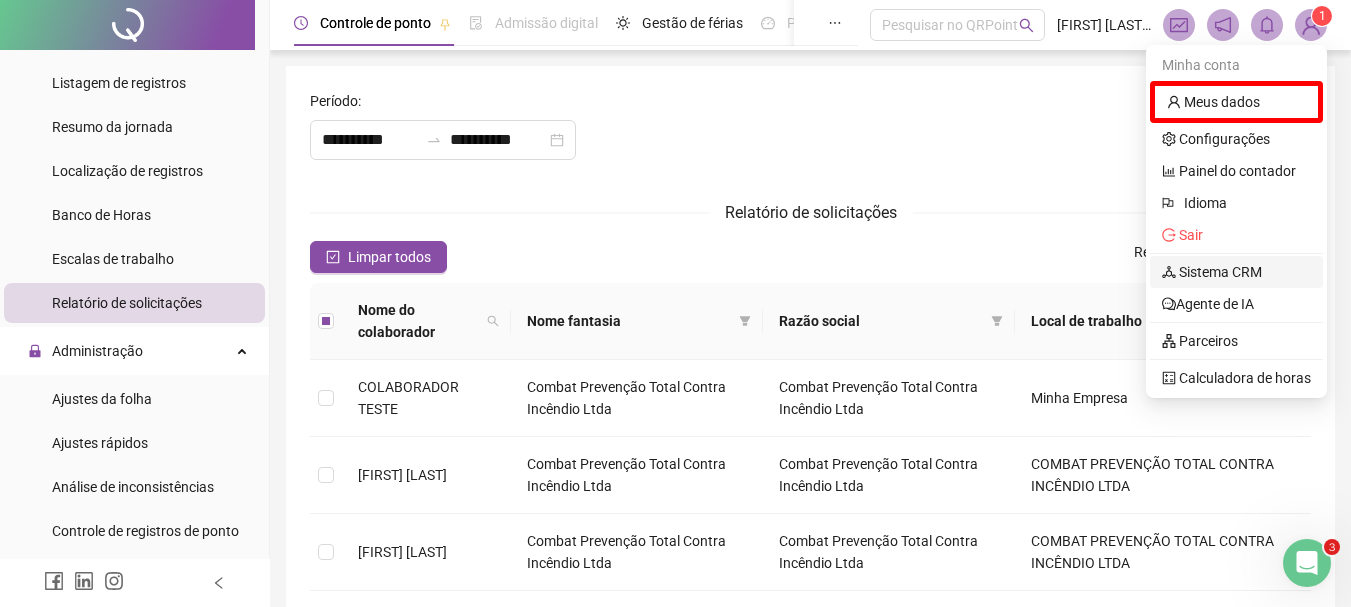 click on "Sistema CRM" at bounding box center [1212, 272] 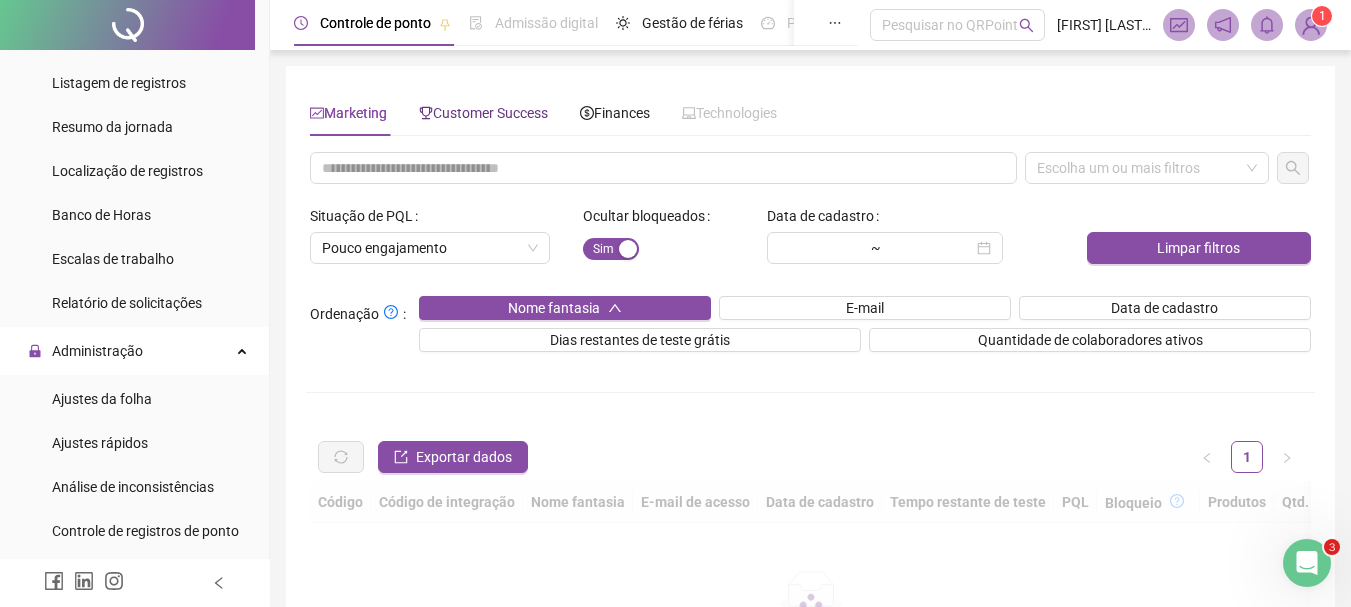 click on "Customer Success" at bounding box center [483, 113] 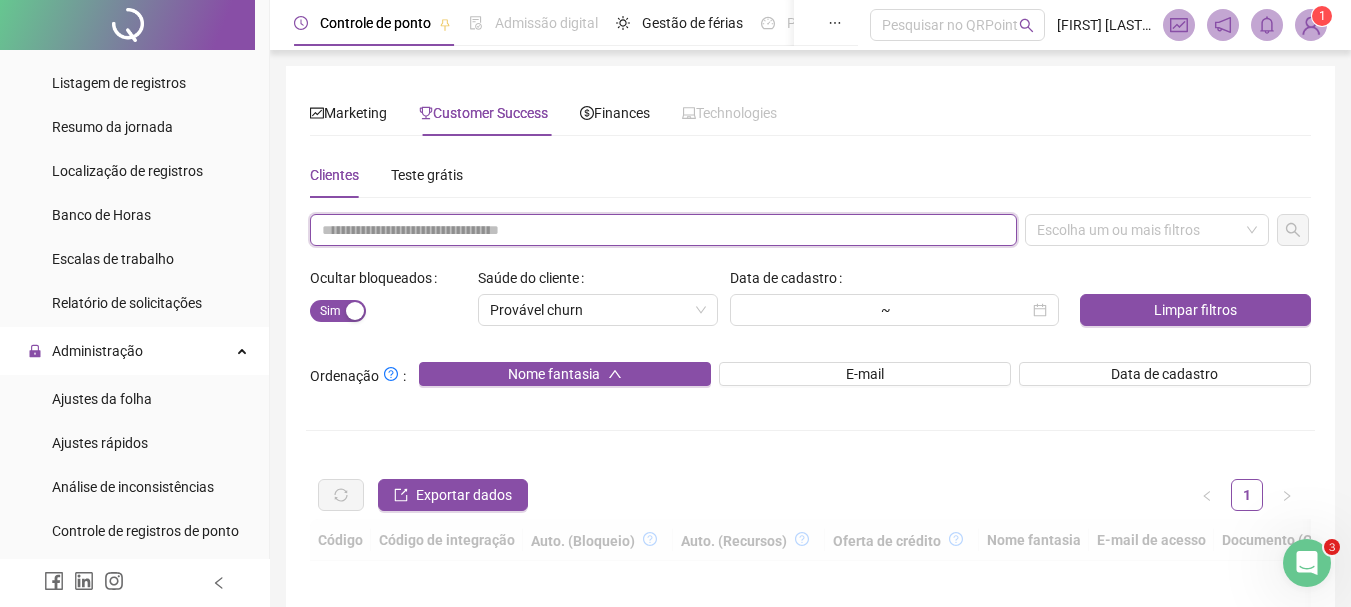 click at bounding box center (663, 230) 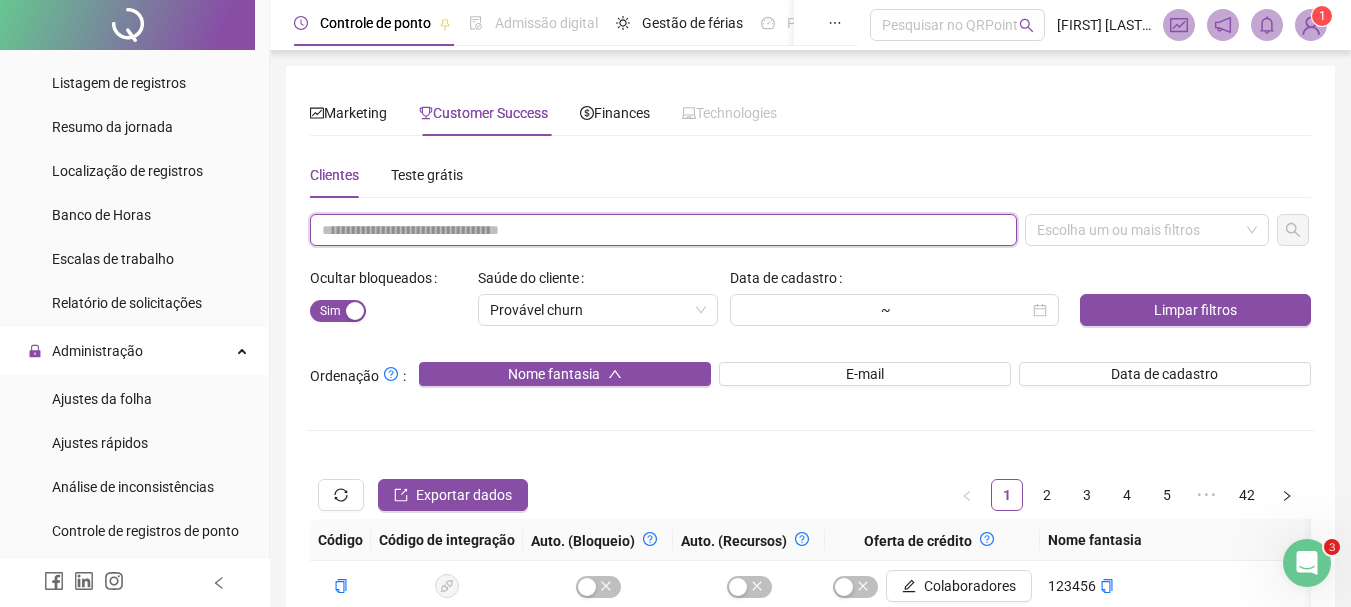 paste on "**********" 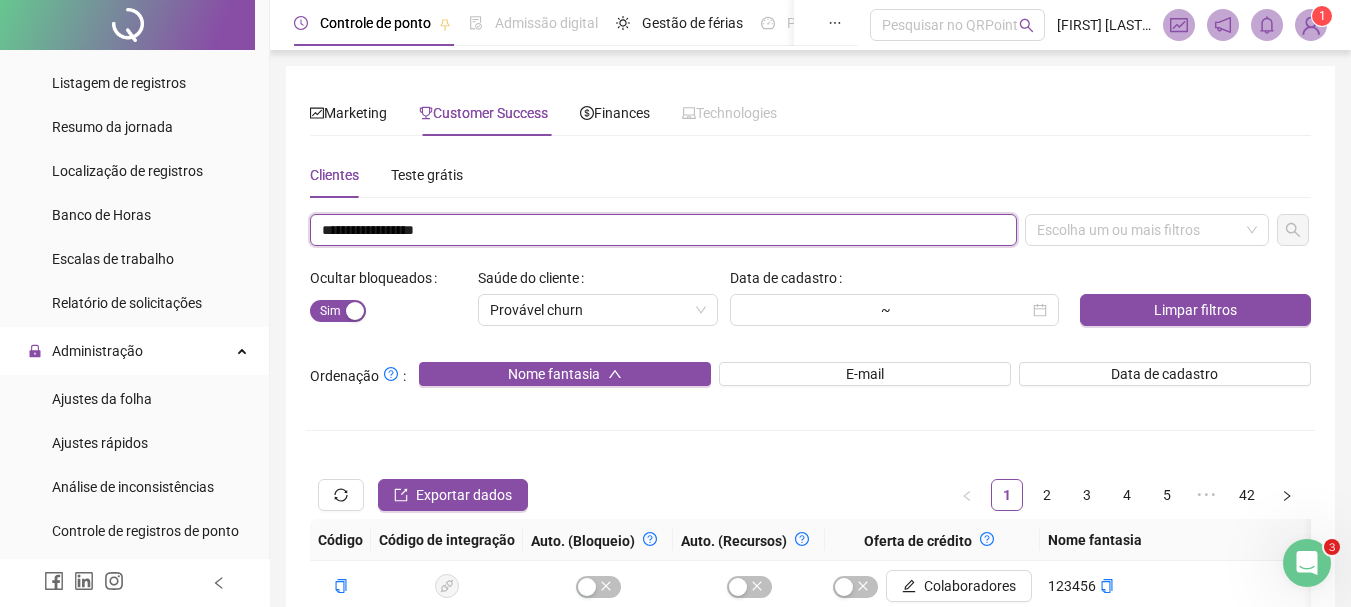 type on "**********" 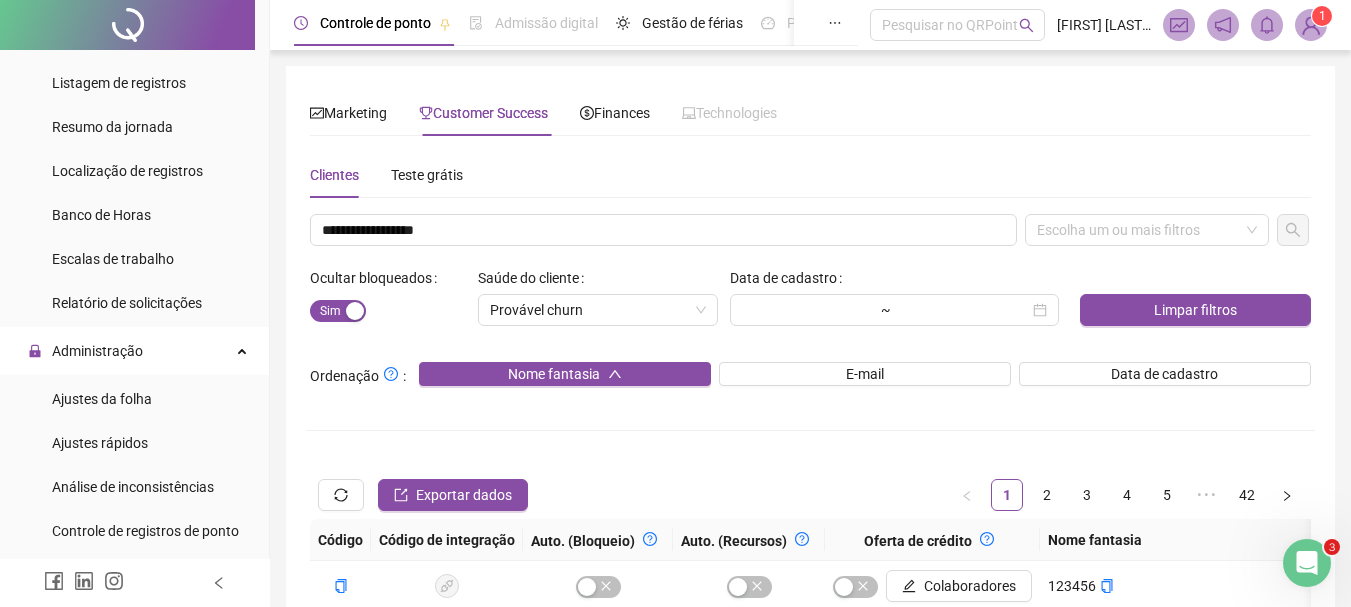 click on "**********" at bounding box center (810, 661) 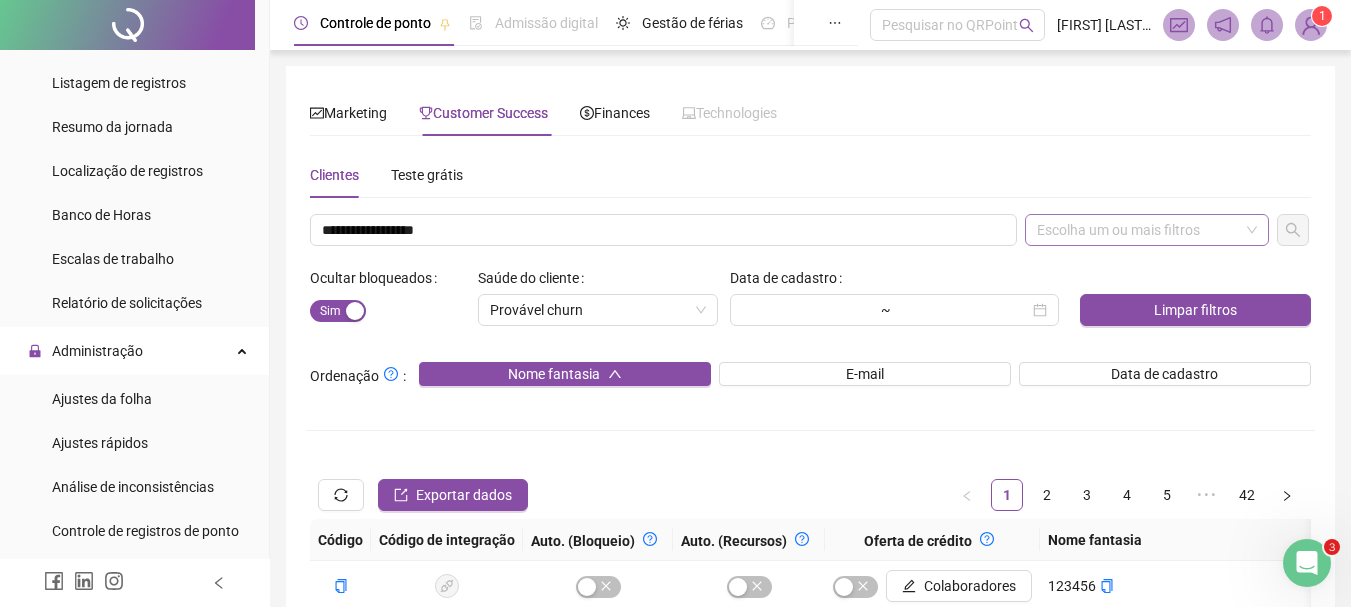 click on "Escolha um ou mais filtros" at bounding box center (1147, 230) 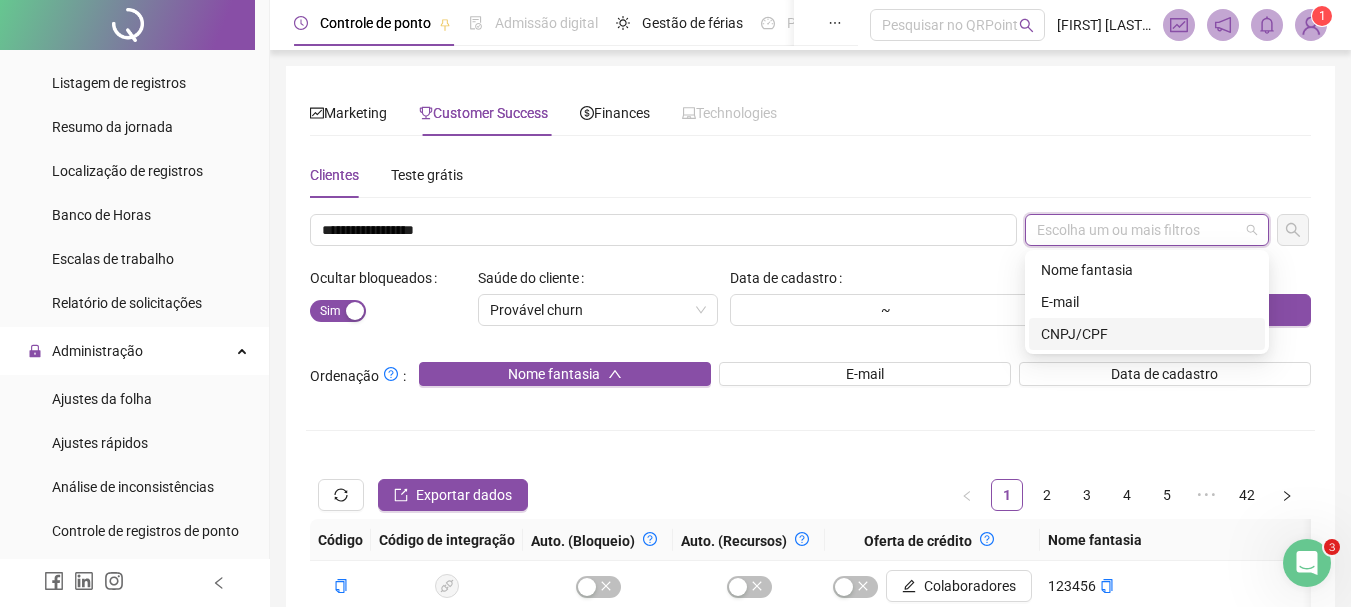 click on "CNPJ/CPF" at bounding box center [1147, 334] 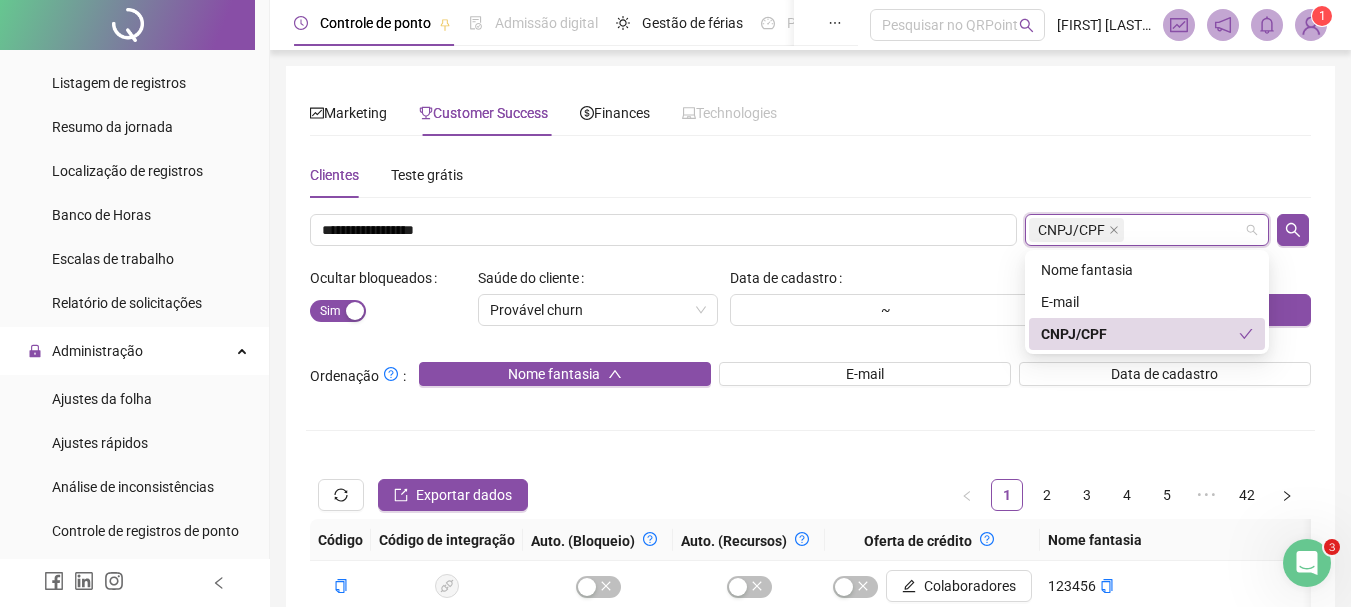 click at bounding box center [1294, 230] 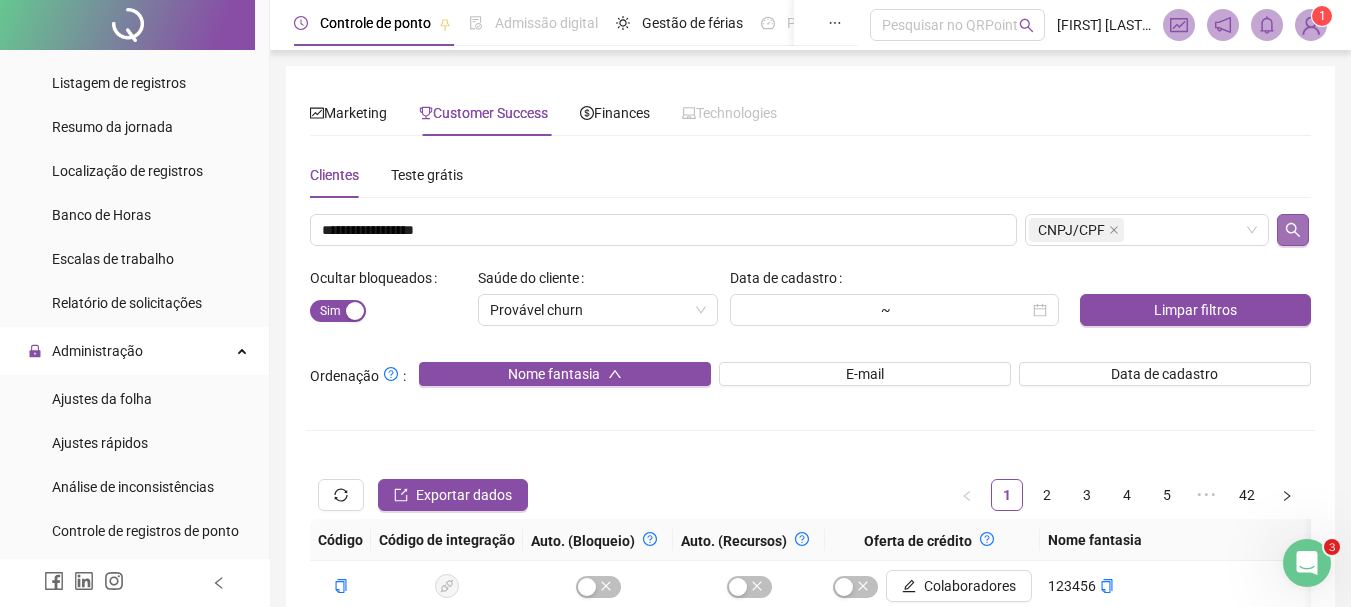 click at bounding box center (1293, 230) 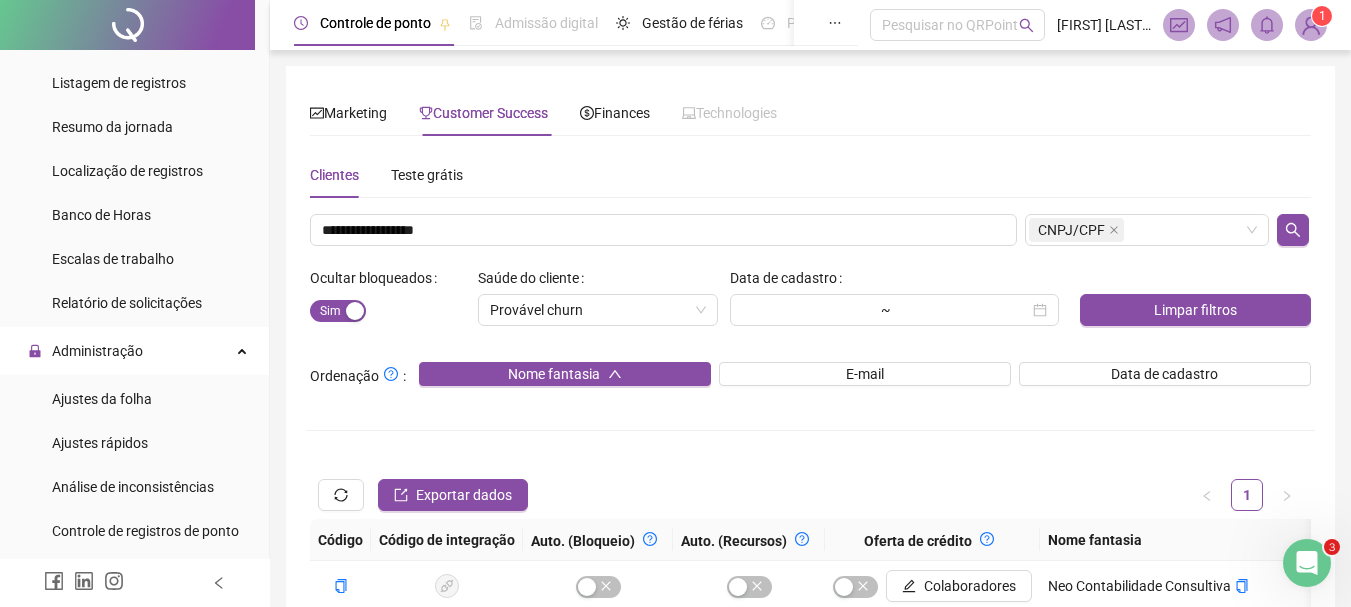 scroll, scrollTop: 219, scrollLeft: 0, axis: vertical 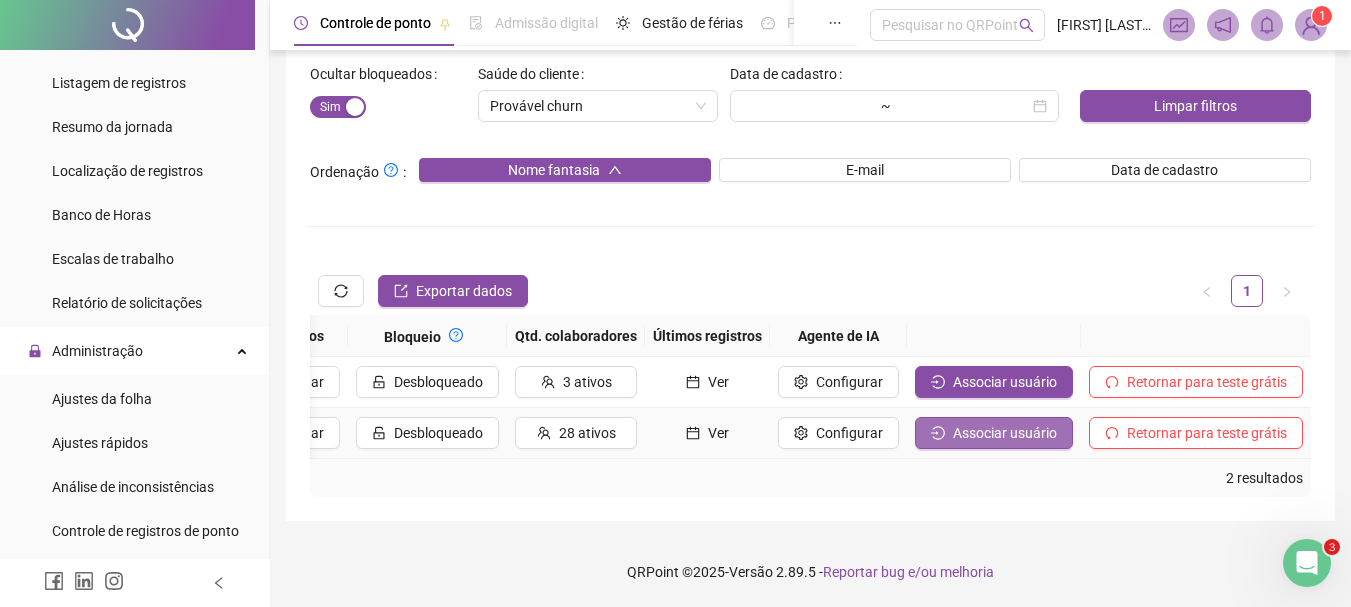 click on "Associar usuário" at bounding box center (994, 433) 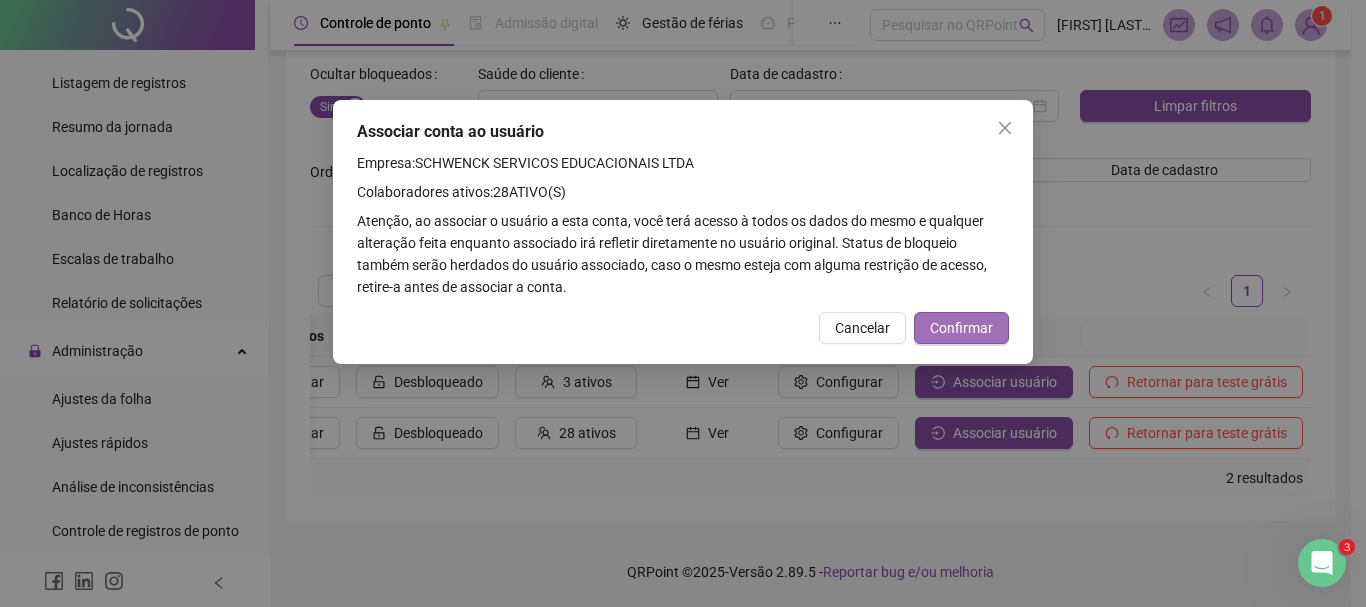 click on "Confirmar" at bounding box center (961, 328) 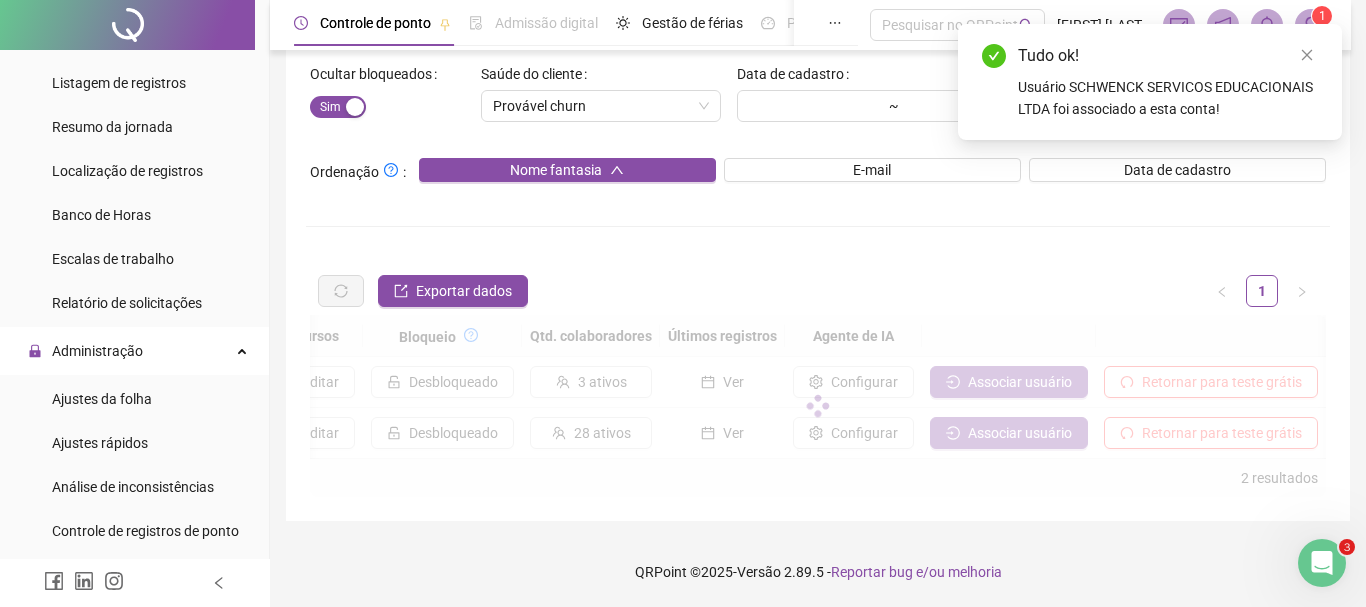 scroll, scrollTop: 0, scrollLeft: 2341, axis: horizontal 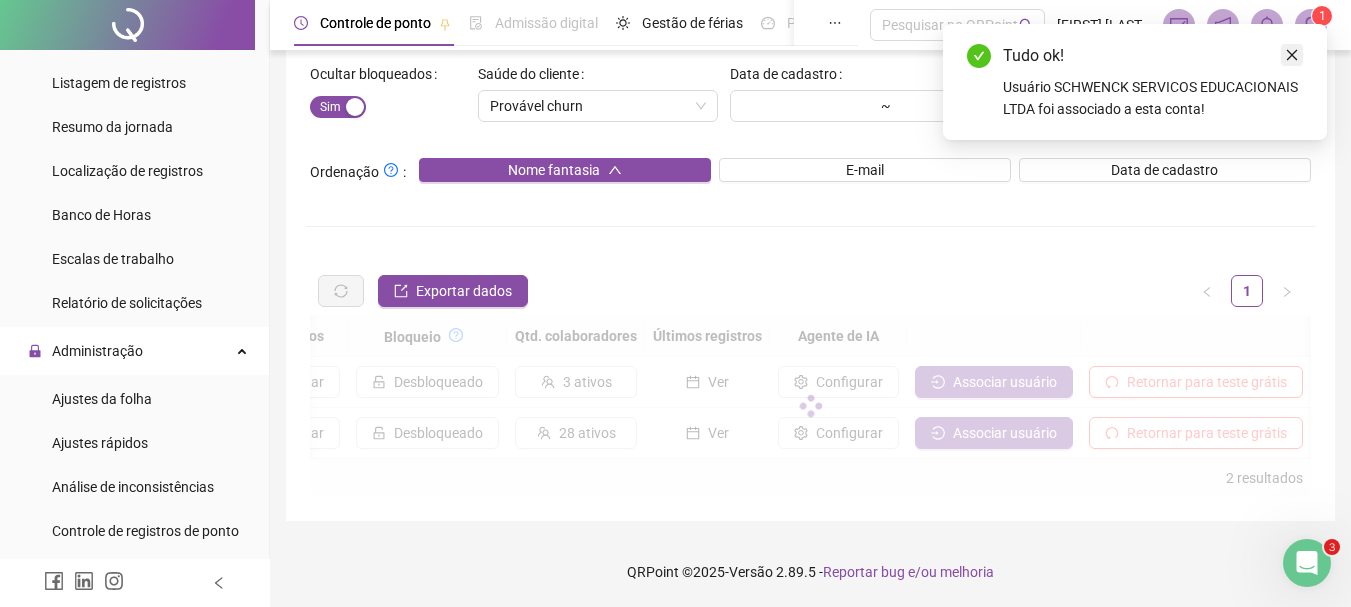 click on "Tudo ok! Usuário SCHWENCK SERVICOS EDUCACIONAIS LTDA foi associado a esta conta!" at bounding box center [1327, 24] 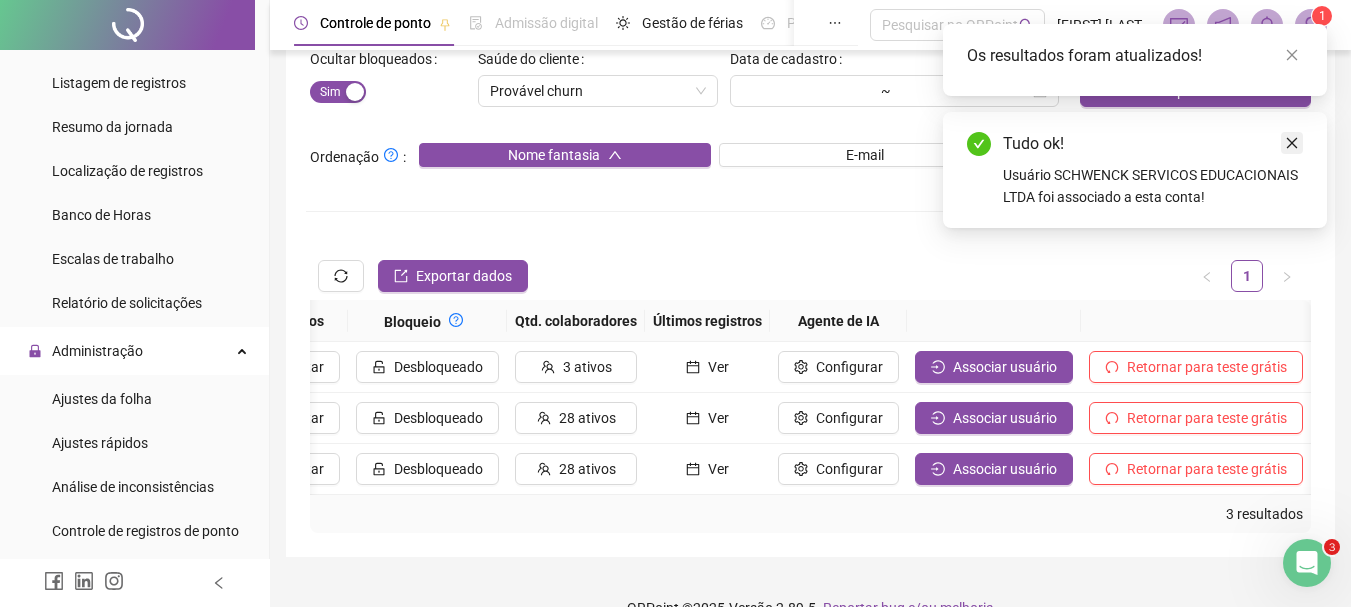 click 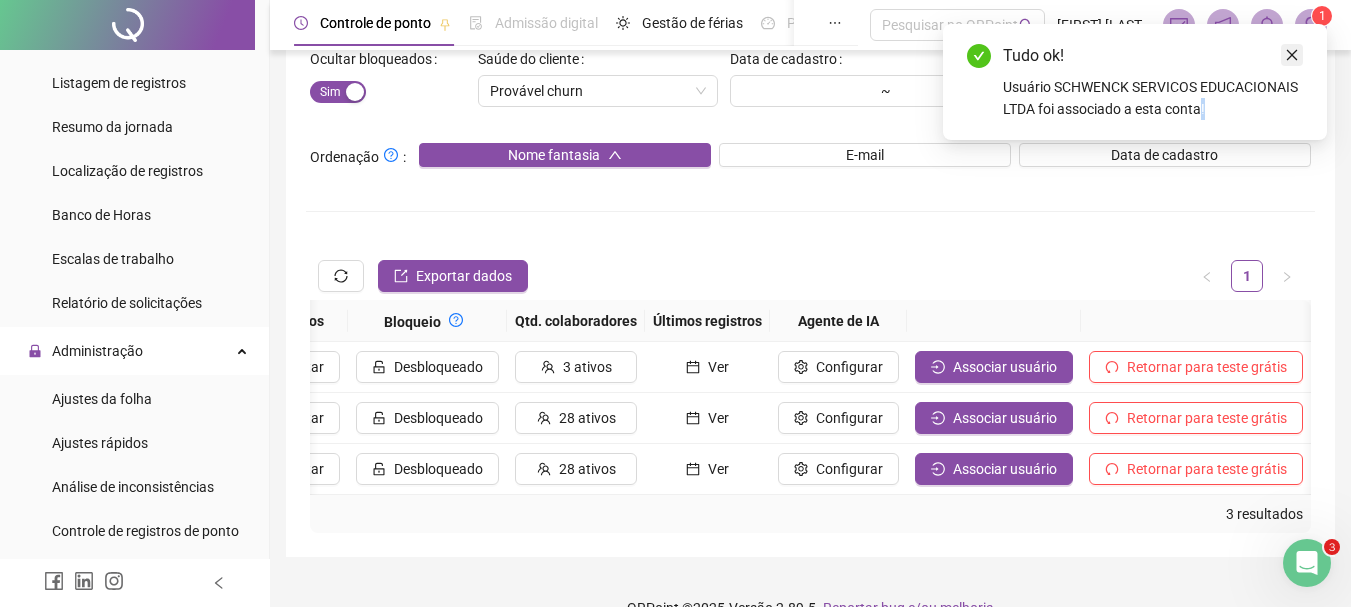 click 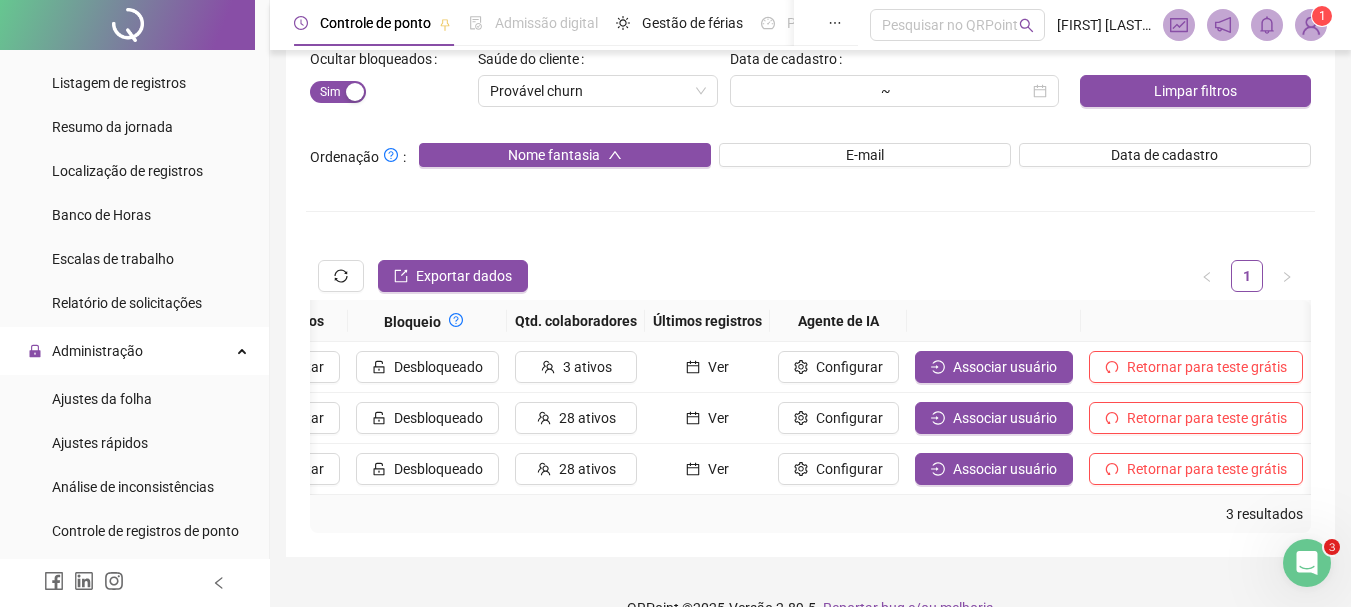 click at bounding box center (1311, 25) 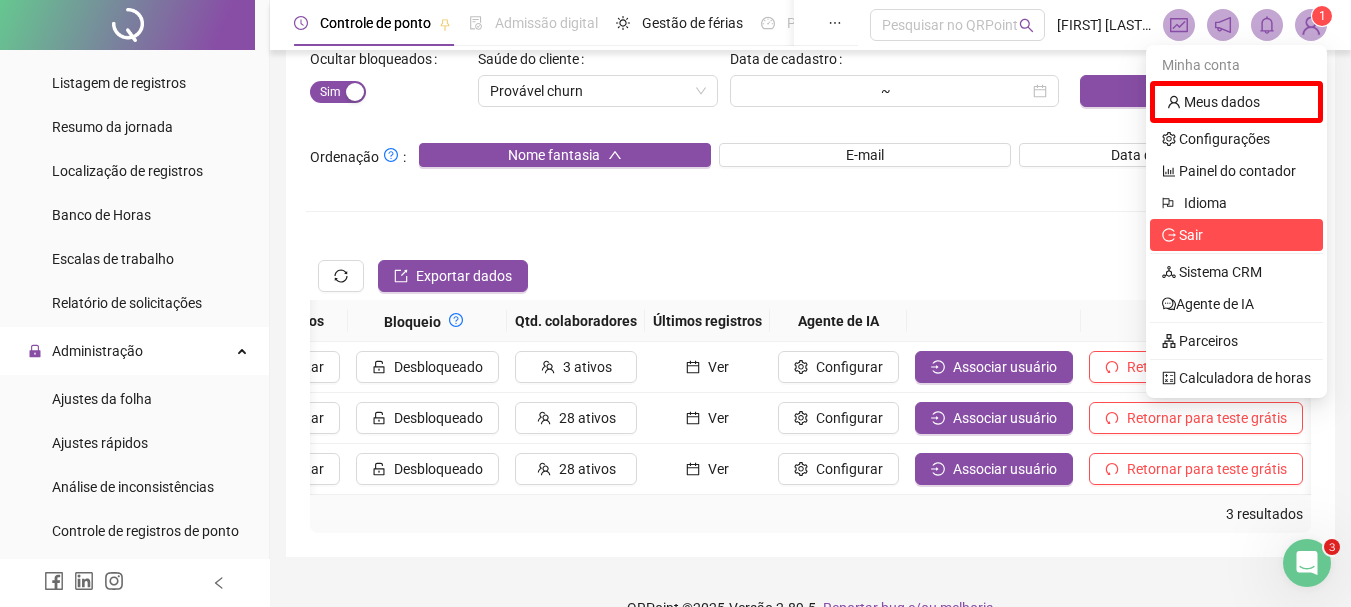 click on "Sair" at bounding box center (1236, 235) 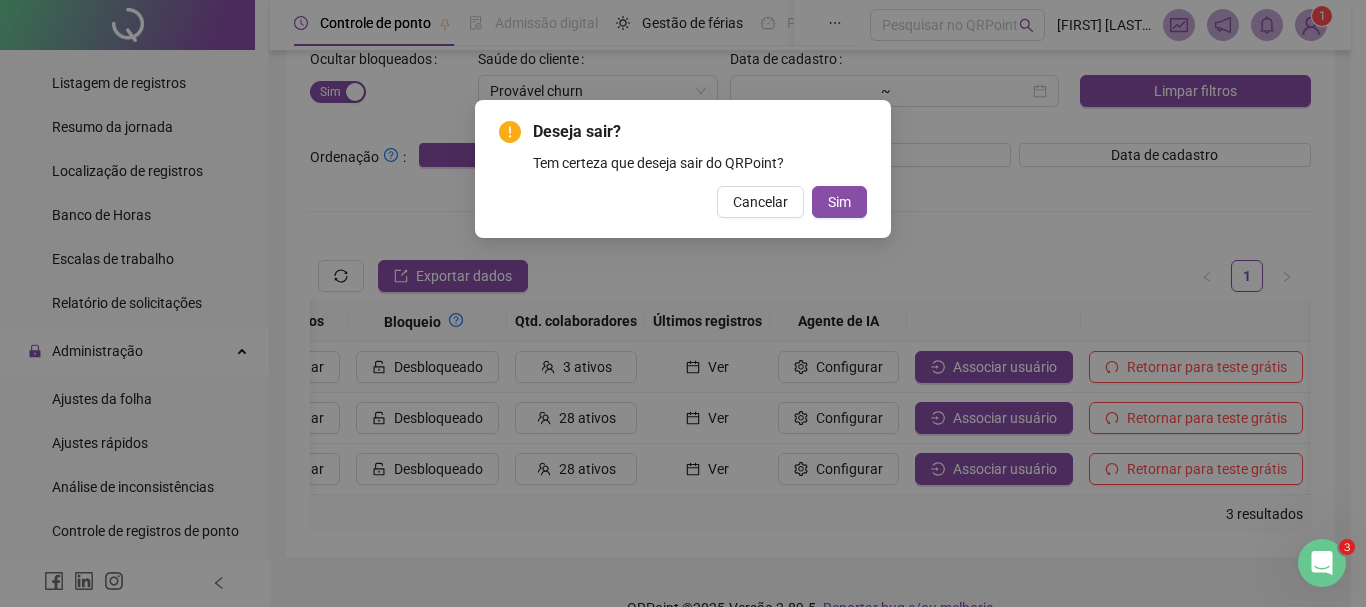 type 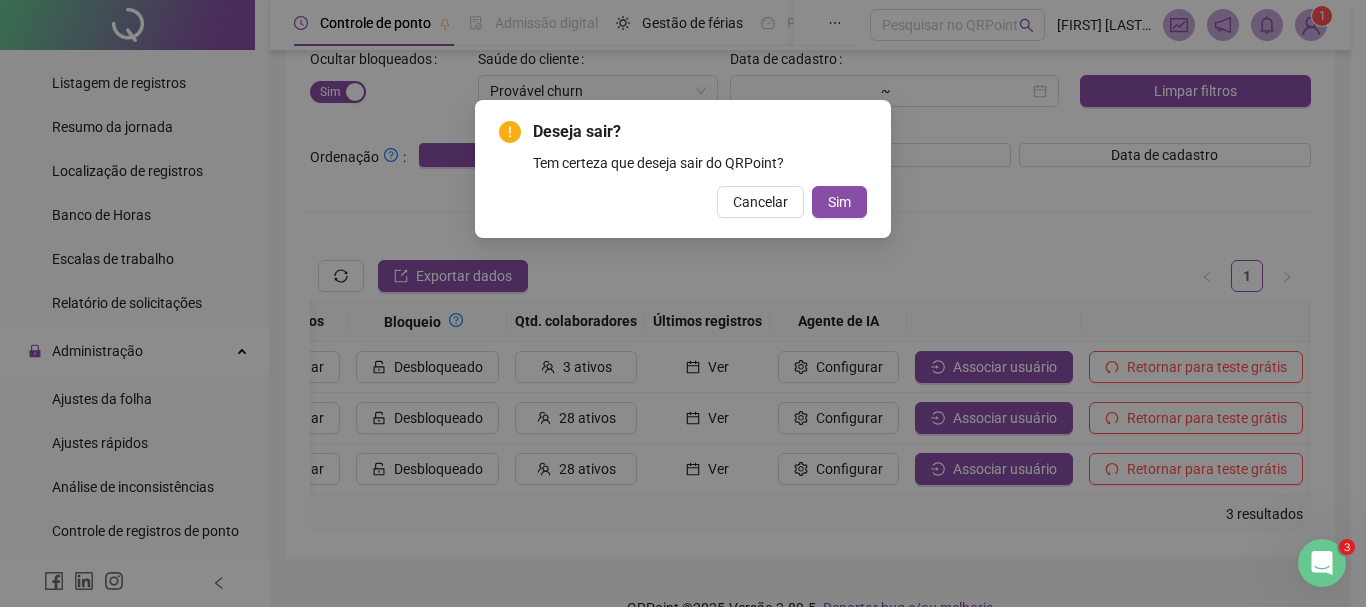 click on "Sim" at bounding box center (839, 202) 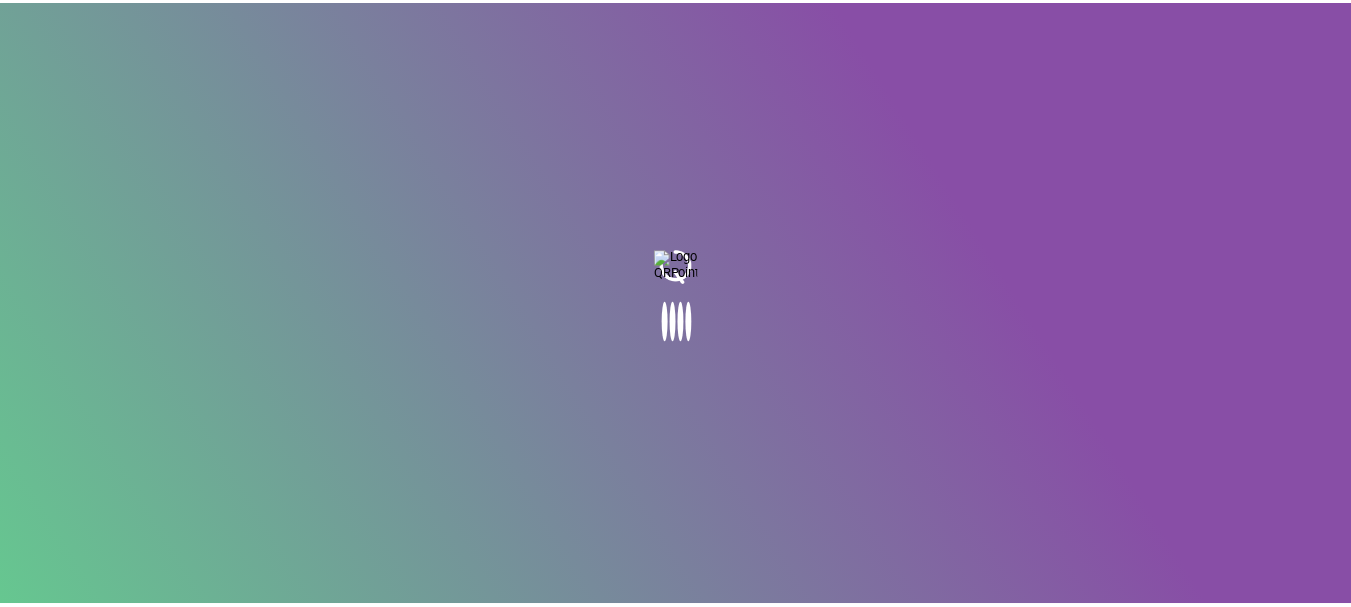 scroll, scrollTop: 0, scrollLeft: 0, axis: both 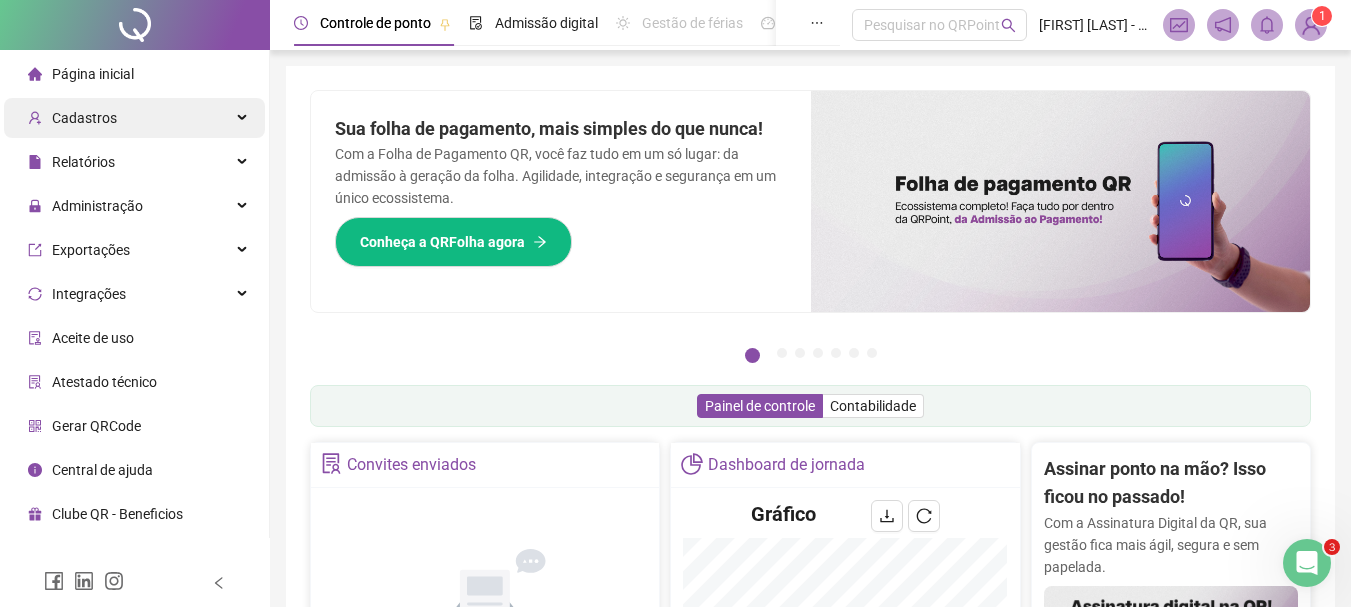 click on "Cadastros" at bounding box center [134, 118] 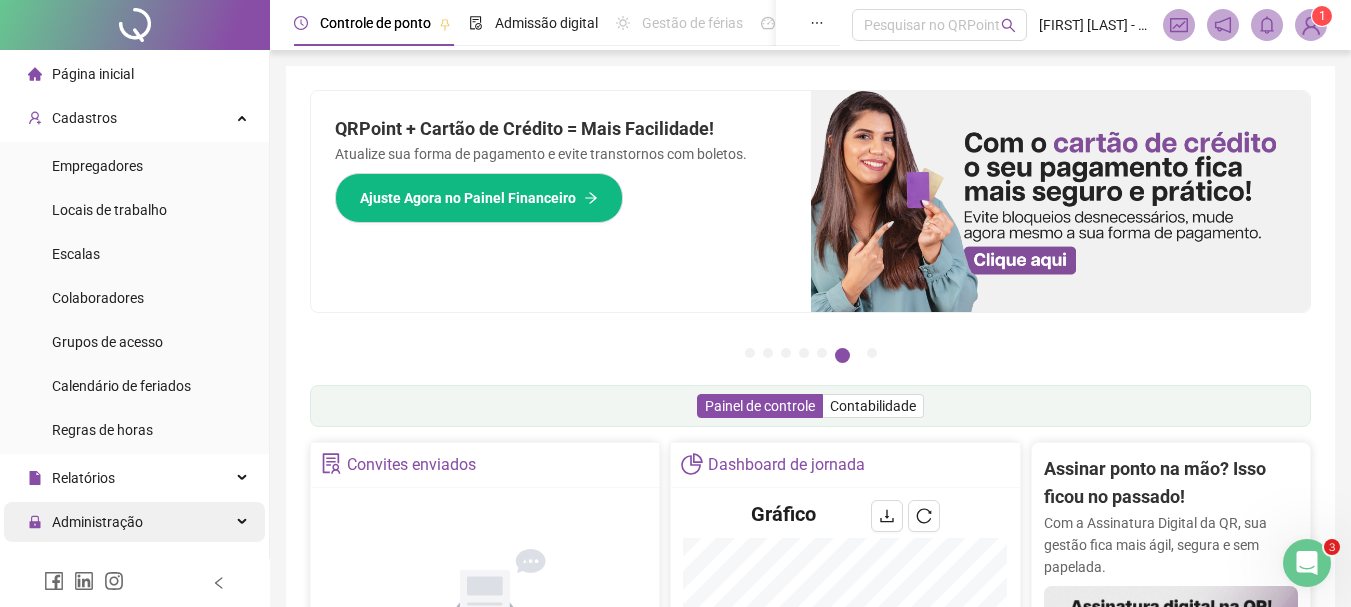 click on "Administração" at bounding box center (134, 522) 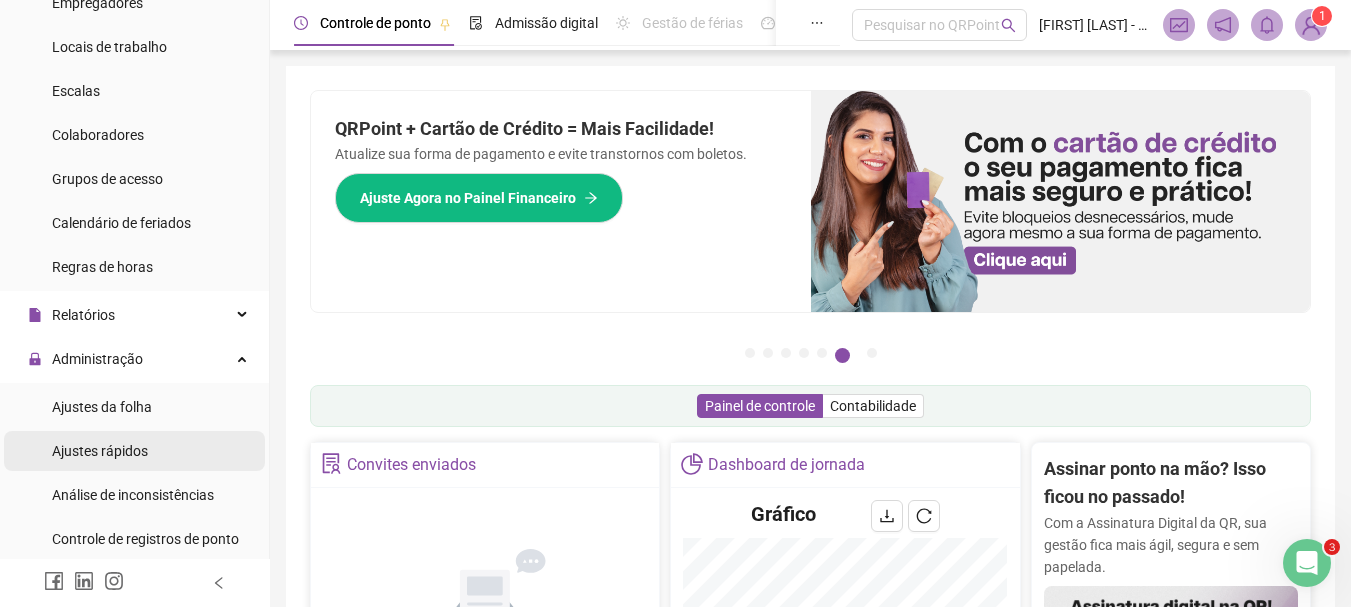 scroll, scrollTop: 200, scrollLeft: 0, axis: vertical 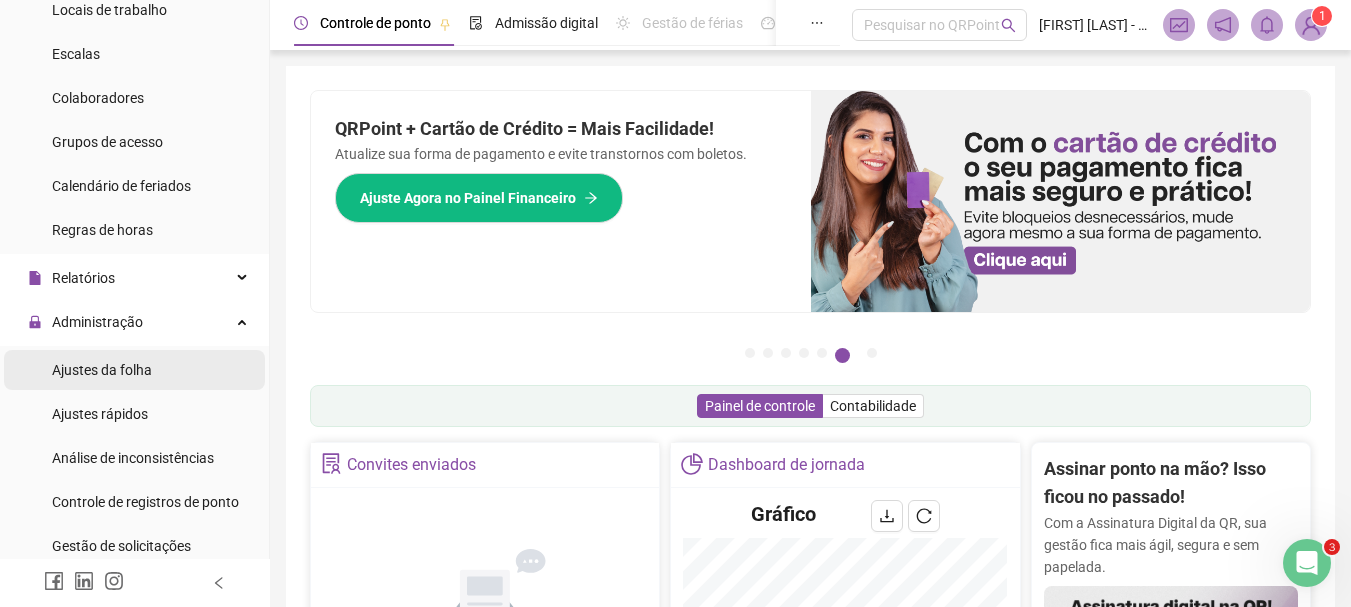 click on "Ajustes da folha" at bounding box center (102, 370) 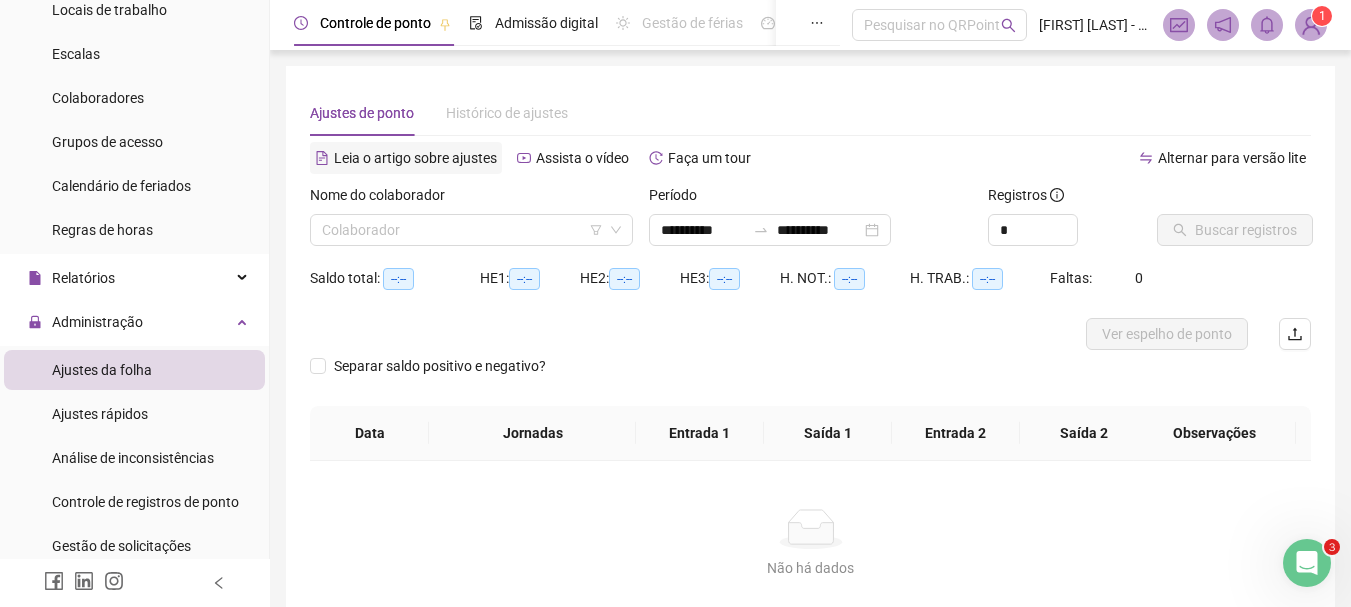 type on "**********" 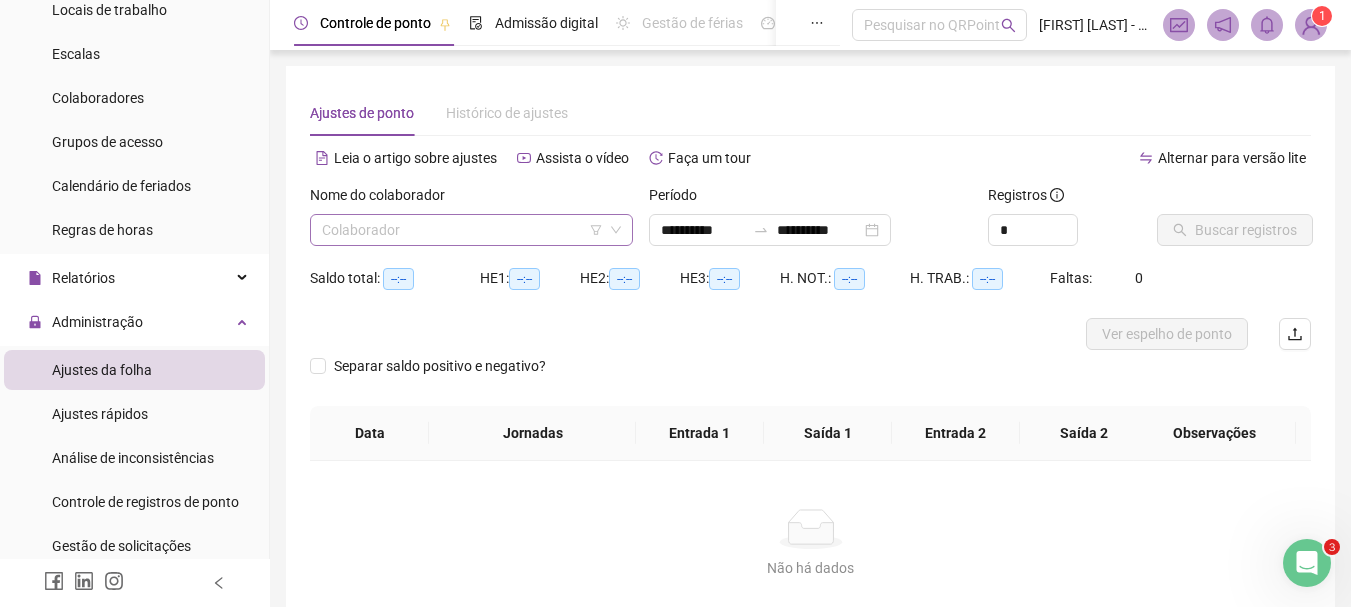 click at bounding box center [462, 230] 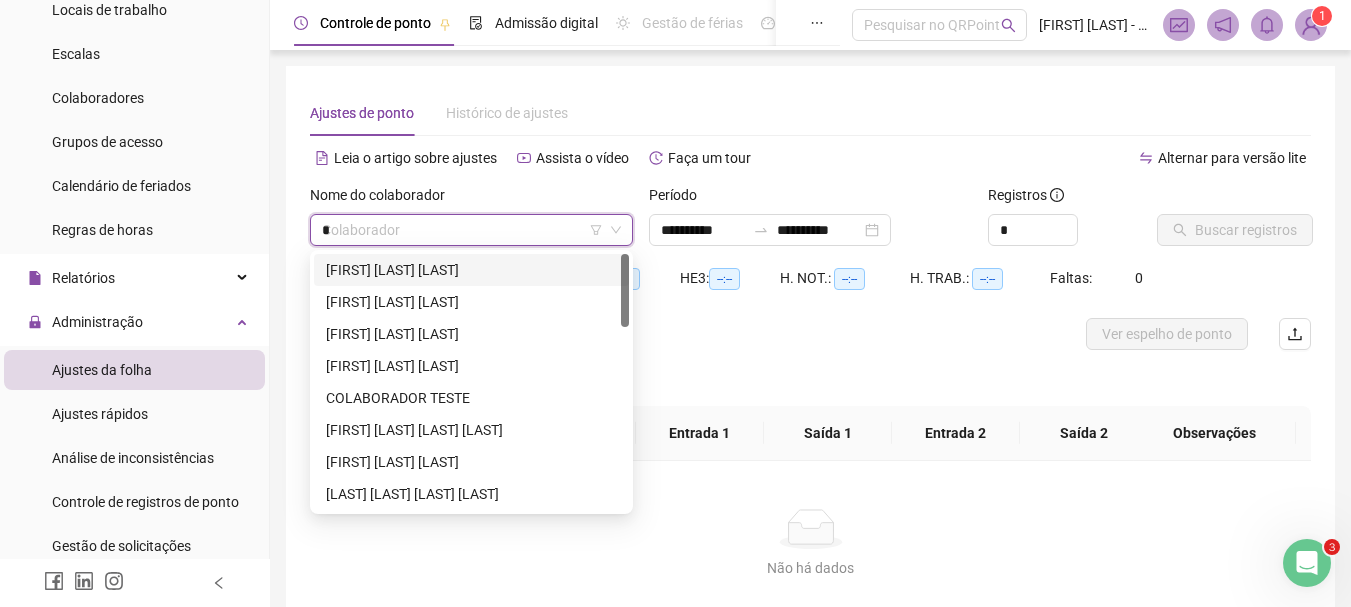 type on "**" 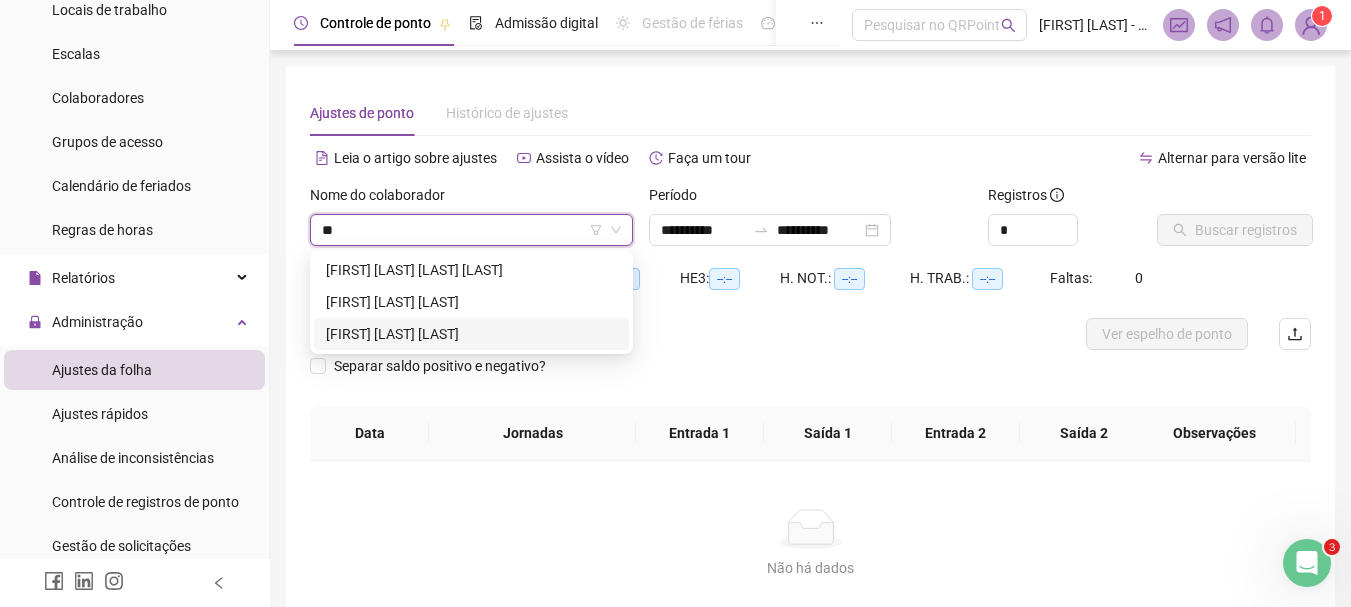 click on "JOZIANE GOMES DE SOUZA" at bounding box center (471, 334) 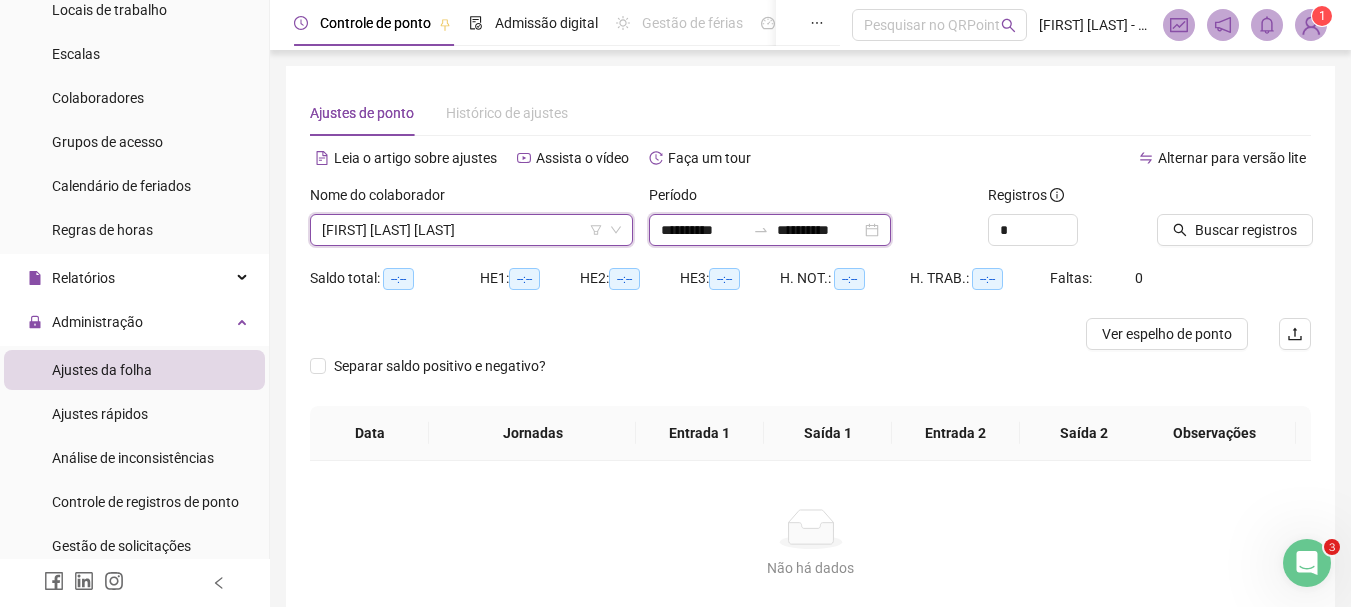 click on "**********" at bounding box center [703, 230] 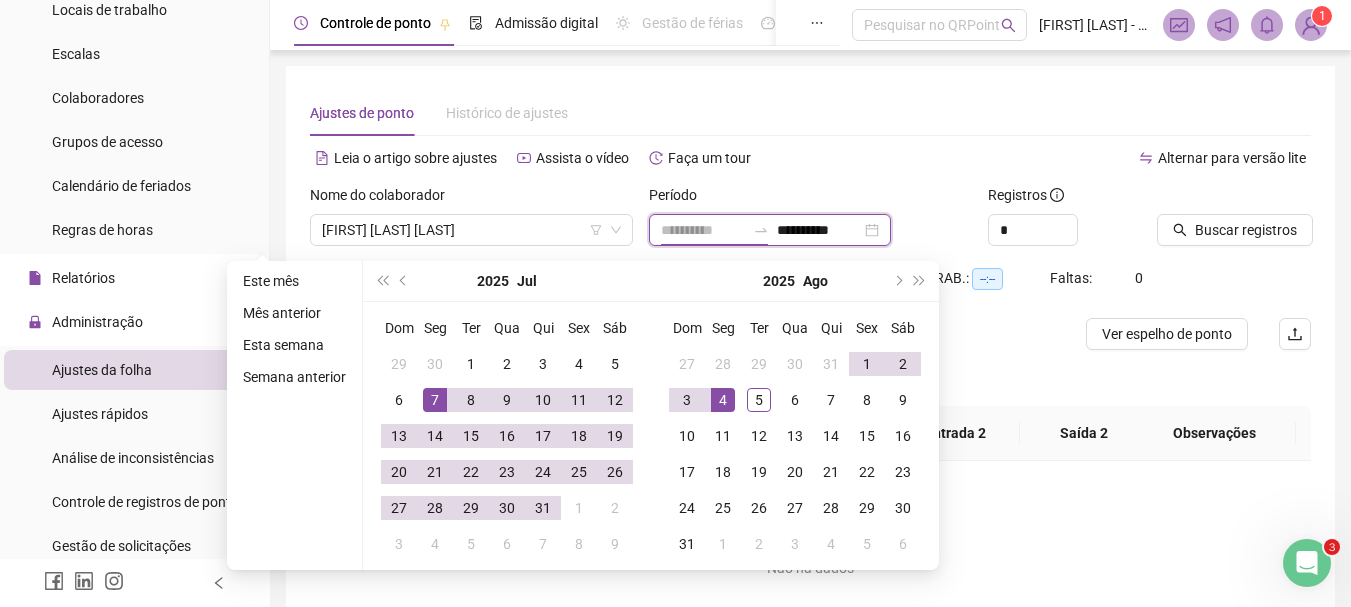type on "**********" 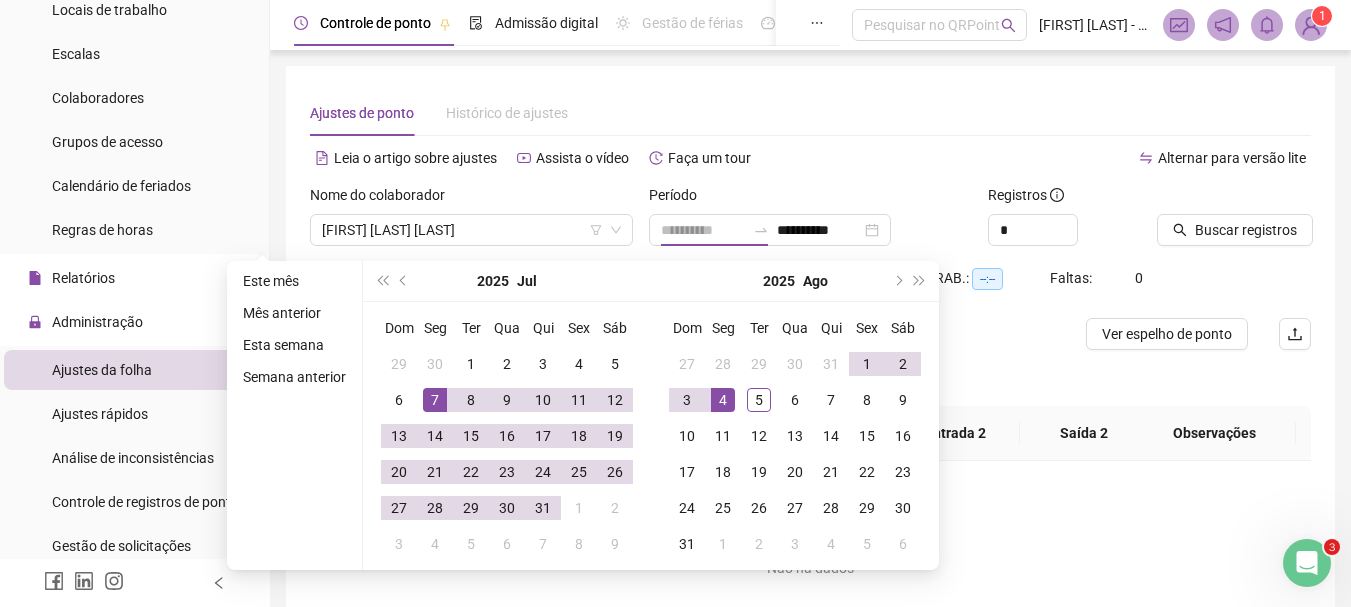 click on "7" at bounding box center [435, 400] 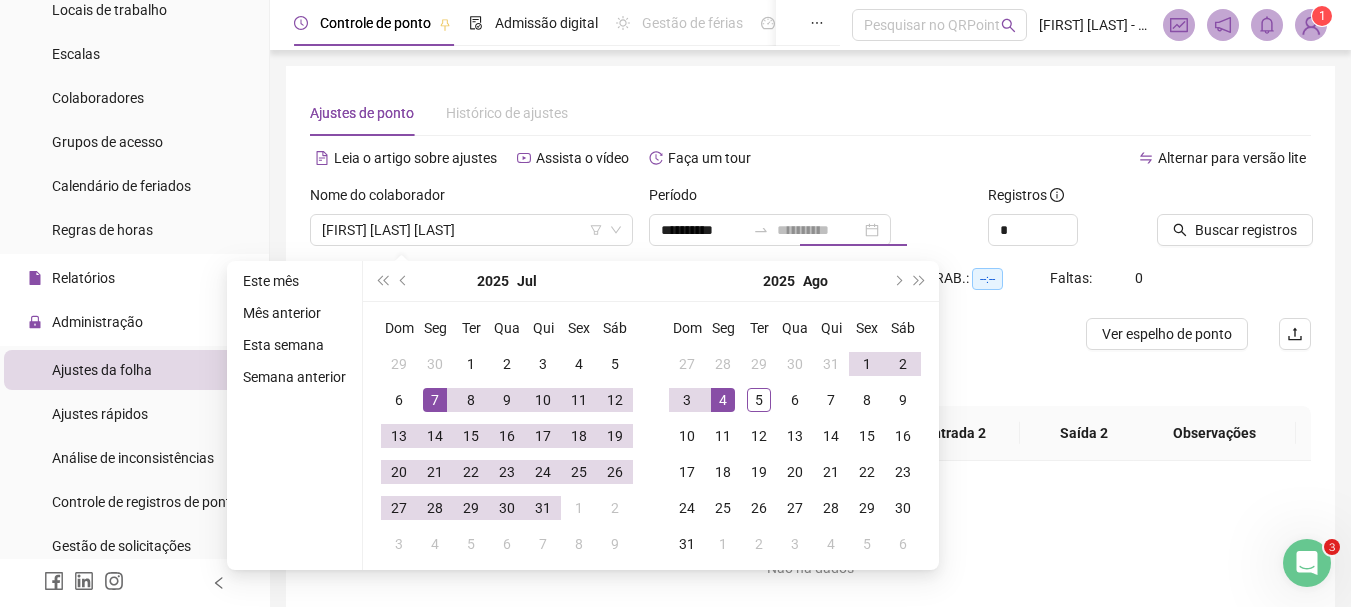 click on "7" at bounding box center [435, 400] 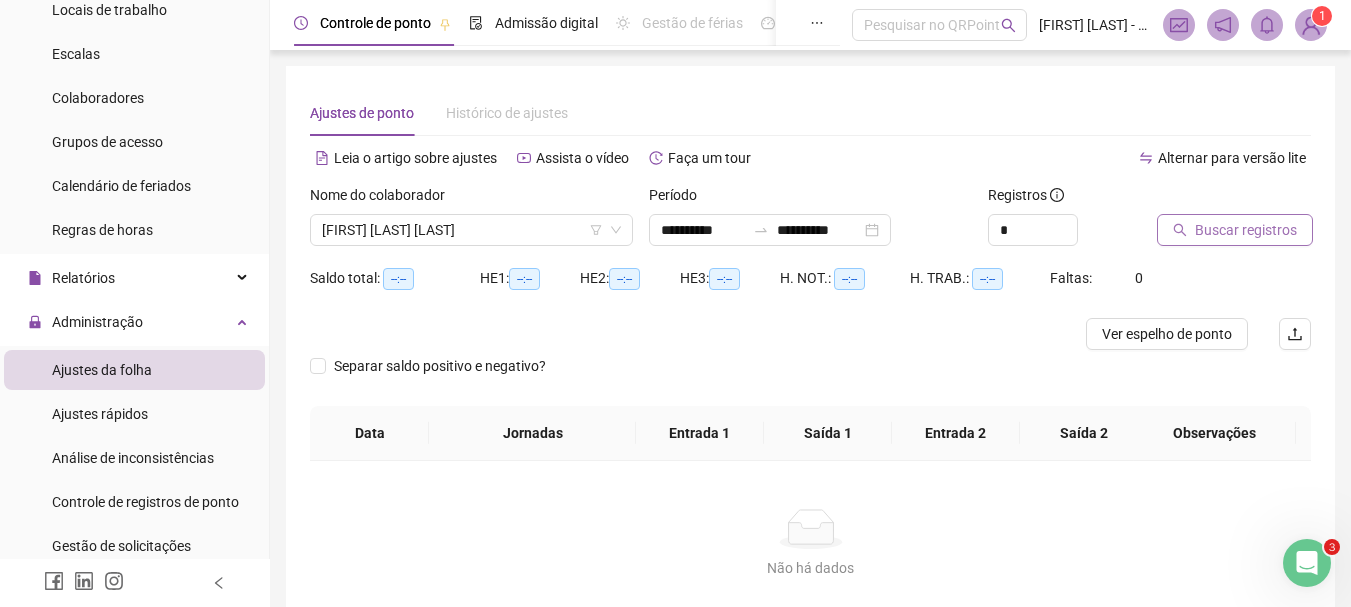 click on "Buscar registros" at bounding box center (1246, 230) 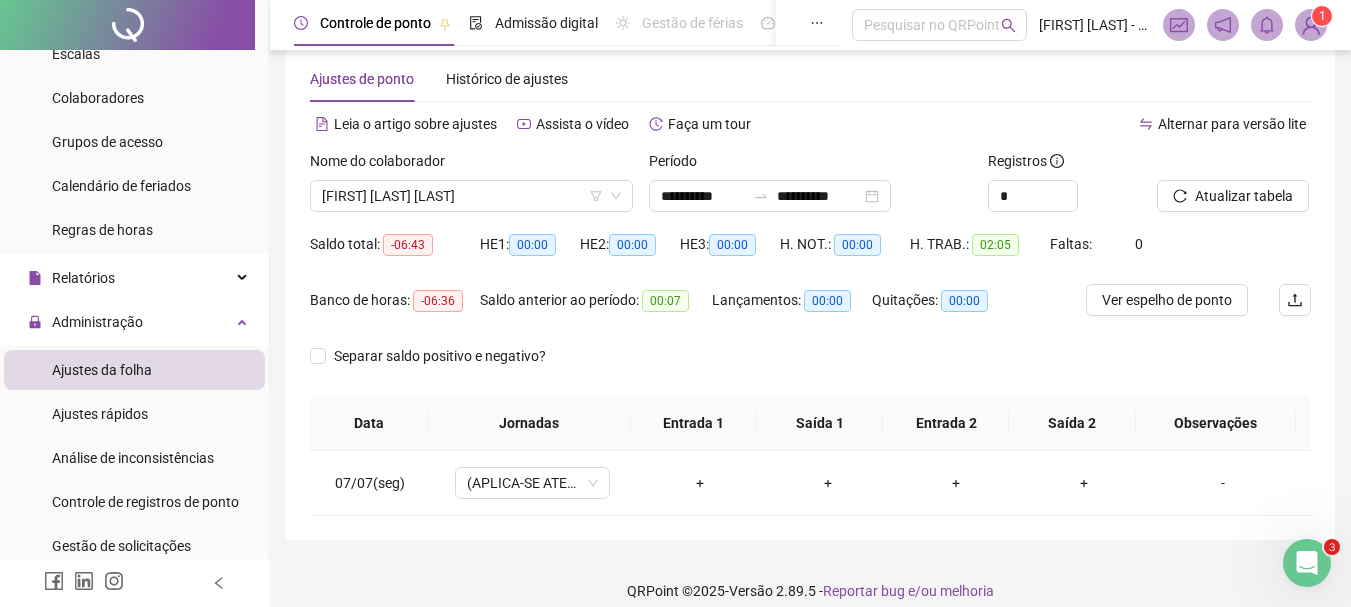 scroll, scrollTop: 53, scrollLeft: 0, axis: vertical 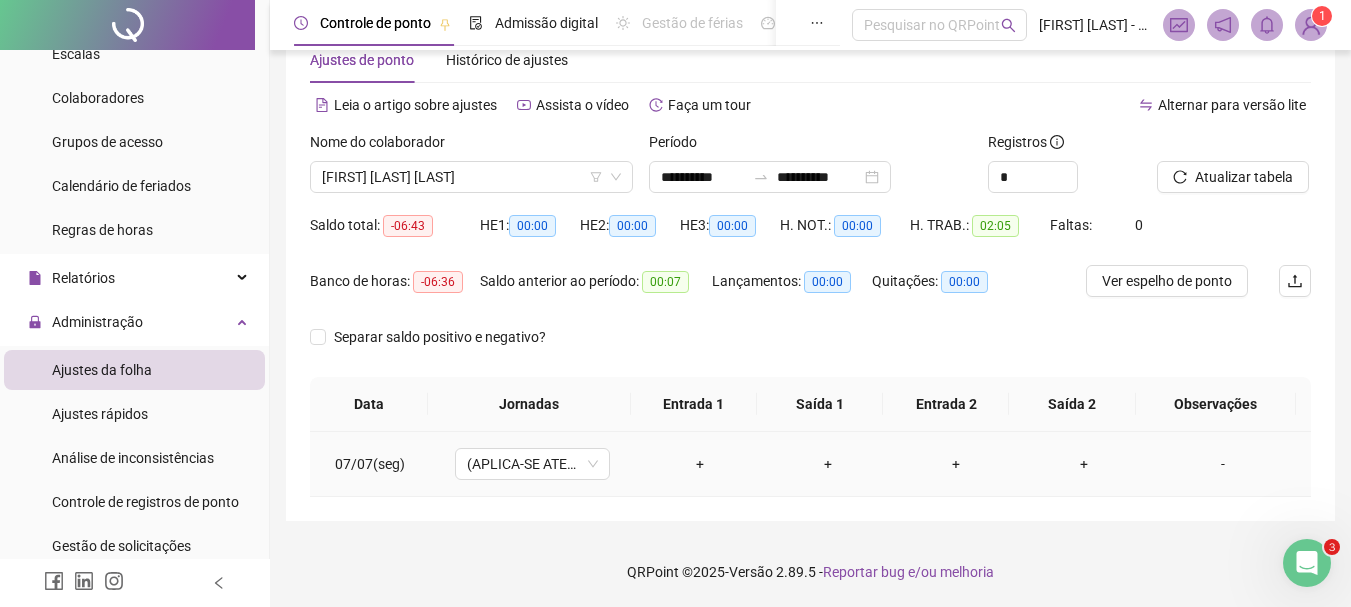 click on "-" at bounding box center (1223, 464) 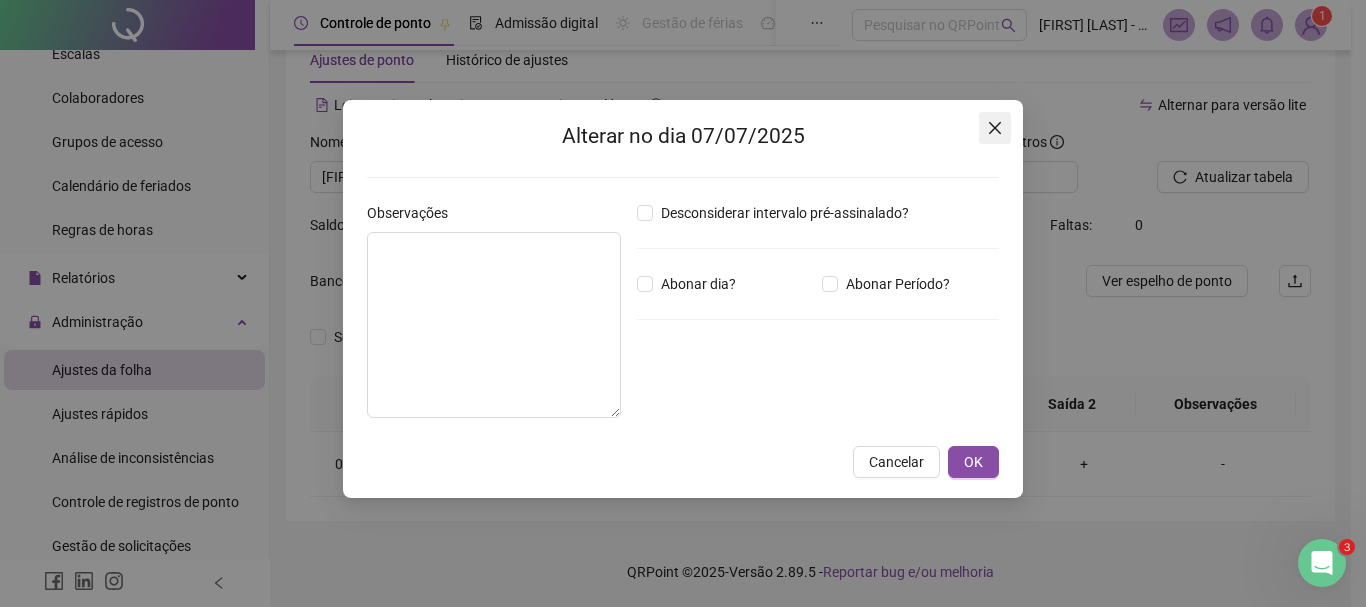 click at bounding box center [995, 128] 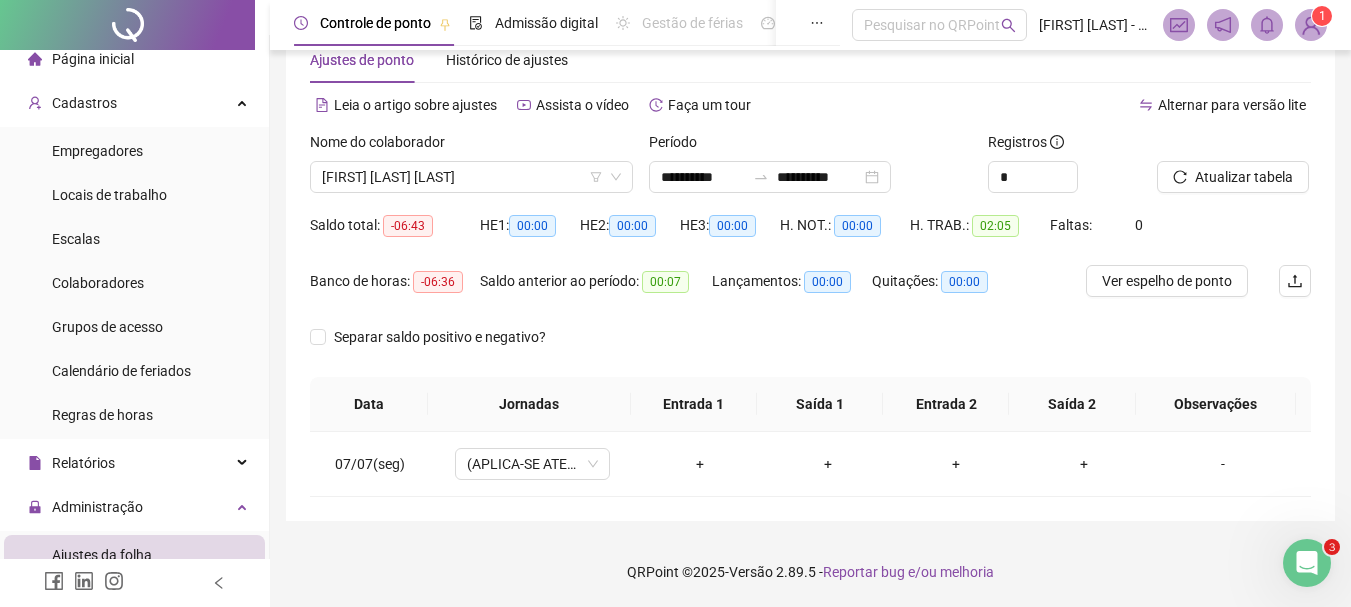 scroll, scrollTop: 0, scrollLeft: 0, axis: both 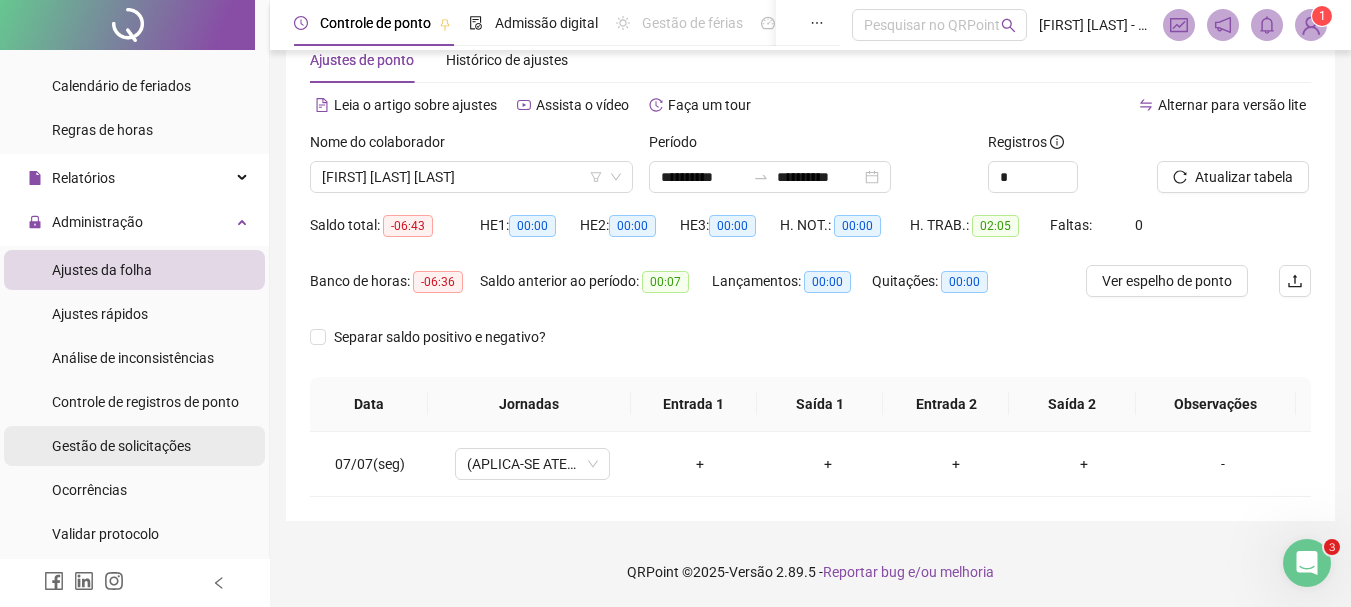 click on "Gestão de solicitações" at bounding box center [121, 446] 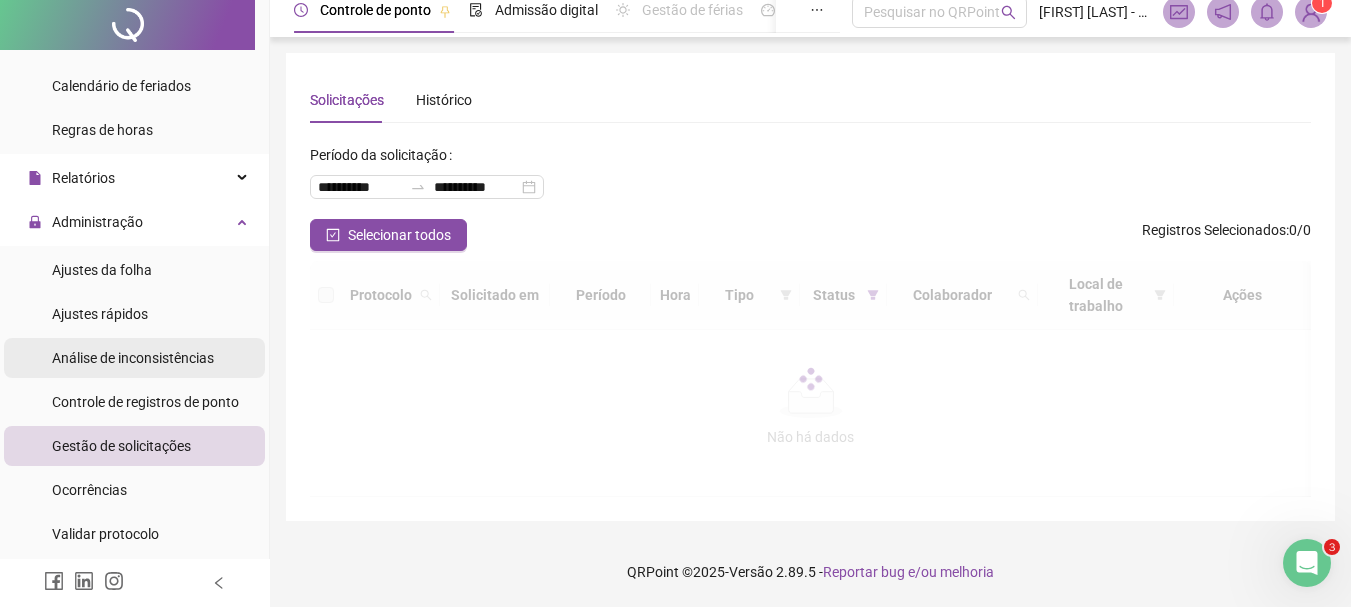 scroll, scrollTop: 0, scrollLeft: 0, axis: both 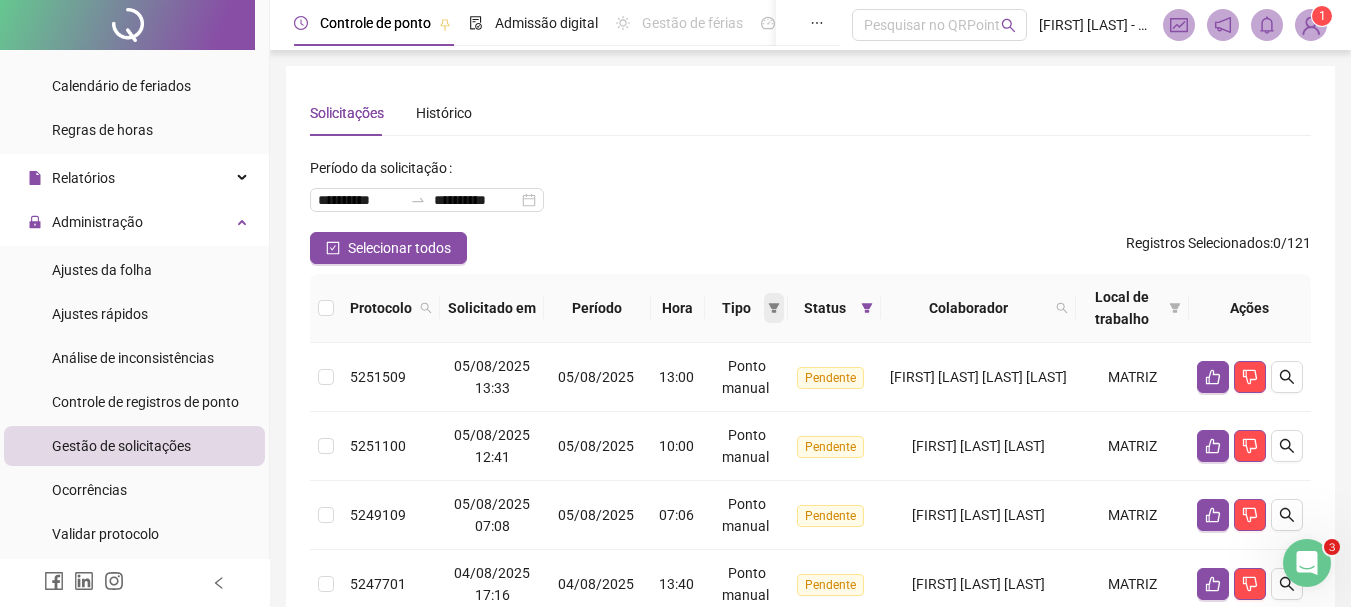 click 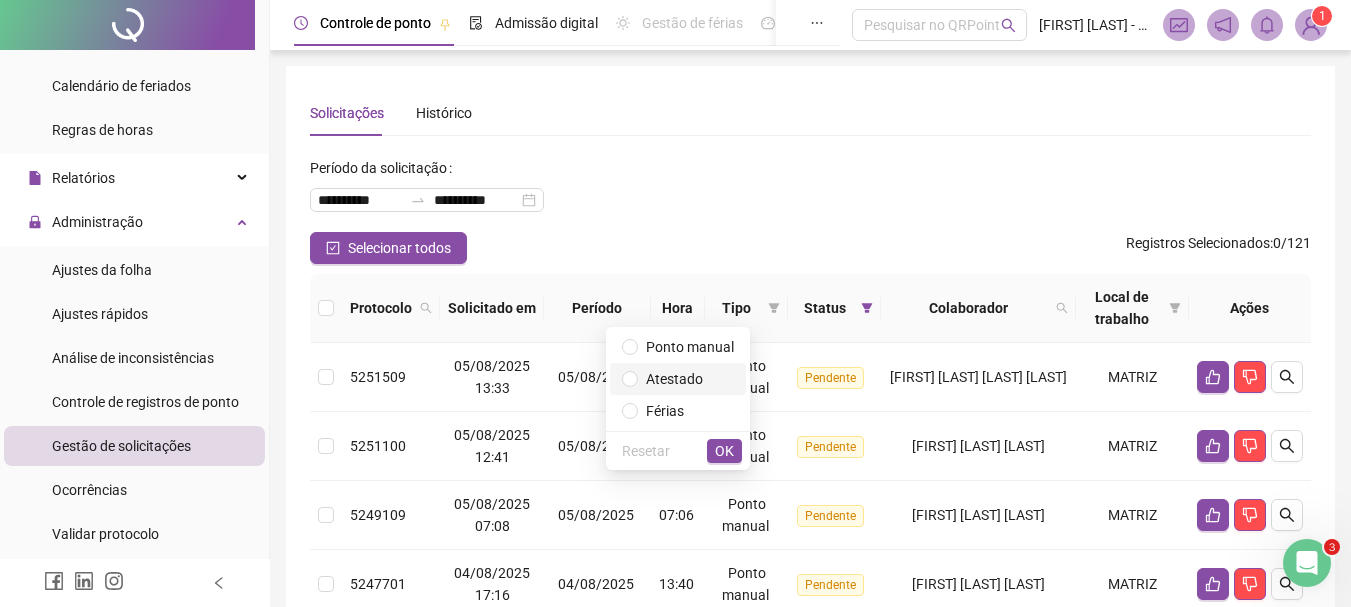 click on "Atestado" at bounding box center [678, 379] 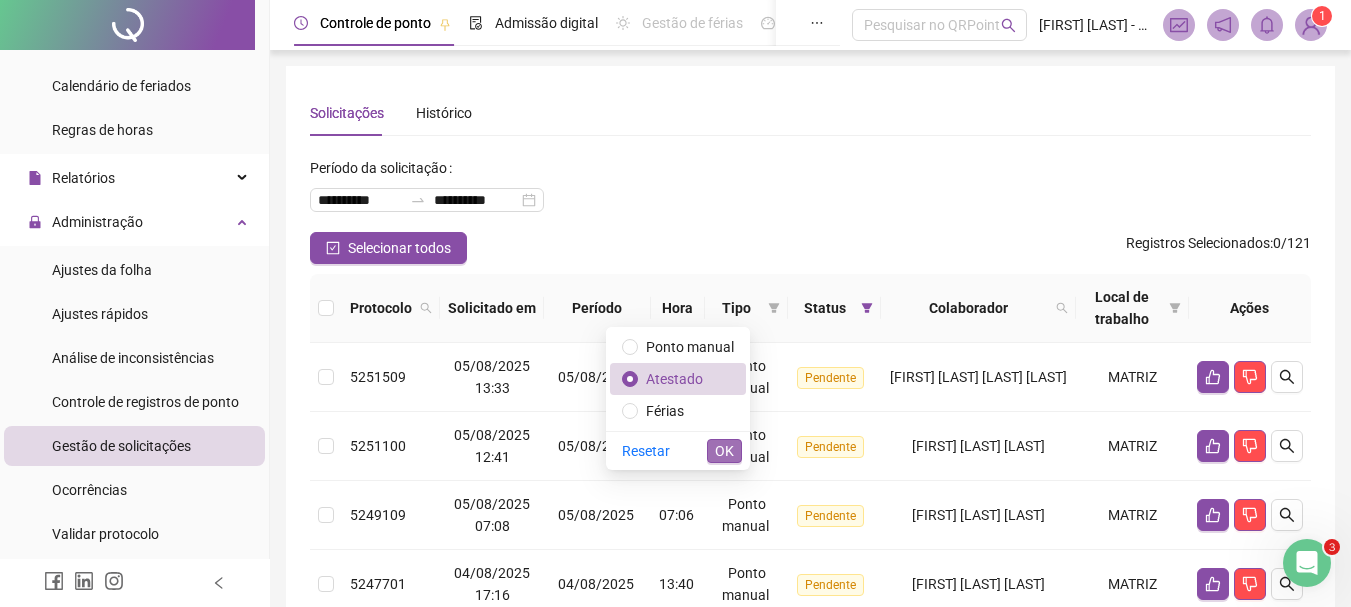 click on "OK" at bounding box center [724, 451] 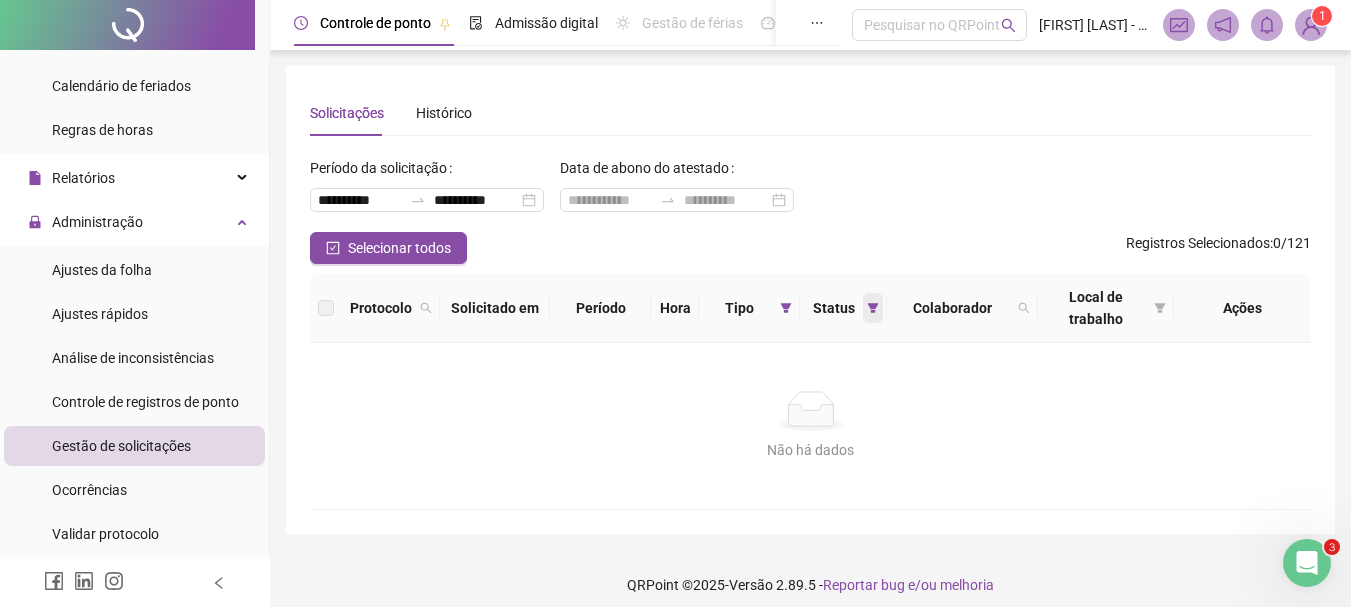 click 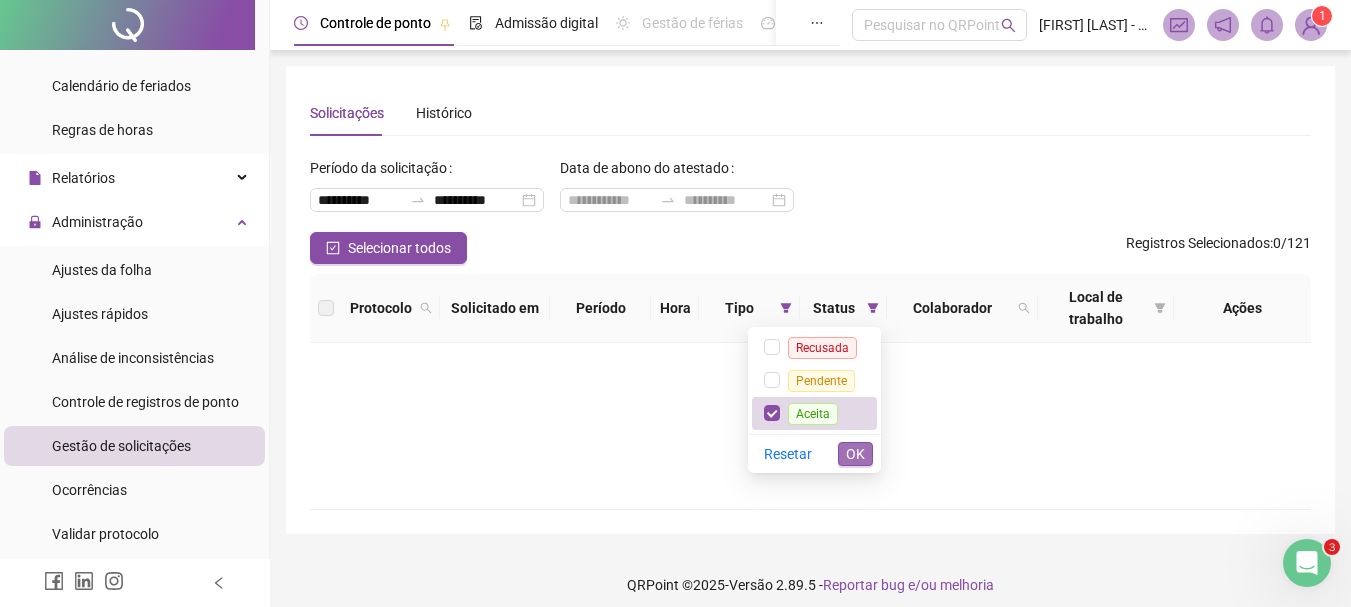 click on "OK" at bounding box center [855, 454] 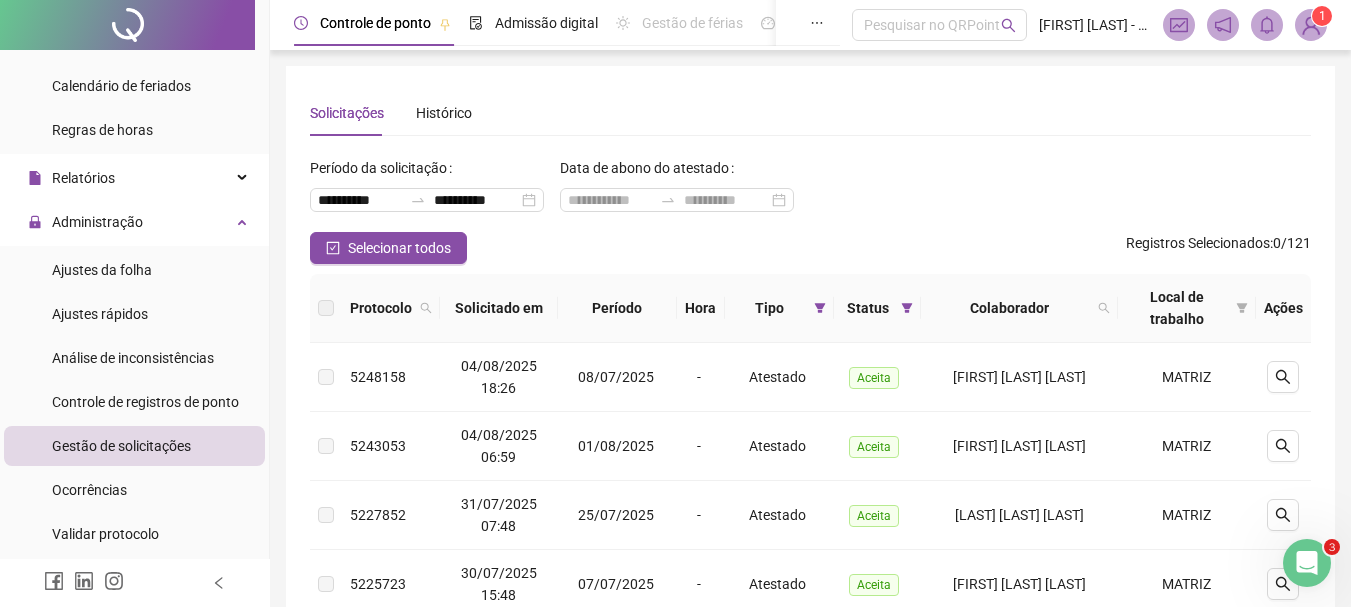 scroll, scrollTop: 500, scrollLeft: 0, axis: vertical 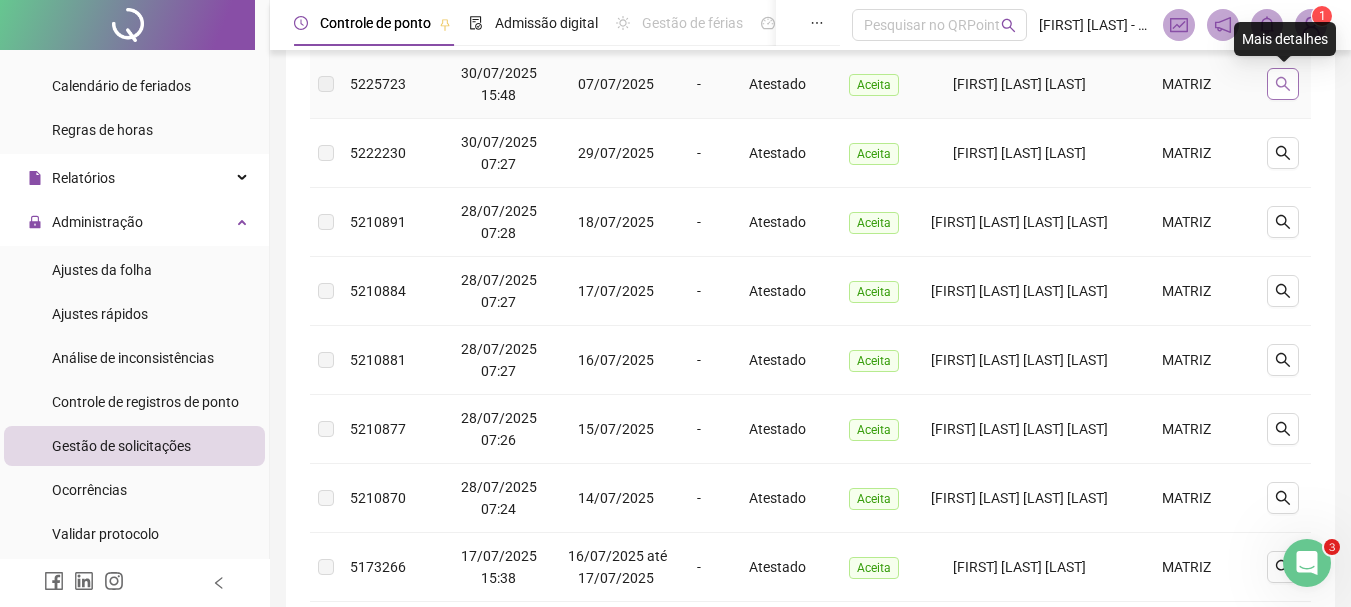 click 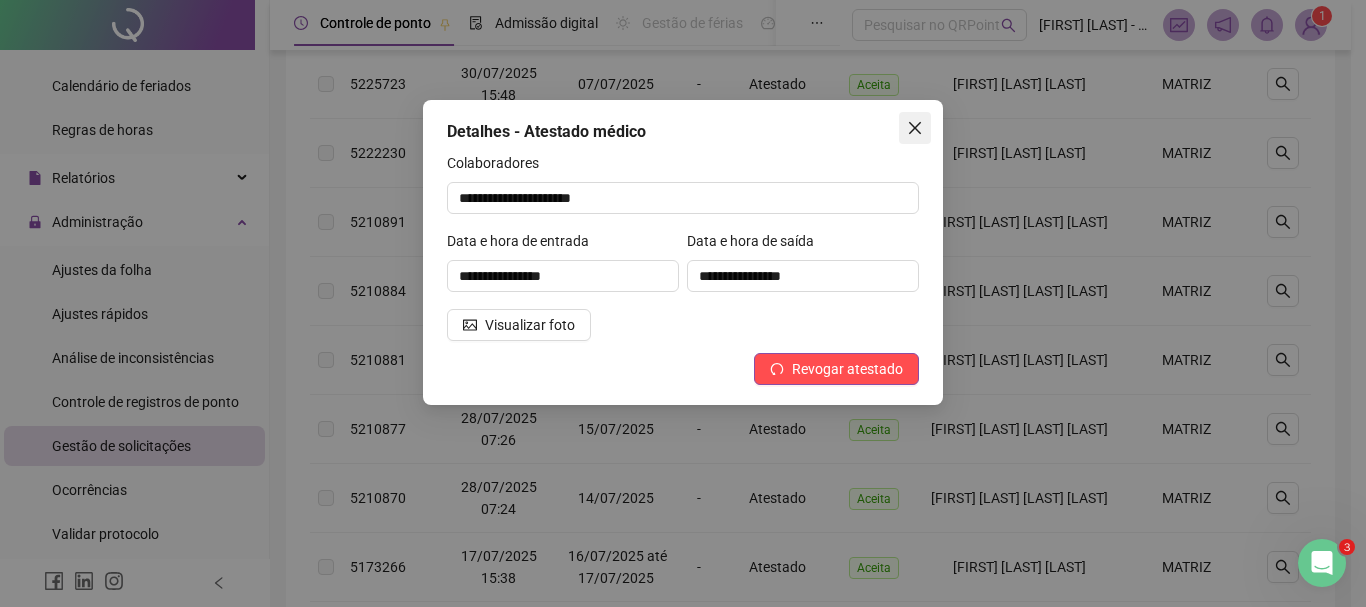 click 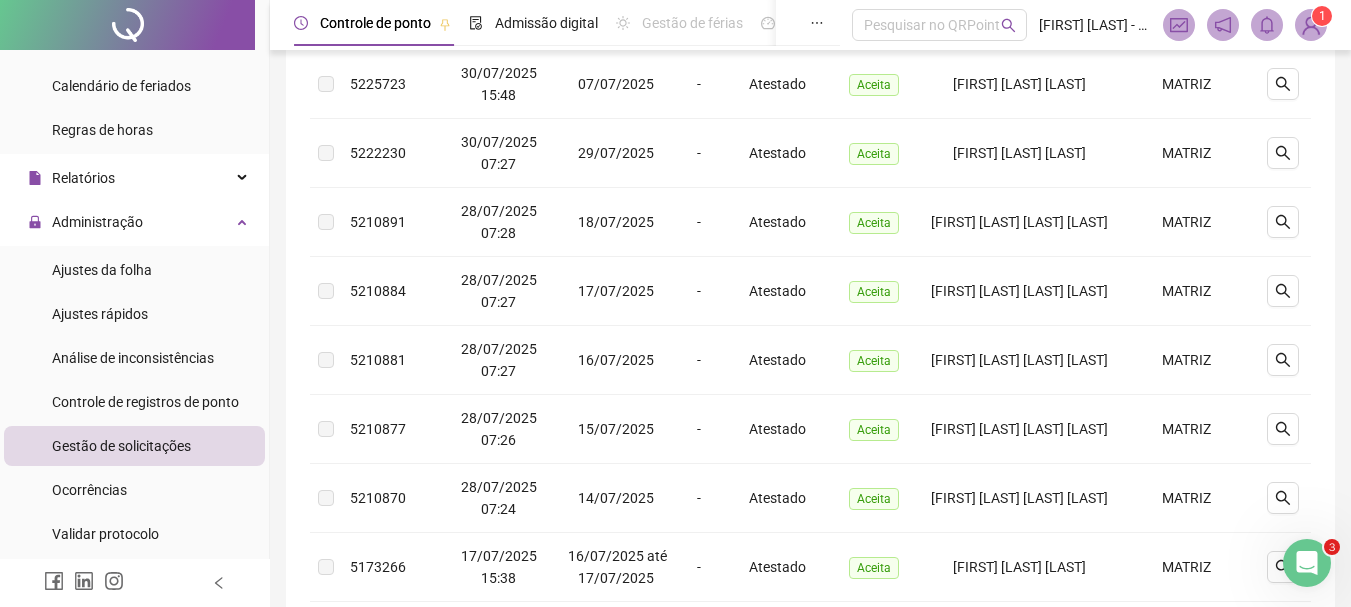 click on "1" at bounding box center [1322, 16] 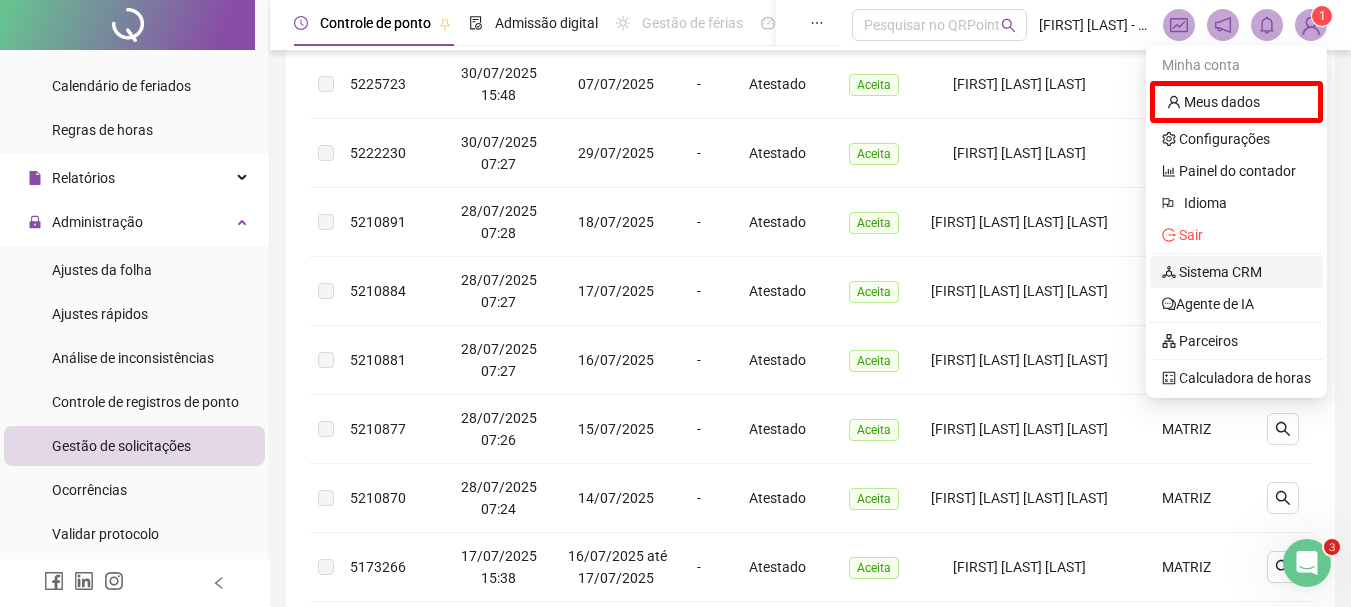 click on "Sistema CRM" at bounding box center (1212, 272) 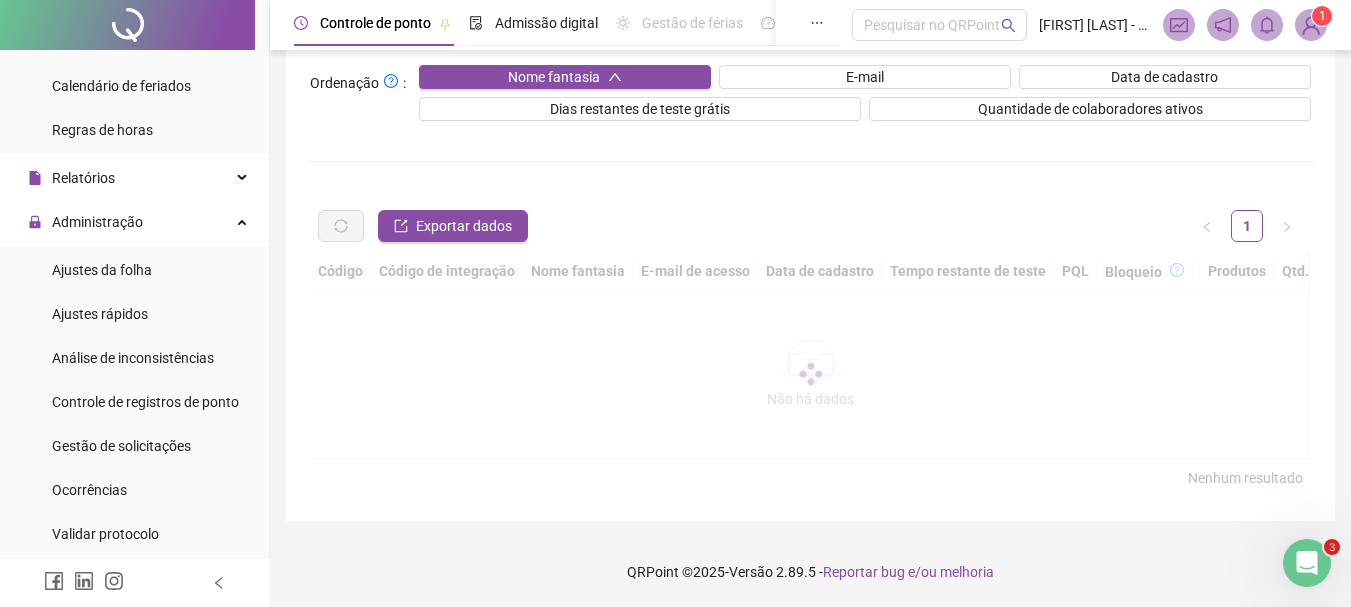 scroll, scrollTop: 0, scrollLeft: 0, axis: both 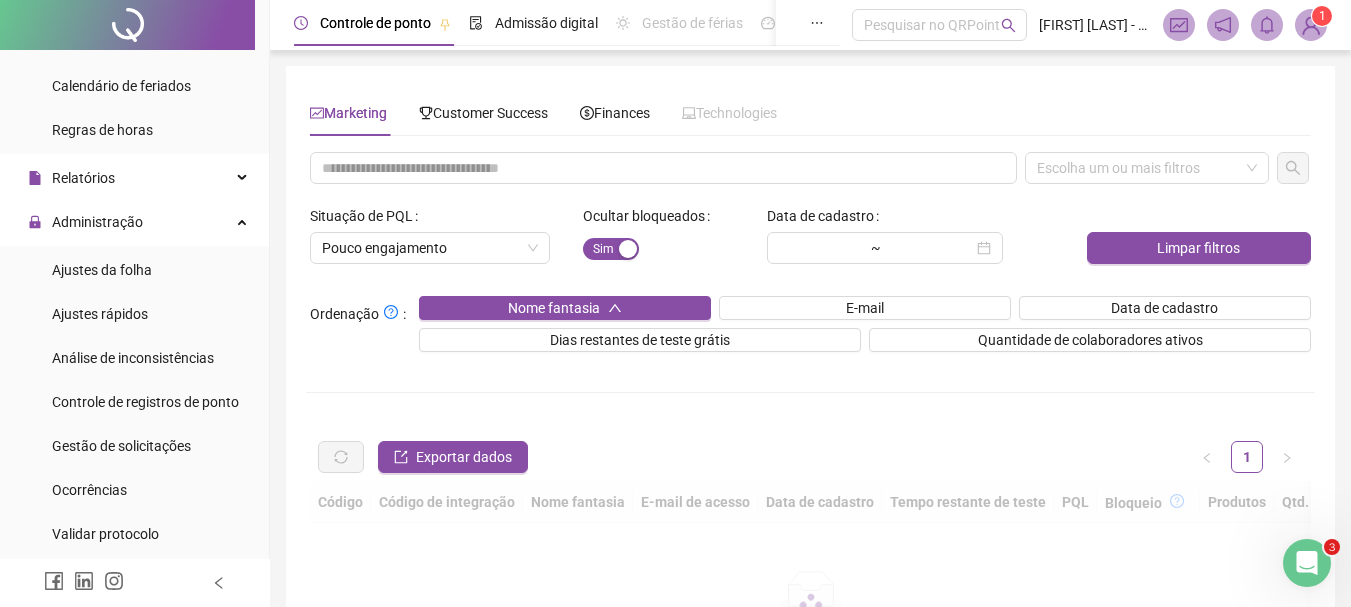 click on "Marketing  Customer Success  Finances  Technologies   Escolha um ou mais filtros Situação de PQL Pouco engajamento Ocultar bloqueados Sim Não Data de cadastro ~   Limpar filtros Ordenação : Nome fantasia   E-mail   Data de cadastro   Dias restantes de teste grátis   Quantidade de colaboradores ativos   Exportar dados 1 Código Código de integração Nome fantasia E-mail de acesso Data de cadastro Tempo restante de teste PQL Bloqueio Produtos Qtd. colaboradores Últimos registros                       Não há dados Não há dados Nenhum resultado" at bounding box center (810, 409) 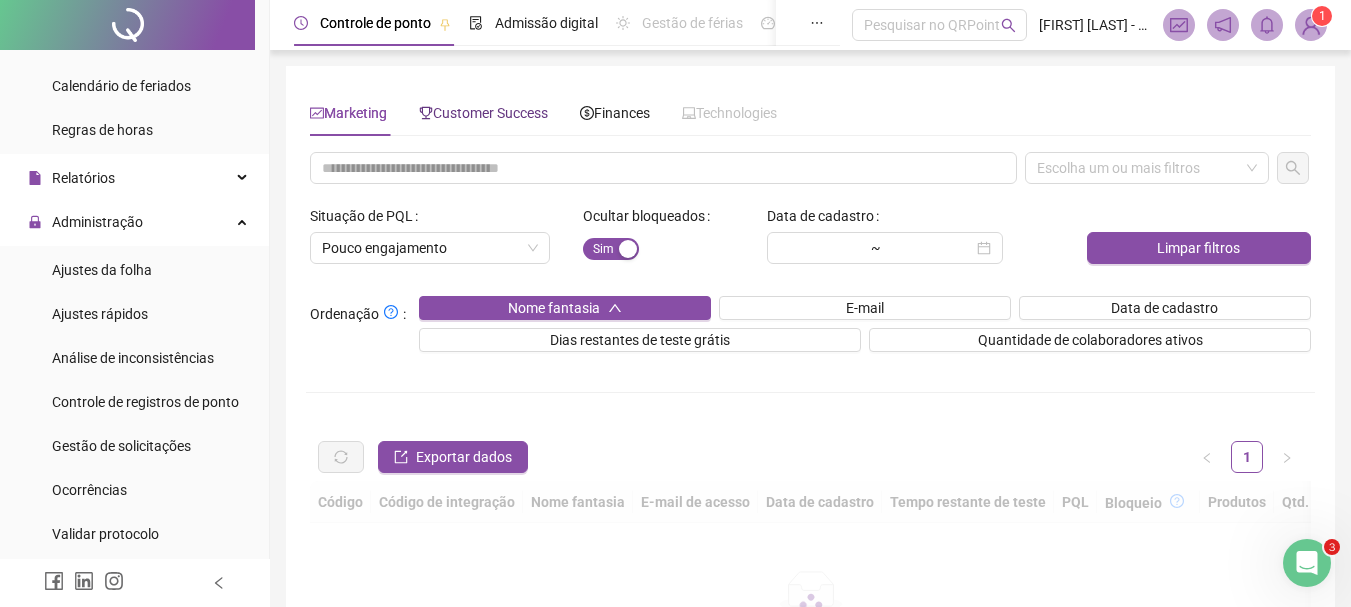 click on "Customer Success" at bounding box center (483, 113) 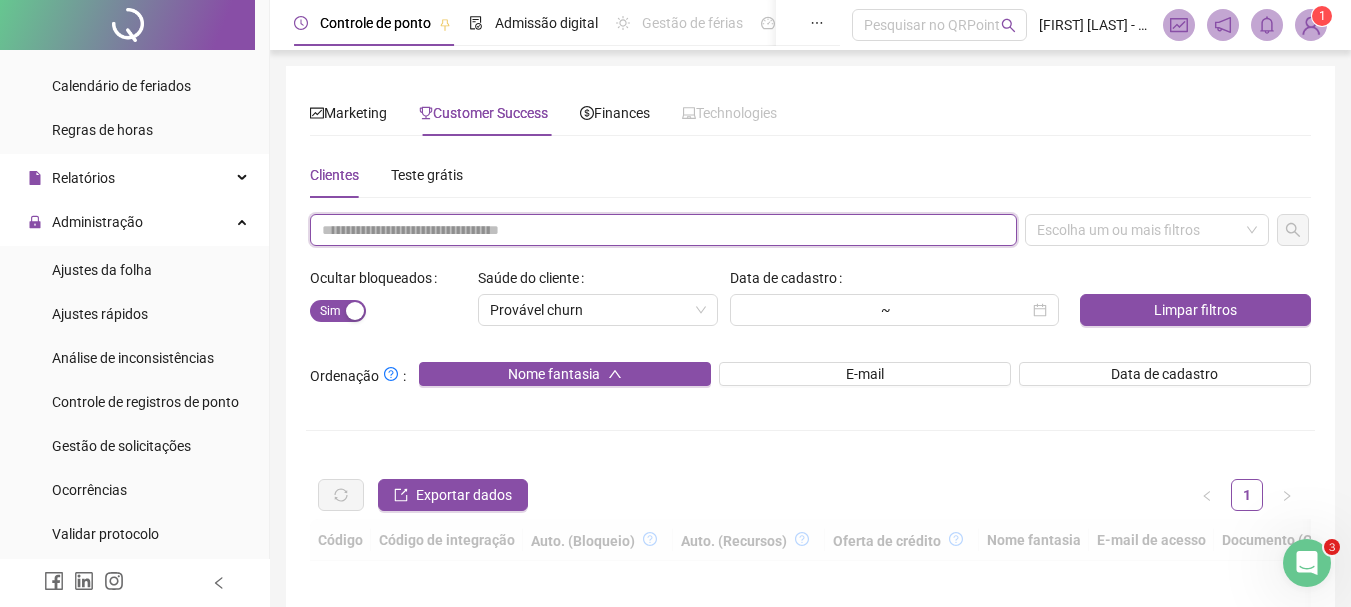 click at bounding box center [663, 230] 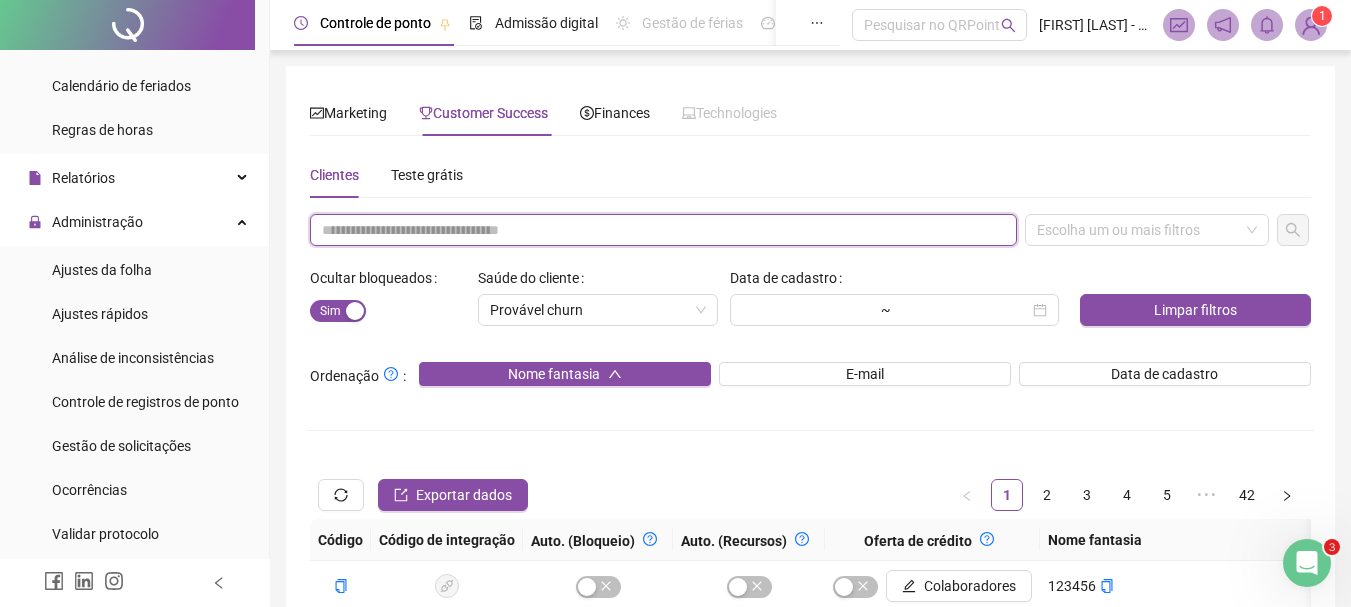 paste on "**********" 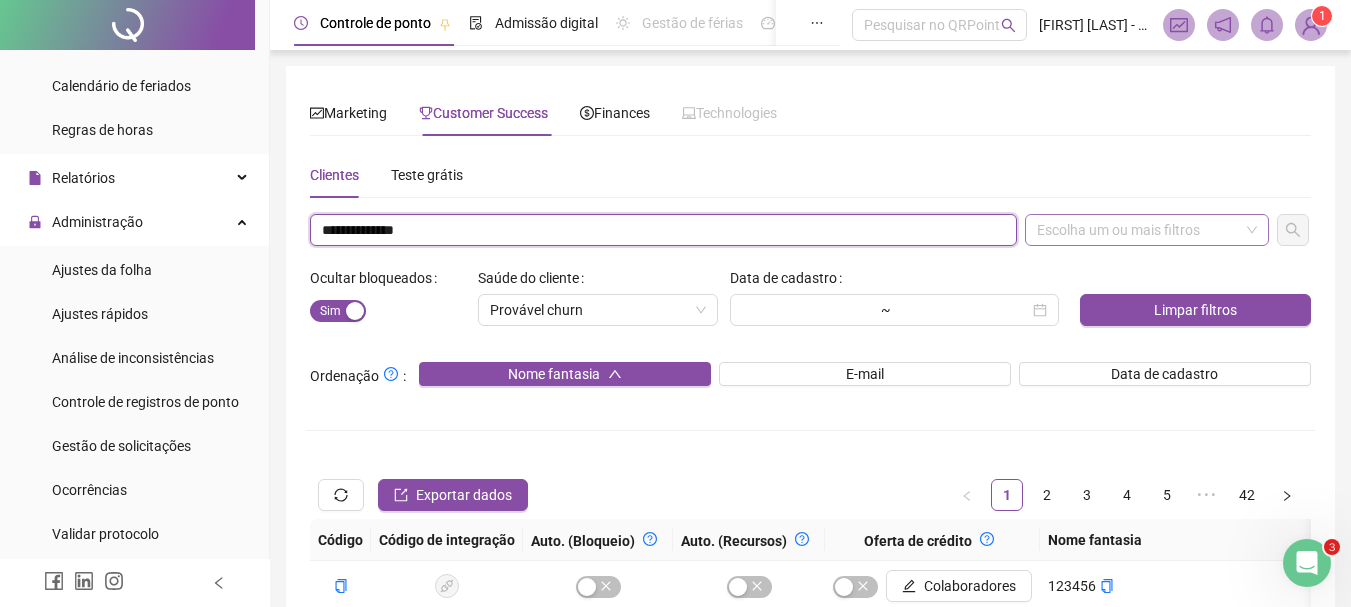 click on "Escolha um ou mais filtros" at bounding box center (1147, 230) 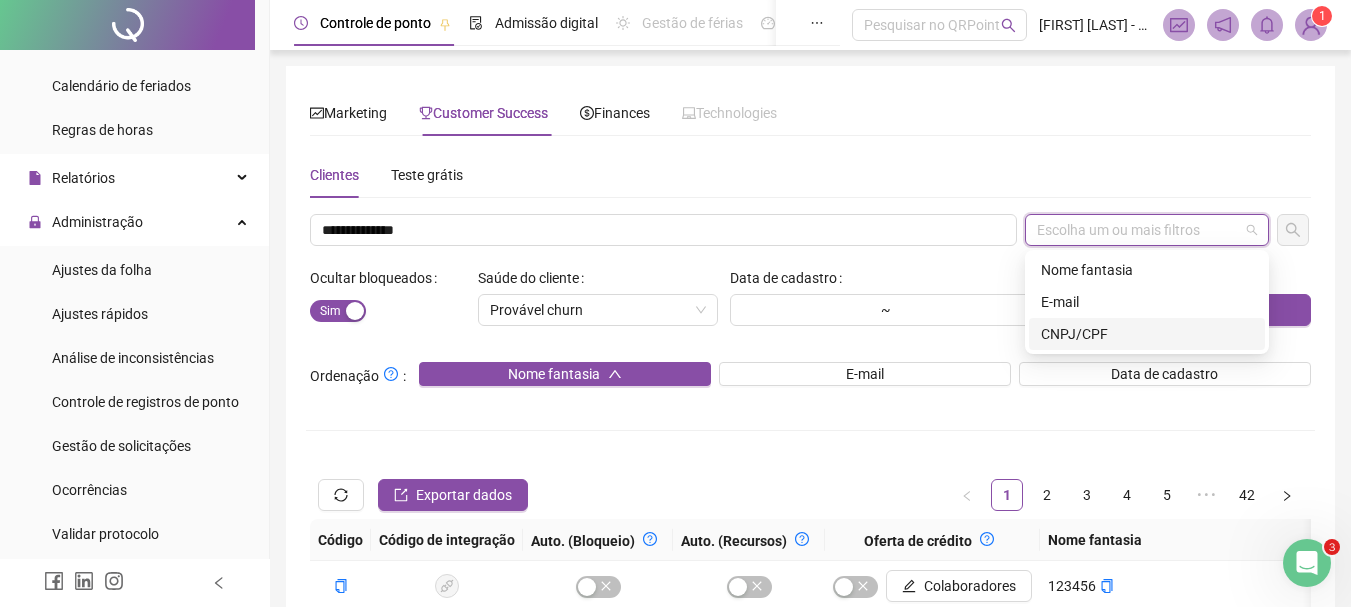 click on "CNPJ/CPF" at bounding box center [1147, 334] 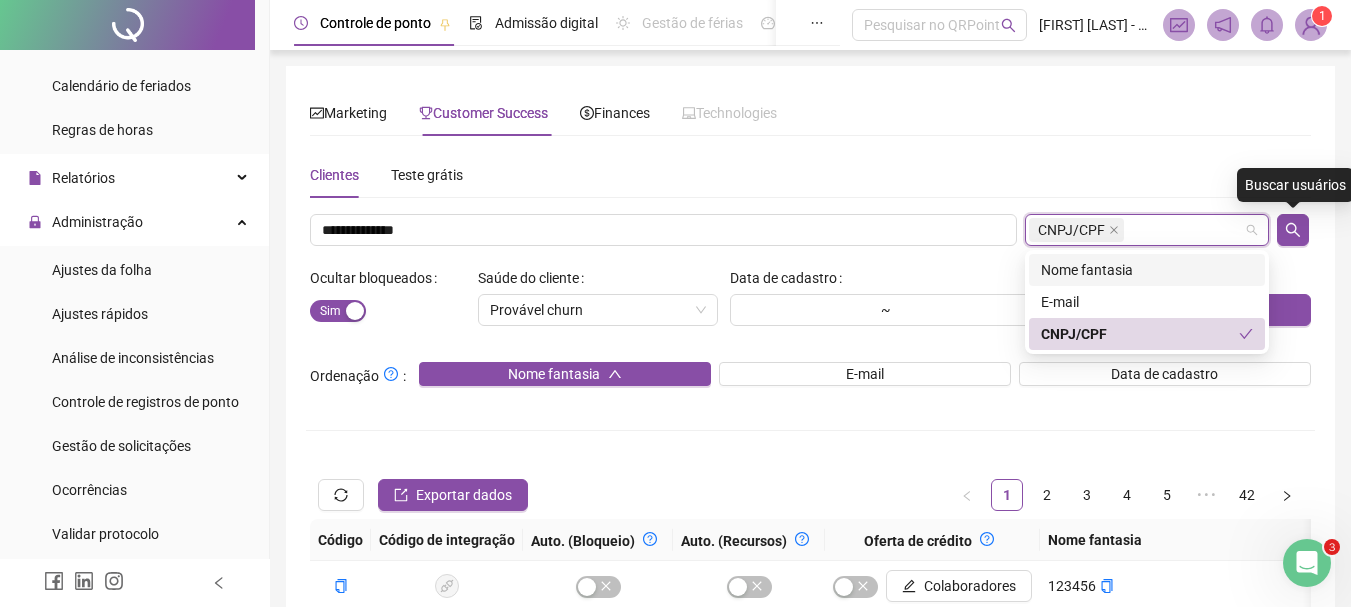 click at bounding box center [1293, 230] 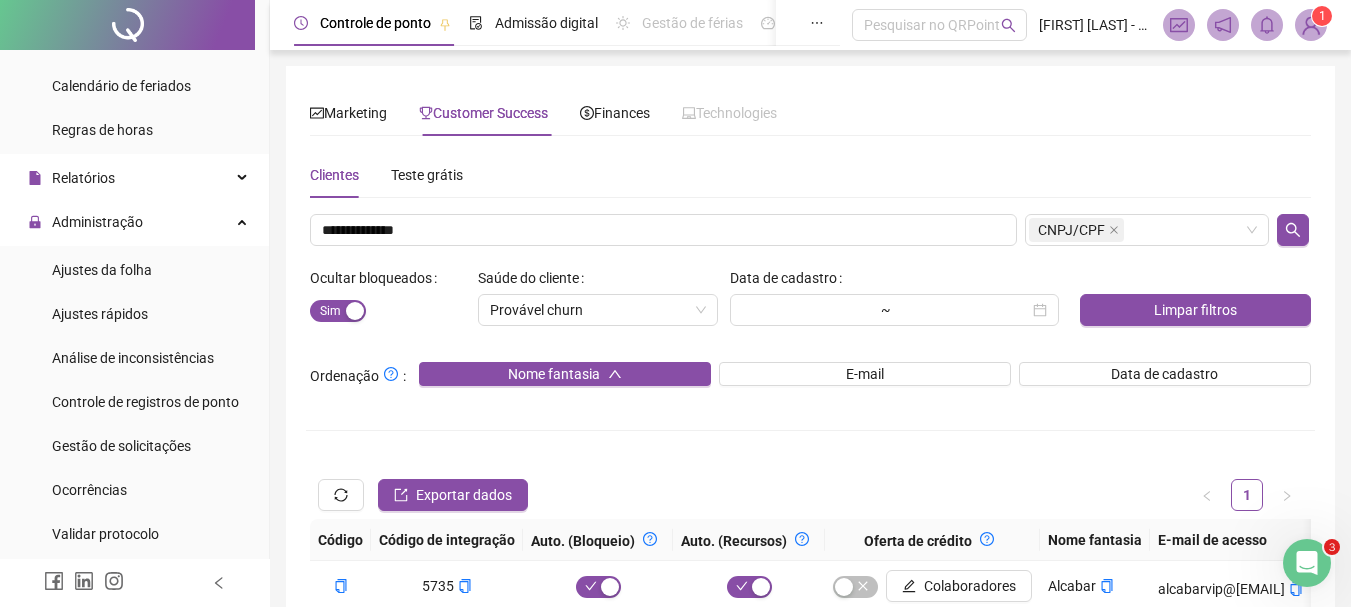 scroll, scrollTop: 168, scrollLeft: 0, axis: vertical 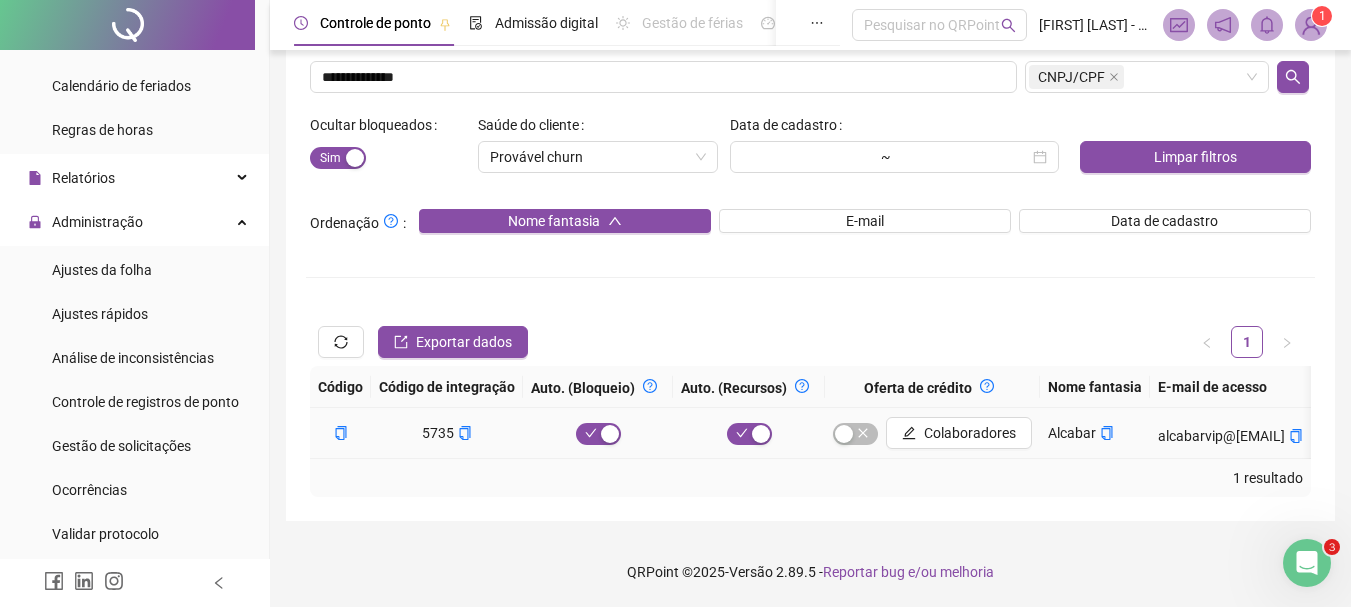 click on "alcabarvip@gmail.com" at bounding box center (1246, 433) 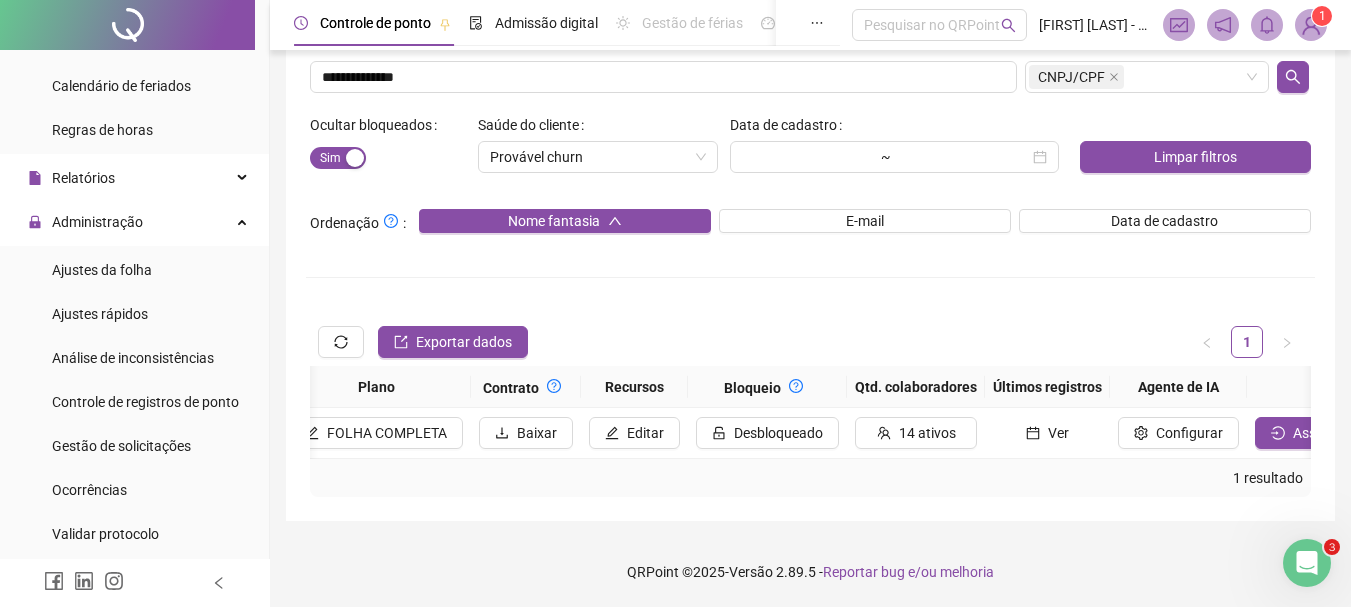 scroll, scrollTop: 0, scrollLeft: 2078, axis: horizontal 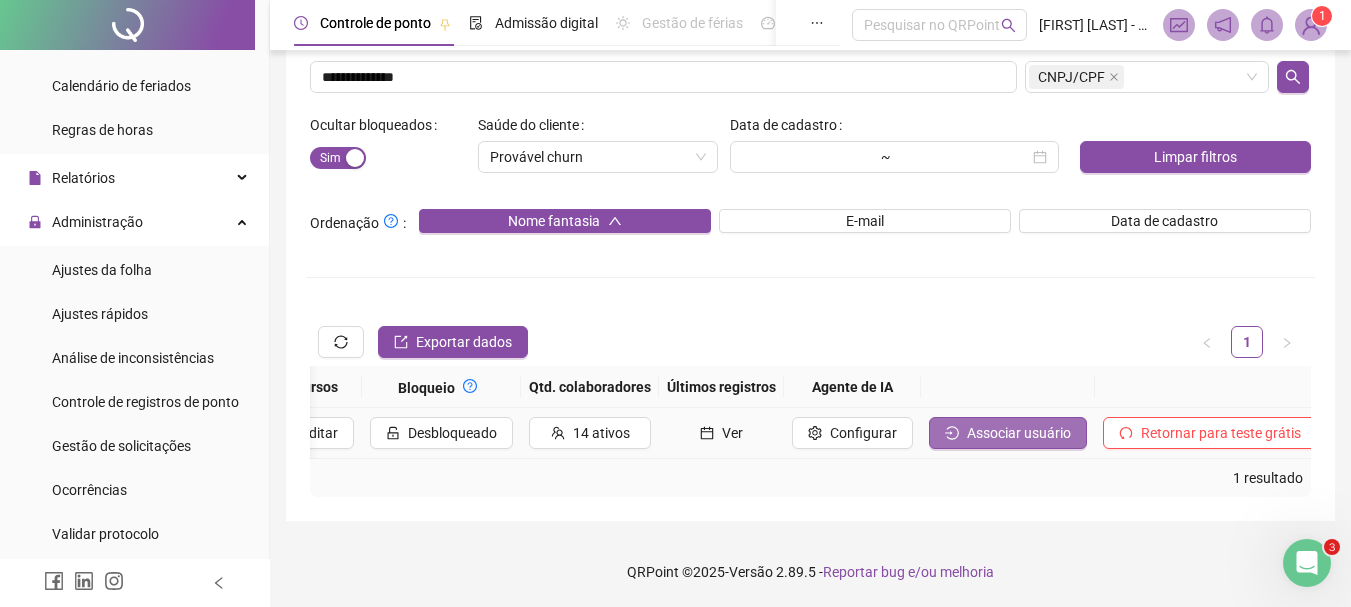 click on "Associar usuário" at bounding box center (1019, 433) 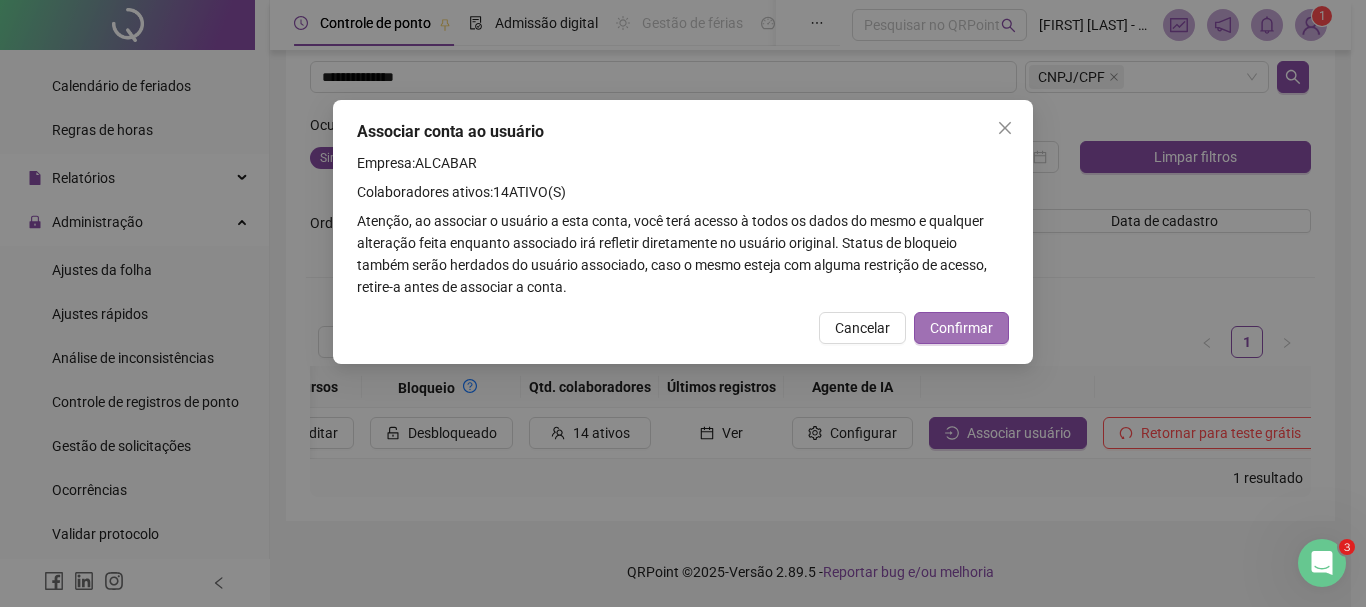 click on "Confirmar" at bounding box center (961, 328) 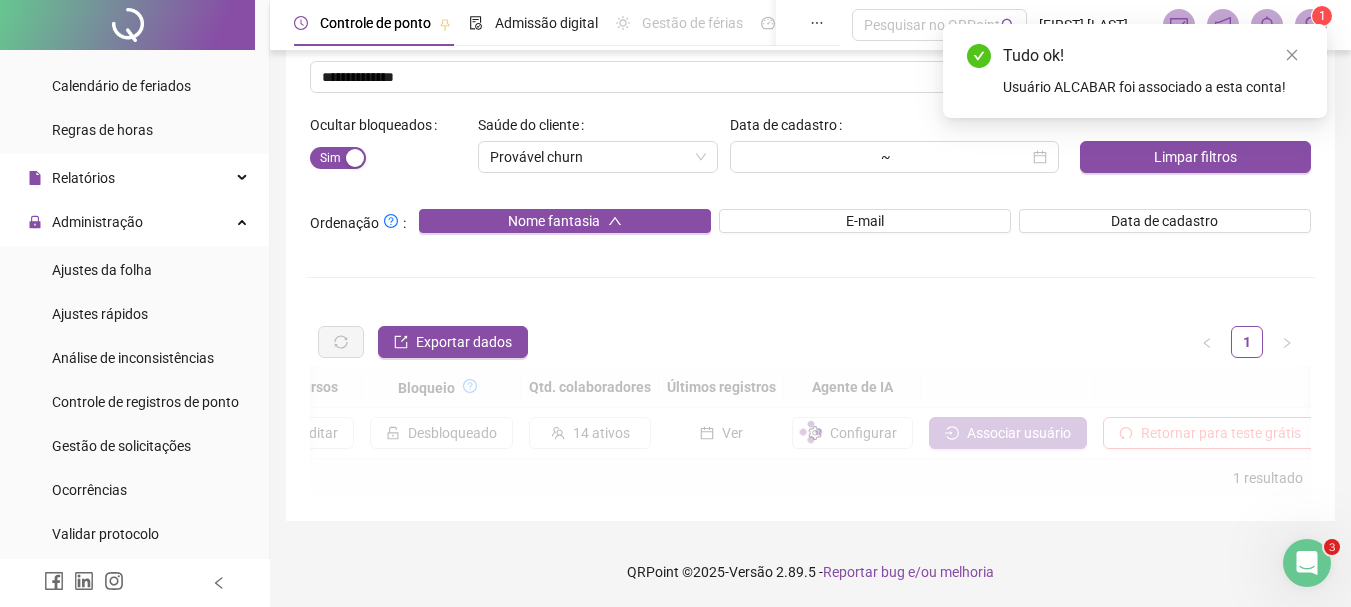 scroll, scrollTop: 0, scrollLeft: 2063, axis: horizontal 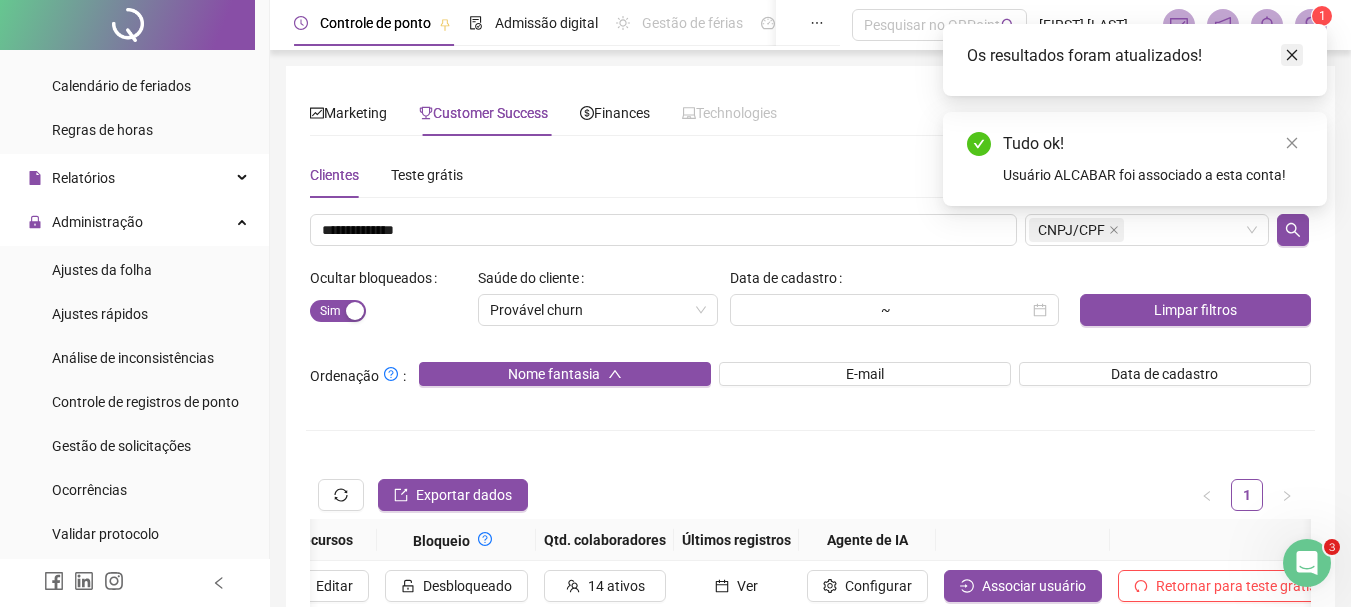 click 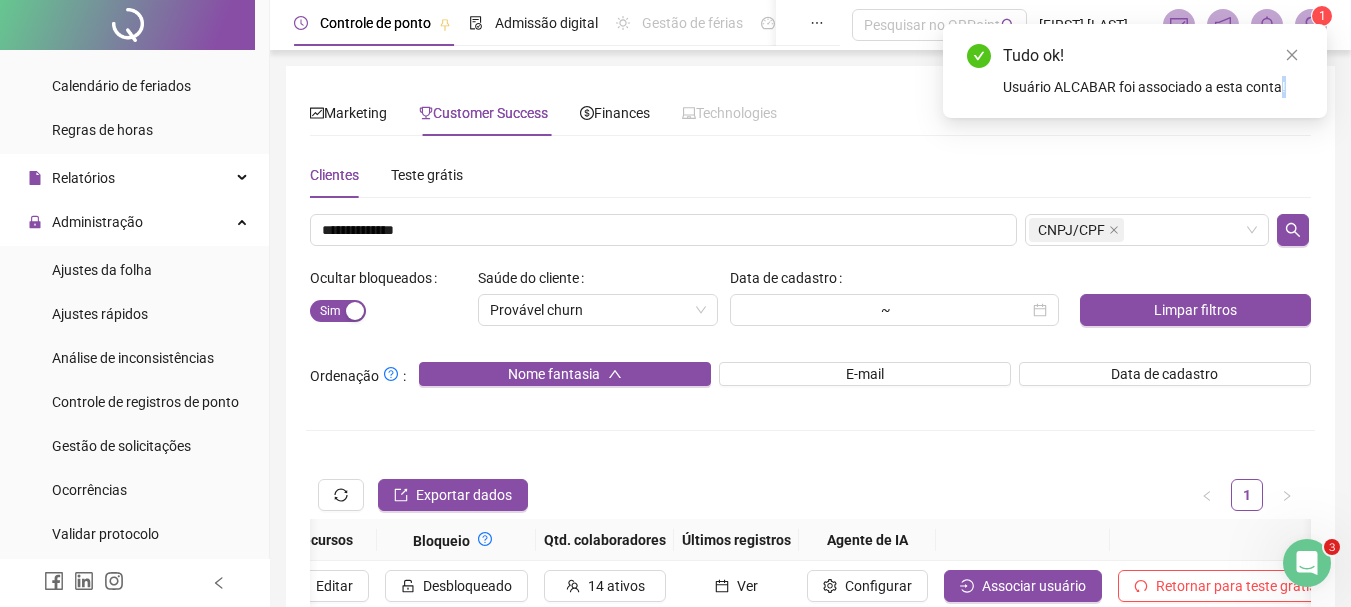 click 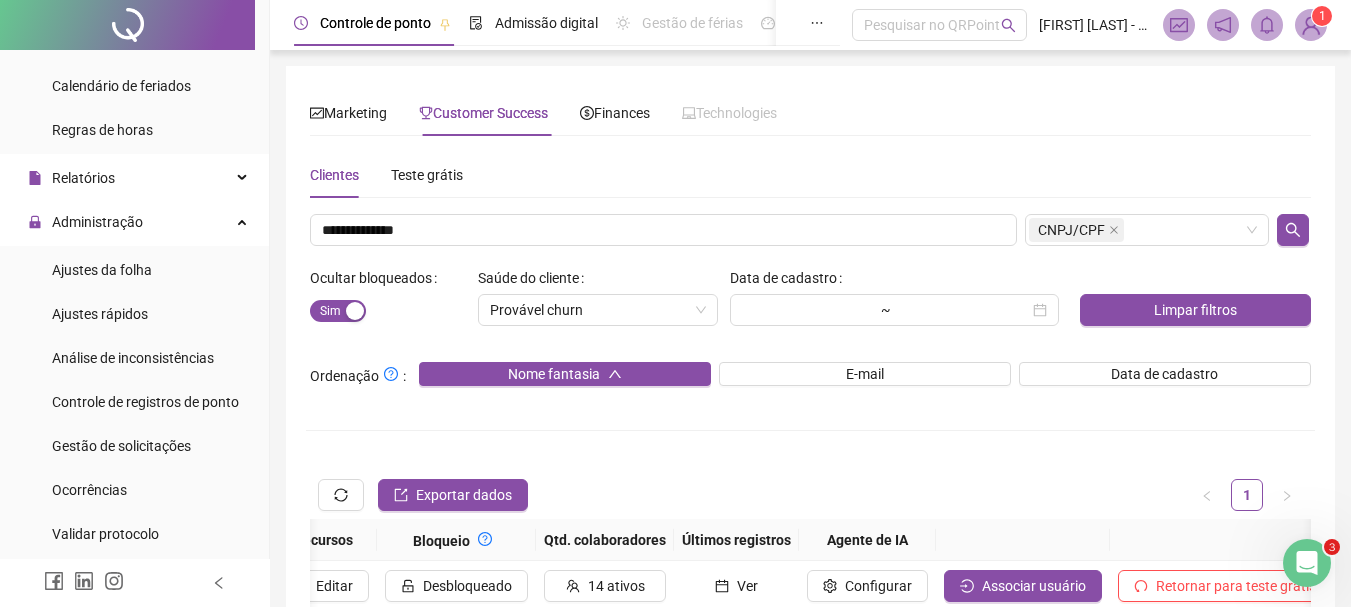 click at bounding box center [1311, 25] 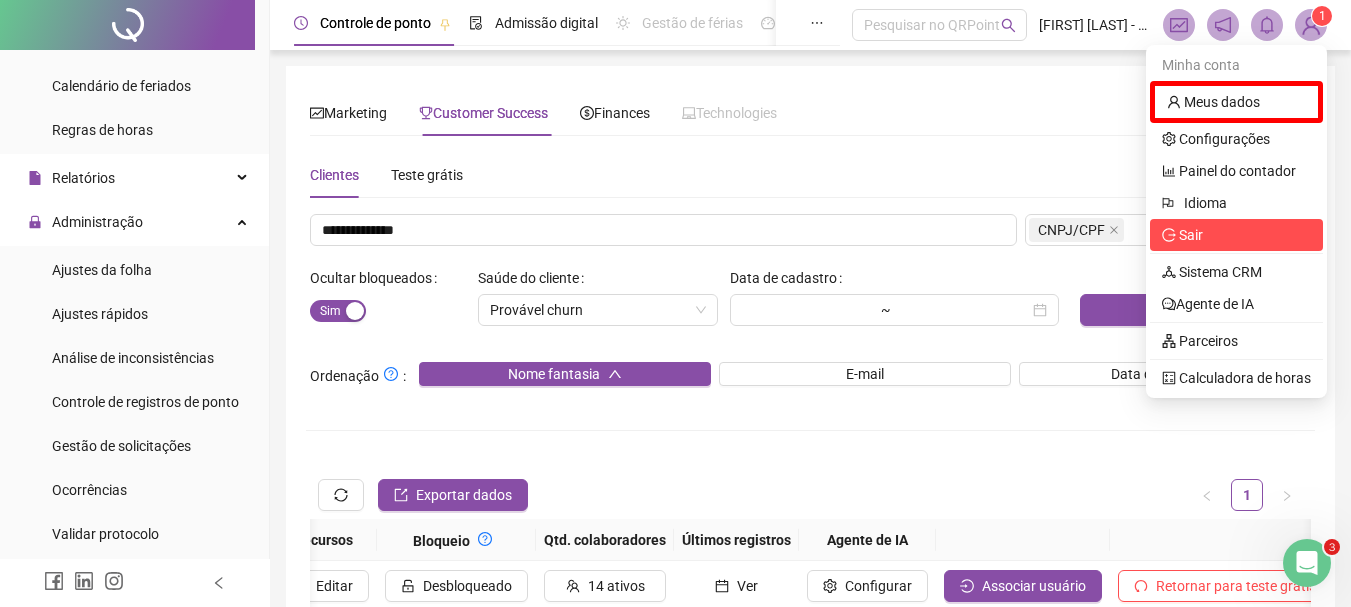 click on "Sair" at bounding box center [1236, 235] 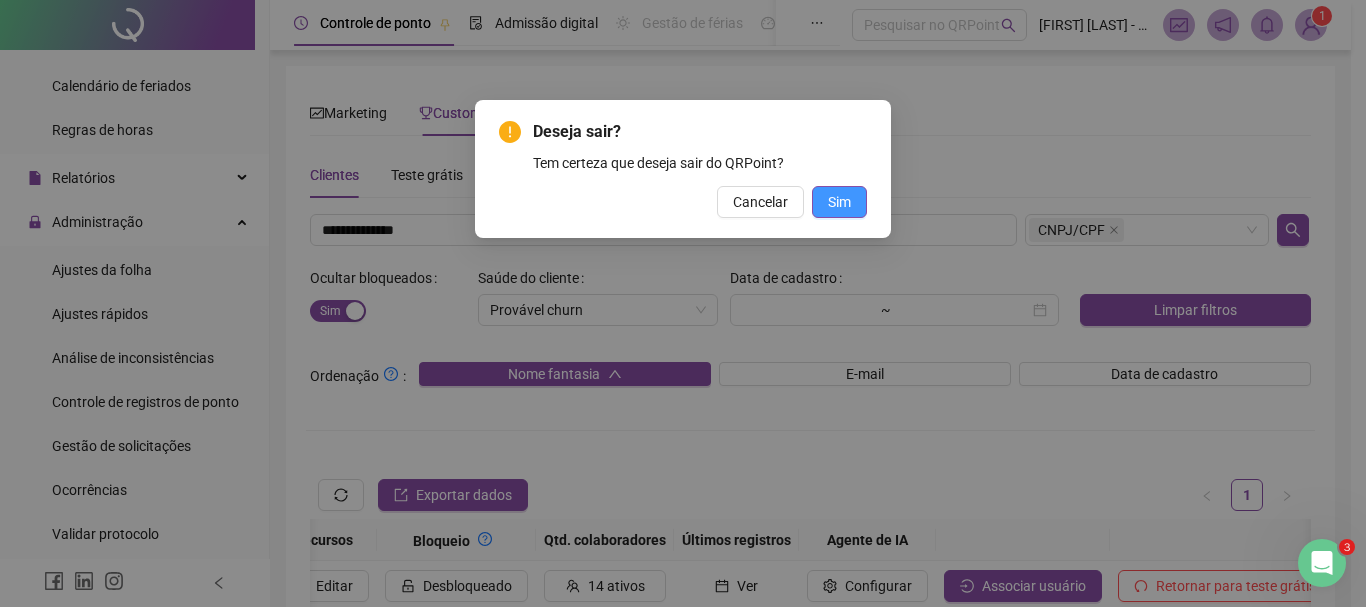 click on "Sim" at bounding box center [839, 202] 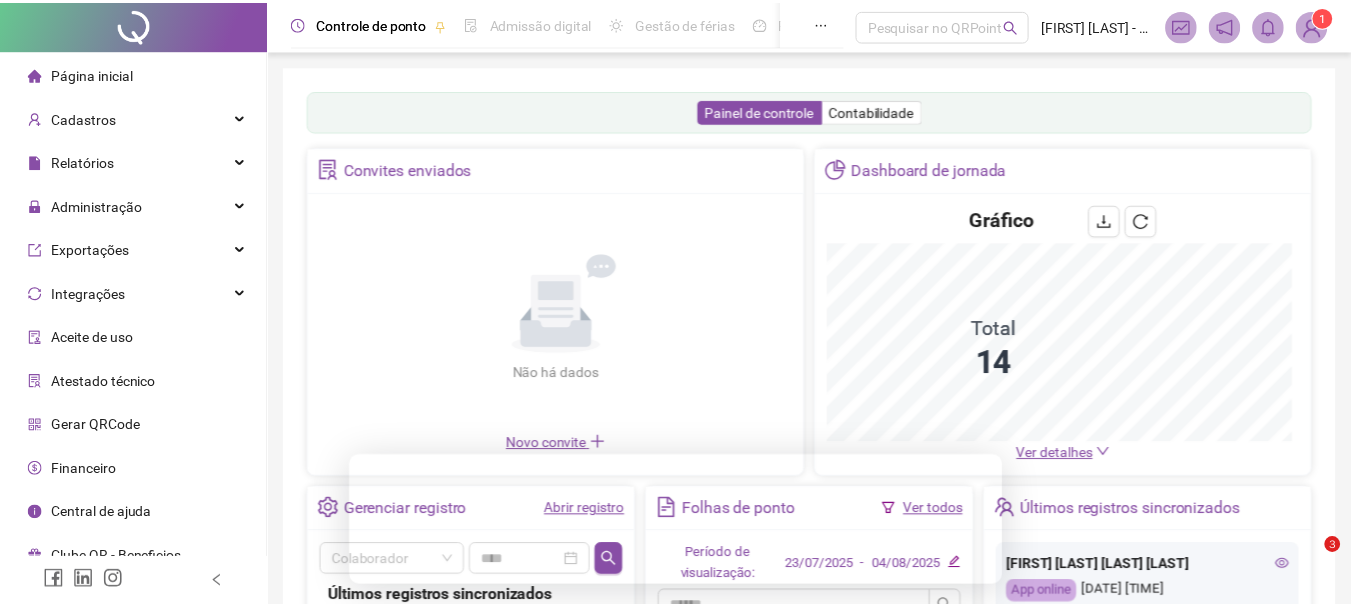 scroll, scrollTop: 0, scrollLeft: 0, axis: both 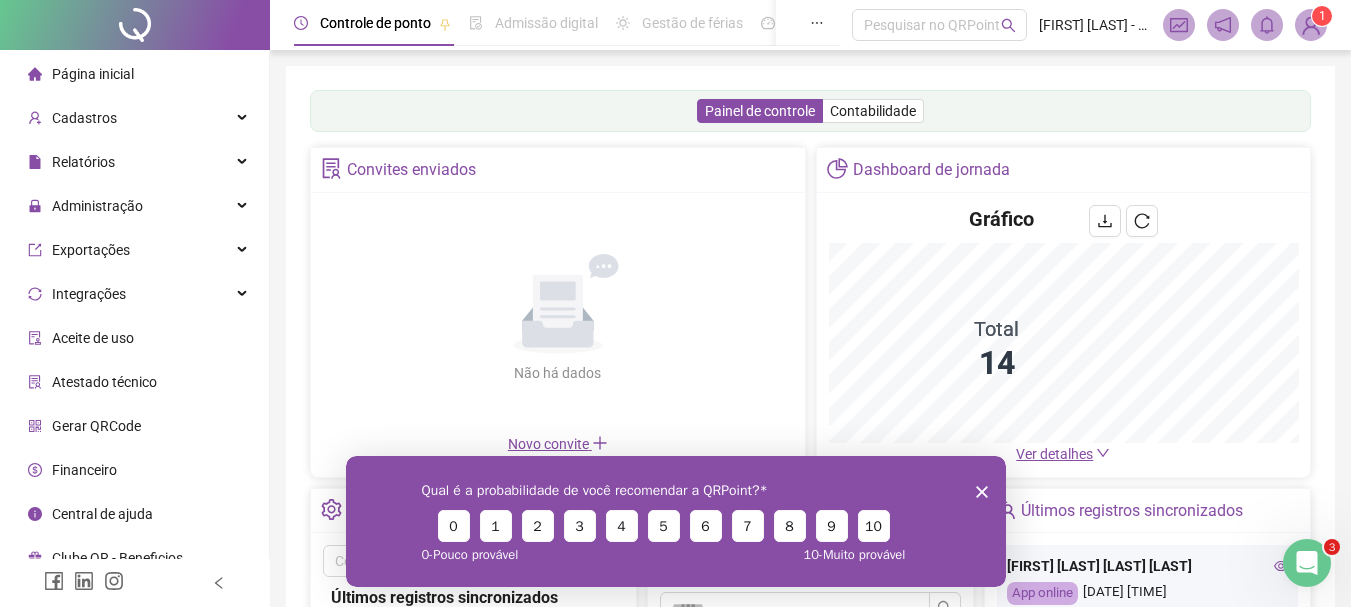 click 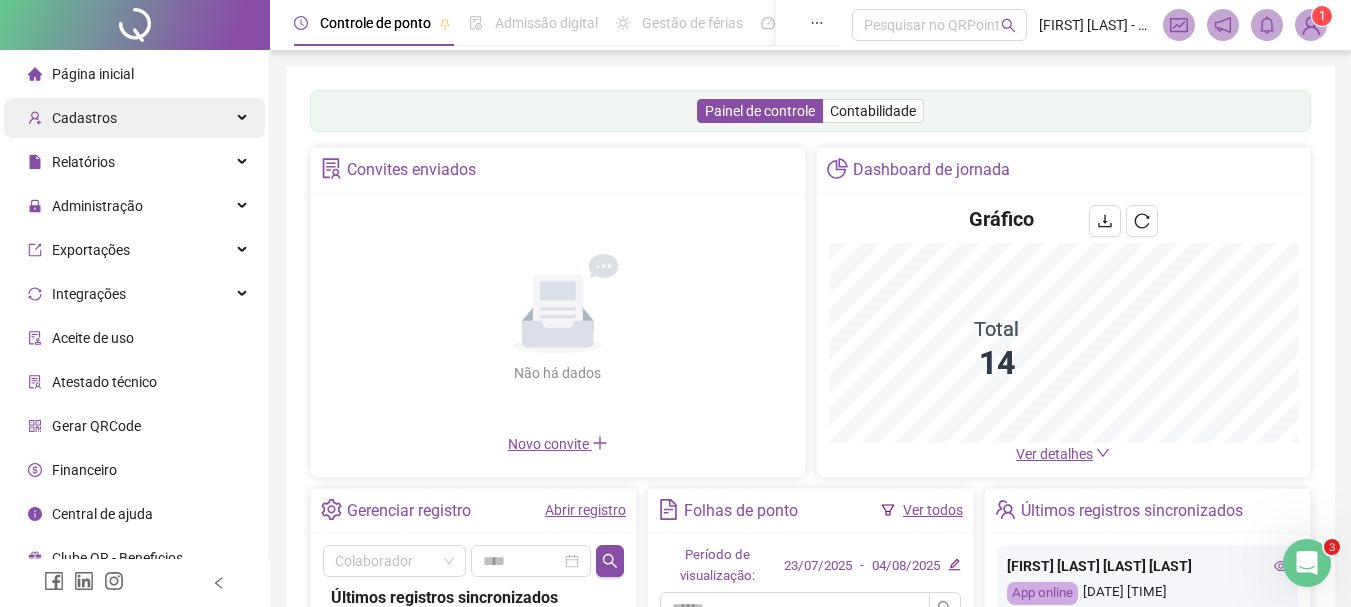 click on "Cadastros" at bounding box center (134, 118) 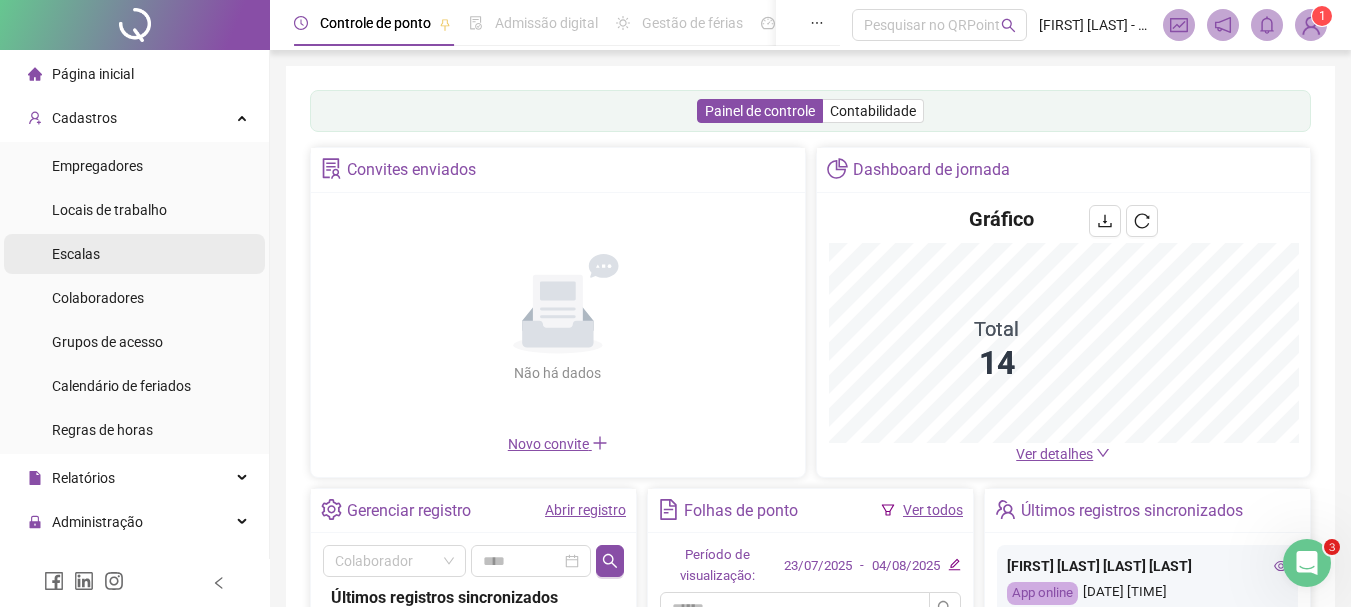 drag, startPoint x: 159, startPoint y: 308, endPoint x: 220, endPoint y: 258, distance: 78.873314 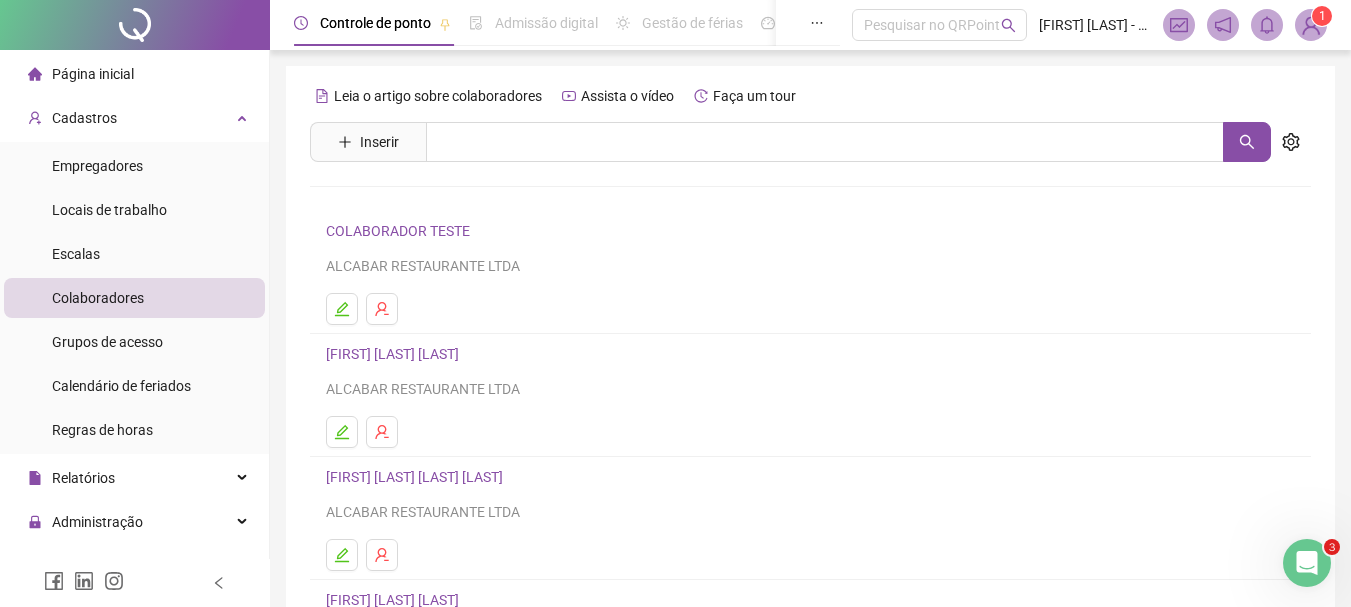 click on "EDNEIDE COSTA SANTOS" at bounding box center (395, 354) 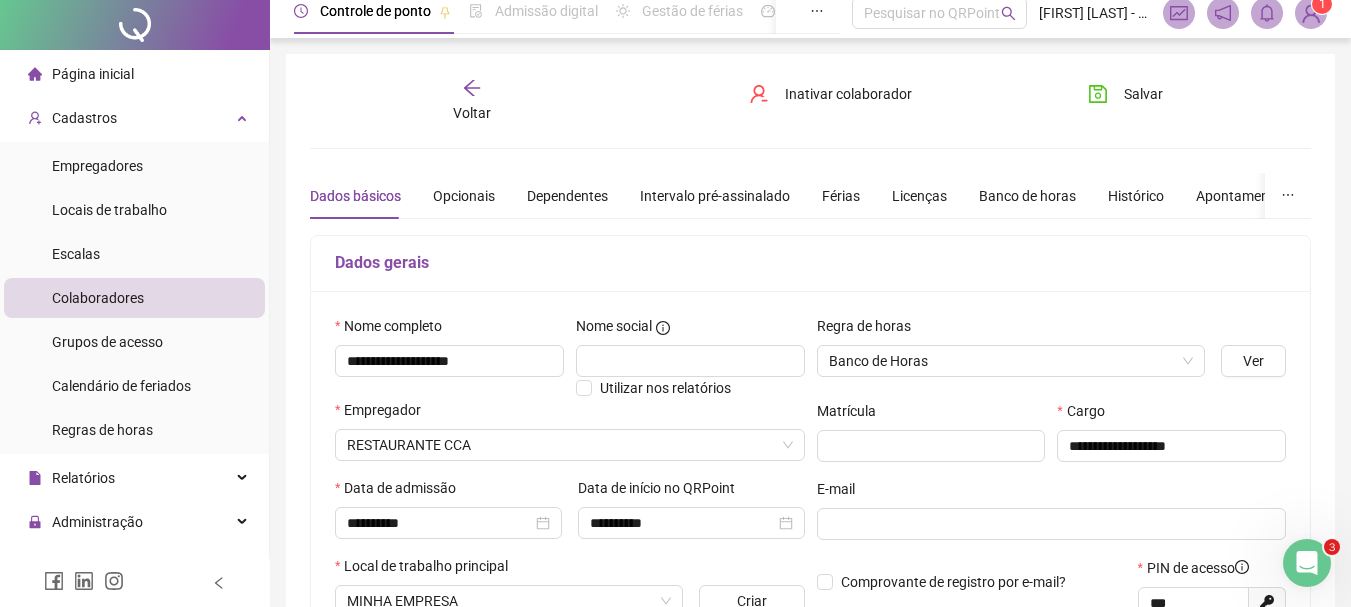 scroll, scrollTop: 0, scrollLeft: 0, axis: both 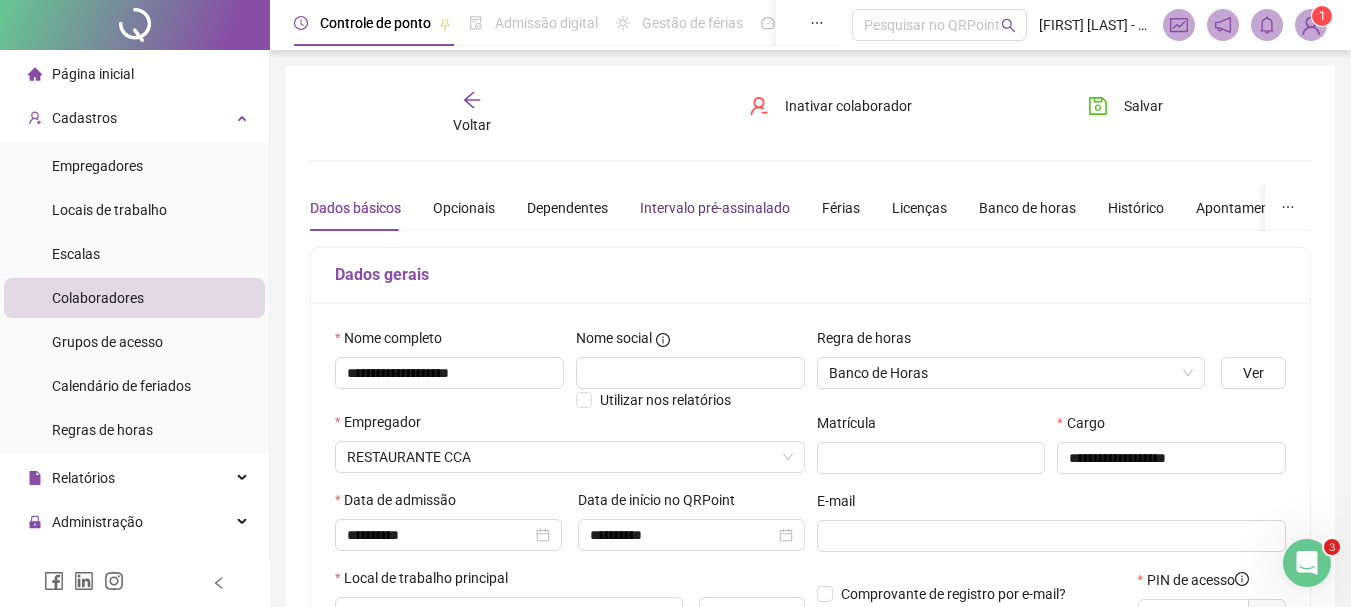 click on "Intervalo pré-assinalado" at bounding box center (715, 208) 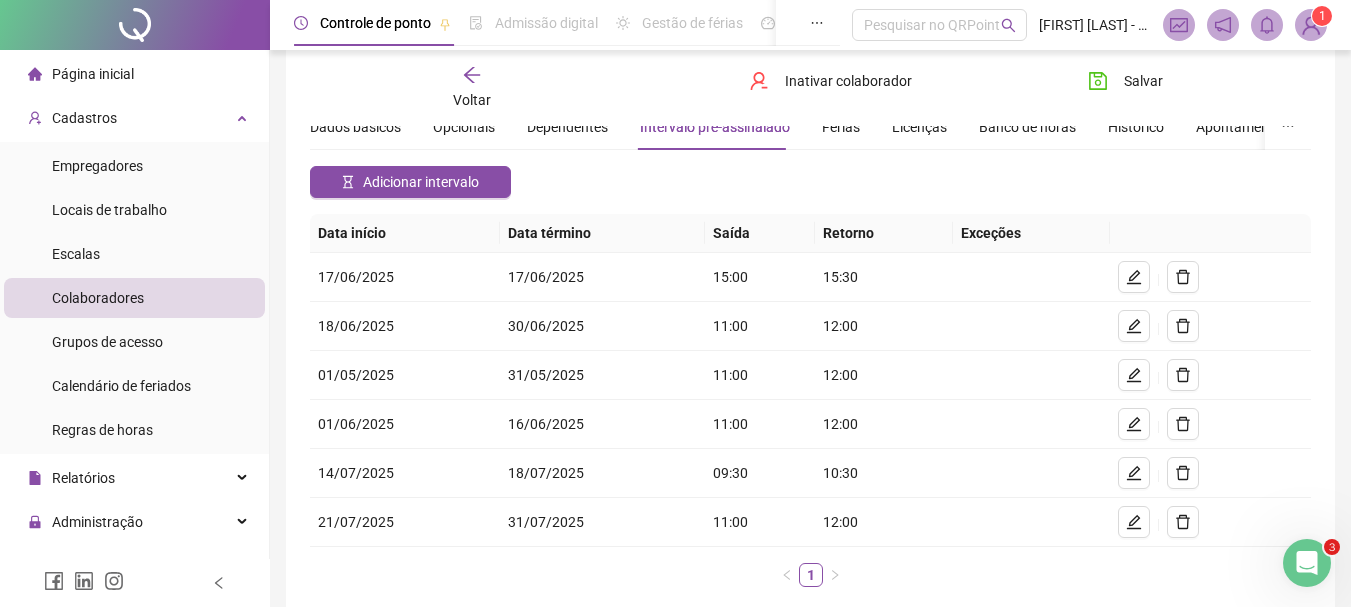 scroll, scrollTop: 176, scrollLeft: 0, axis: vertical 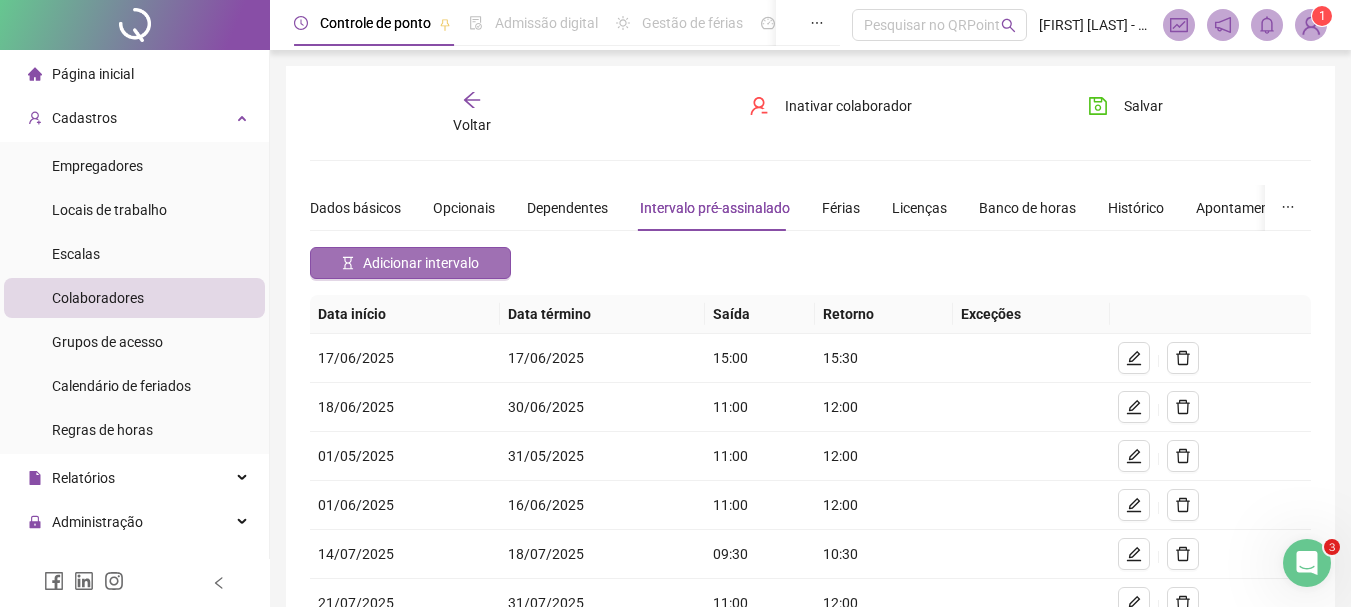 click on "Adicionar intervalo" at bounding box center [421, 263] 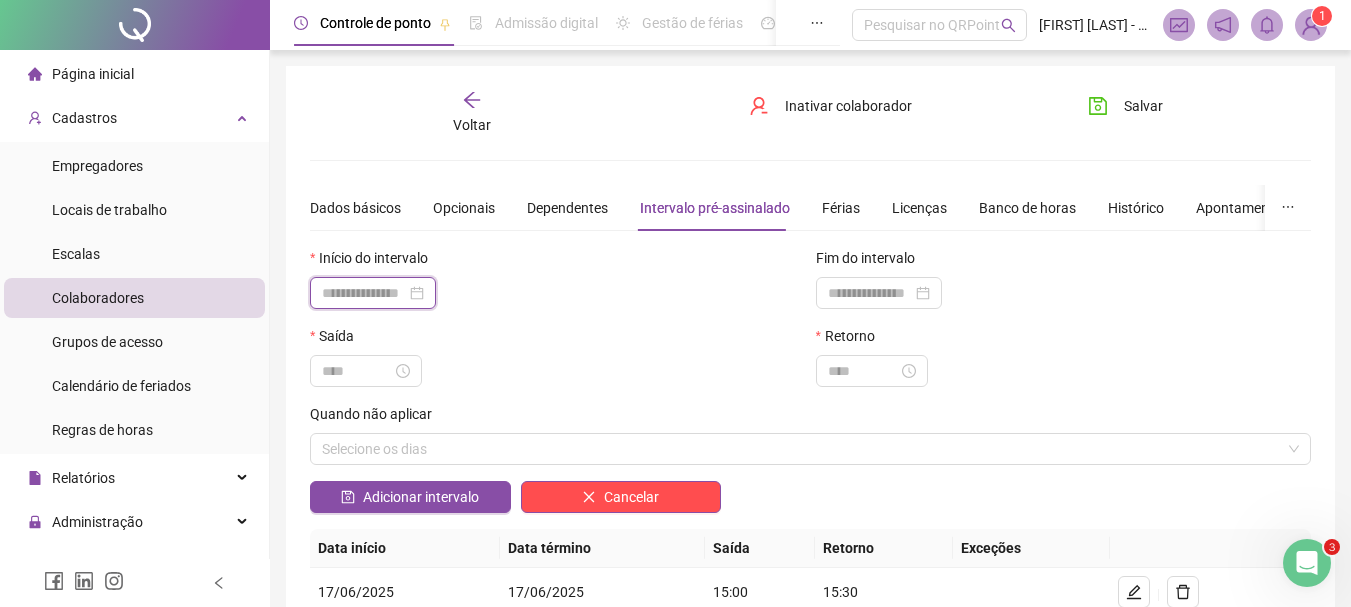 click at bounding box center (364, 293) 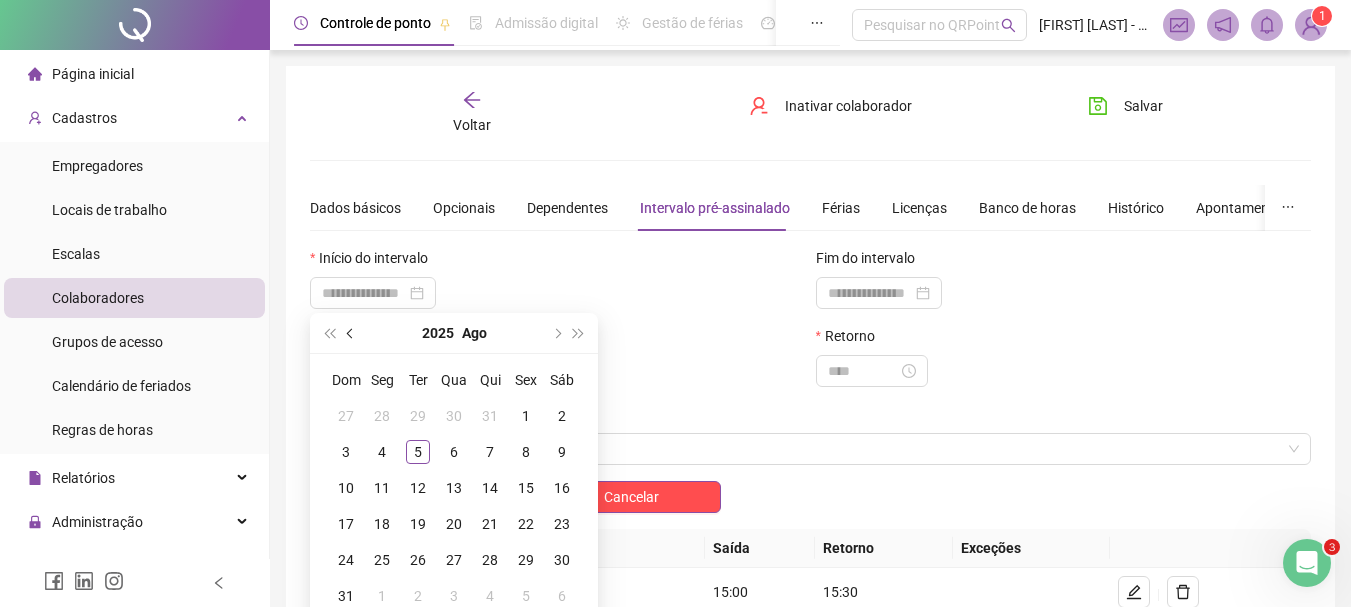 click at bounding box center [351, 333] 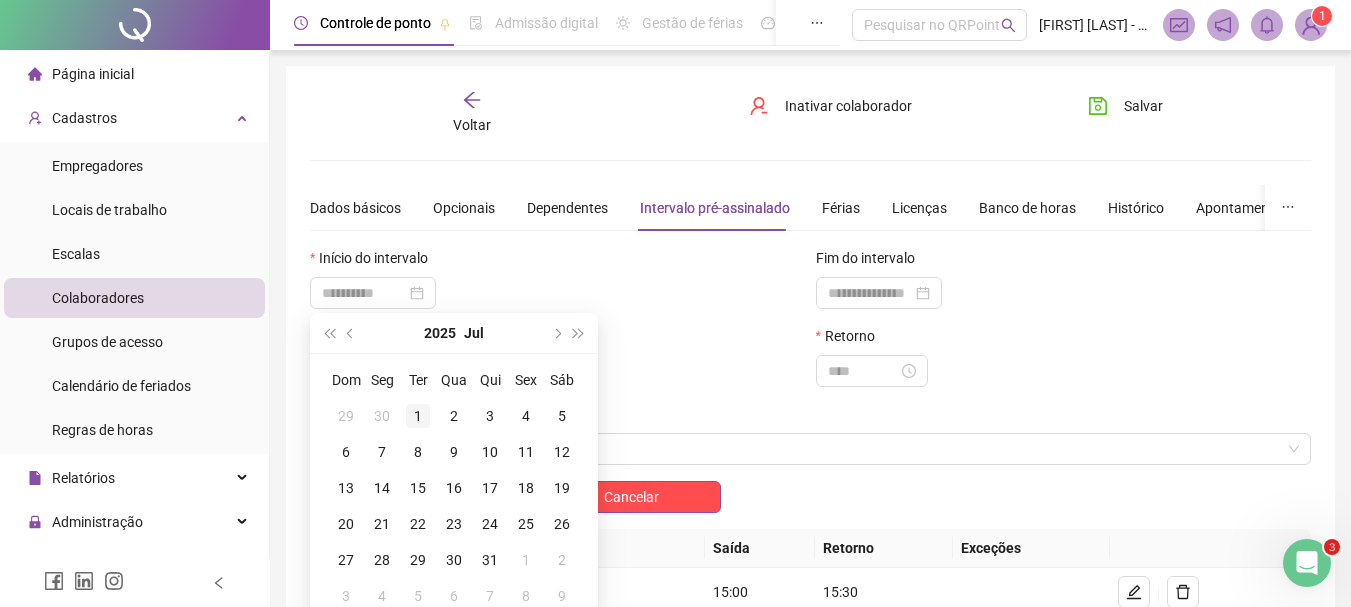 type on "**********" 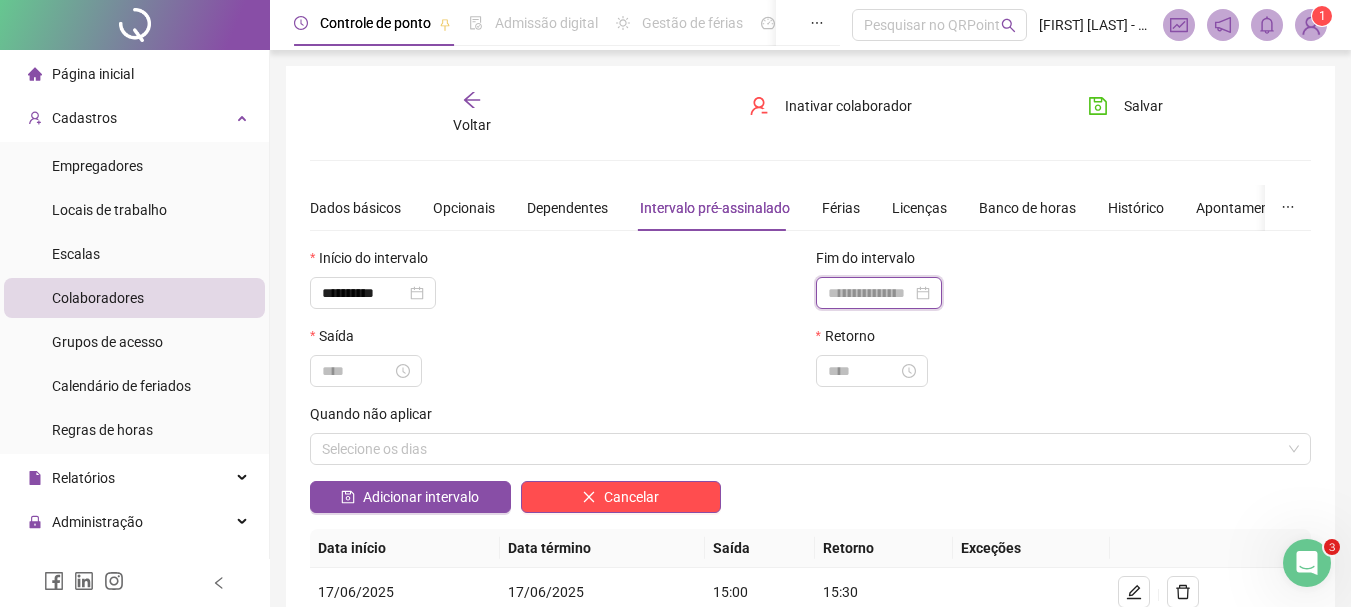 click at bounding box center [870, 293] 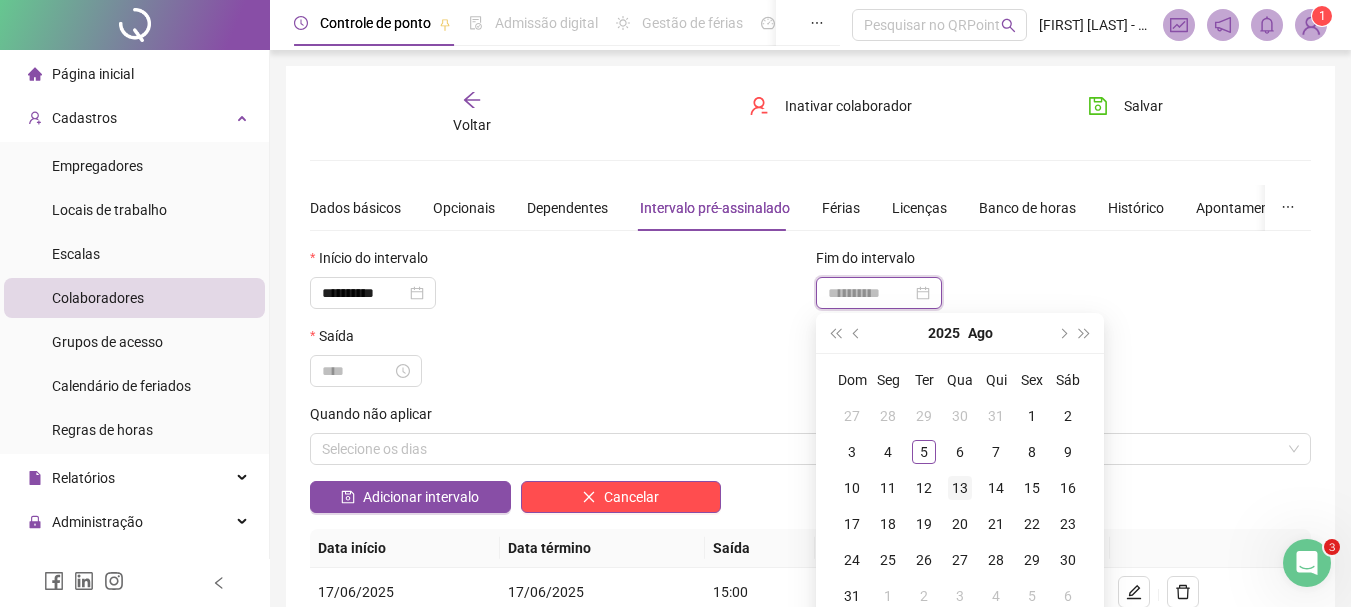 type on "**********" 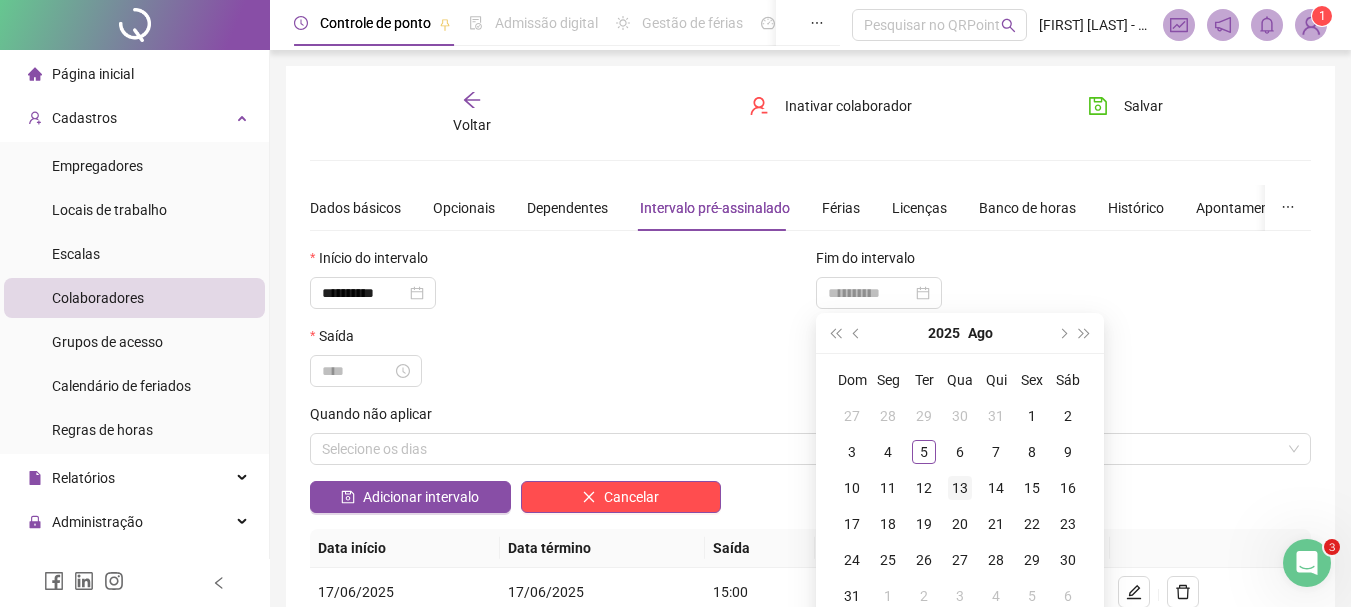 click on "13" at bounding box center [960, 488] 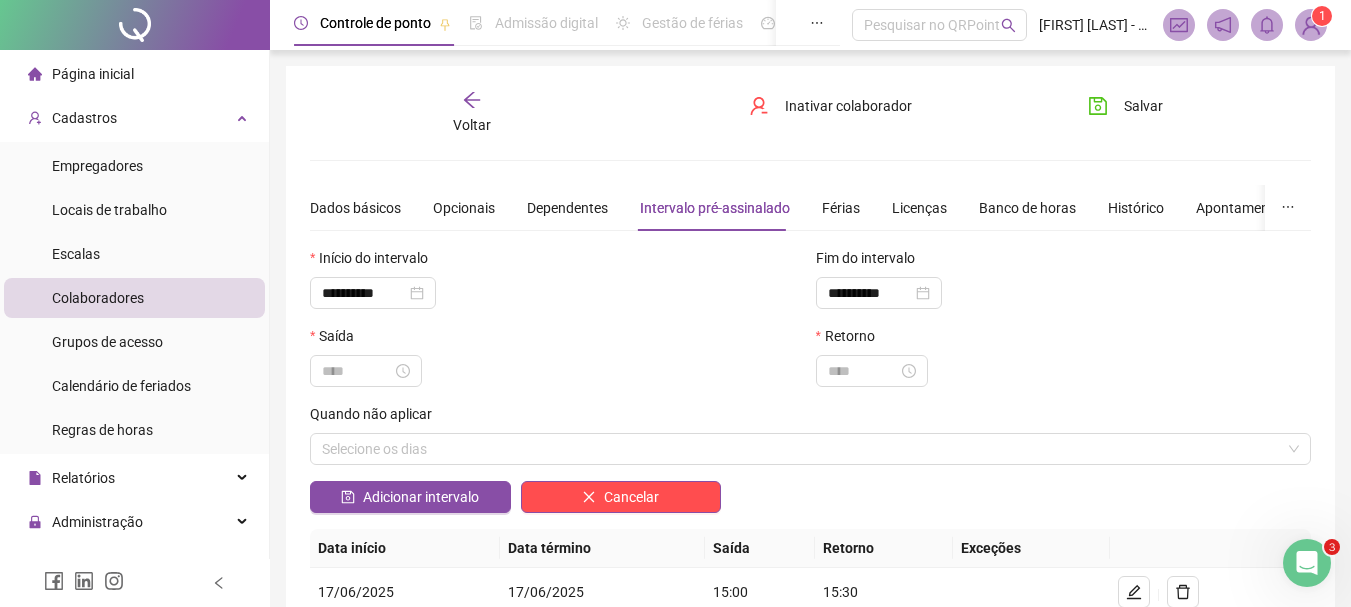 click on "Saída" at bounding box center [558, 340] 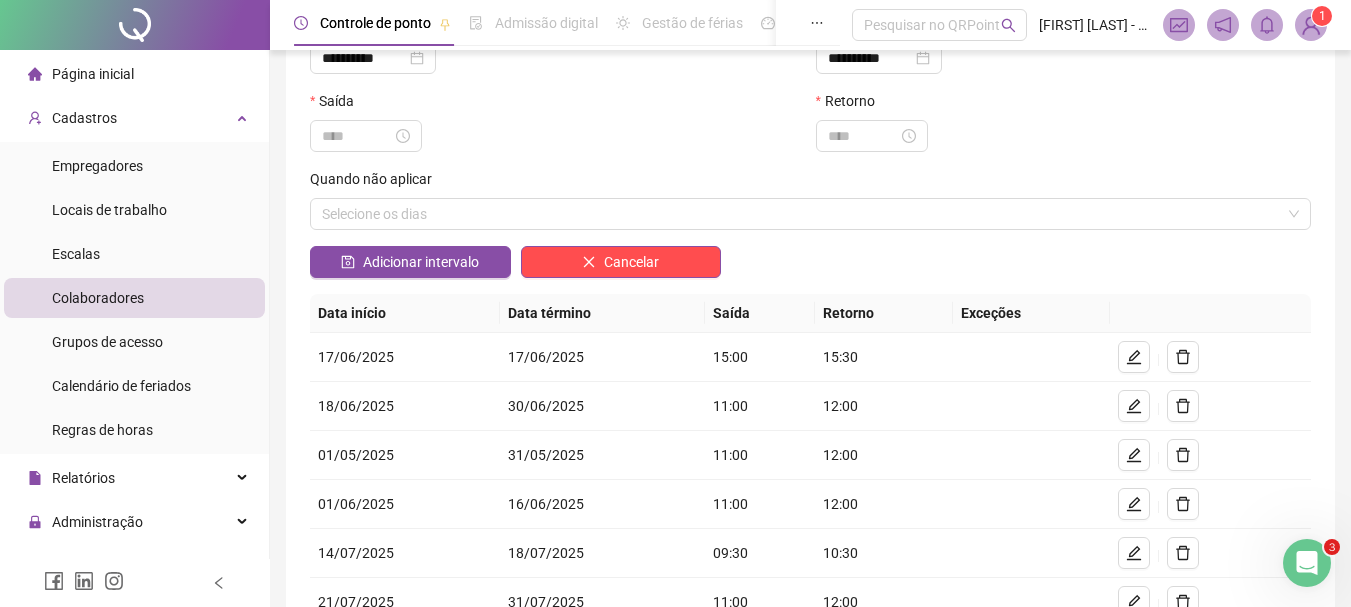 scroll, scrollTop: 300, scrollLeft: 0, axis: vertical 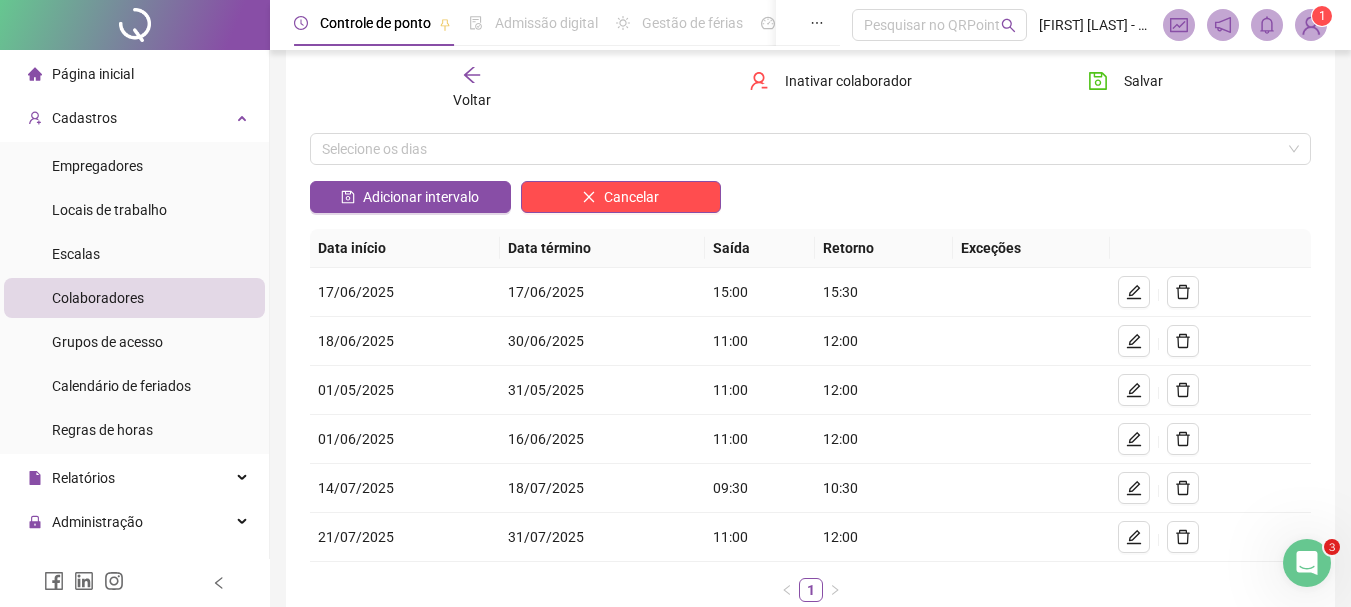 type 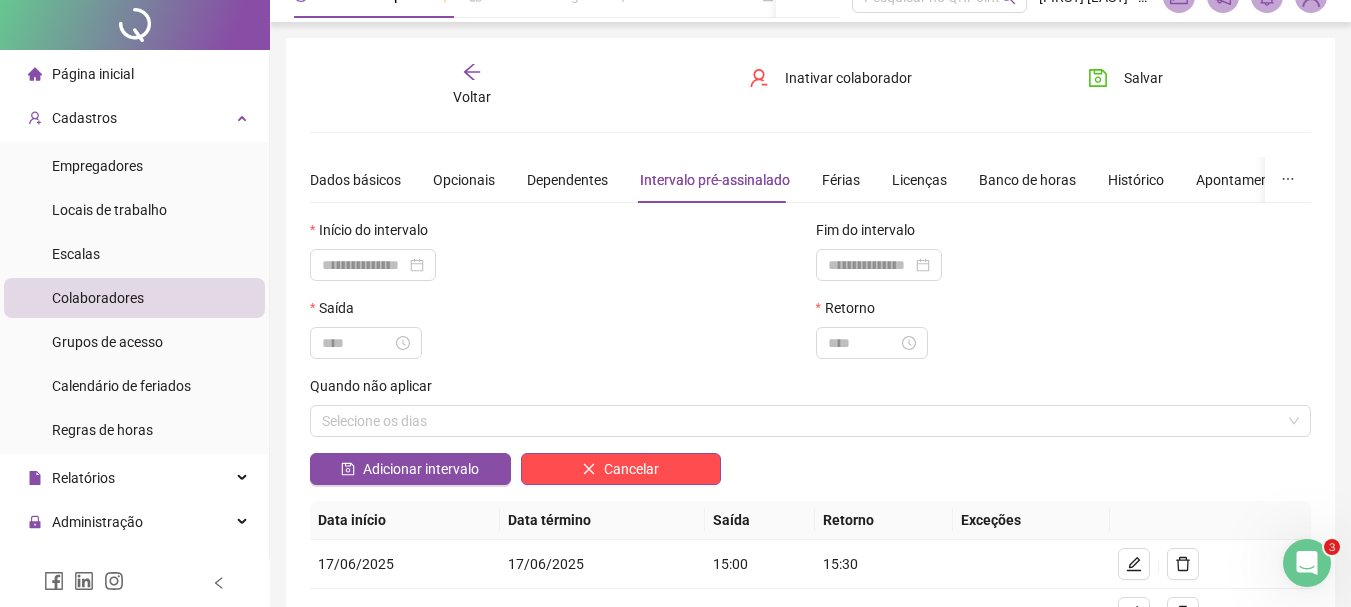 scroll, scrollTop: 0, scrollLeft: 0, axis: both 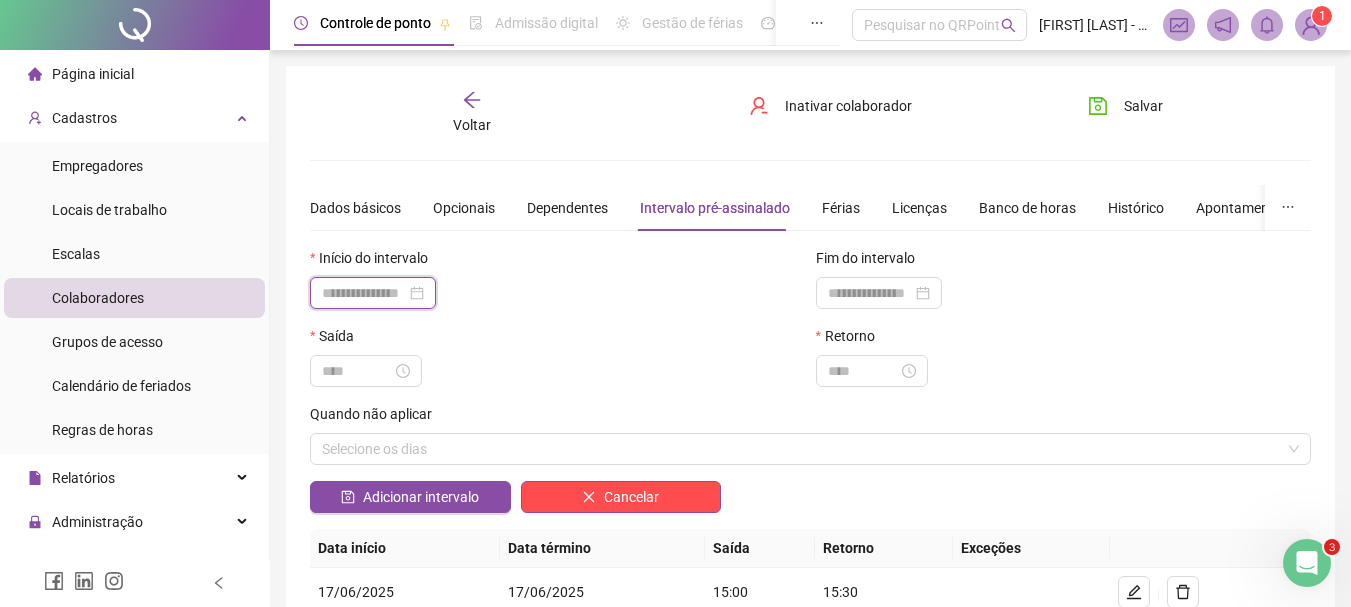 click at bounding box center (364, 293) 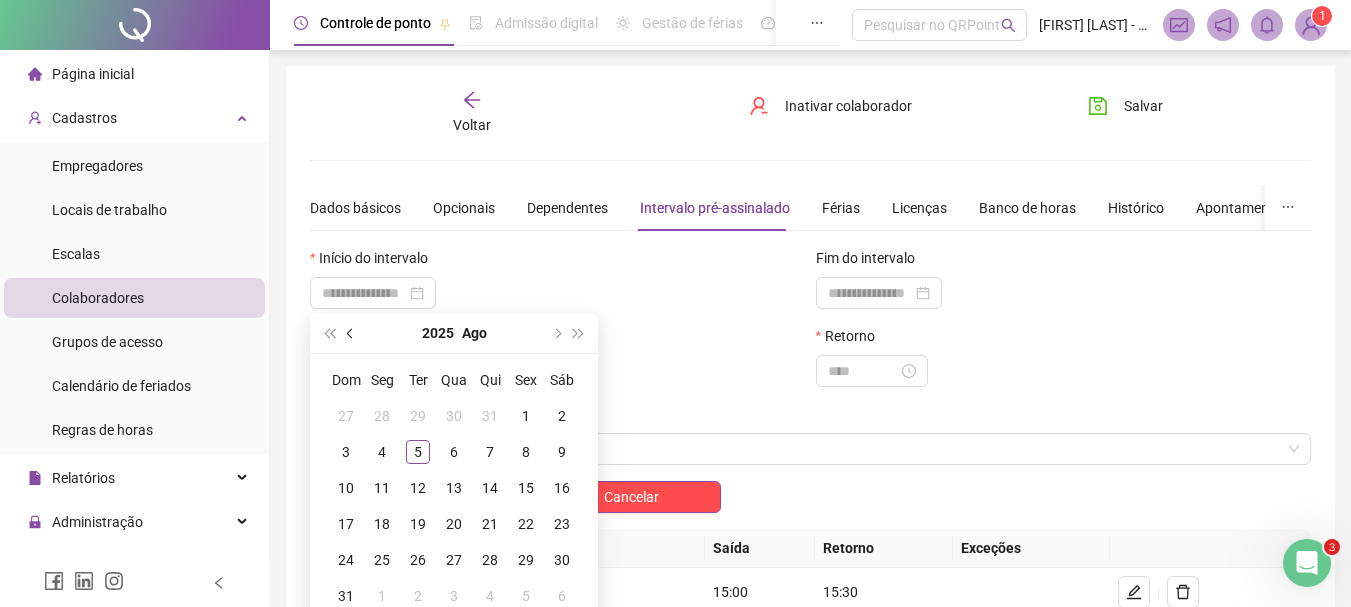 click at bounding box center (351, 333) 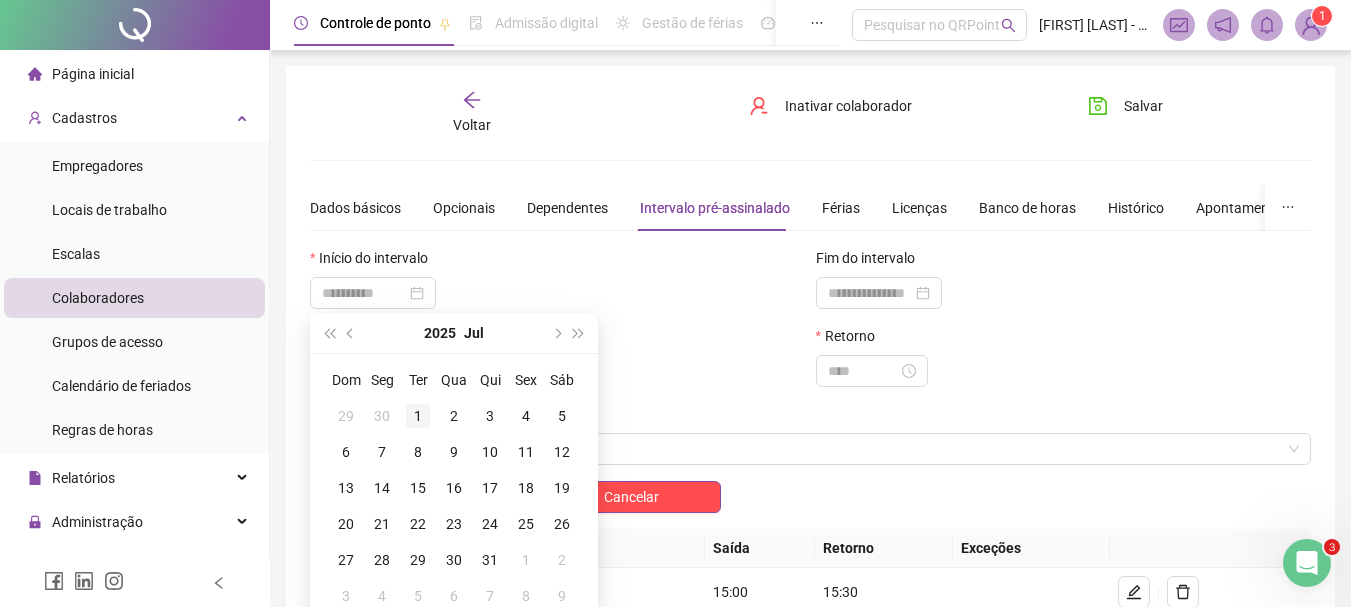 type on "**********" 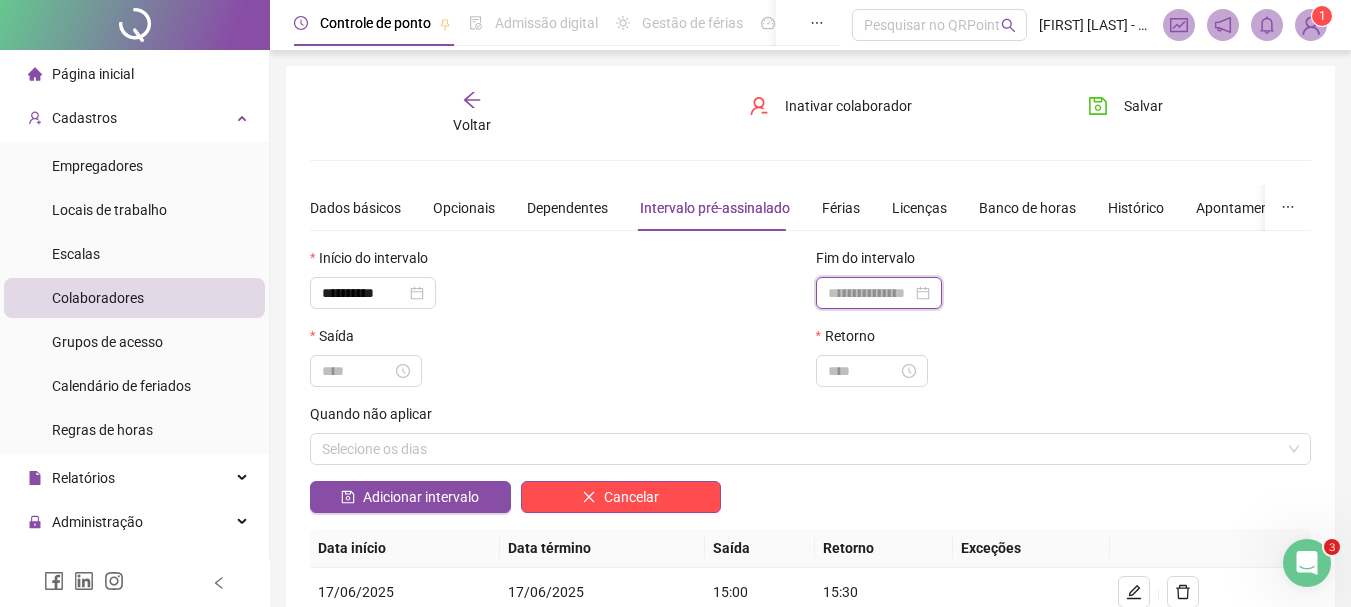 click at bounding box center (870, 293) 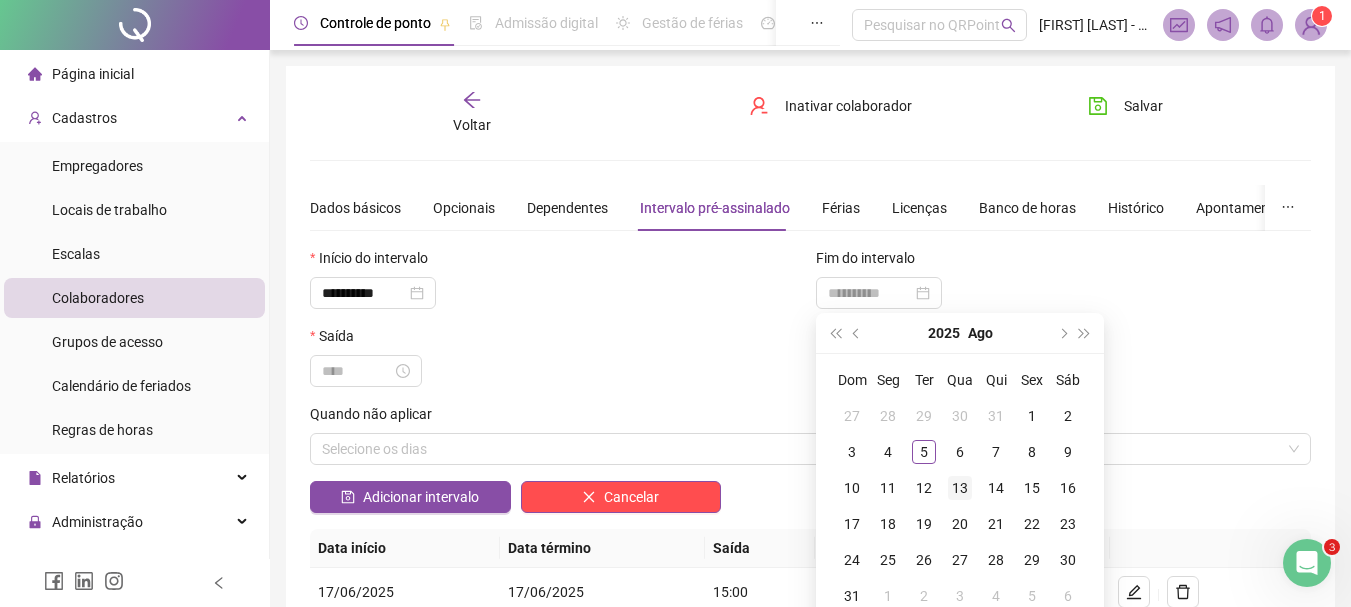 click on "13" at bounding box center (960, 488) 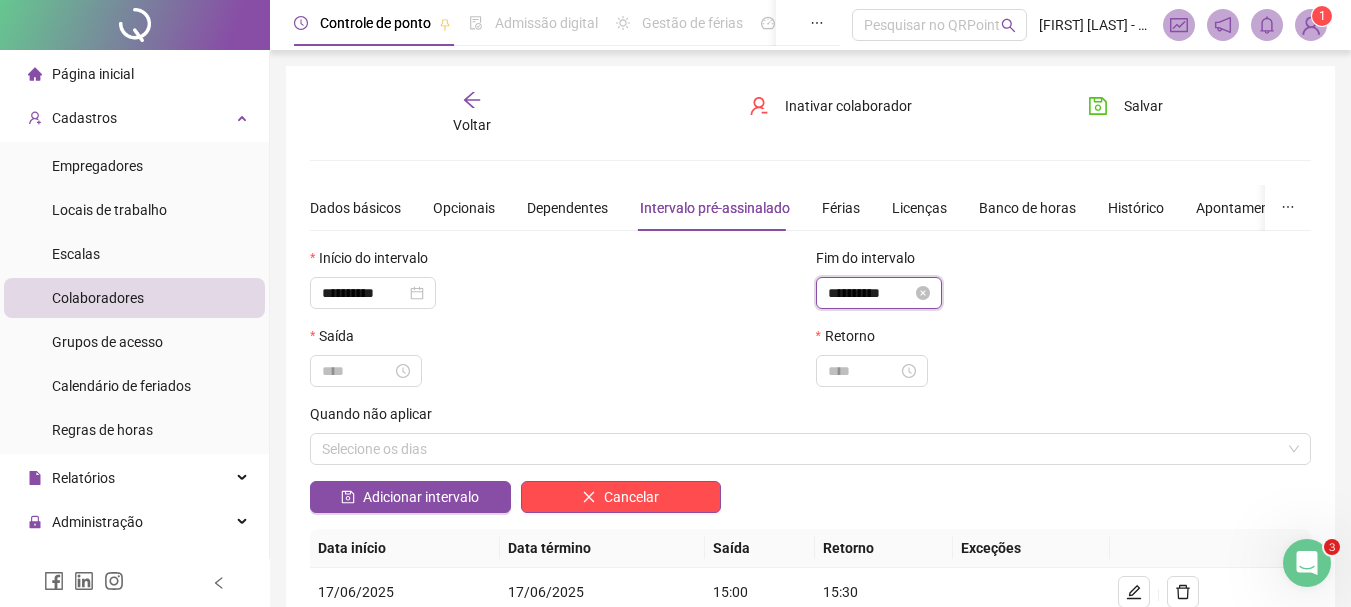 click on "**********" at bounding box center [870, 293] 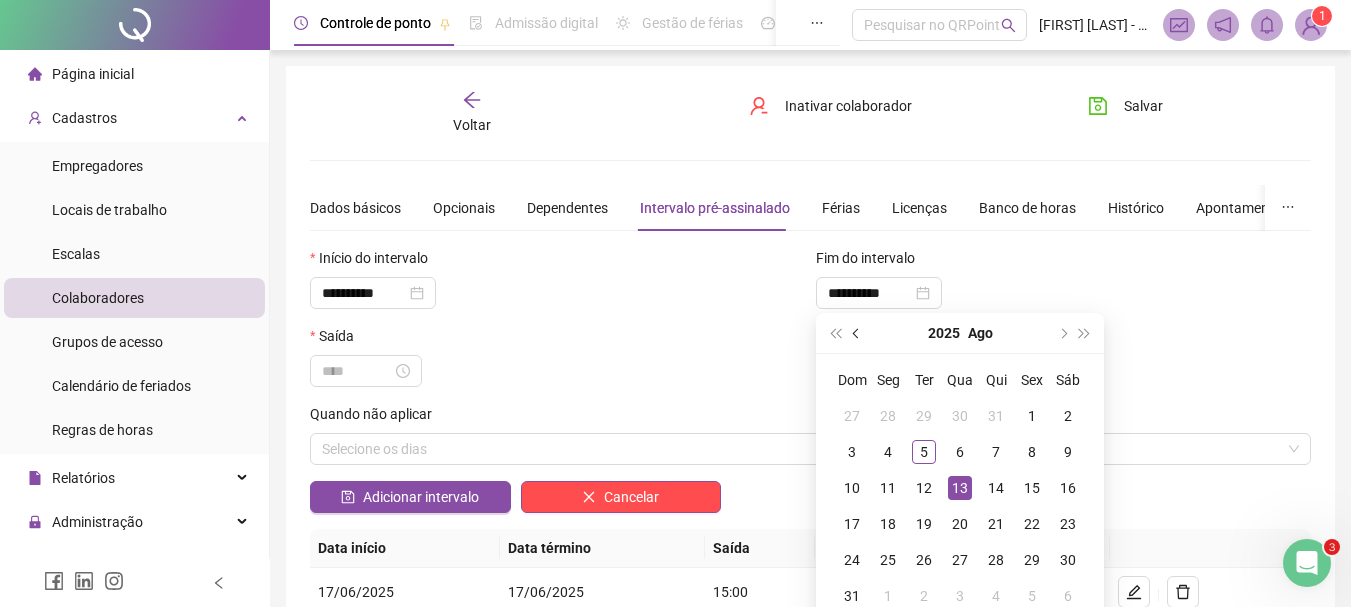 click at bounding box center (858, 333) 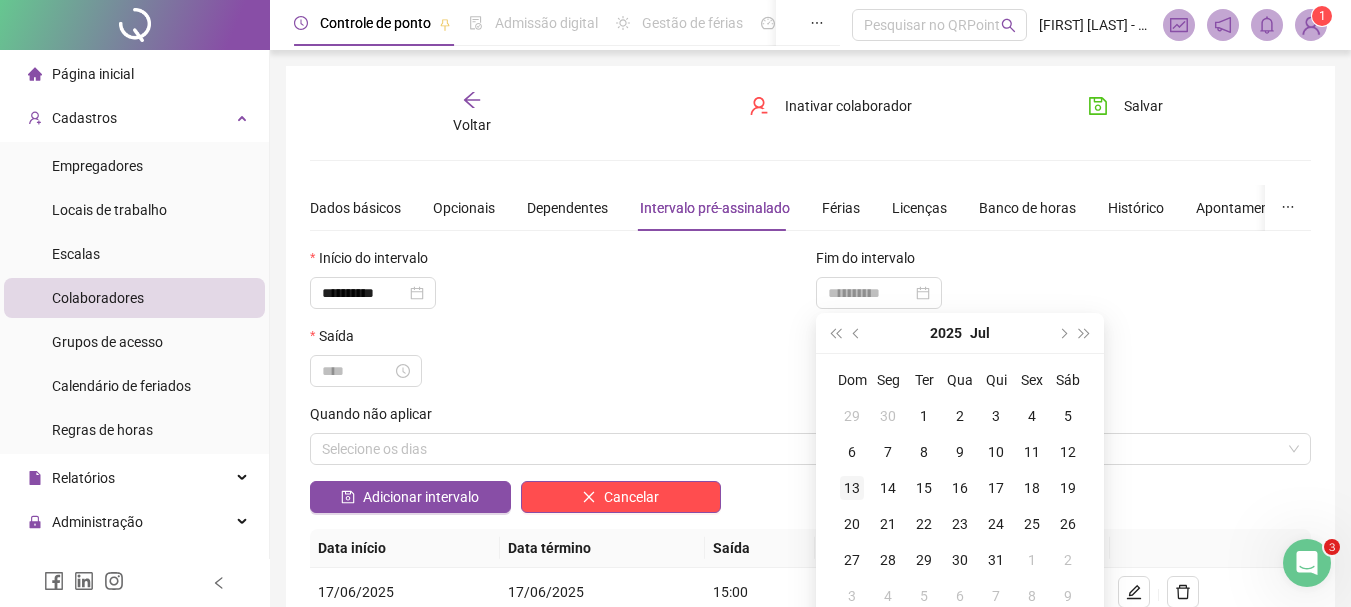 type on "**********" 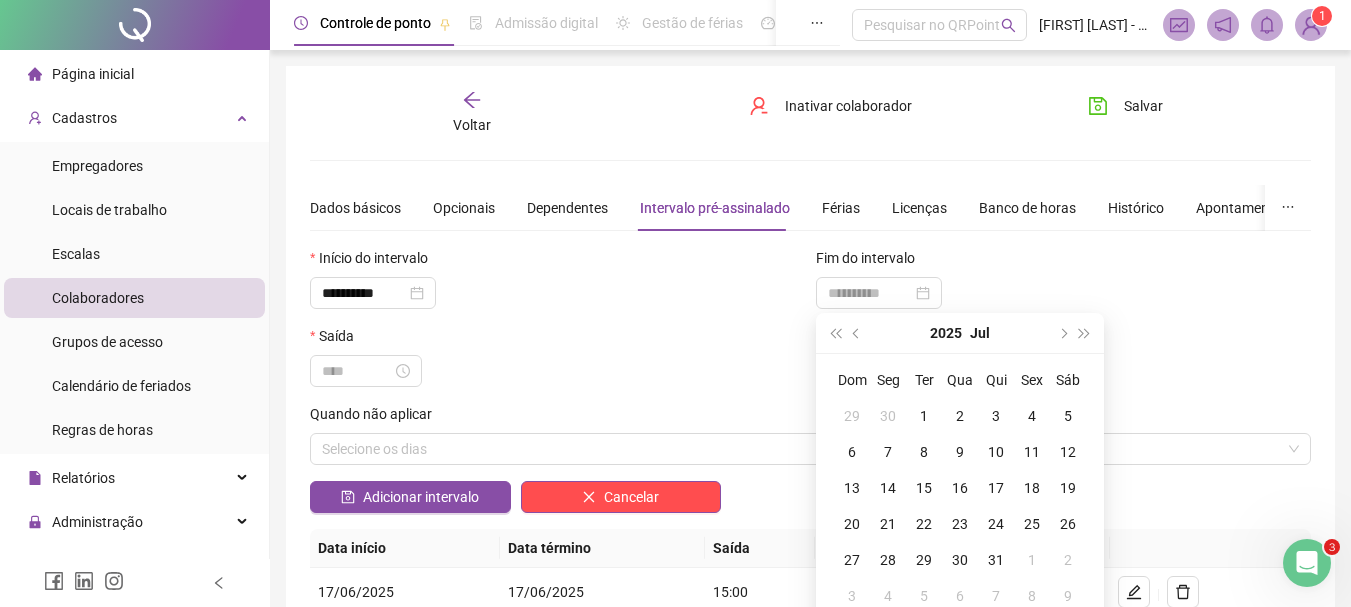 click on "13" at bounding box center (852, 488) 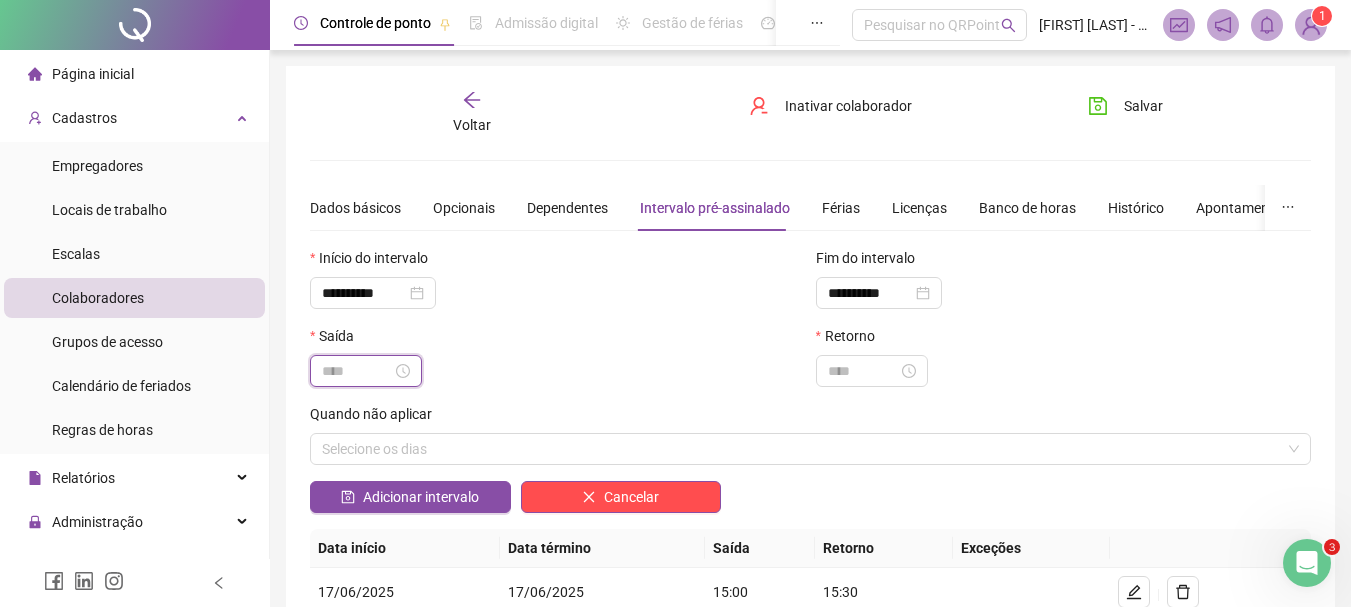 click at bounding box center [357, 371] 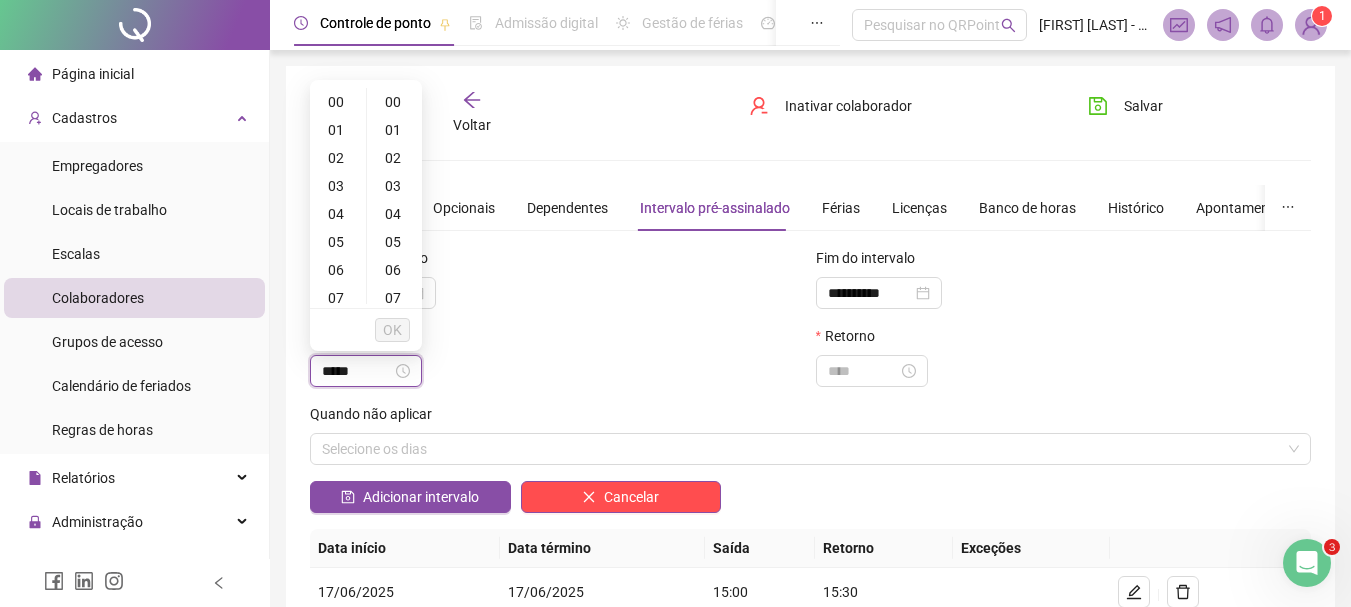 type on "*****" 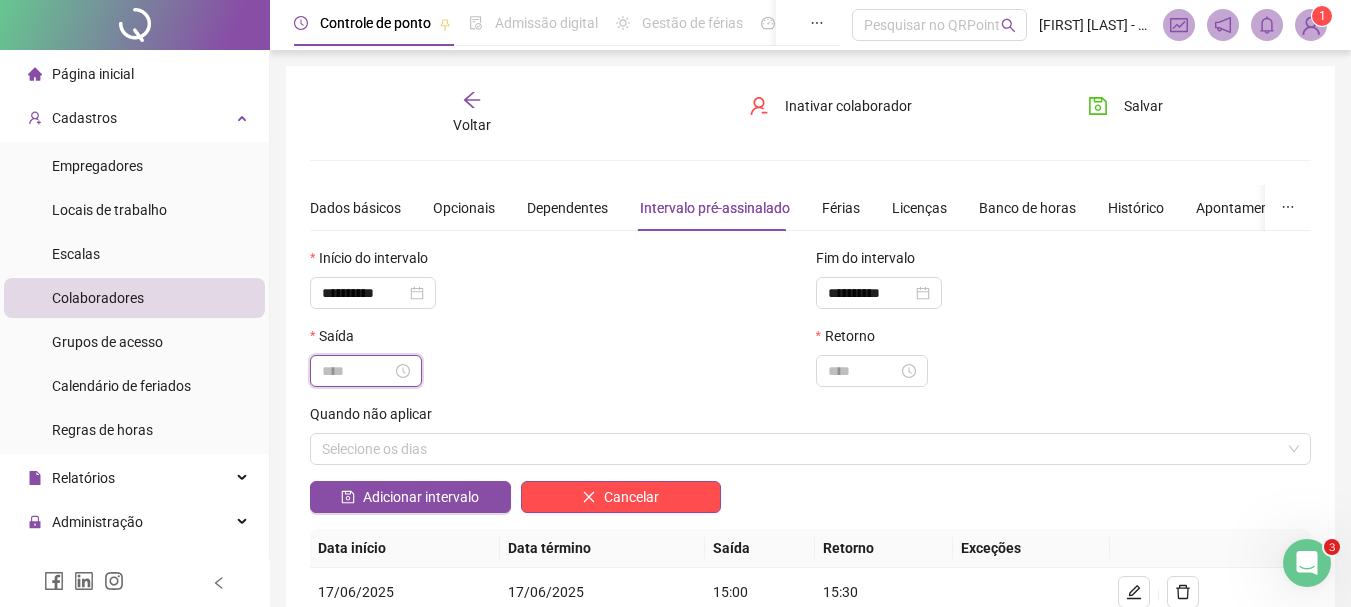 click at bounding box center [357, 371] 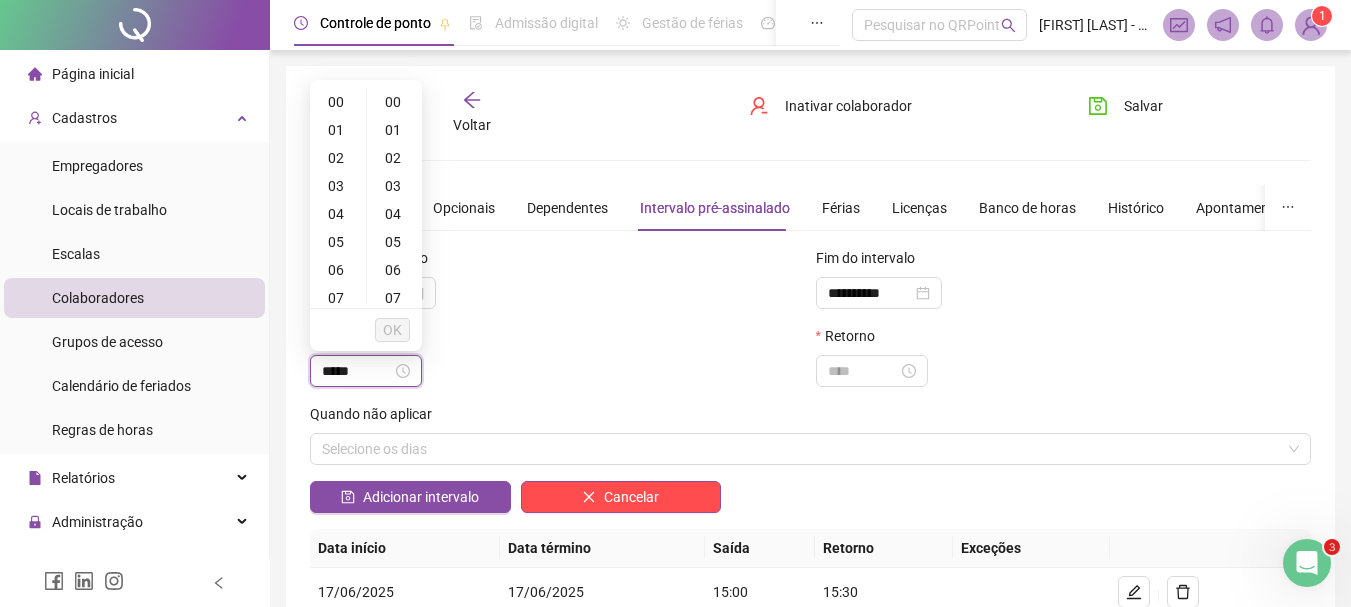 type on "*****" 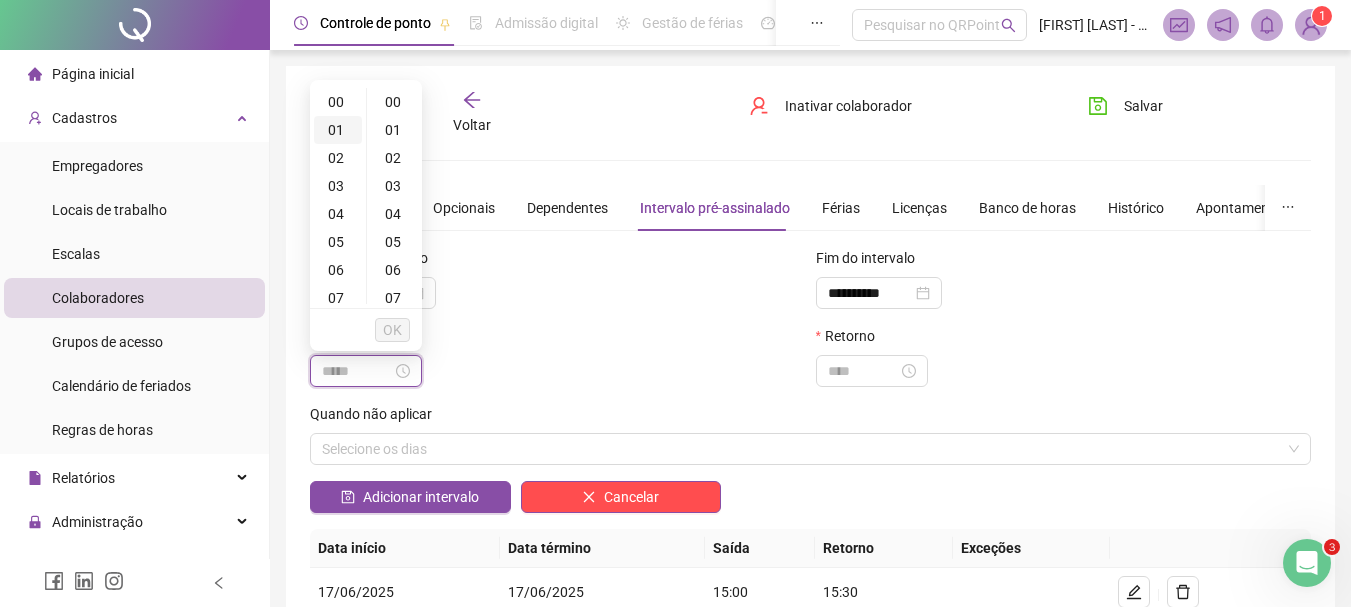 type on "*****" 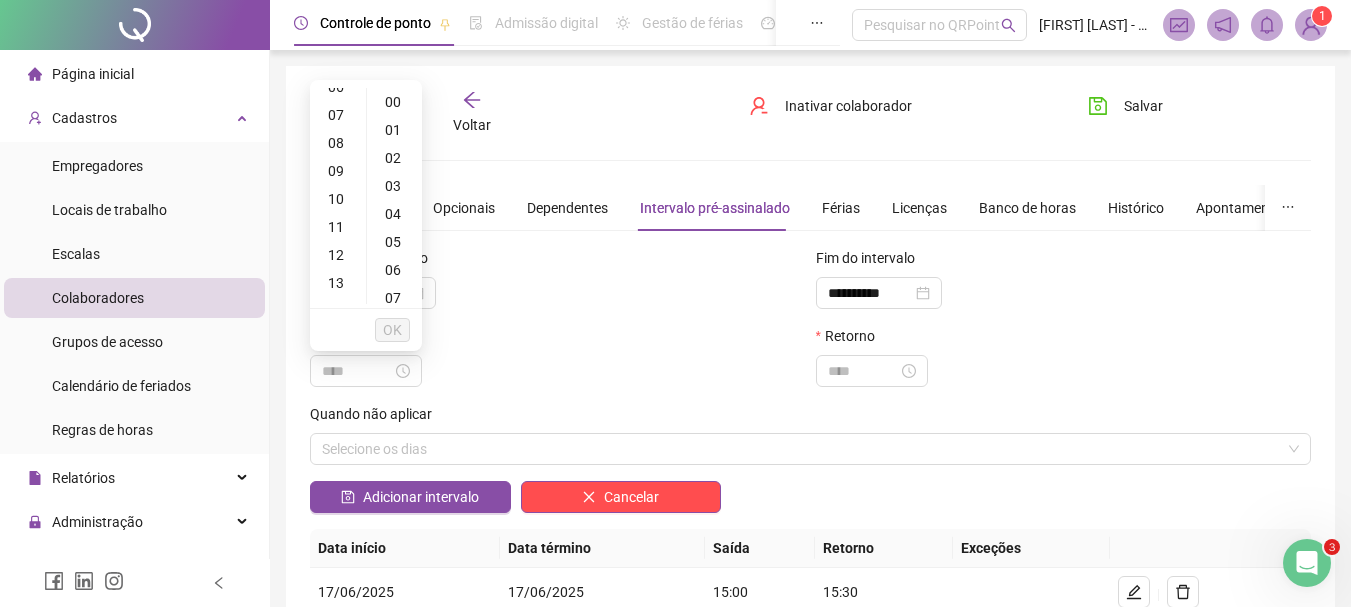 scroll, scrollTop: 242, scrollLeft: 0, axis: vertical 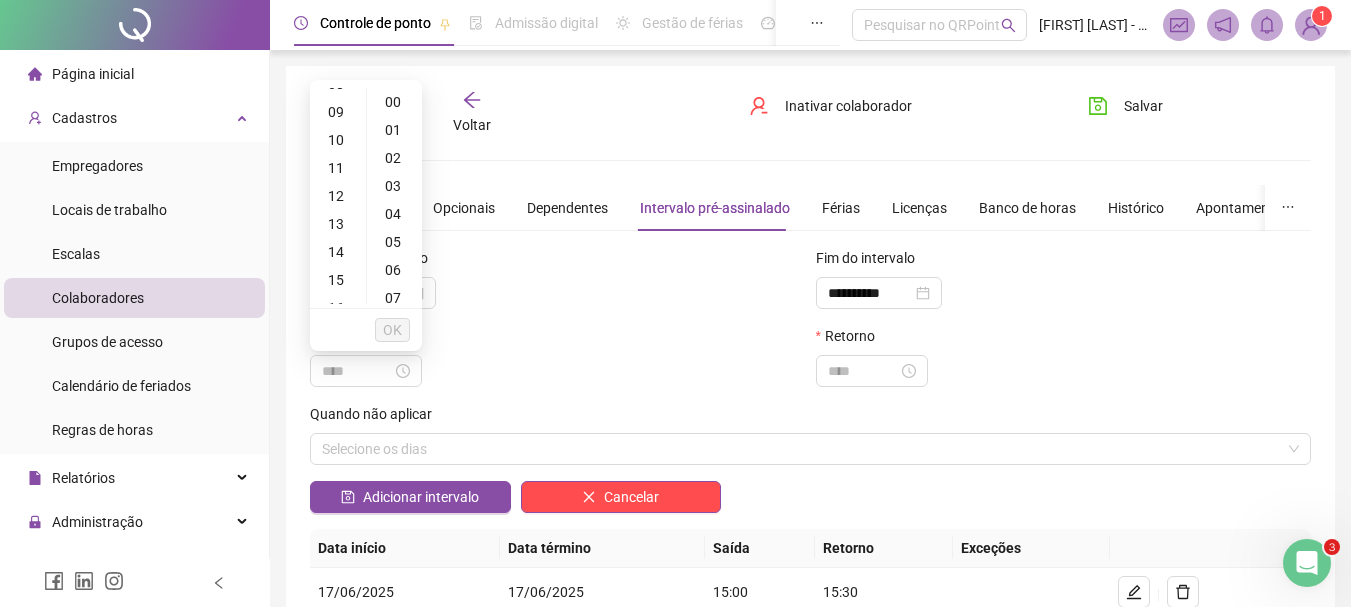 type on "*****" 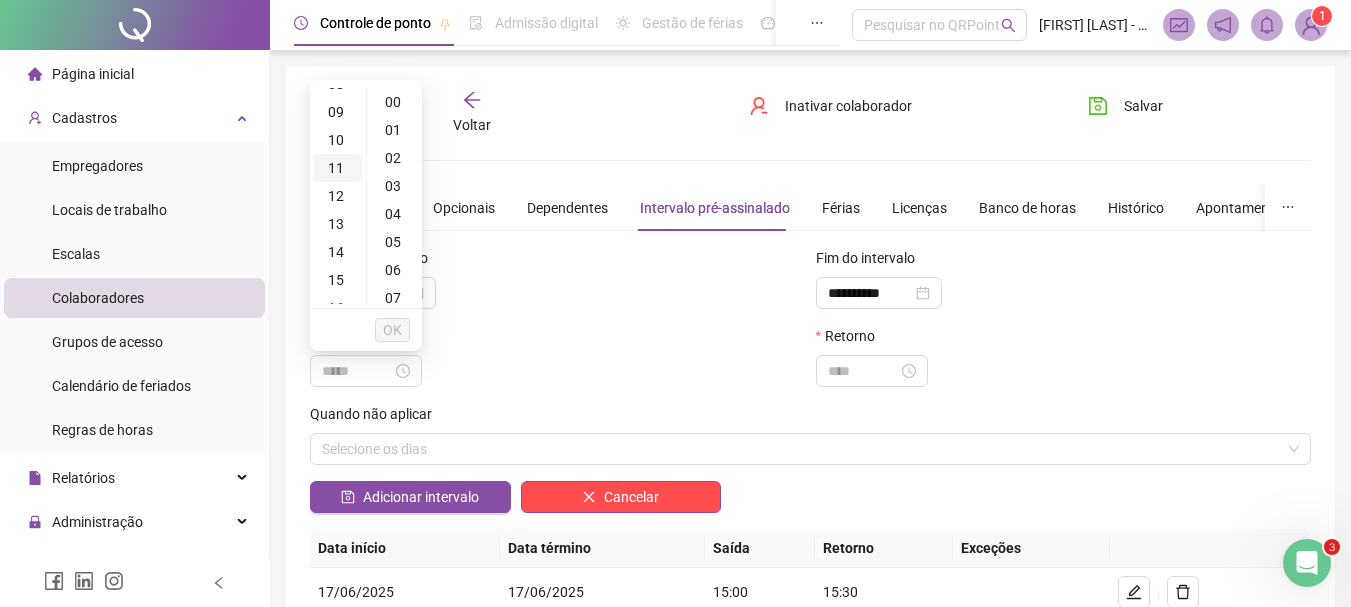 click on "11" at bounding box center [338, 168] 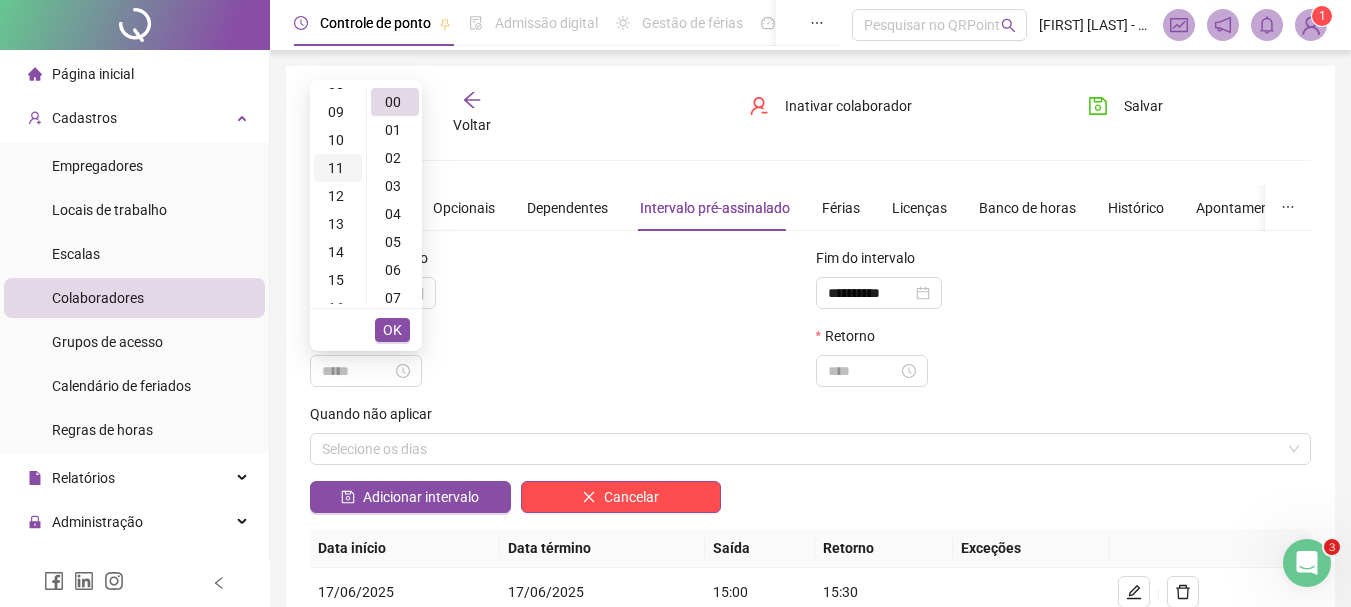 scroll, scrollTop: 308, scrollLeft: 0, axis: vertical 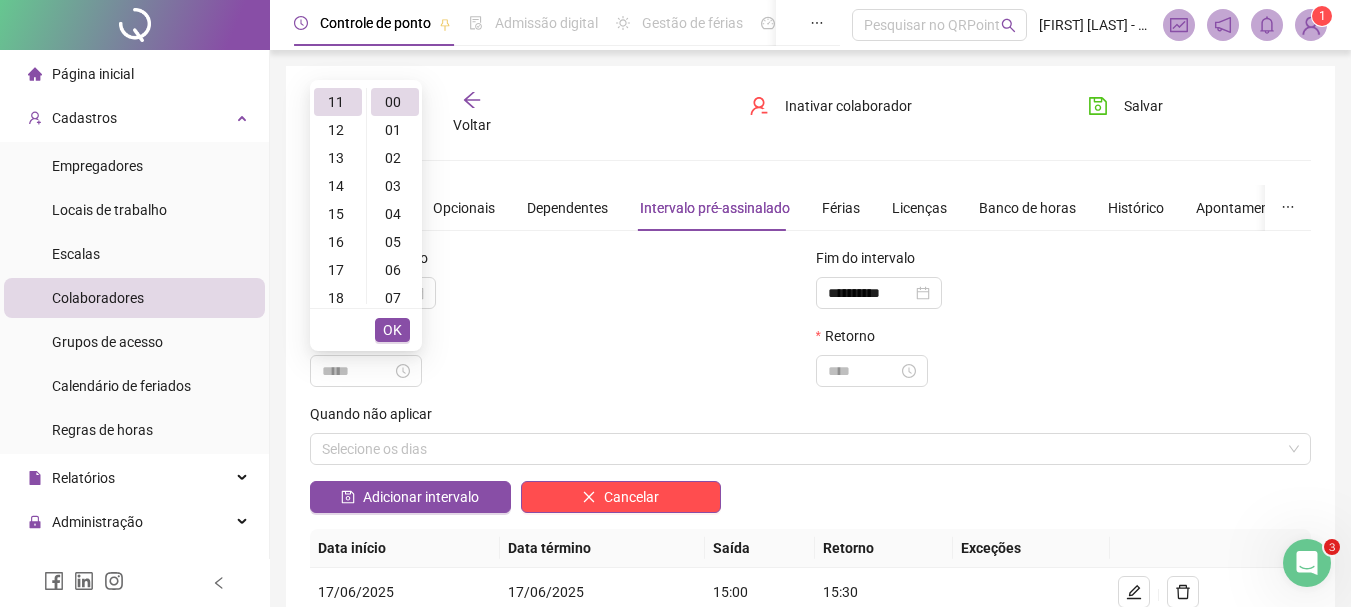 type on "*****" 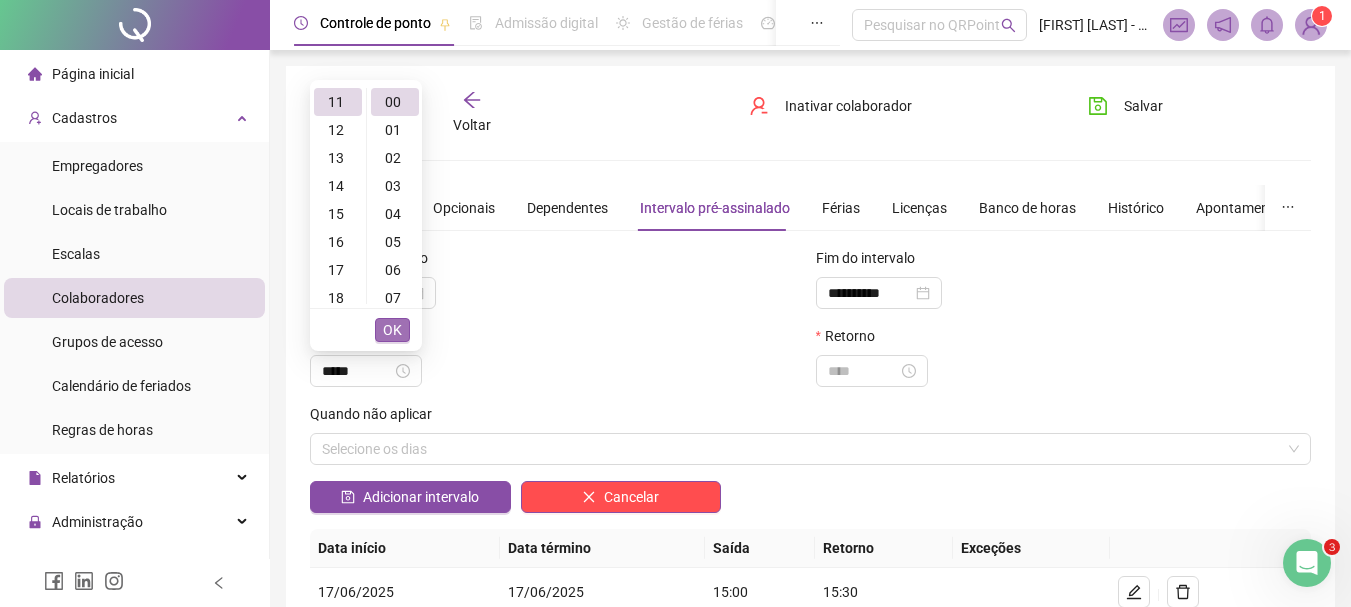 click on "OK" at bounding box center [392, 330] 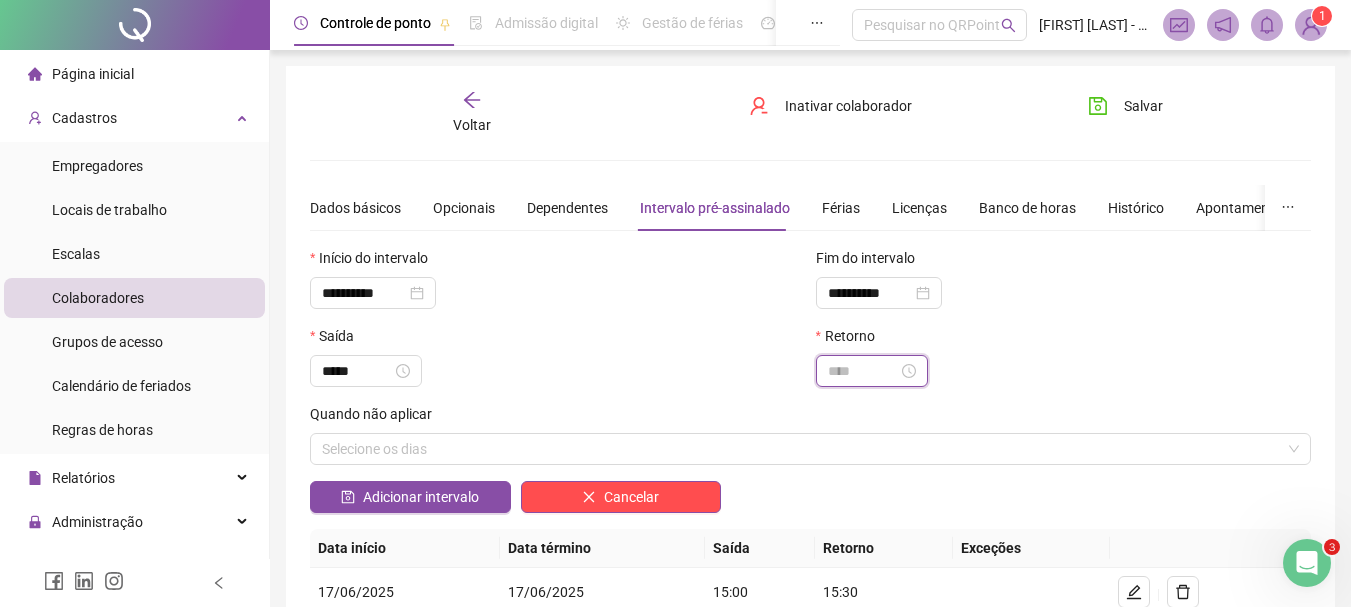 click at bounding box center (863, 371) 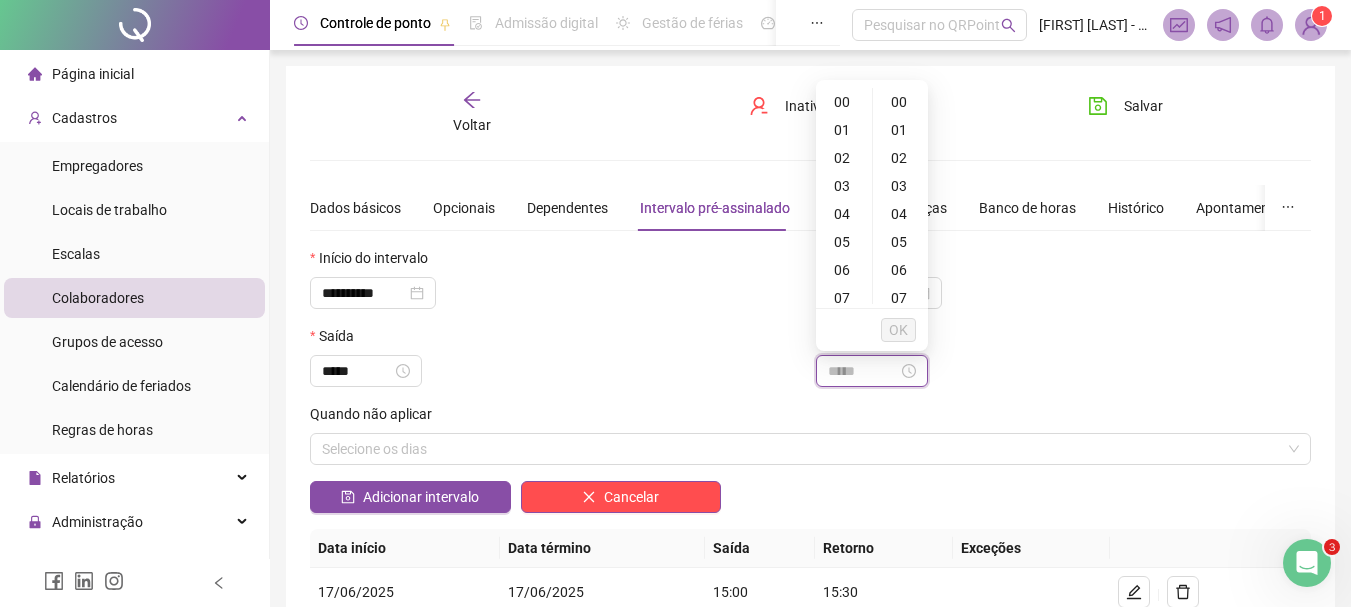 type on "*****" 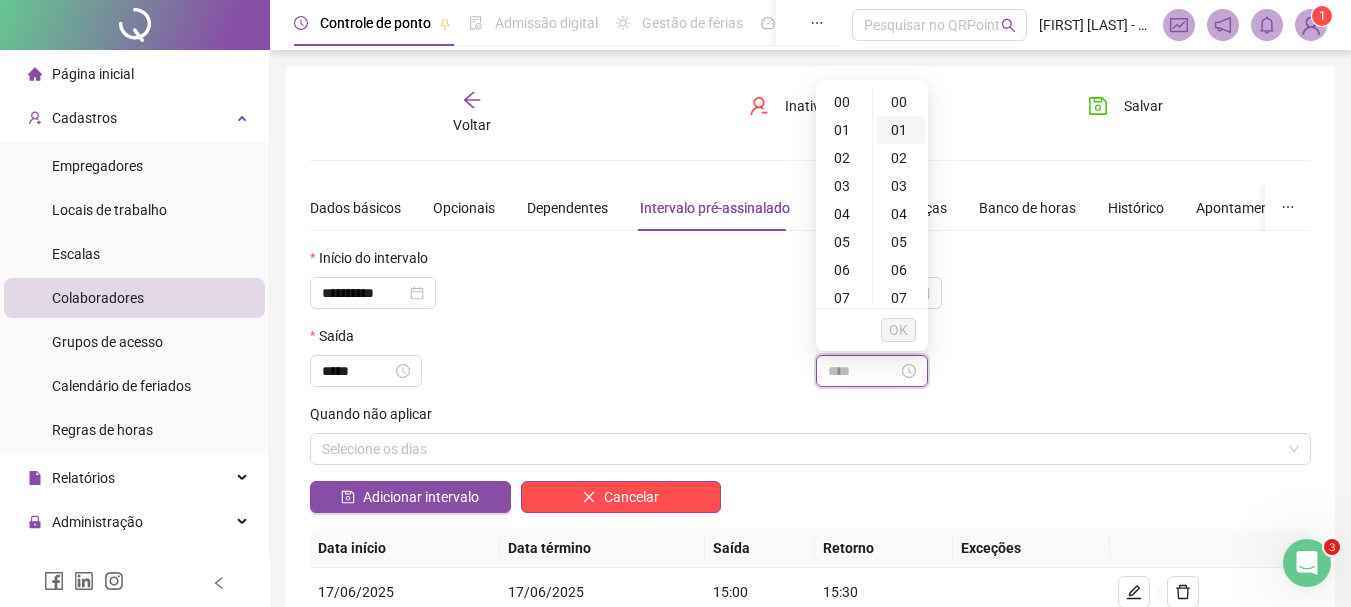 type on "*****" 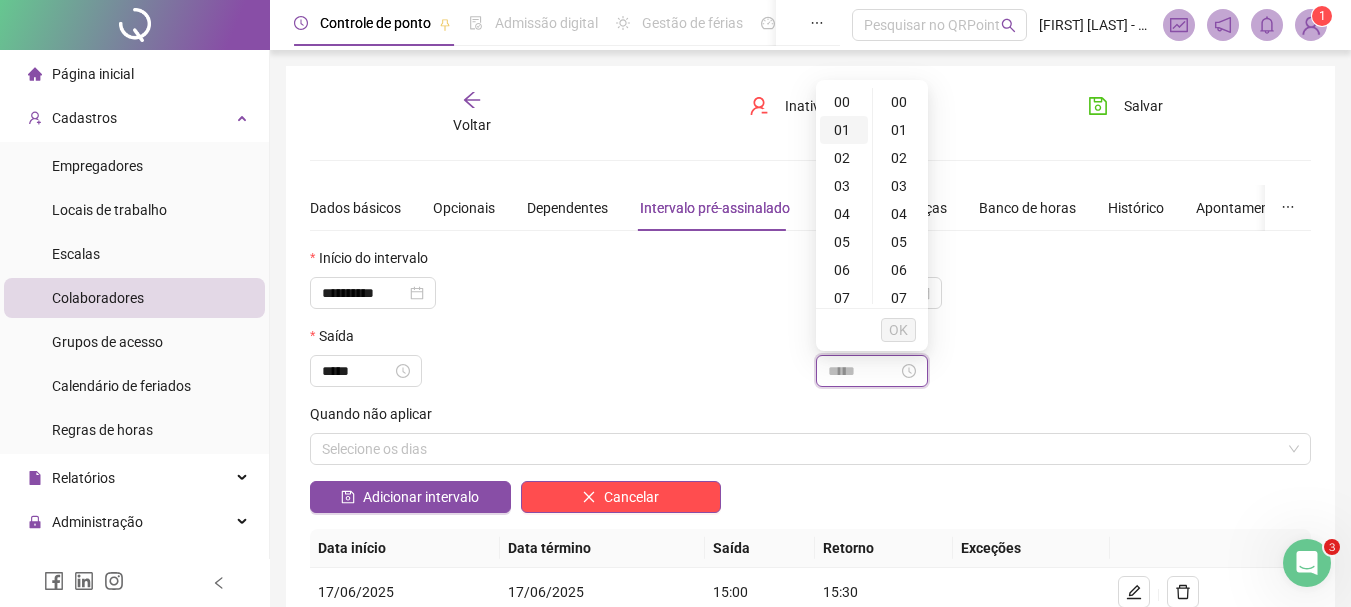 type on "*****" 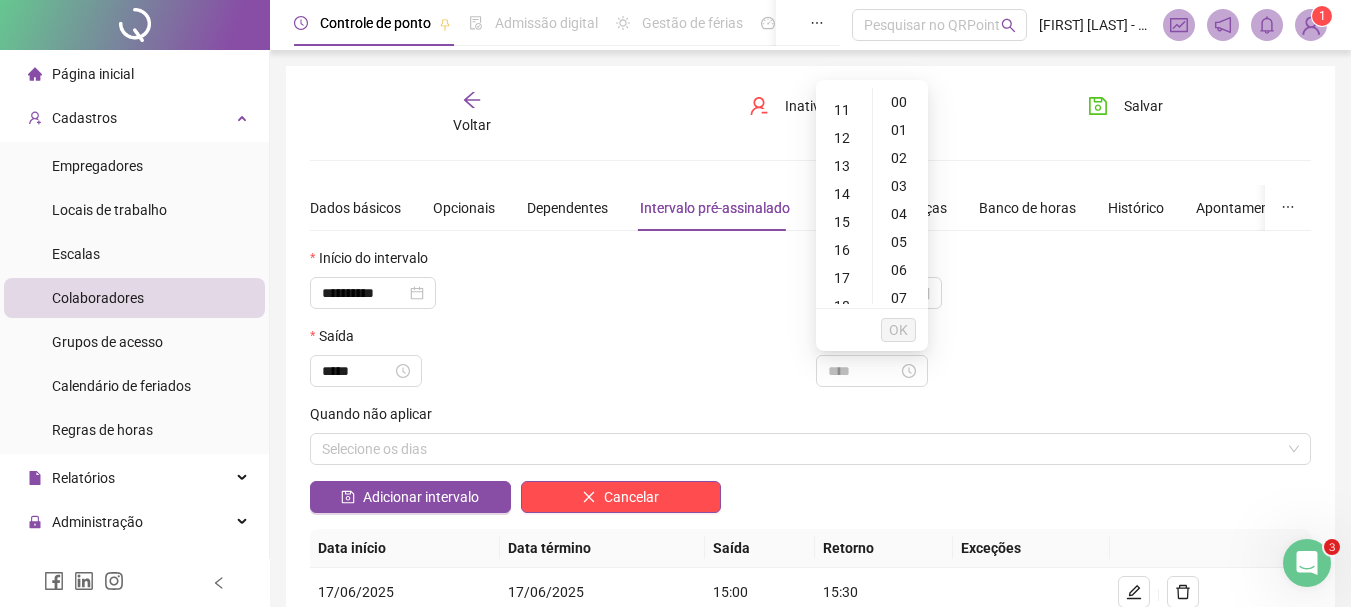 type on "*****" 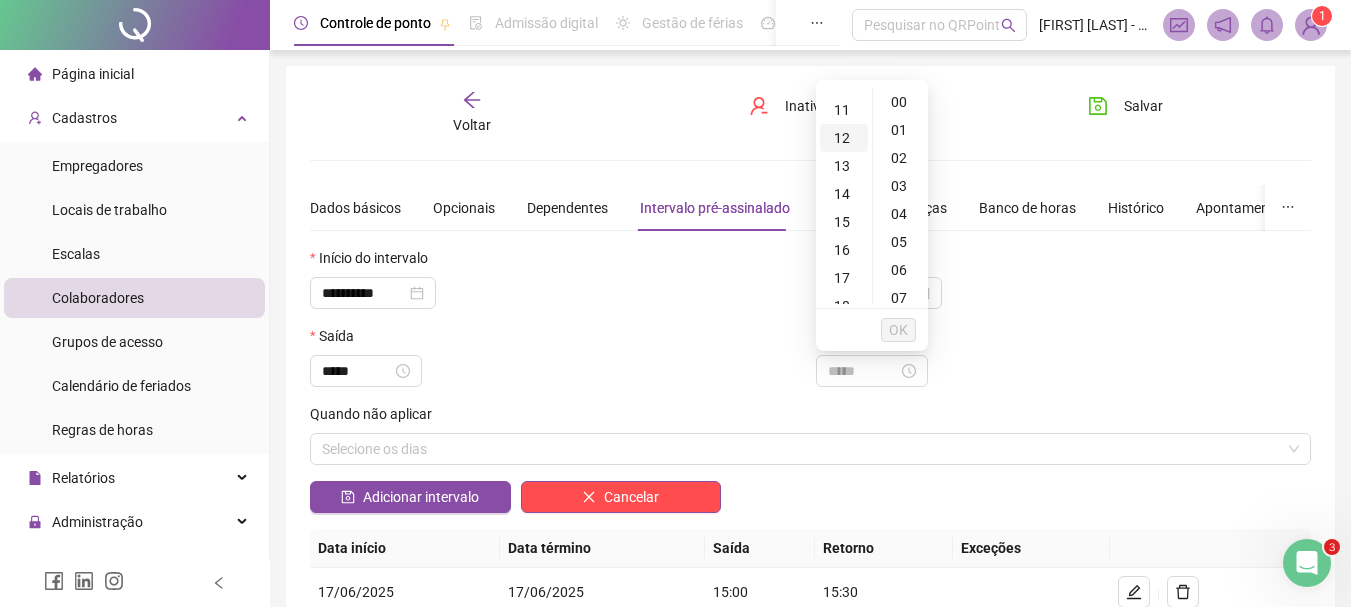 click on "12" at bounding box center (844, 138) 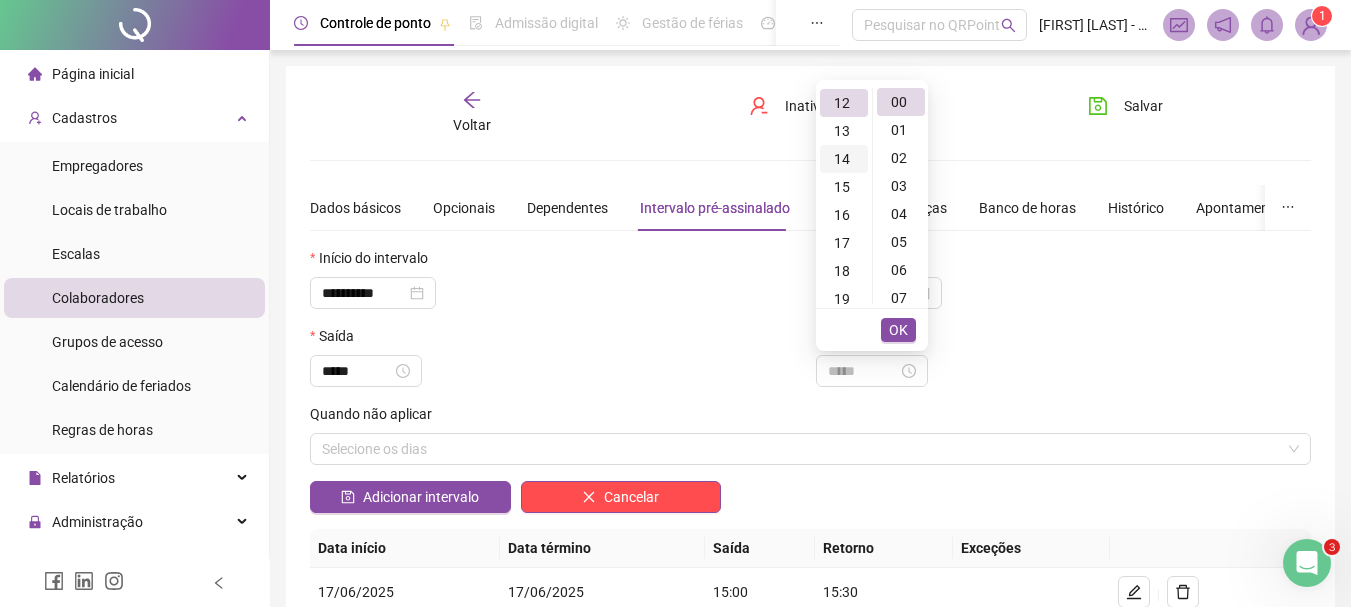 scroll, scrollTop: 336, scrollLeft: 0, axis: vertical 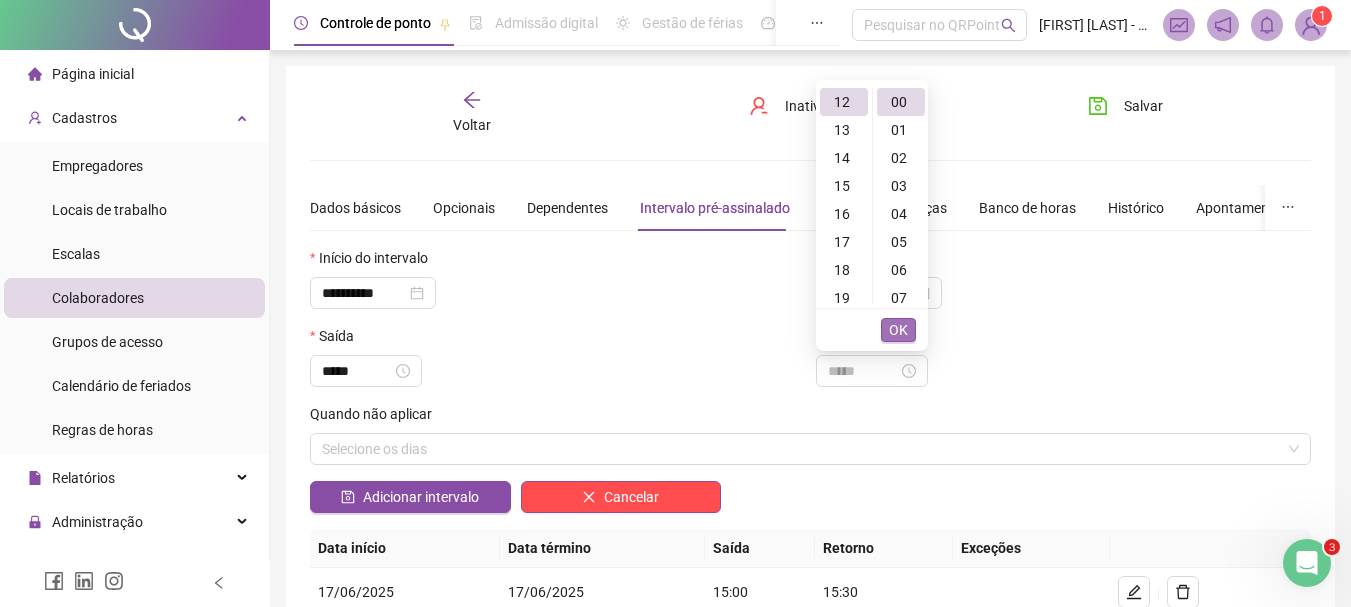 type on "*****" 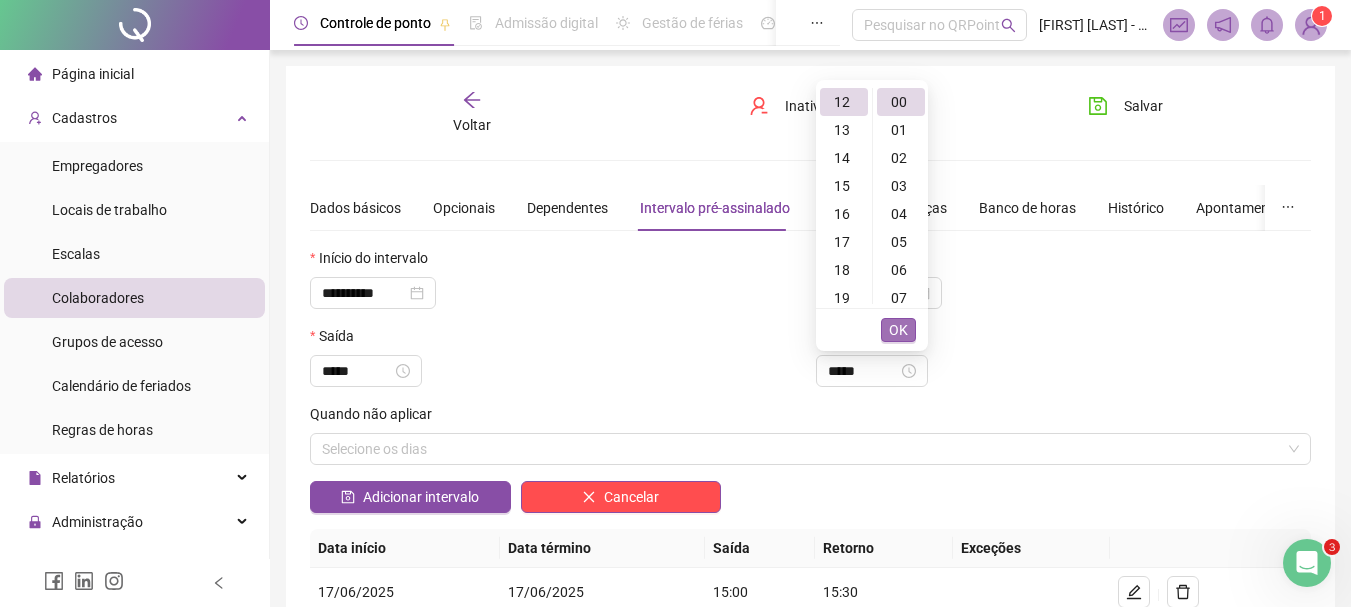 click on "OK" at bounding box center (898, 330) 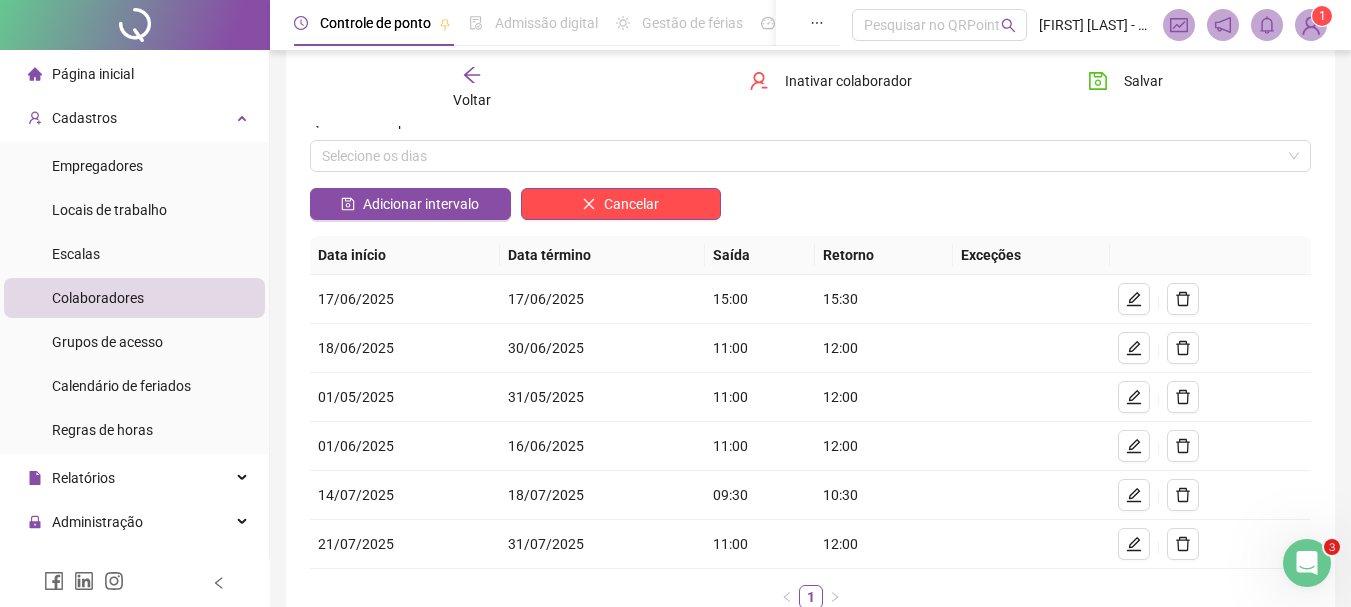 scroll, scrollTop: 302, scrollLeft: 0, axis: vertical 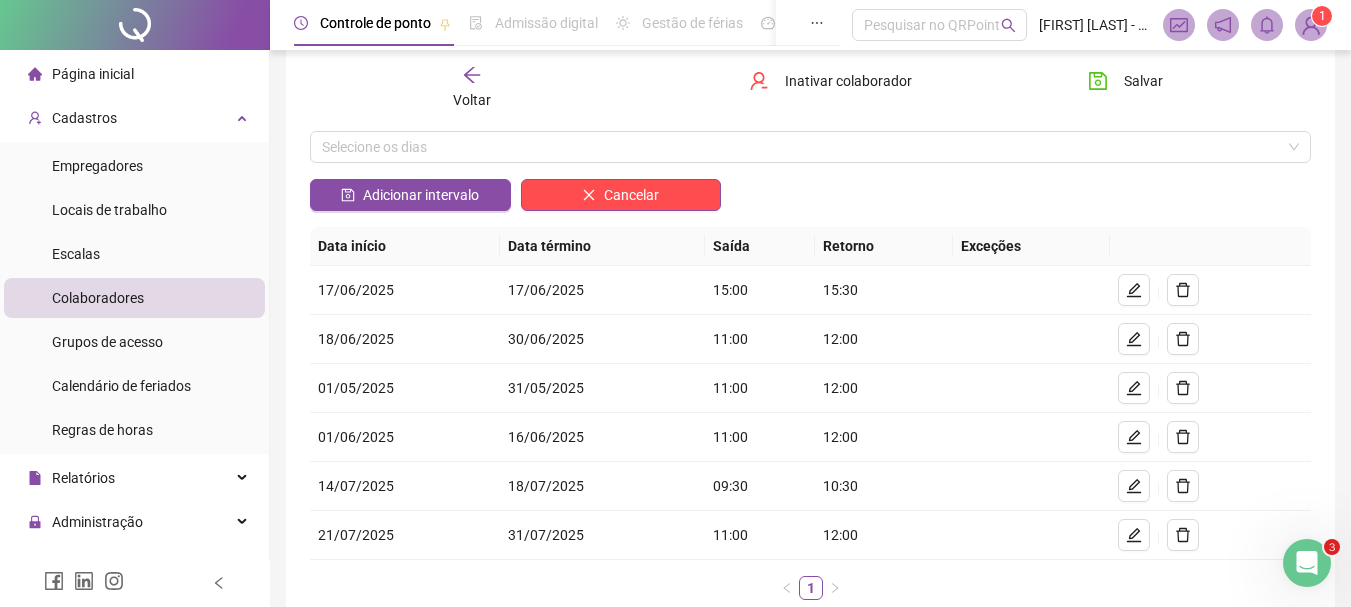 type 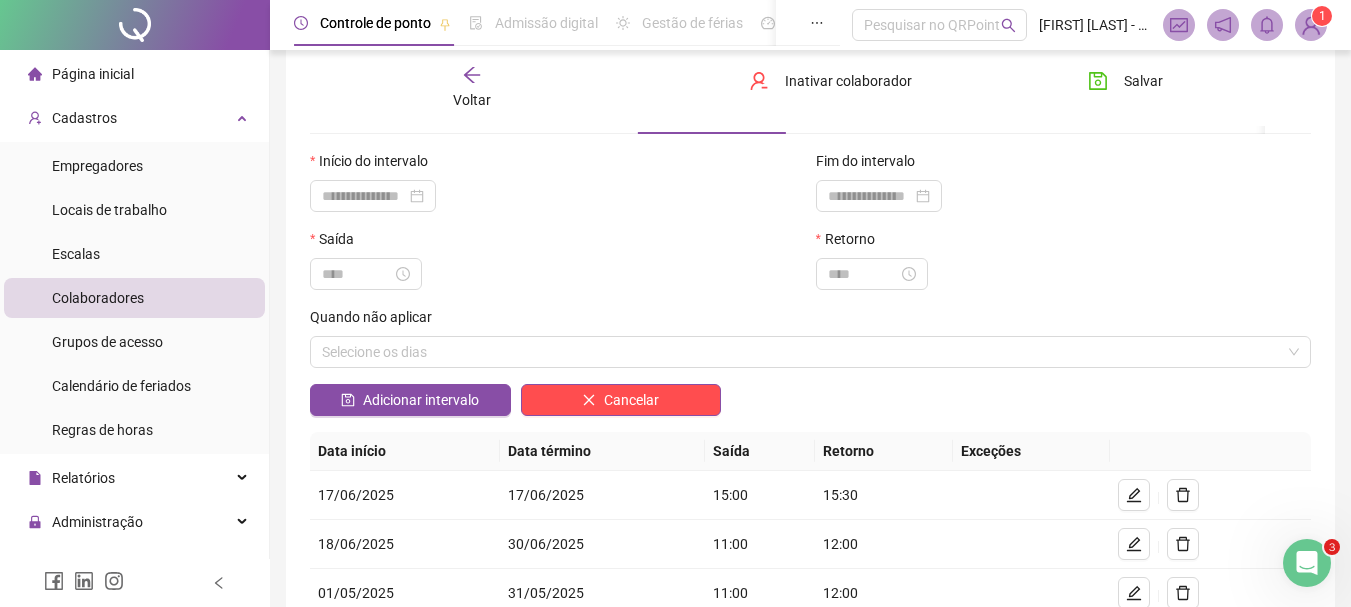 scroll, scrollTop: 0, scrollLeft: 0, axis: both 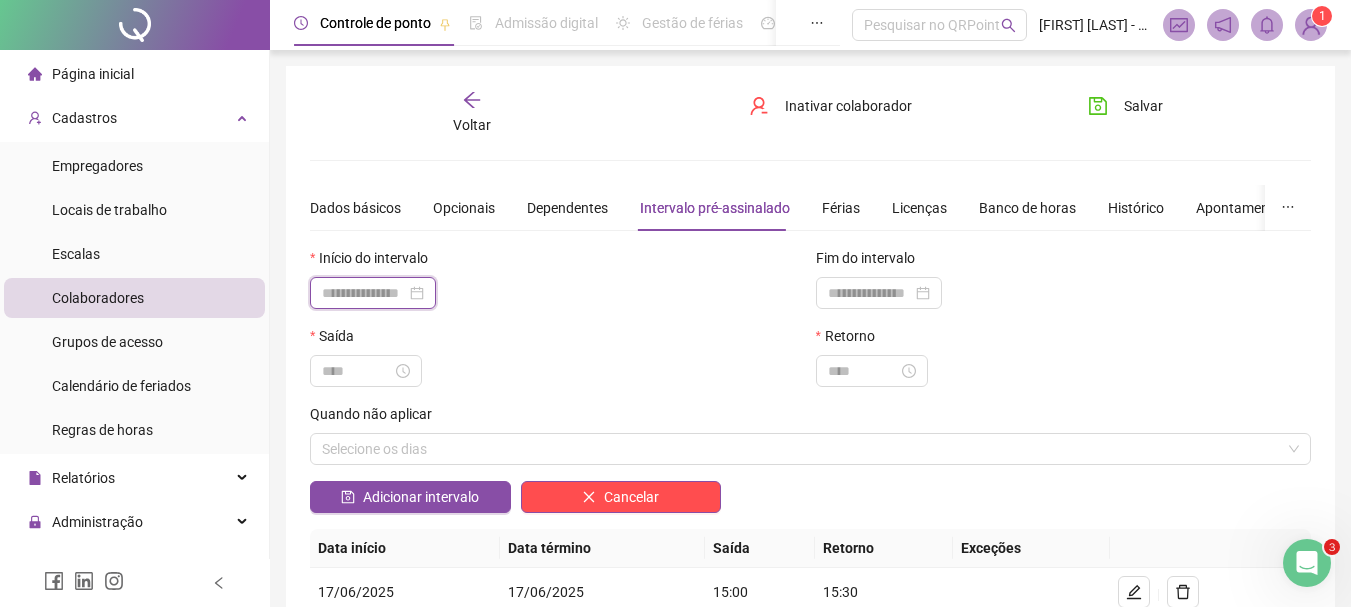 click at bounding box center [364, 293] 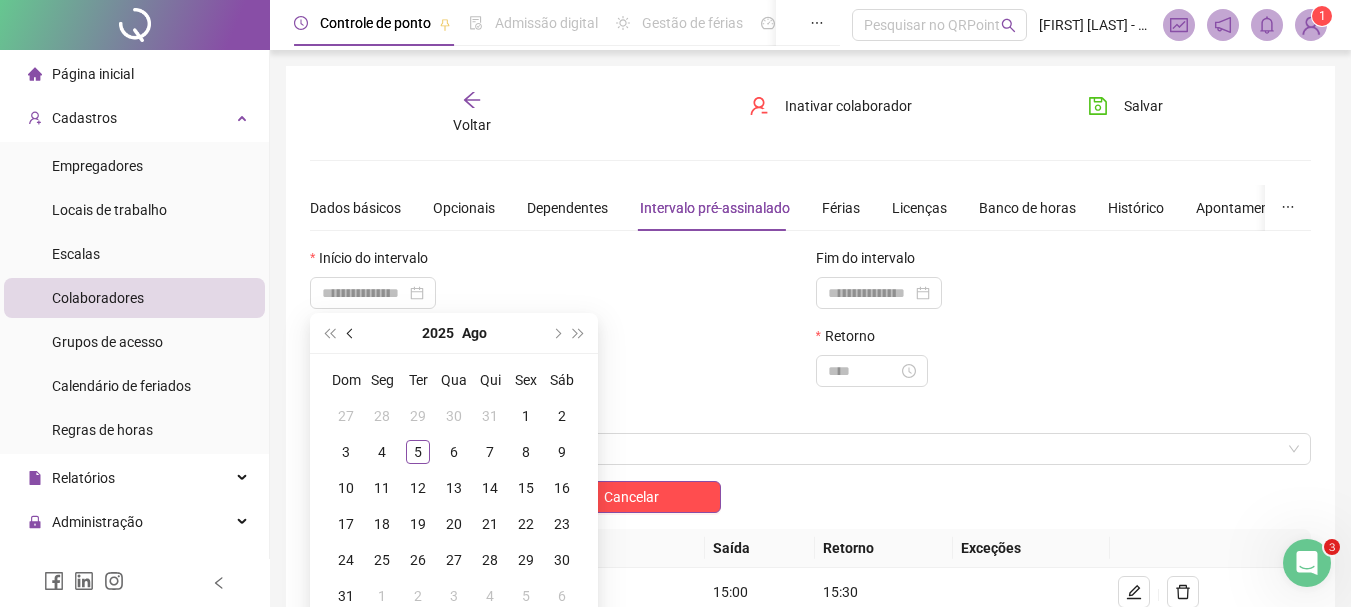 click at bounding box center (351, 333) 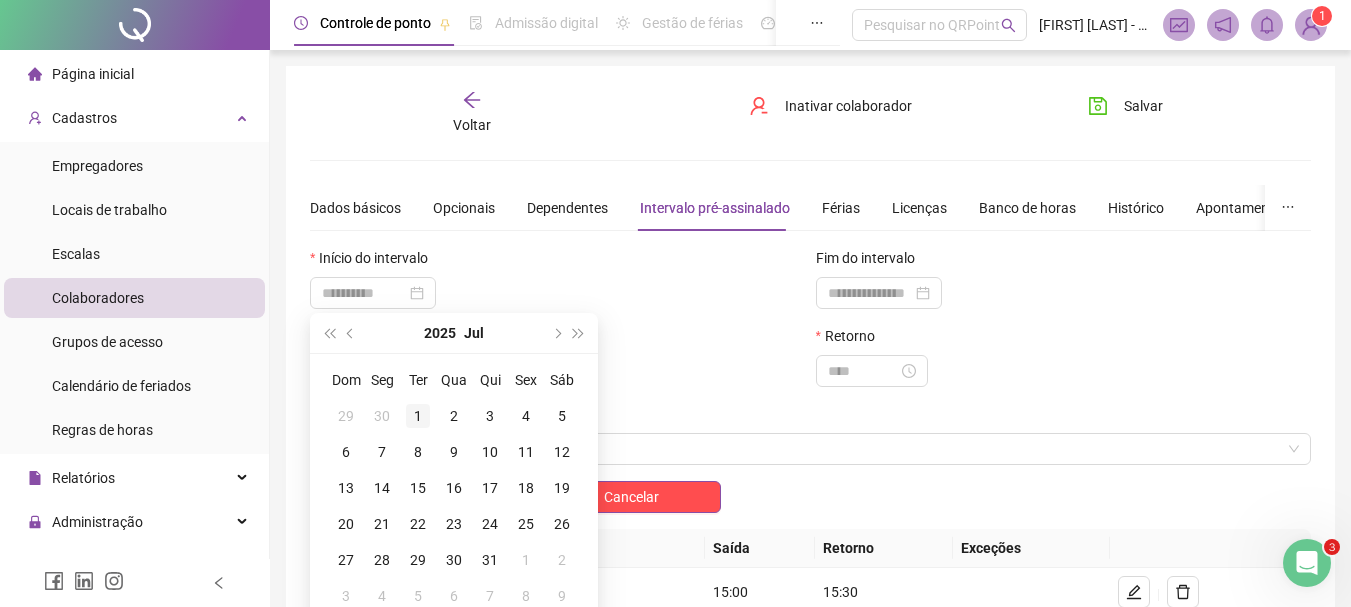 type on "**********" 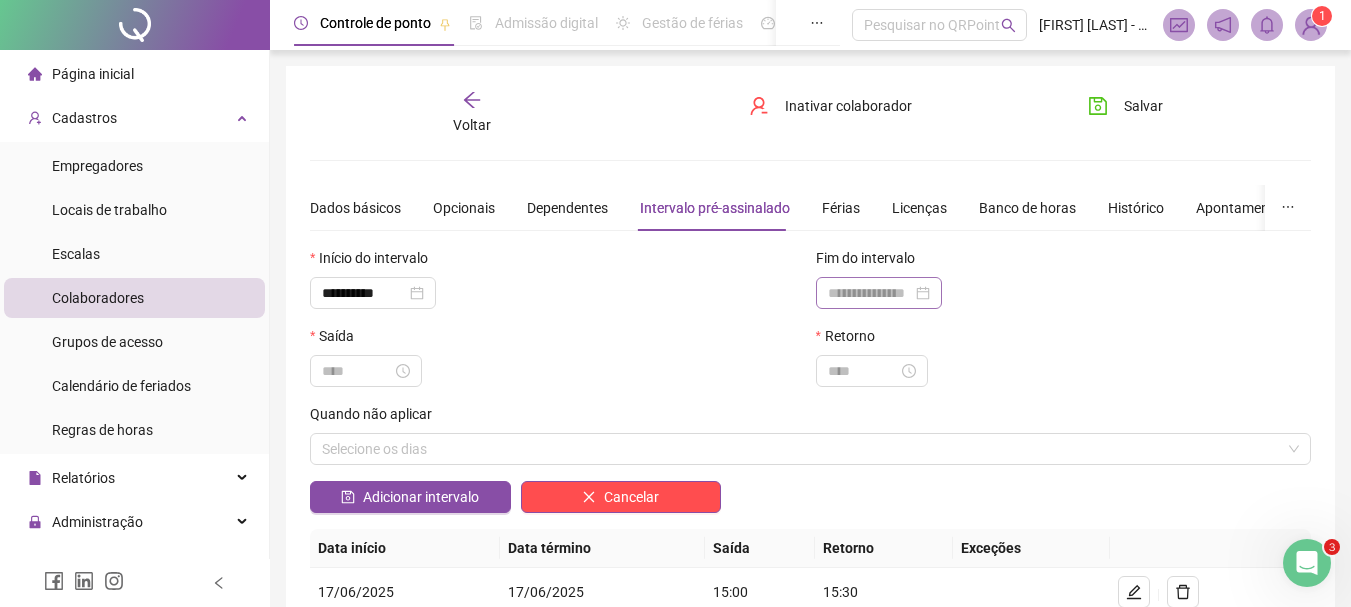click at bounding box center (879, 293) 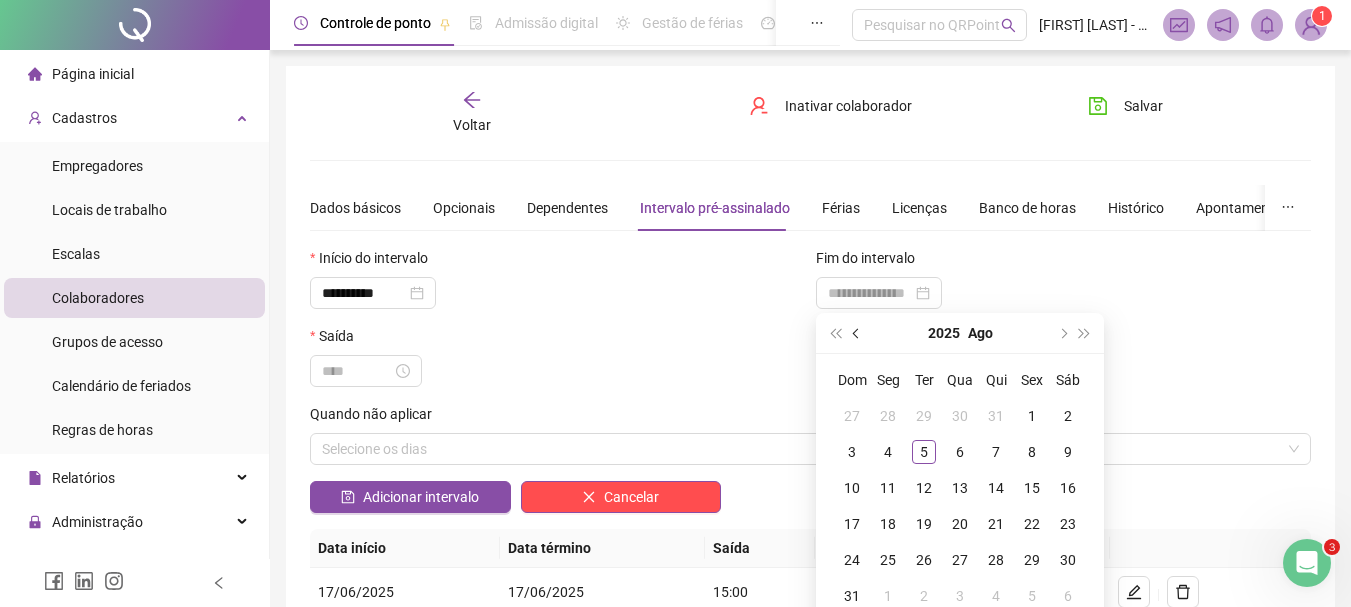 click at bounding box center [857, 333] 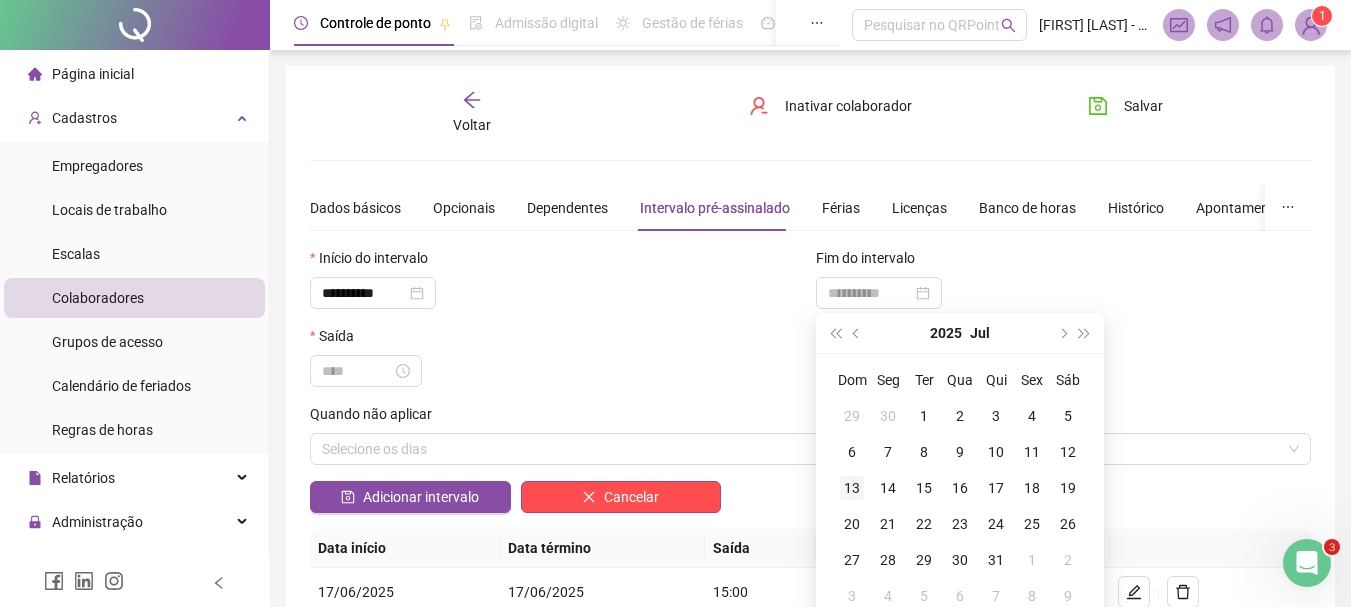 type on "**********" 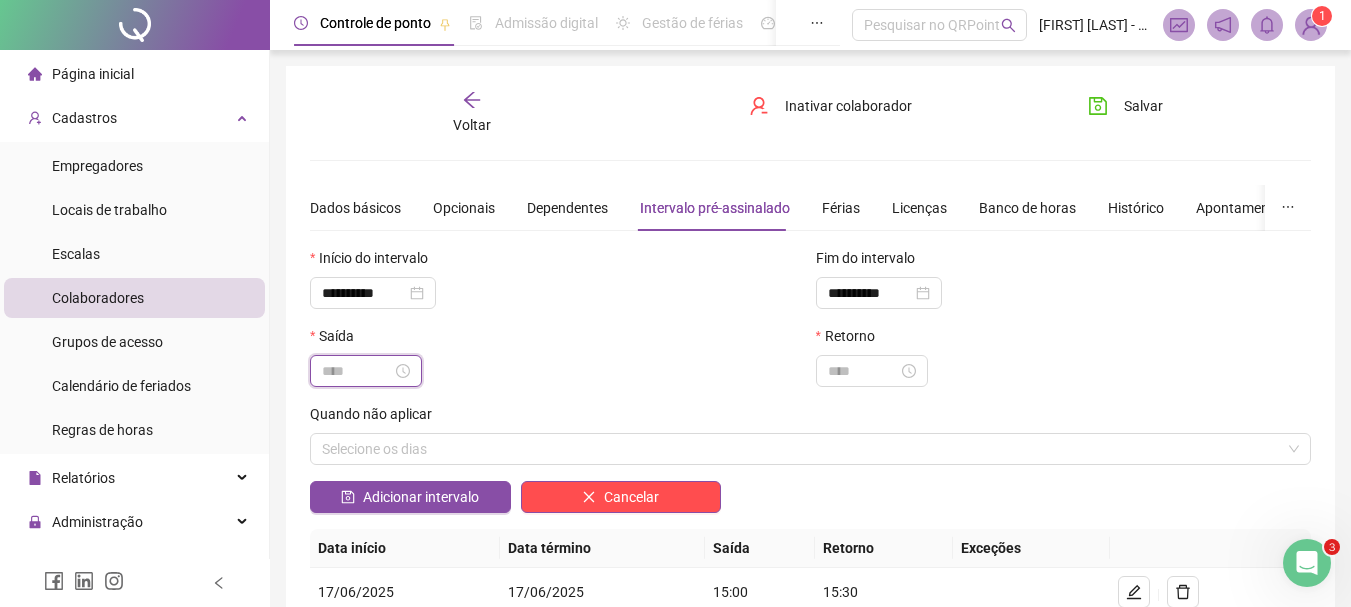 click at bounding box center [357, 371] 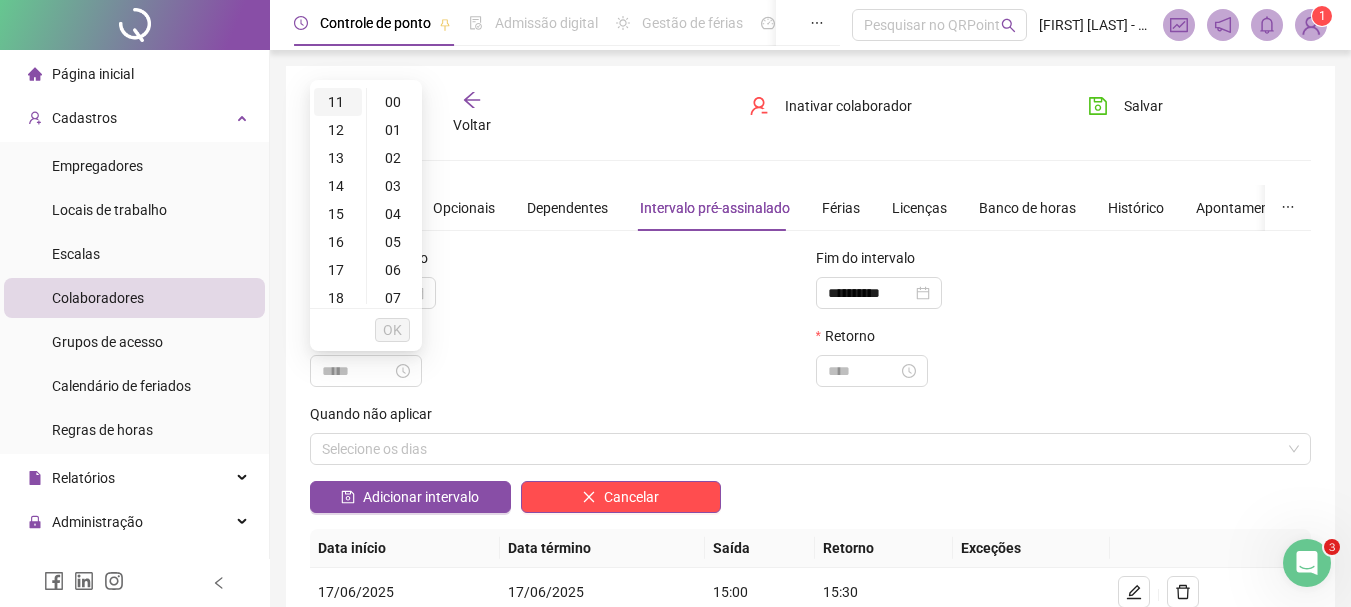 click on "11" at bounding box center [338, 102] 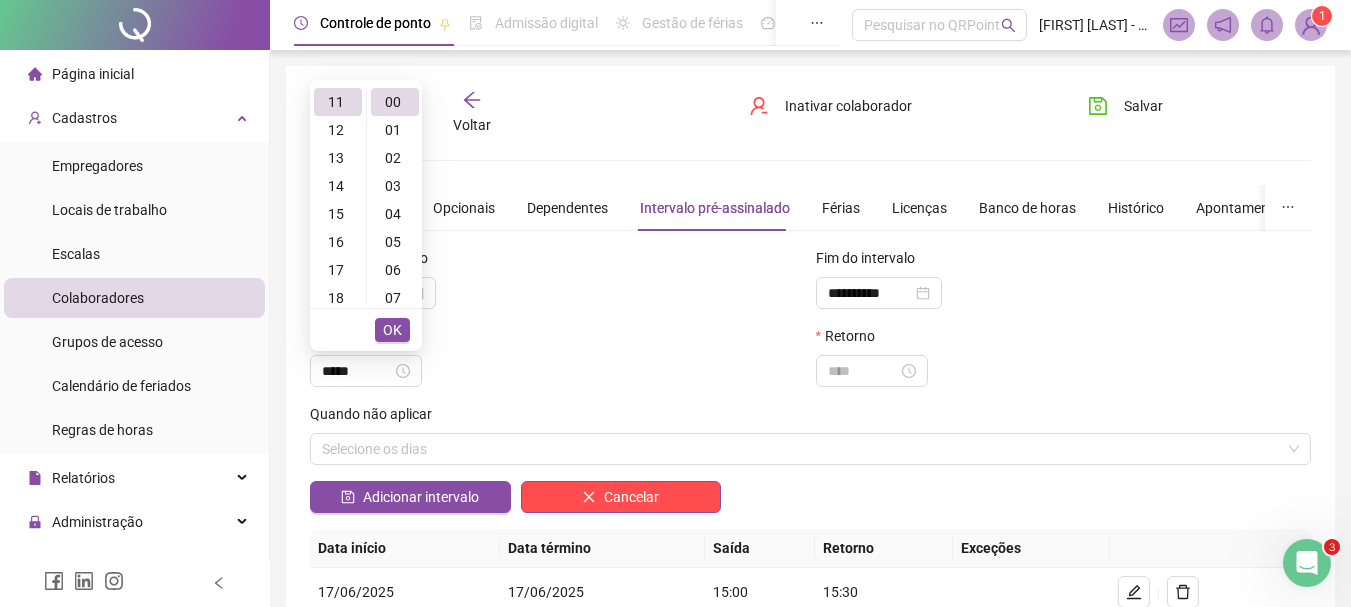 type on "*****" 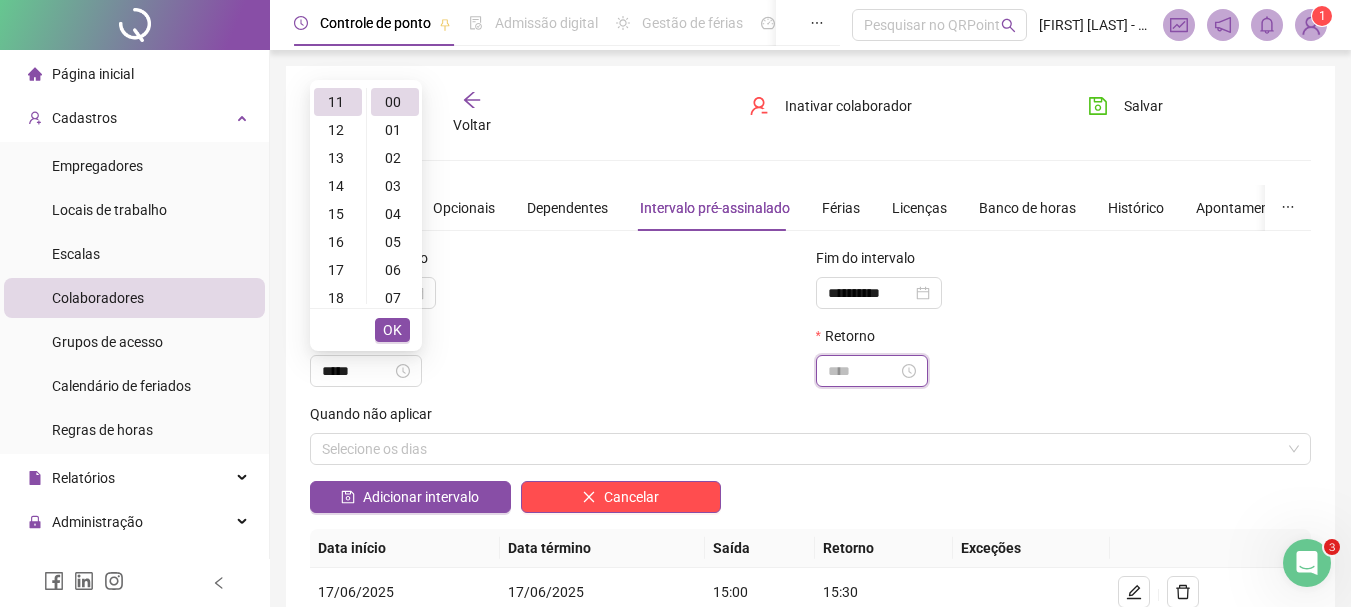 type 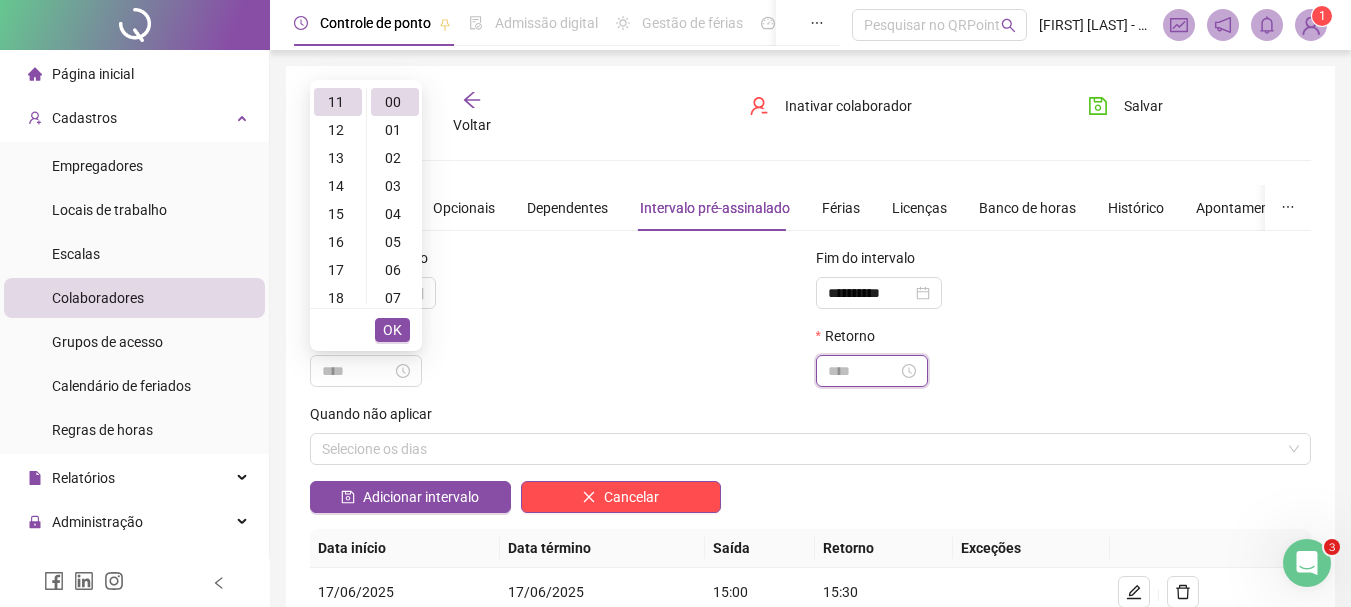 click at bounding box center [863, 371] 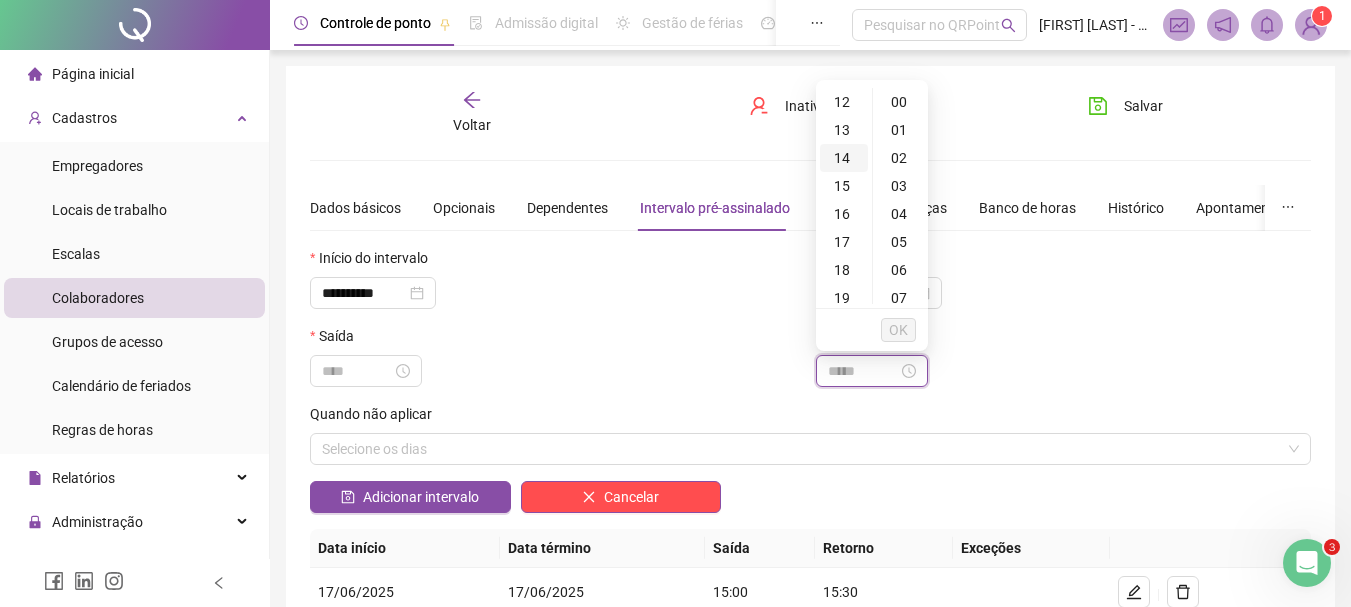 type on "*****" 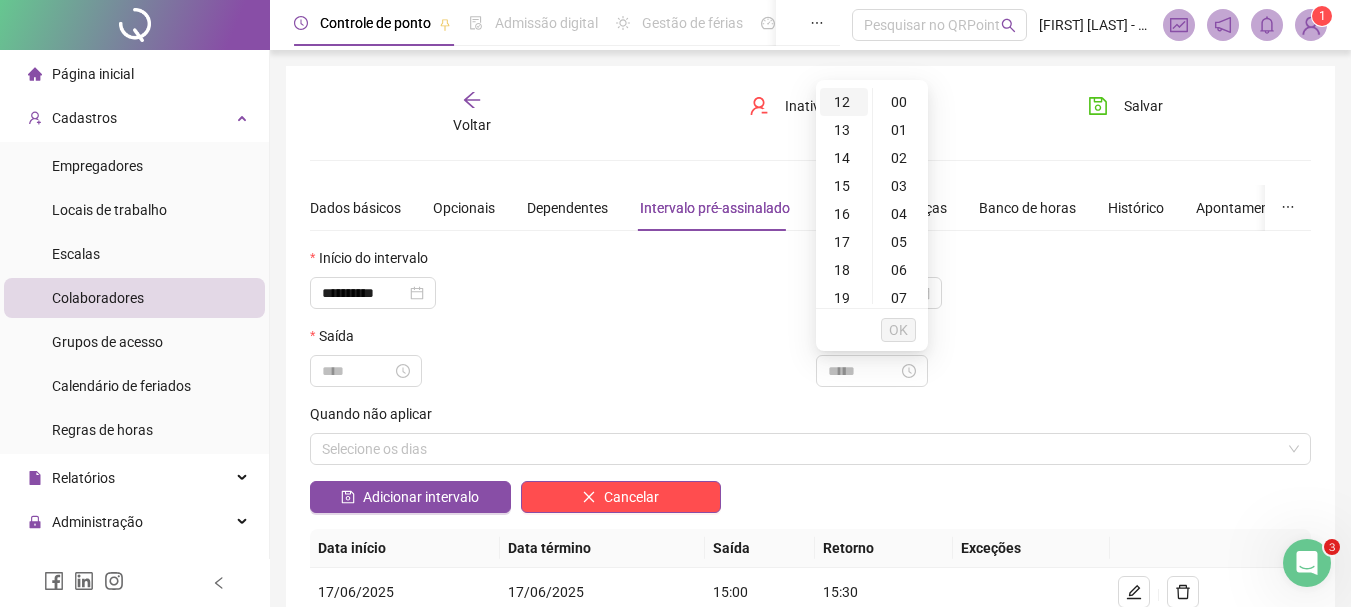click on "12" at bounding box center [844, 102] 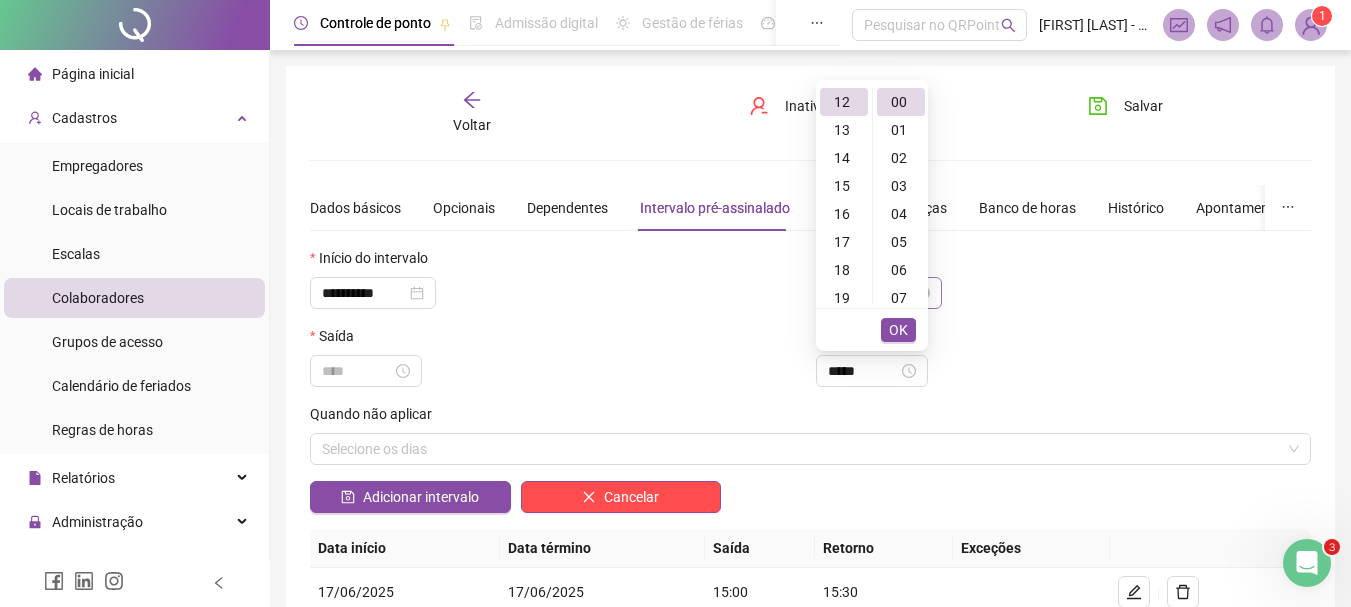 type on "*****" 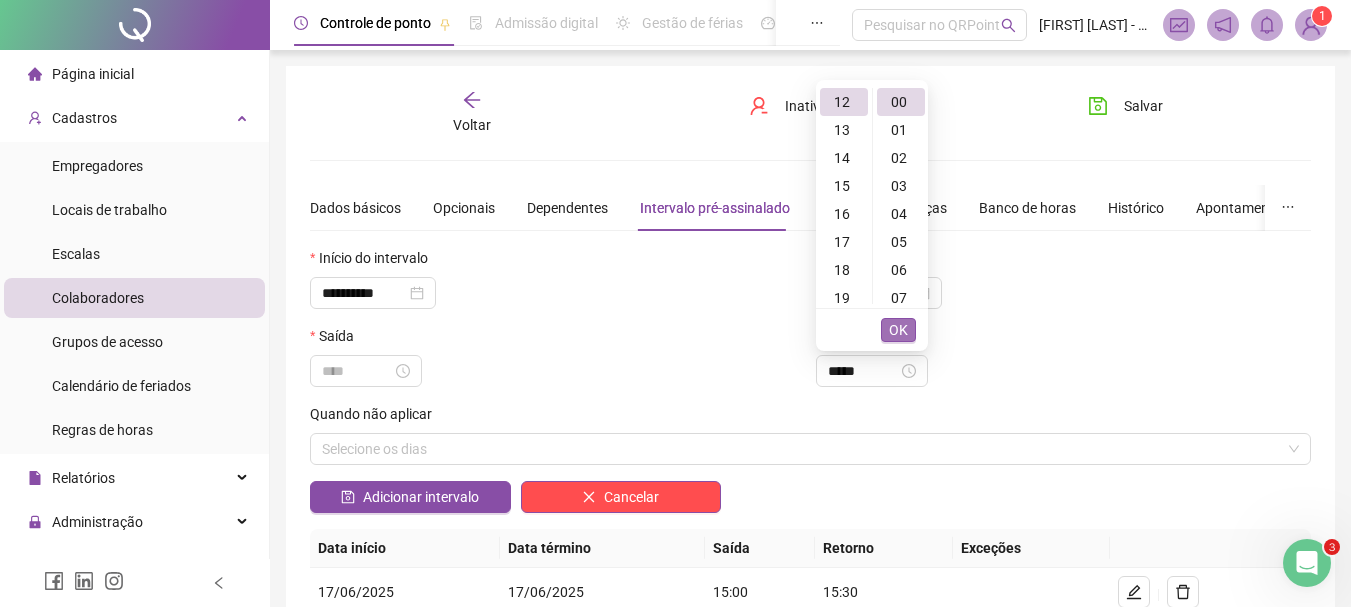 click on "OK" at bounding box center (898, 330) 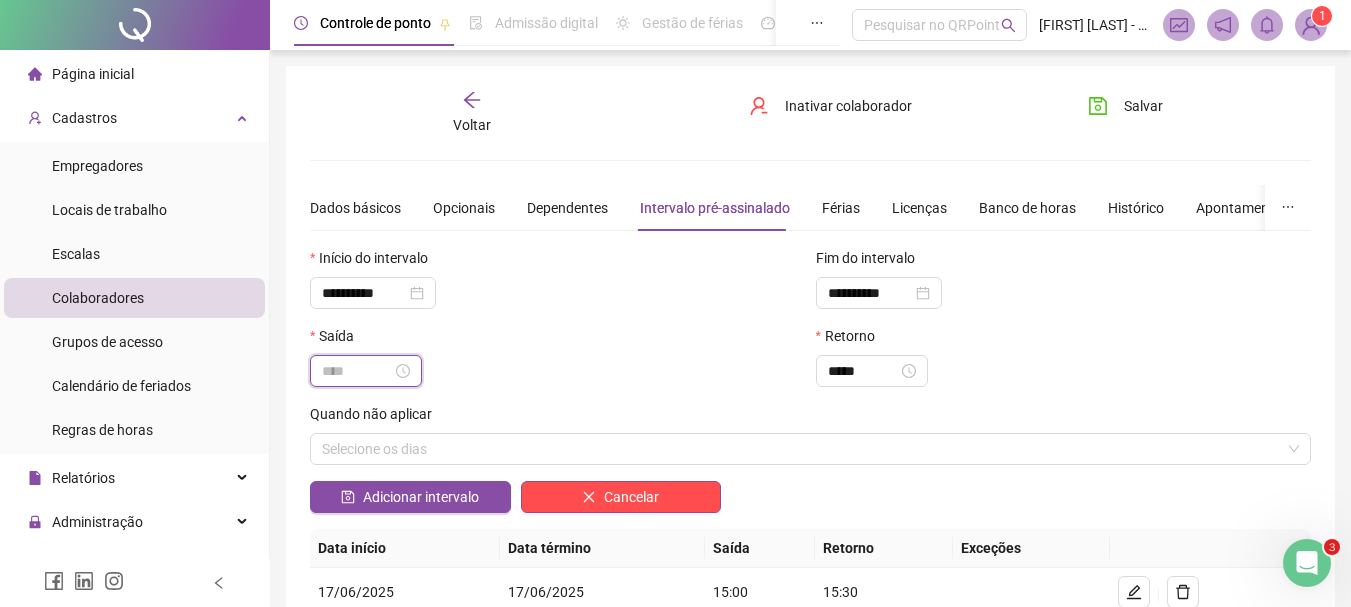 click at bounding box center (357, 371) 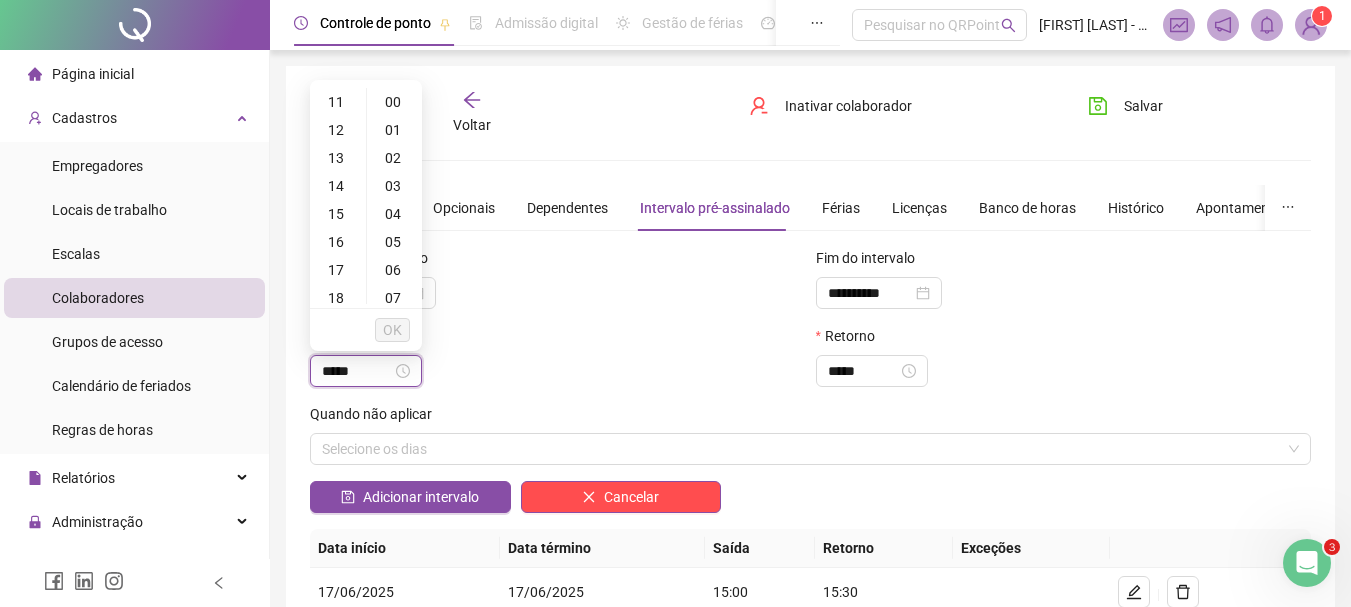 type on "*****" 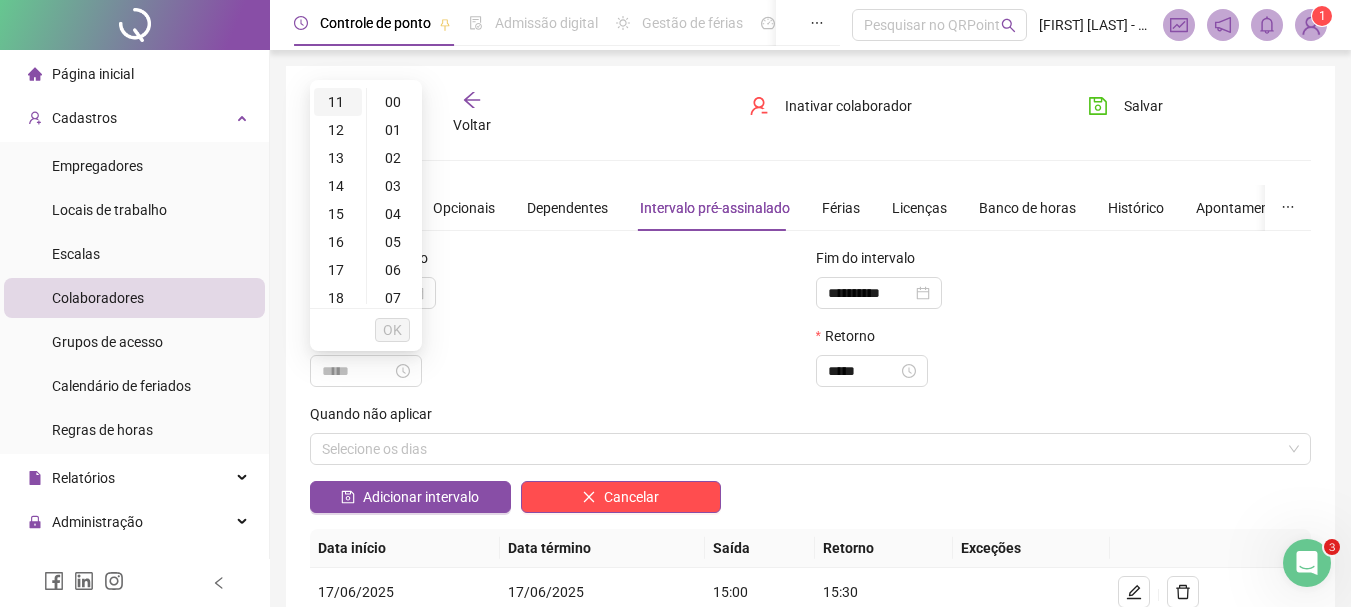 click on "11" at bounding box center [338, 102] 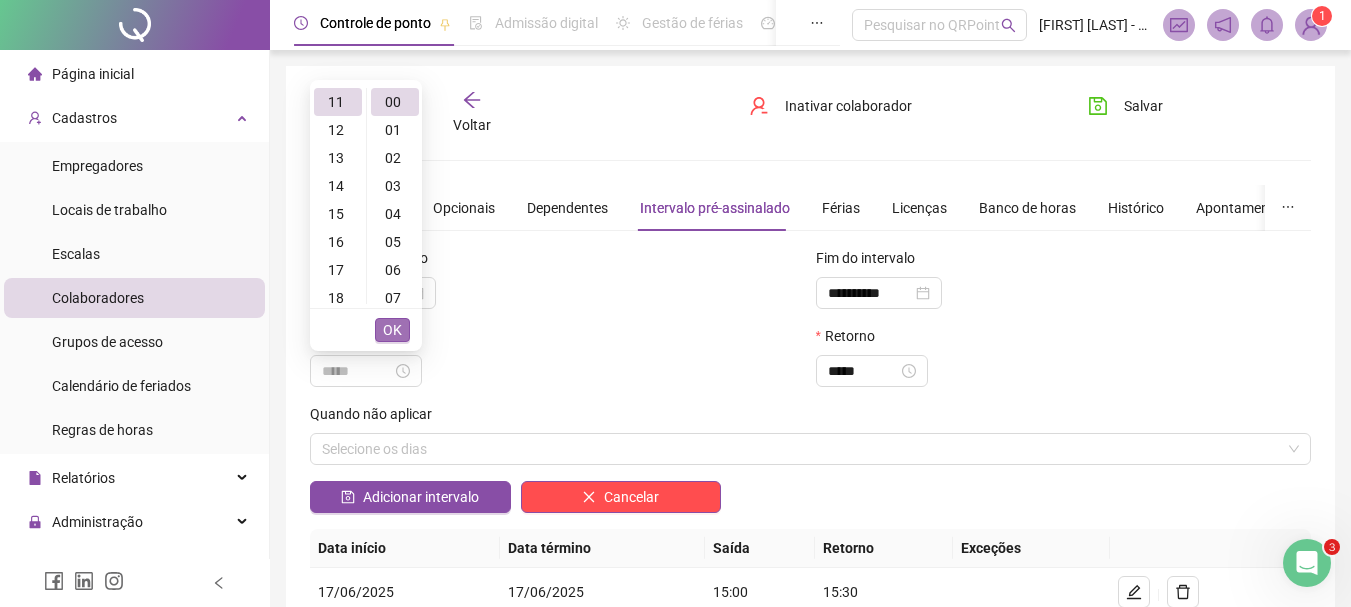 type on "*****" 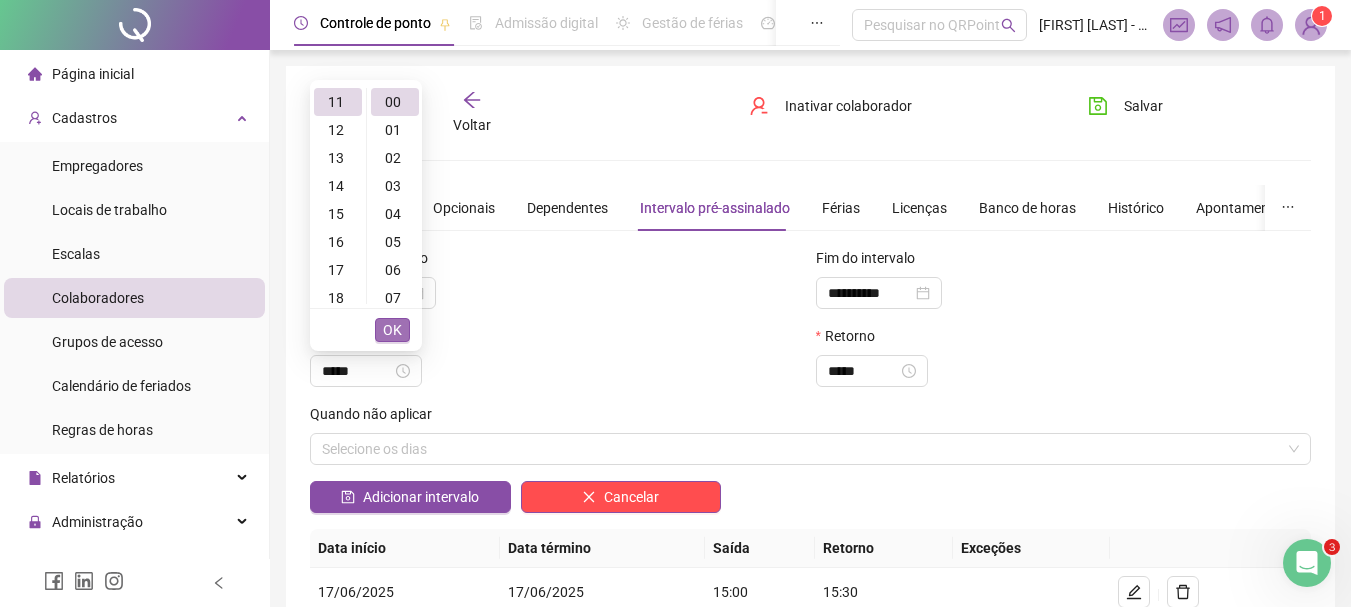 click on "OK" at bounding box center [392, 330] 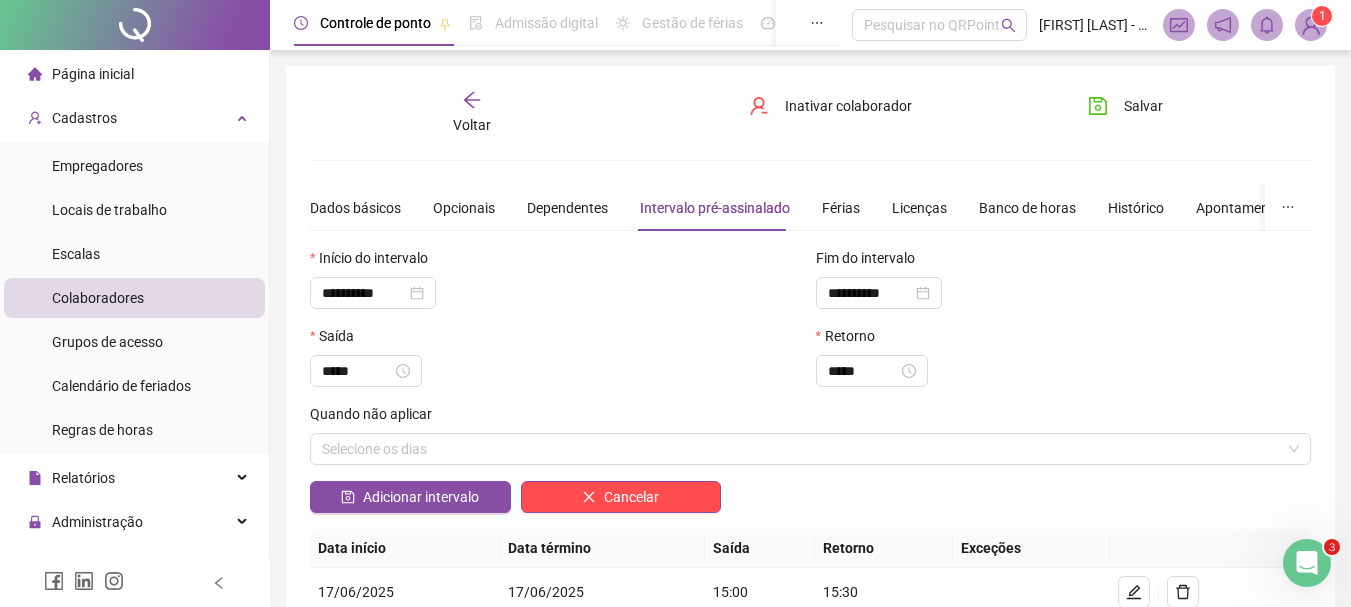 click on "Quando não aplicar" at bounding box center [810, 418] 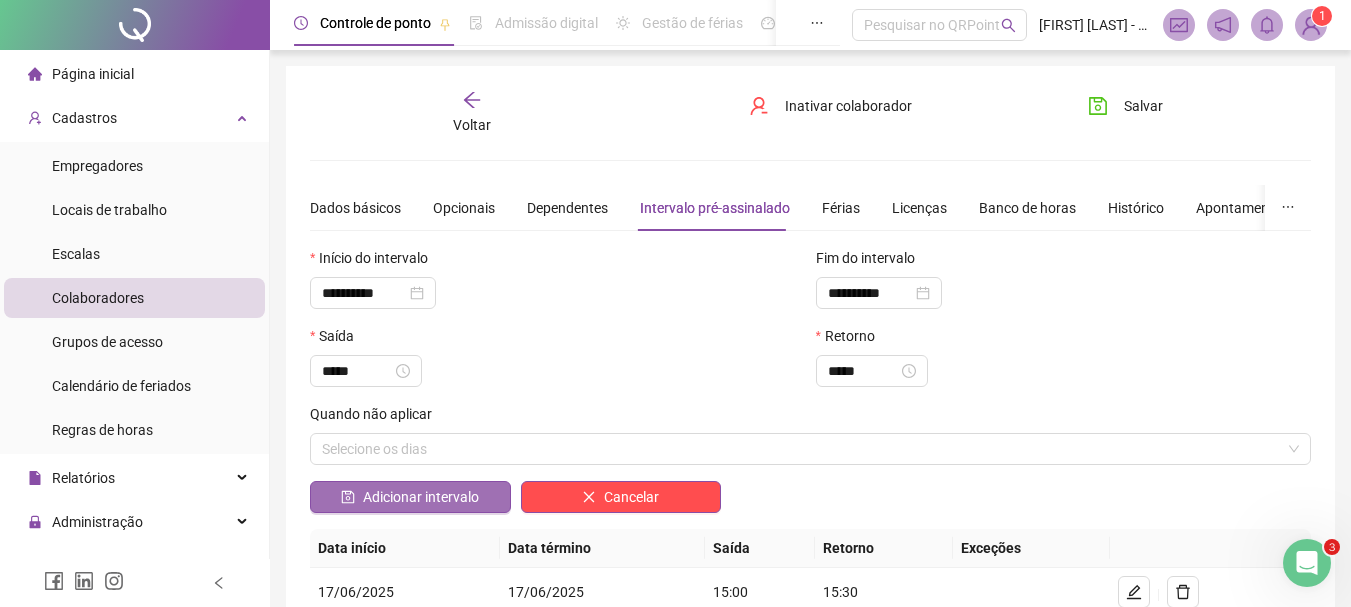 click on "Adicionar intervalo" at bounding box center (421, 497) 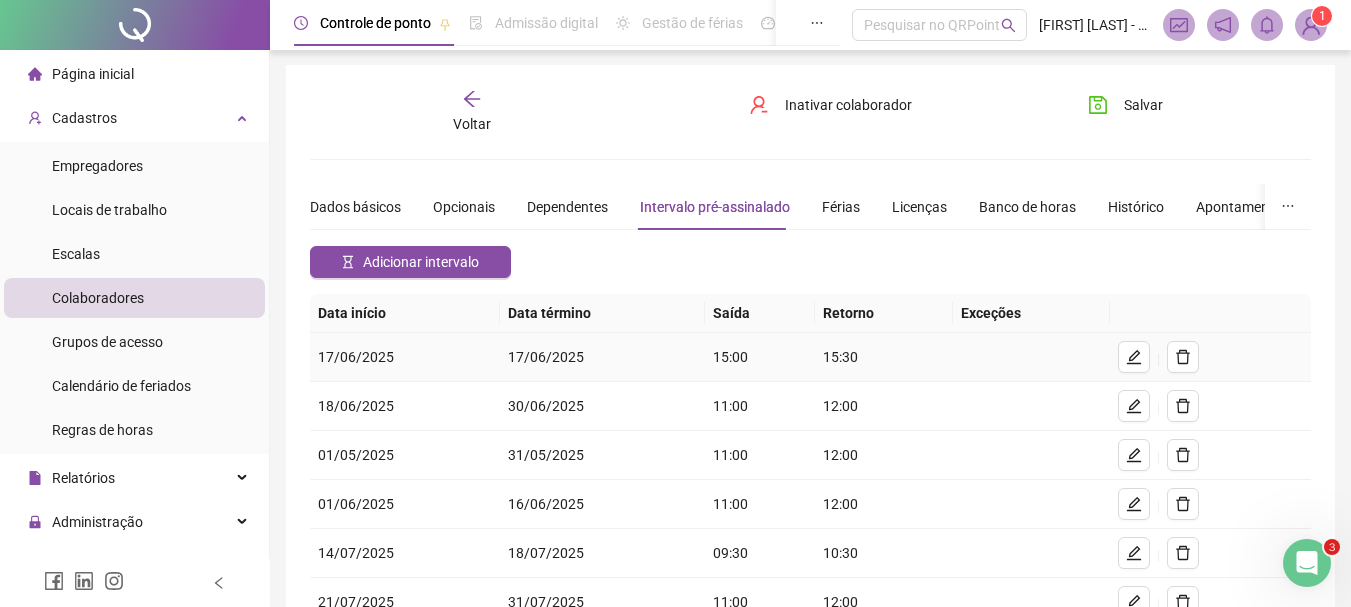 scroll, scrollTop: 0, scrollLeft: 0, axis: both 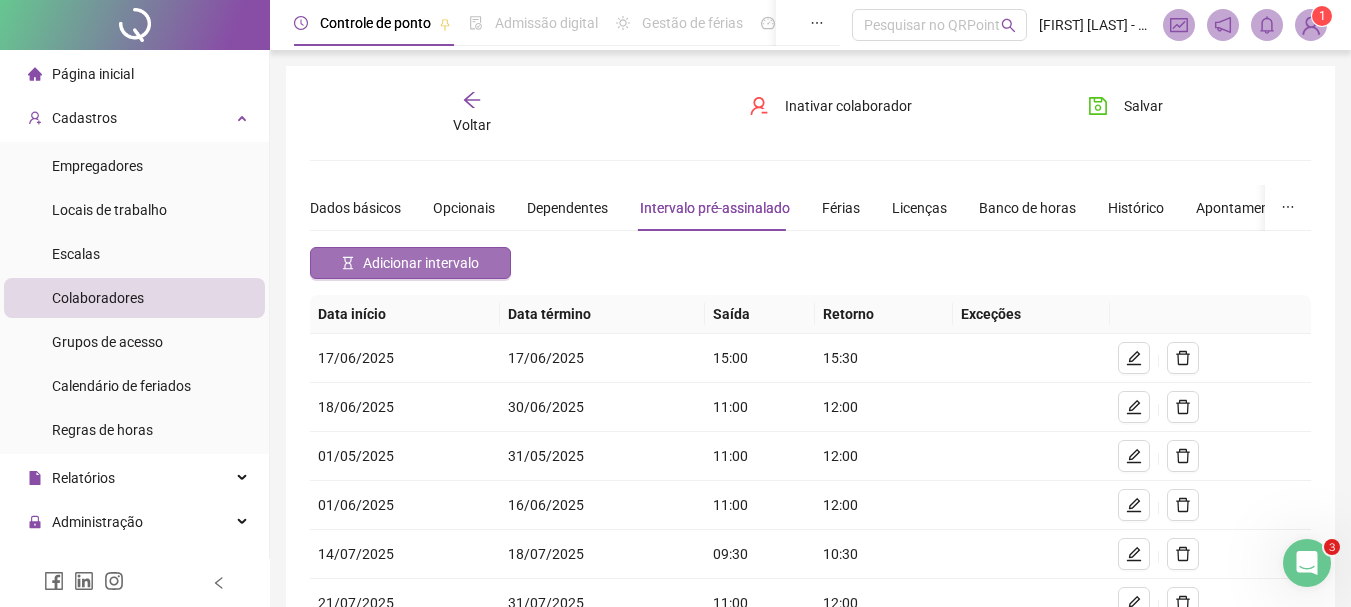 click on "Adicionar intervalo" at bounding box center (421, 263) 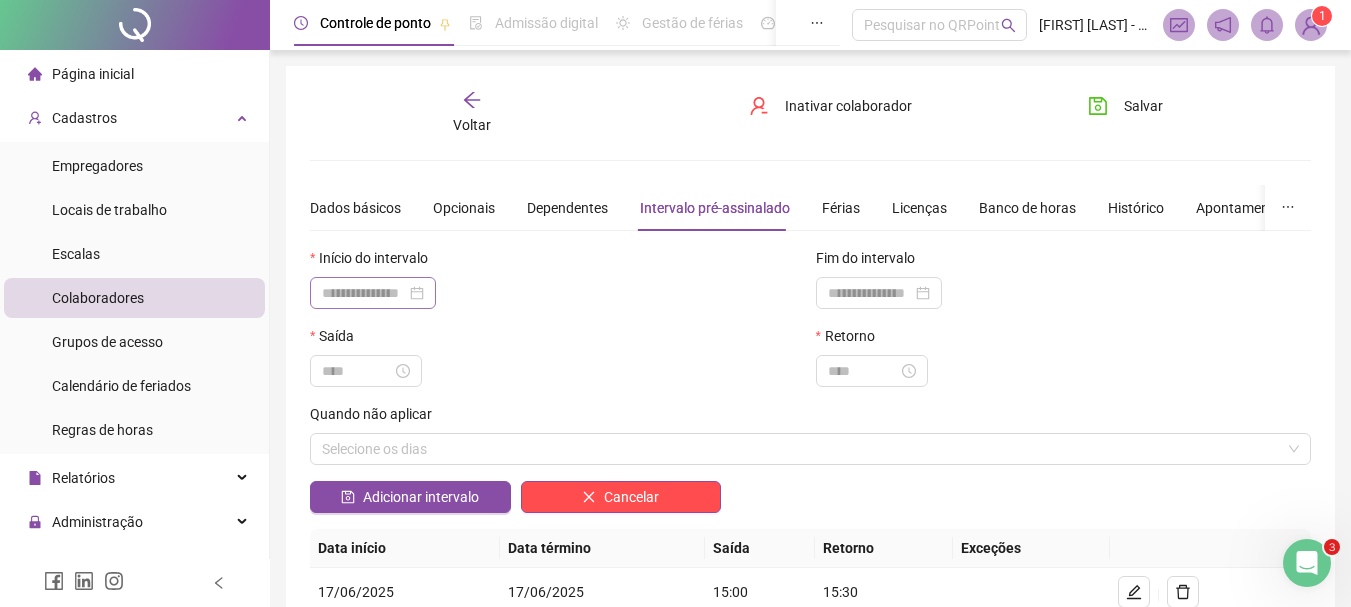 click at bounding box center (373, 293) 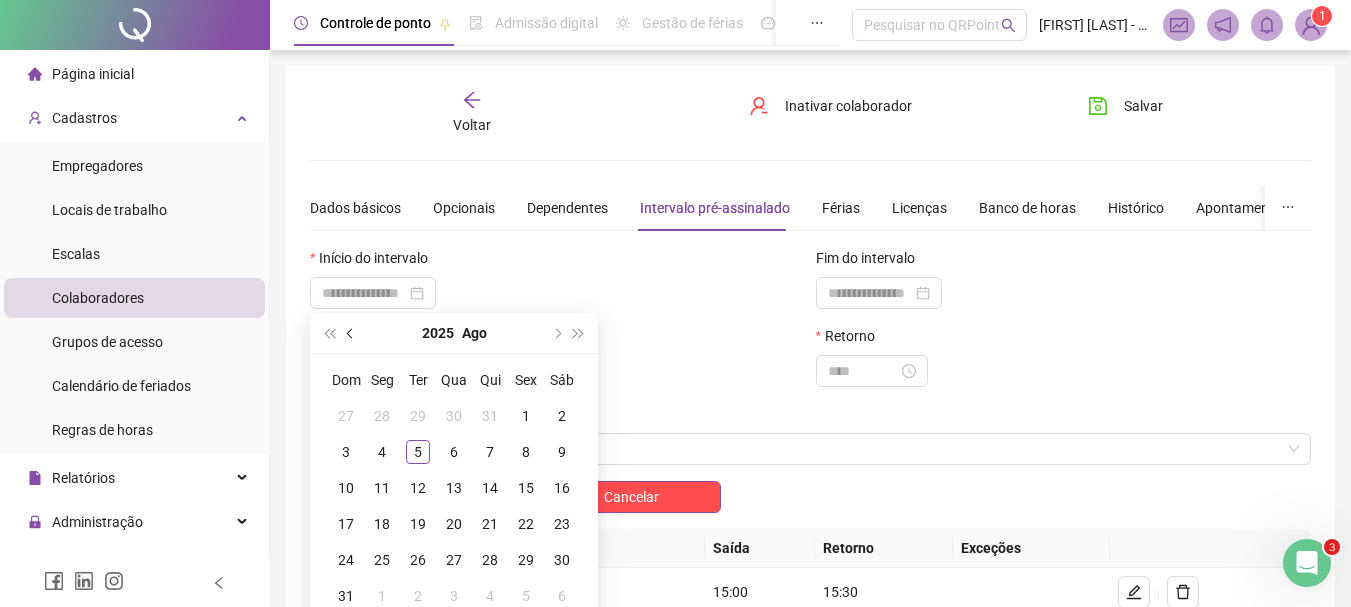 click at bounding box center [351, 333] 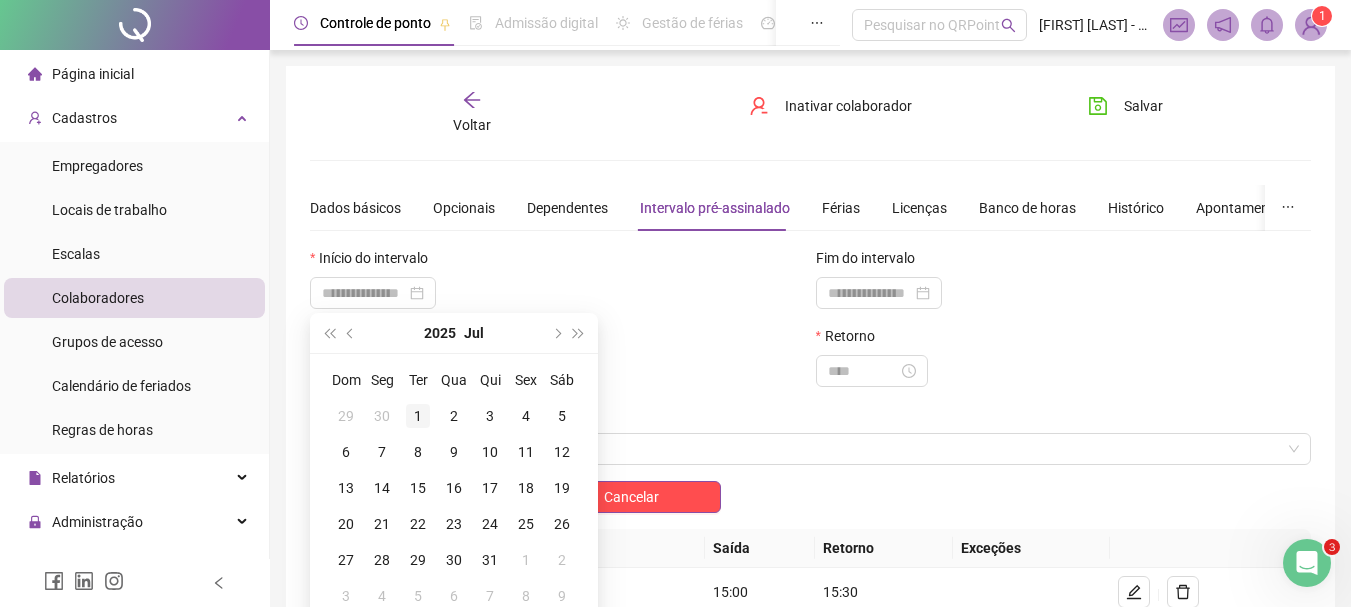 type on "**********" 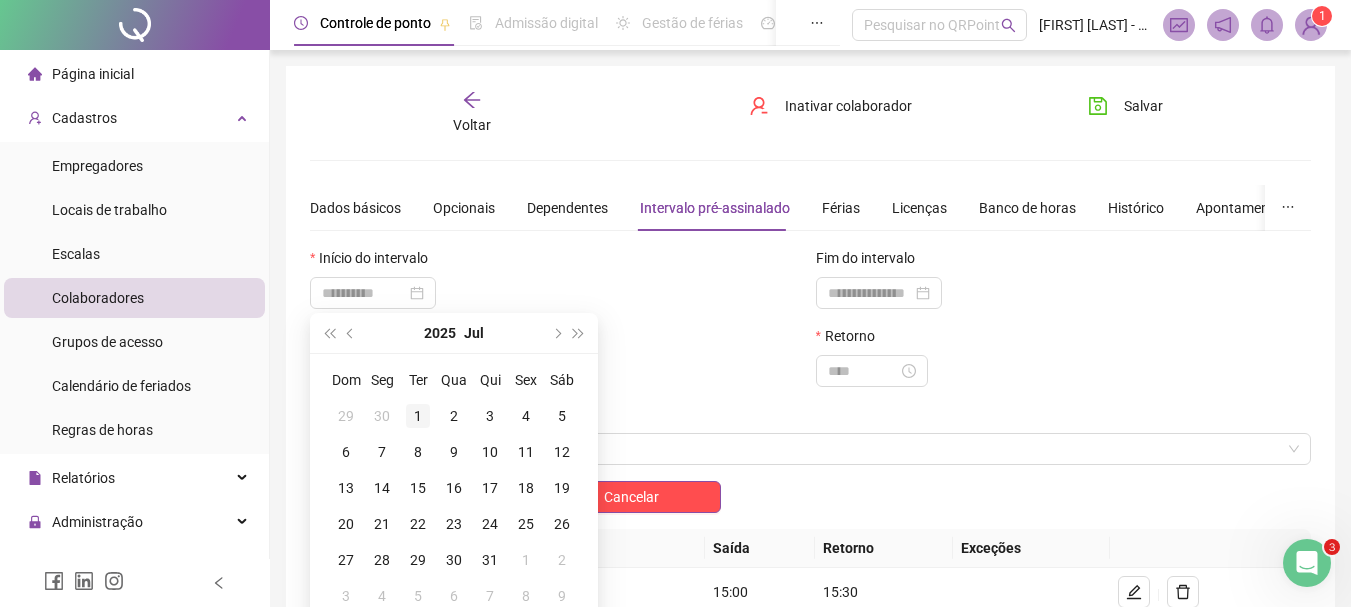 click on "1" at bounding box center [418, 416] 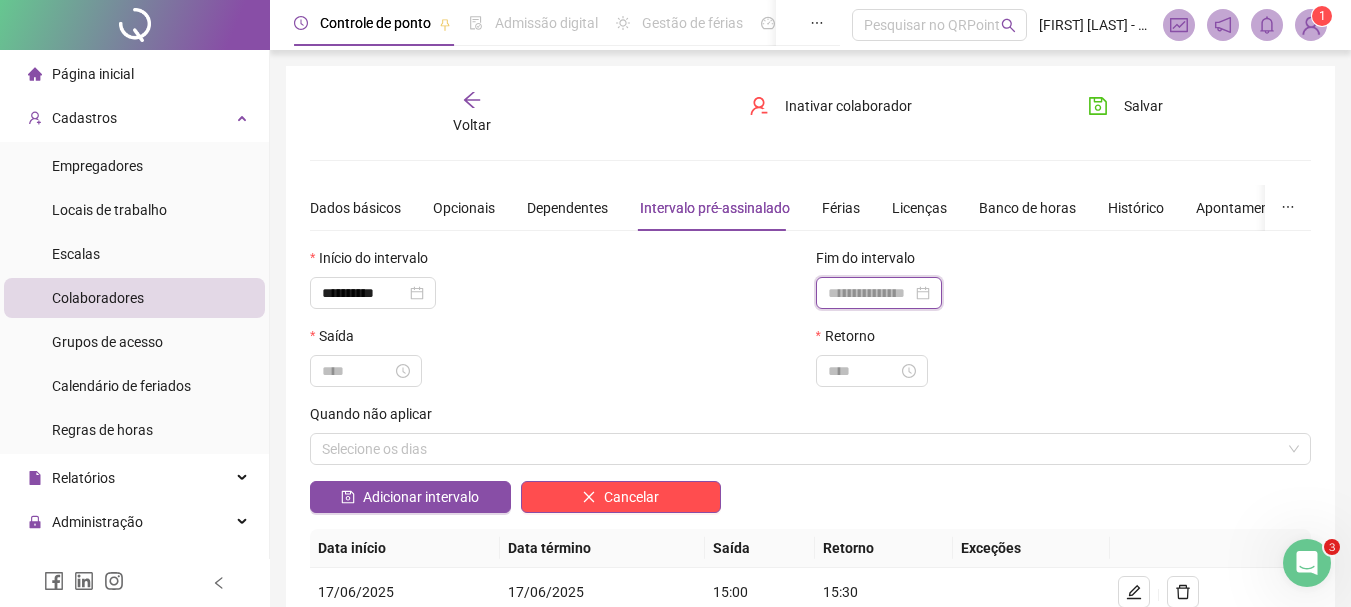 click at bounding box center [870, 293] 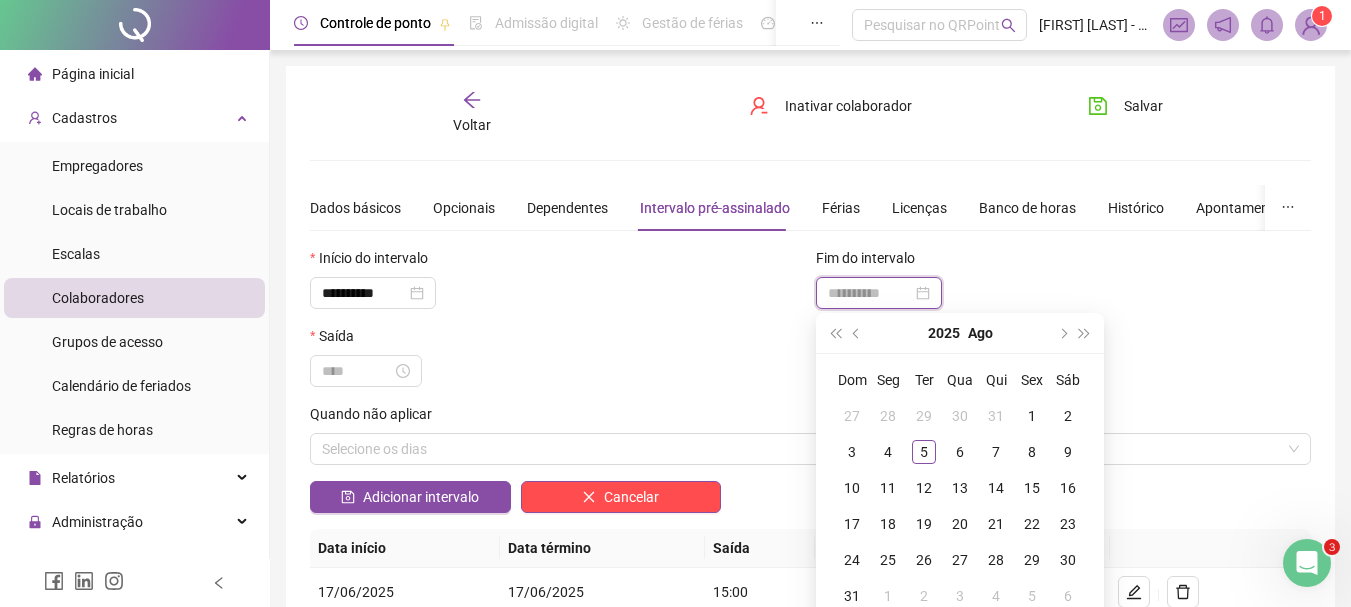 type on "**********" 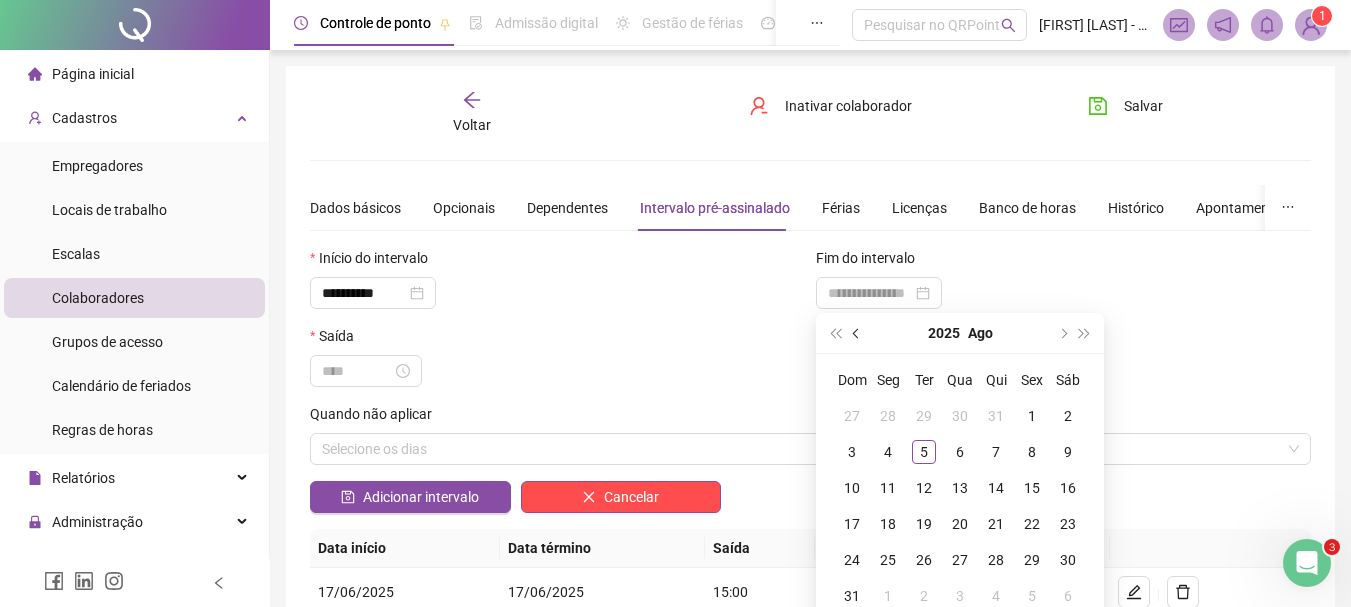 click at bounding box center [857, 333] 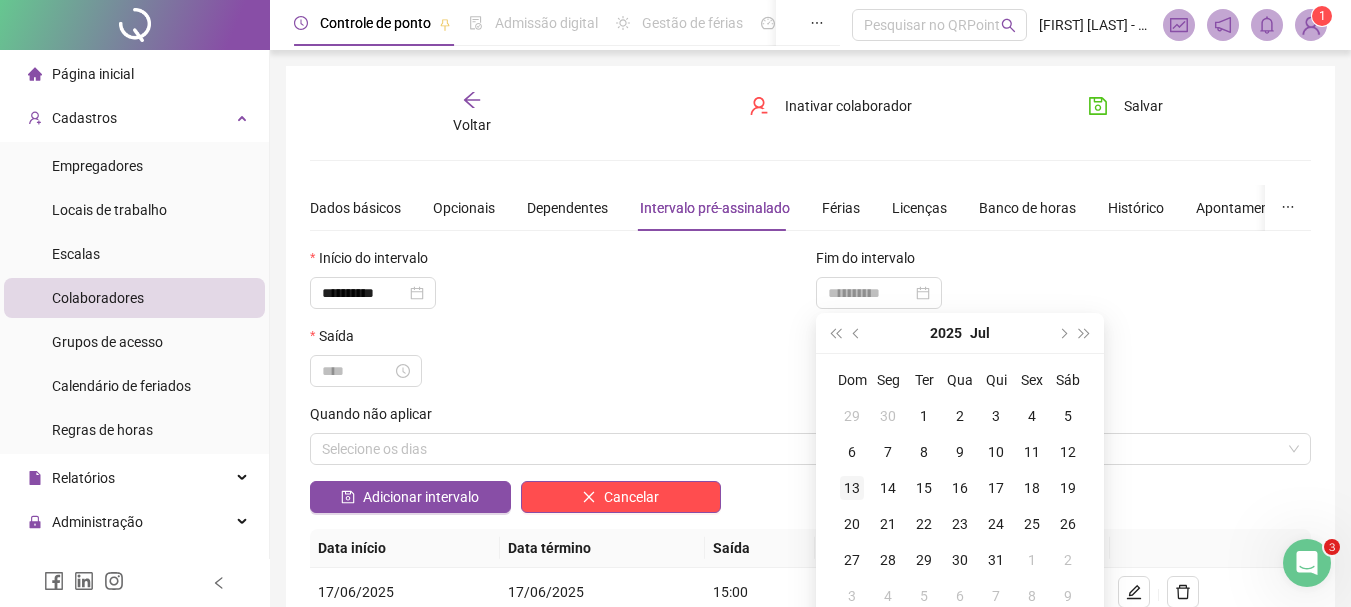 type on "**********" 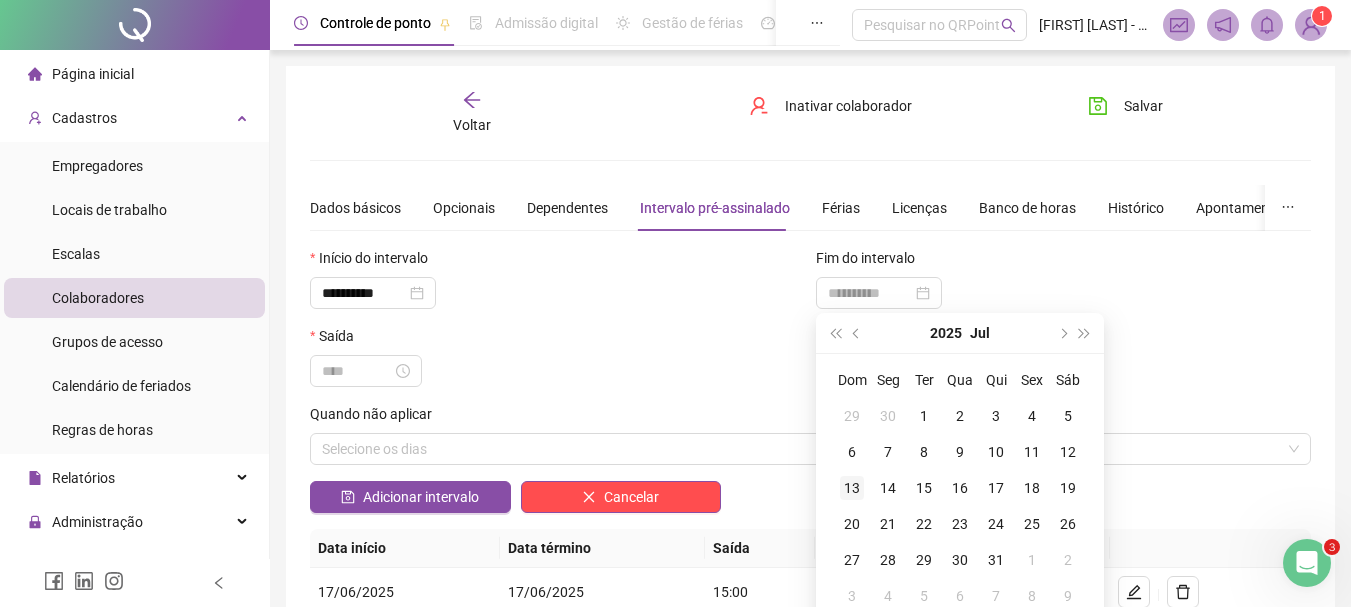 click on "13" at bounding box center [852, 488] 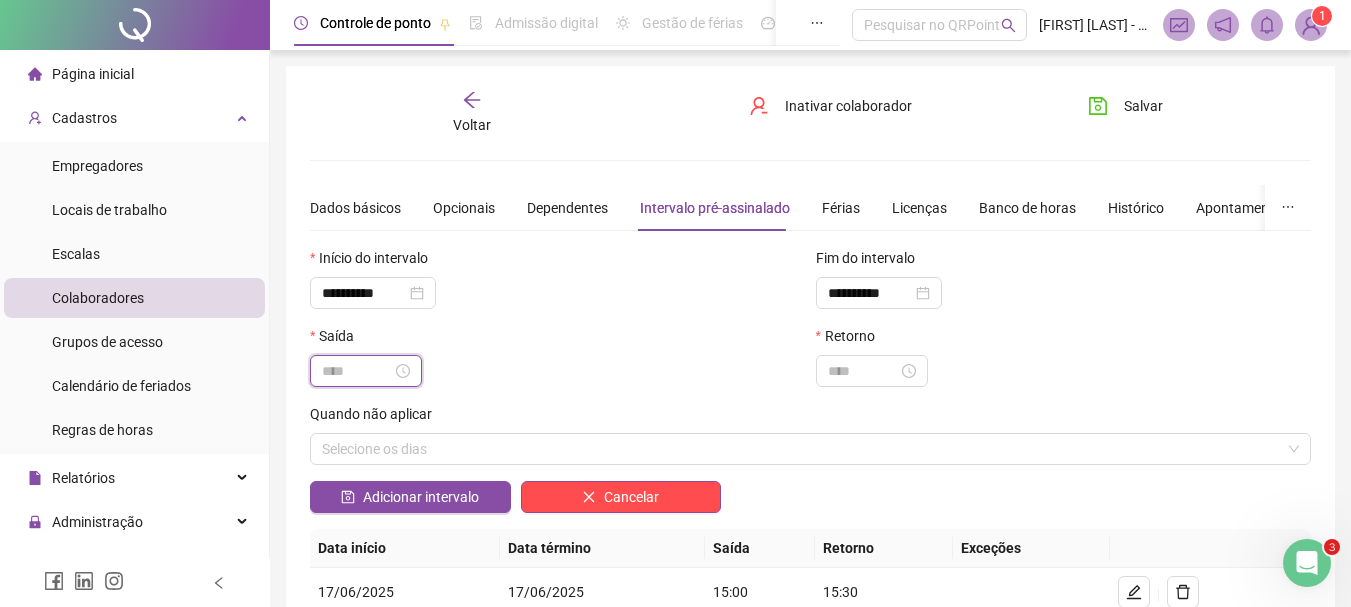 click at bounding box center (357, 371) 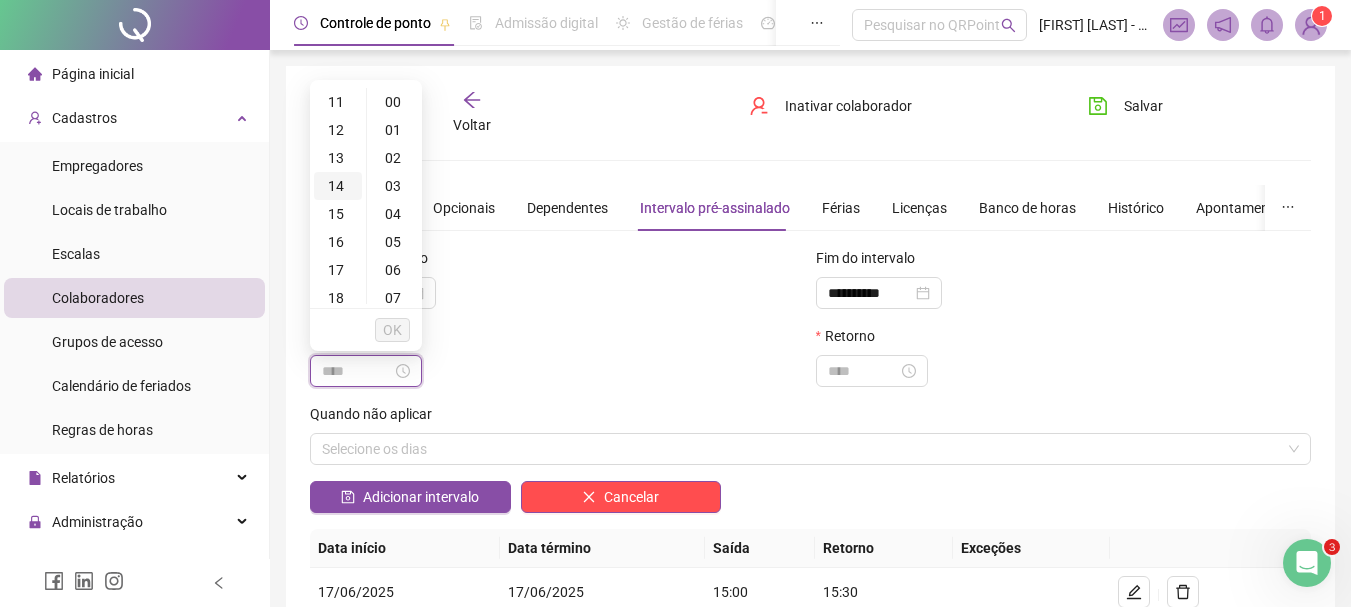 type on "*****" 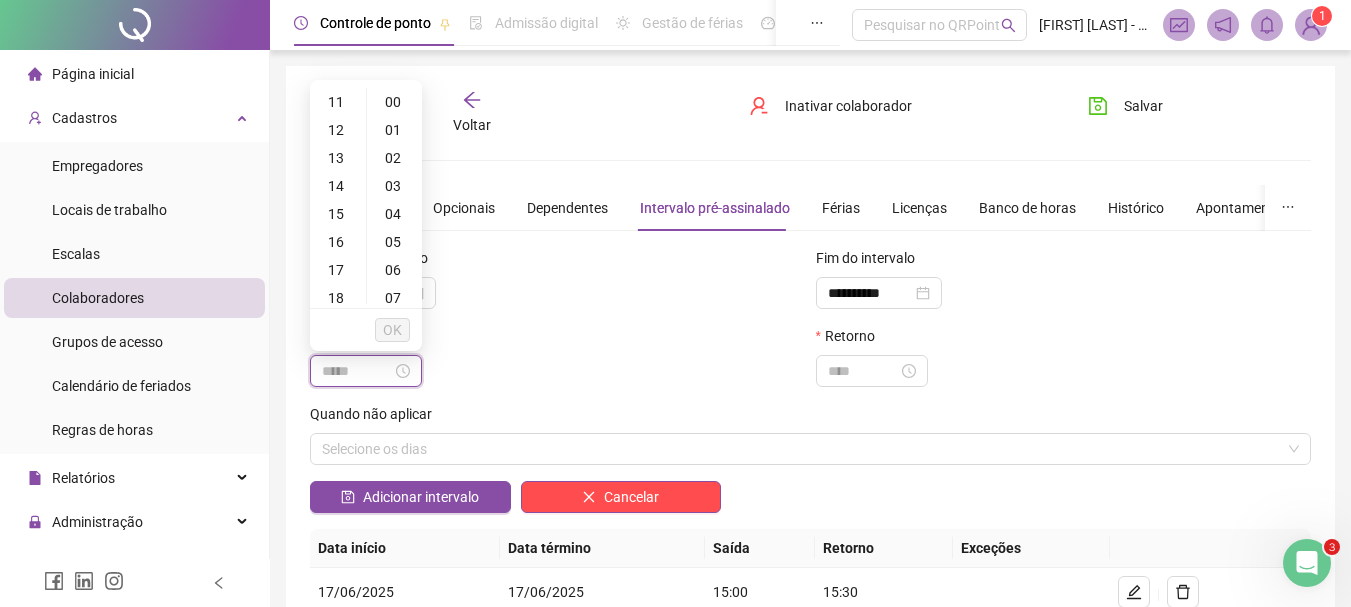 type on "*****" 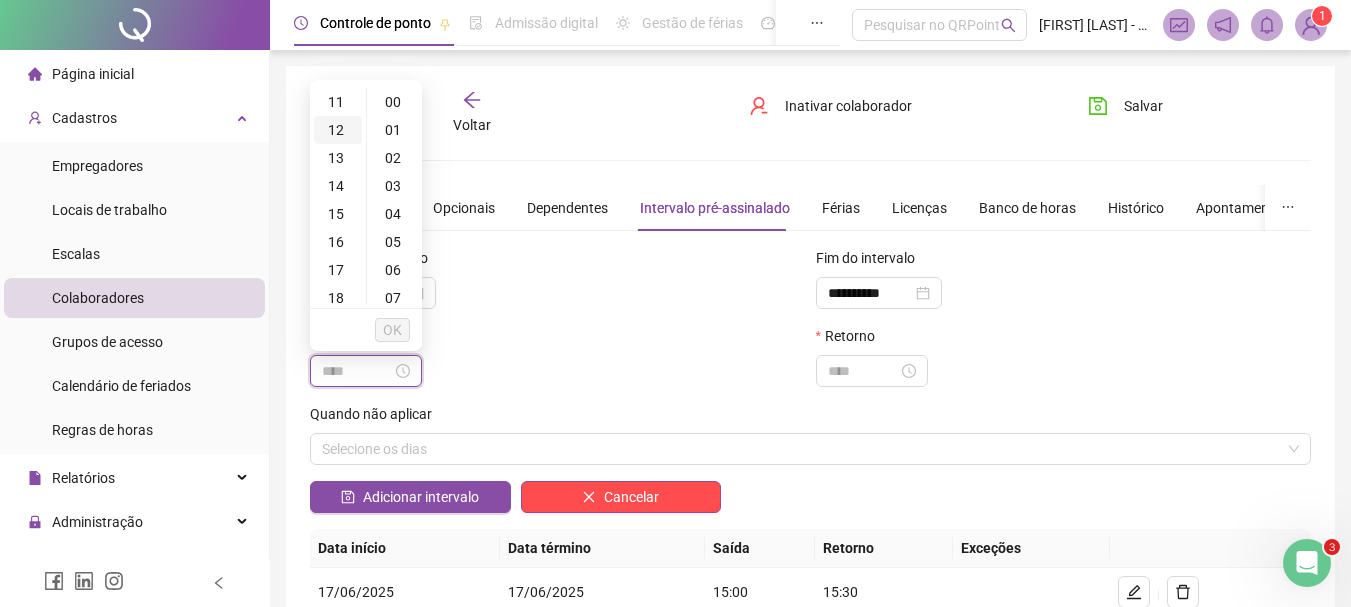 type 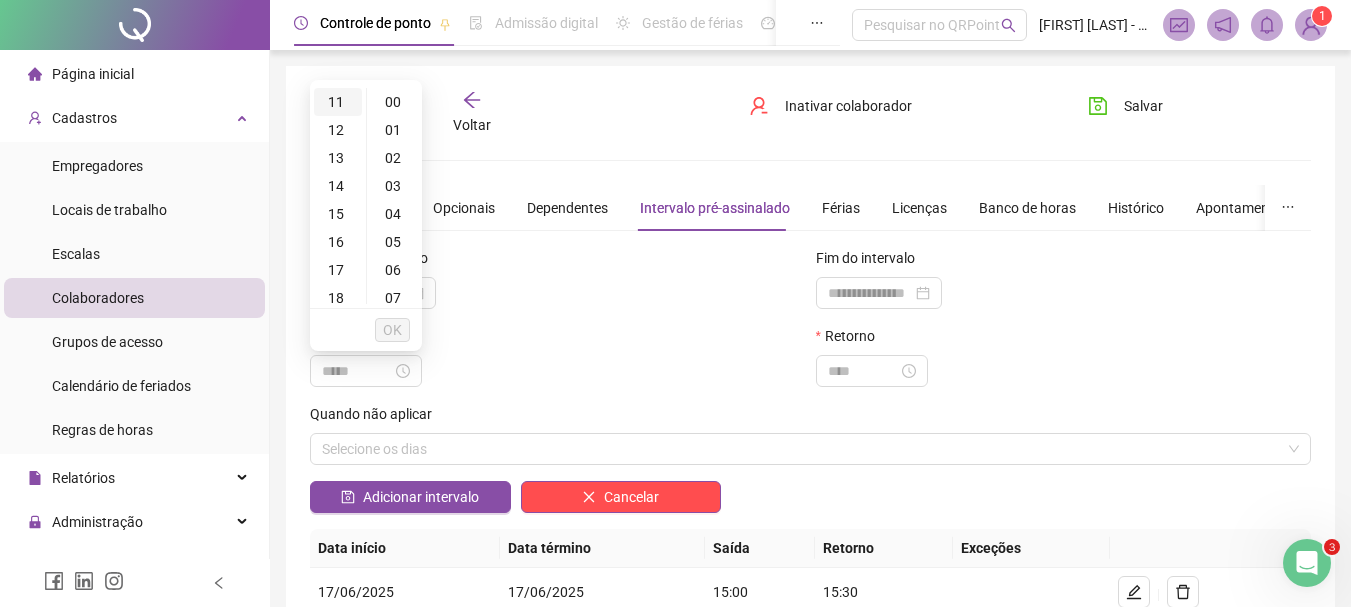 click on "11" at bounding box center [338, 102] 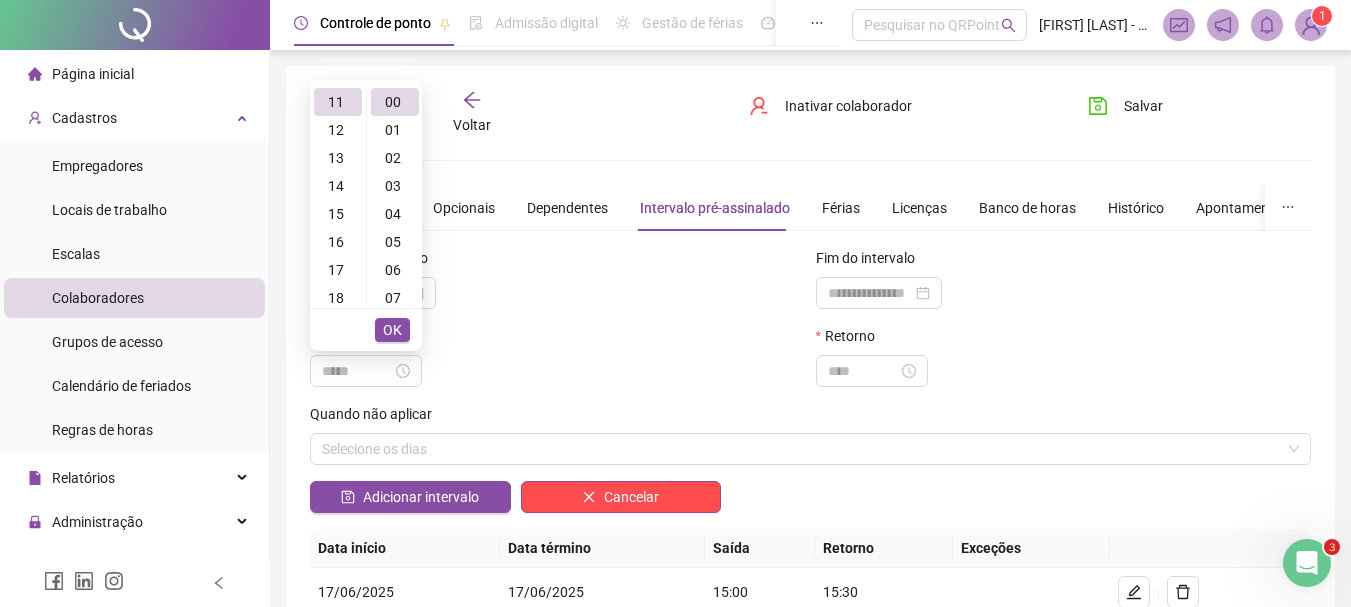 type on "*****" 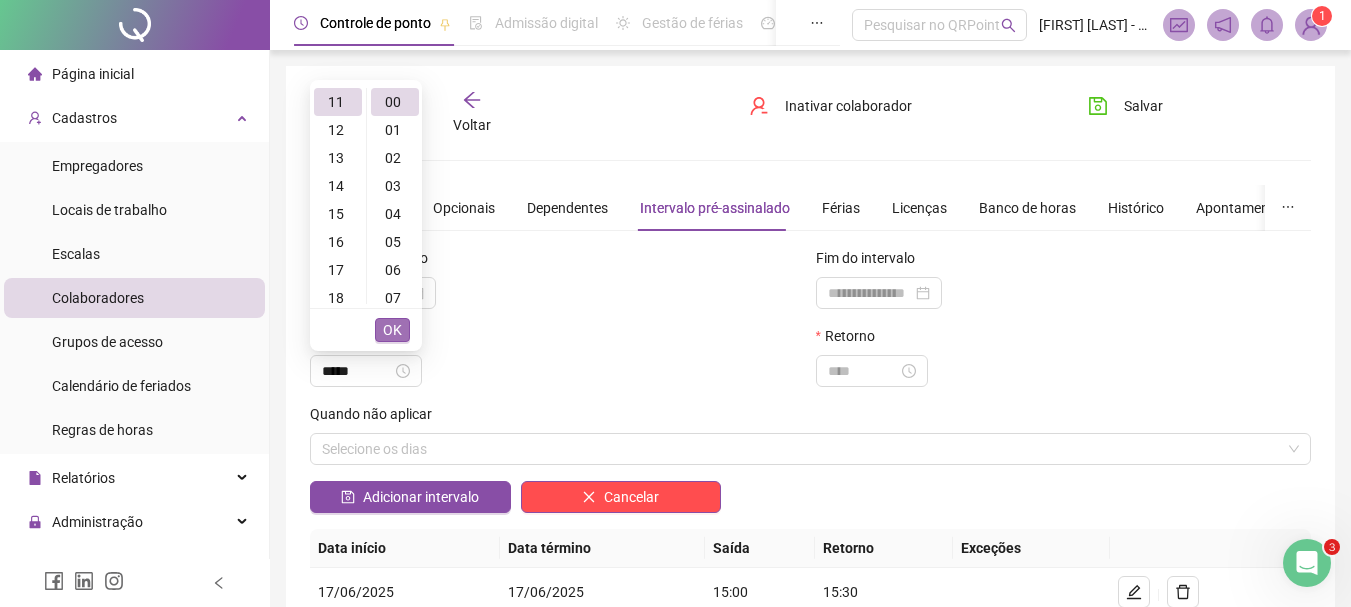 click on "OK" at bounding box center (392, 330) 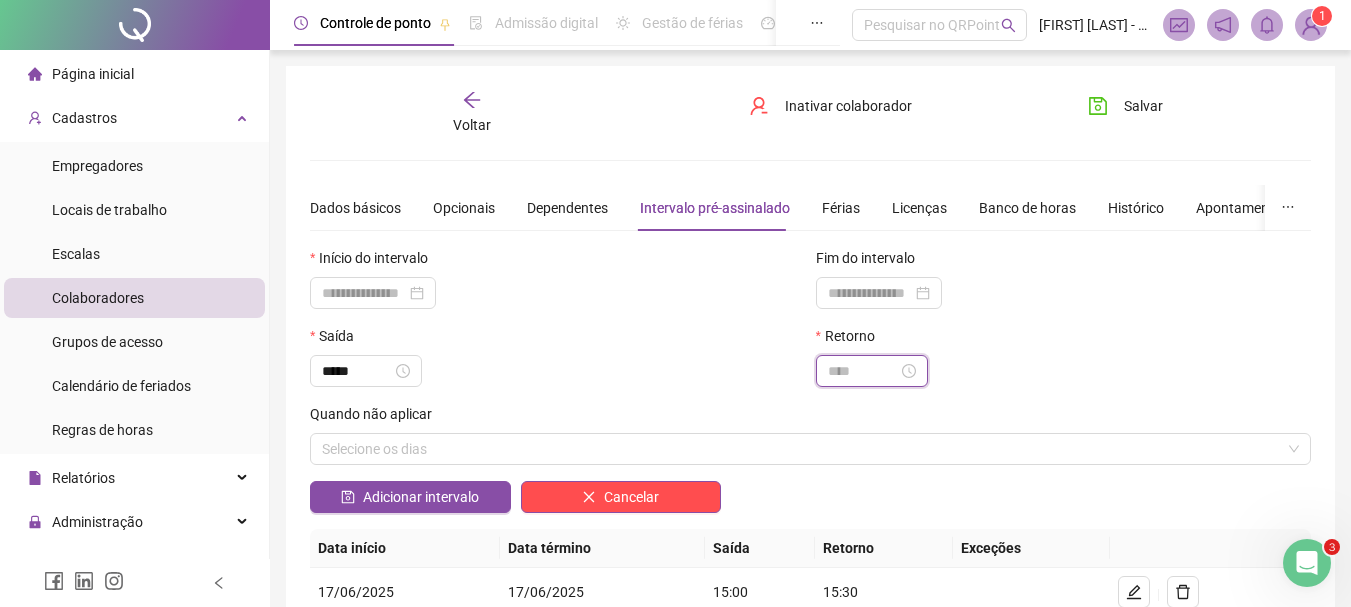 click at bounding box center (863, 371) 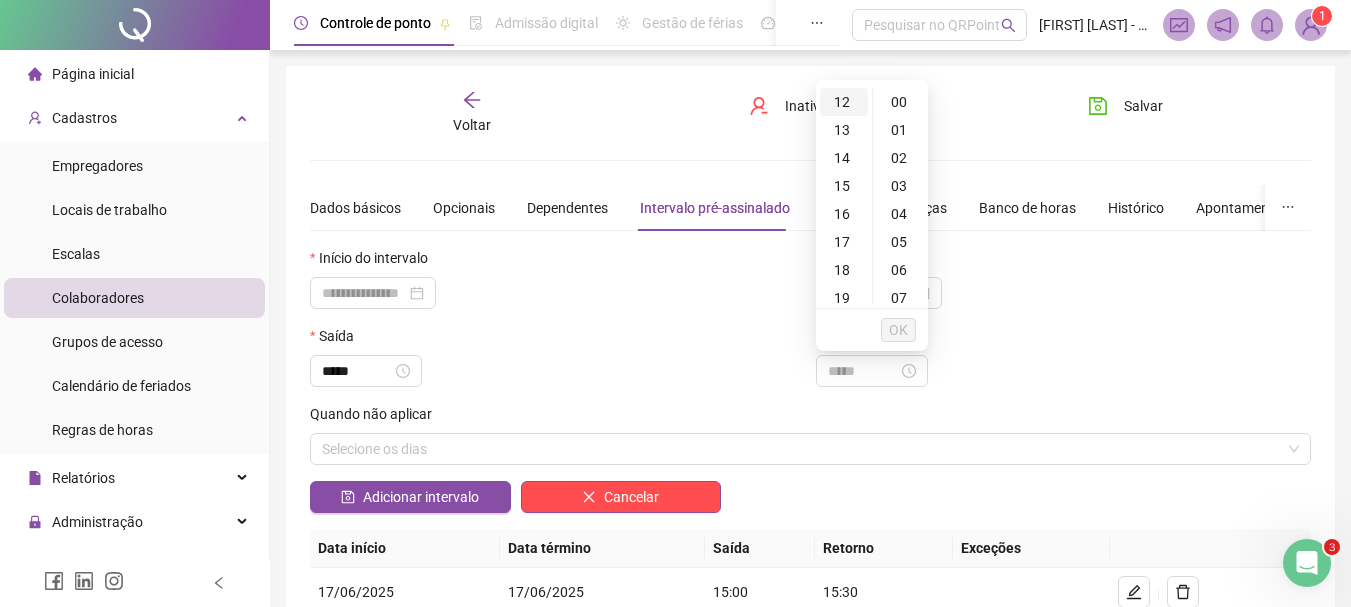 click on "12" at bounding box center [844, 102] 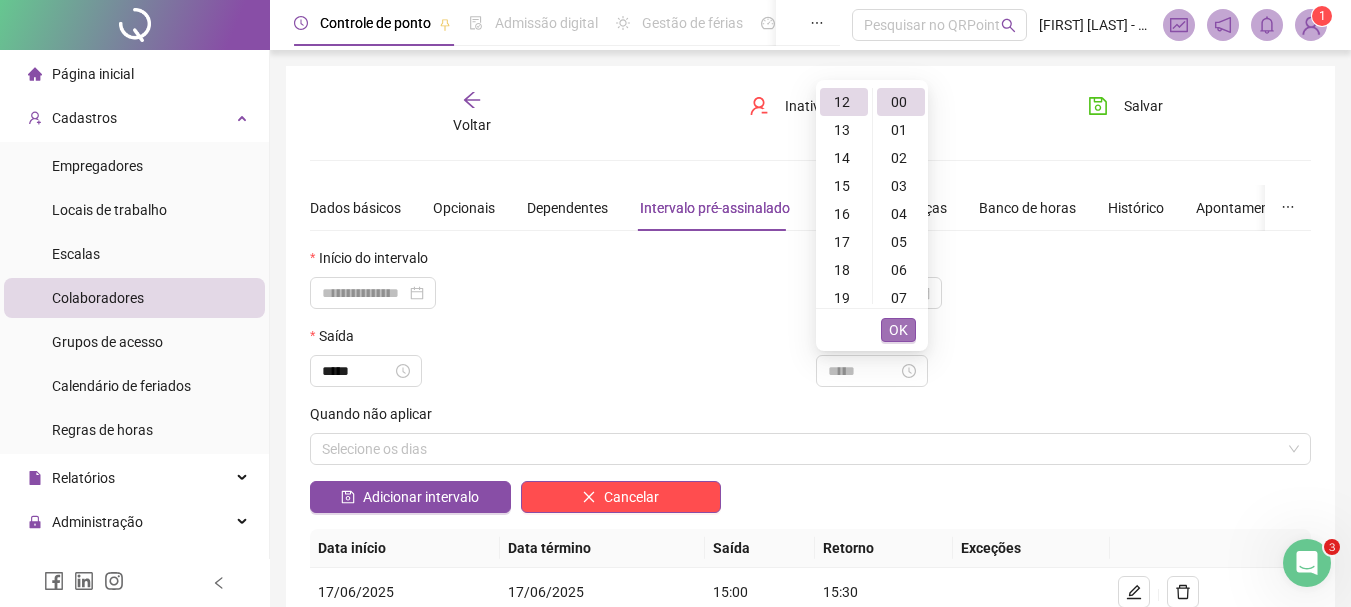 type on "*****" 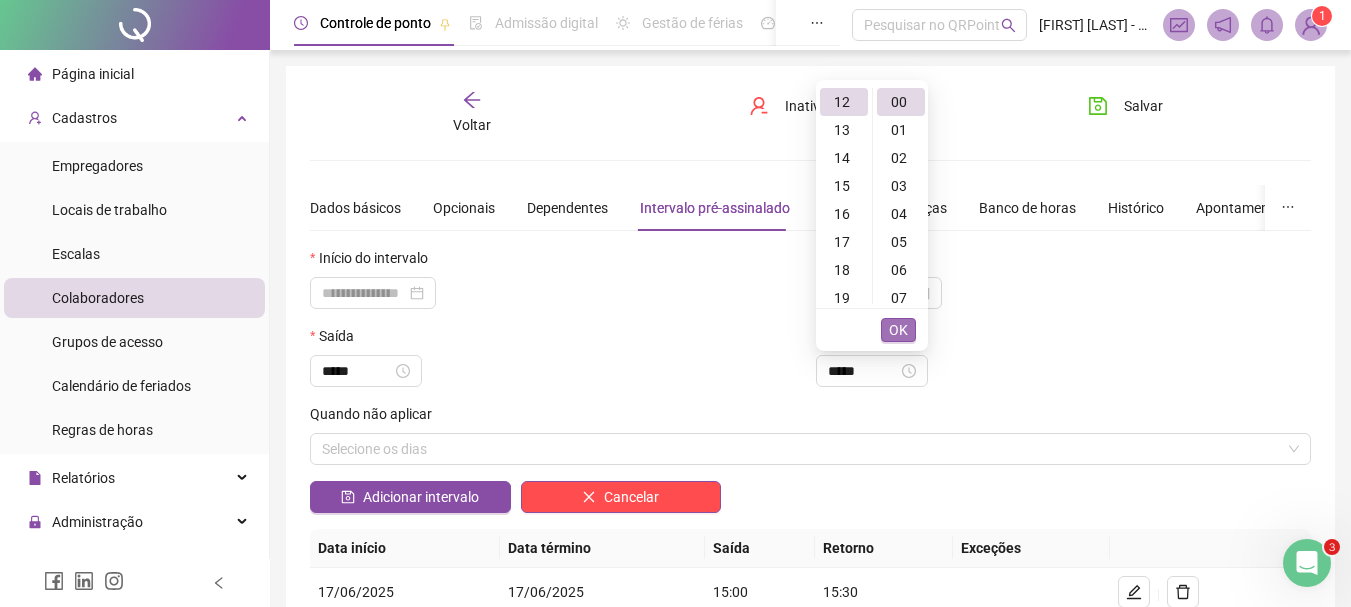 click on "OK" at bounding box center [898, 330] 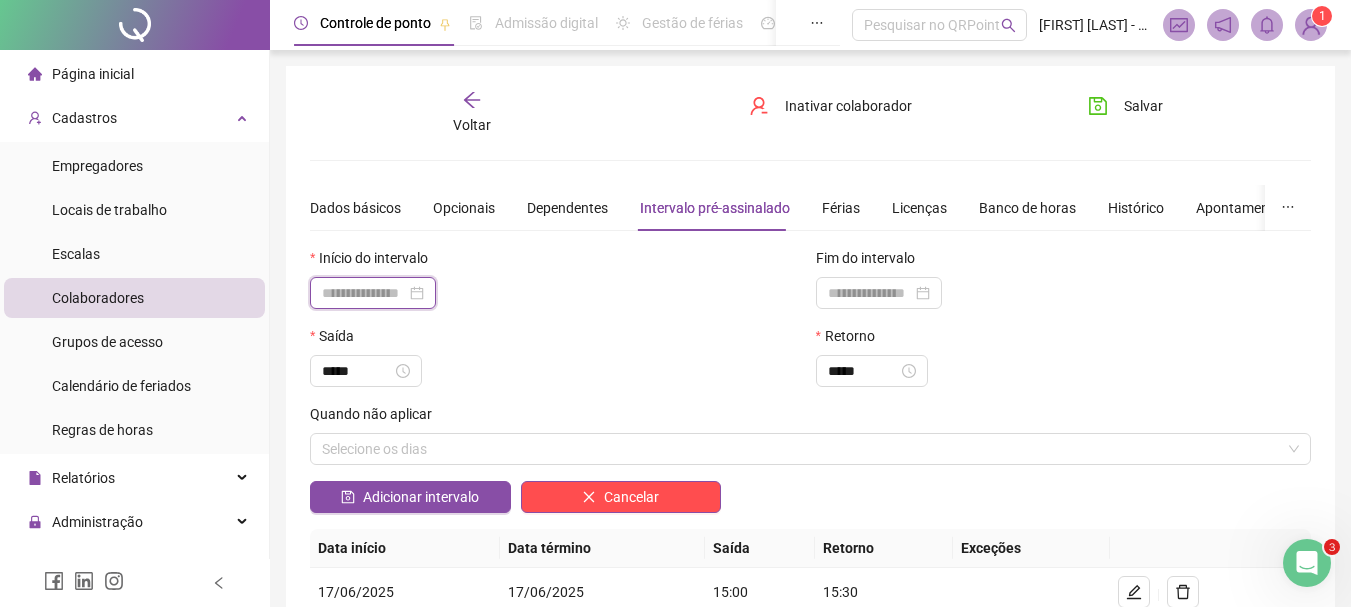 click at bounding box center [364, 293] 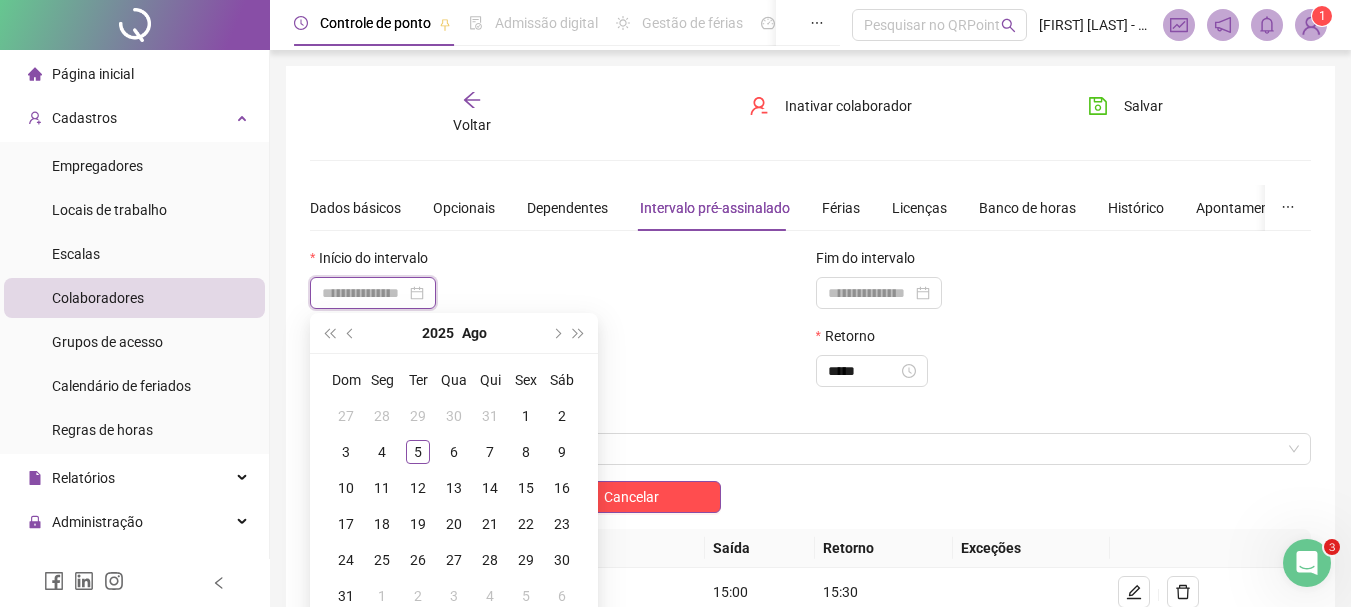 type on "**********" 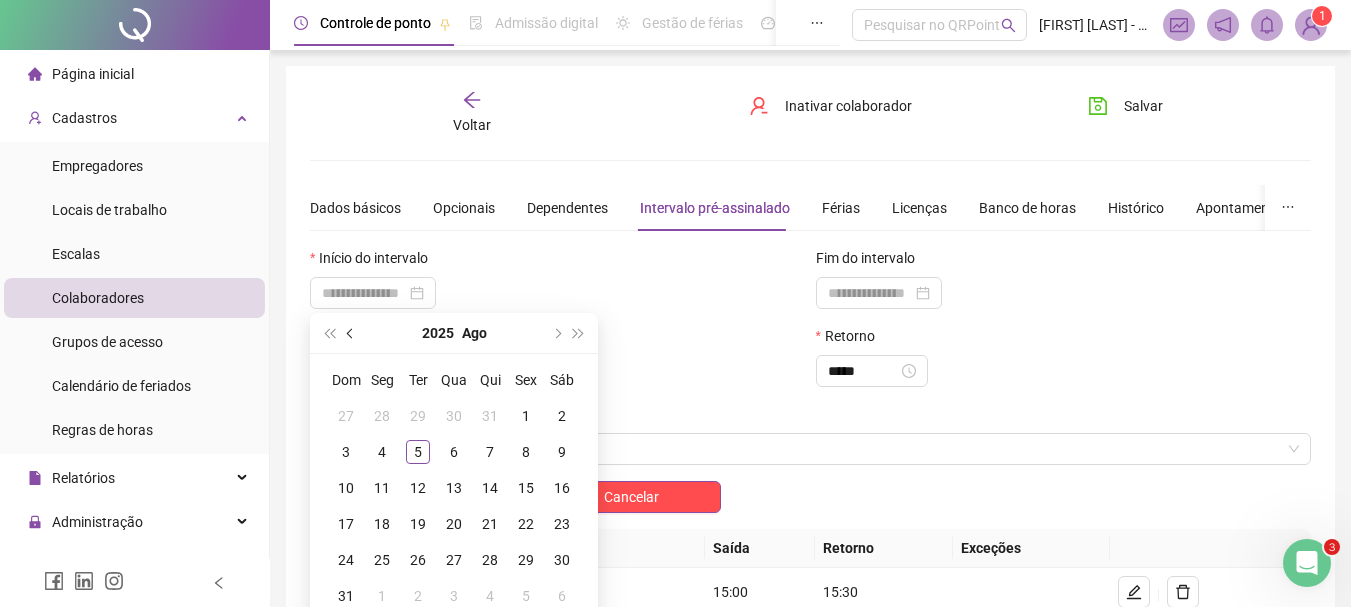 click at bounding box center (351, 333) 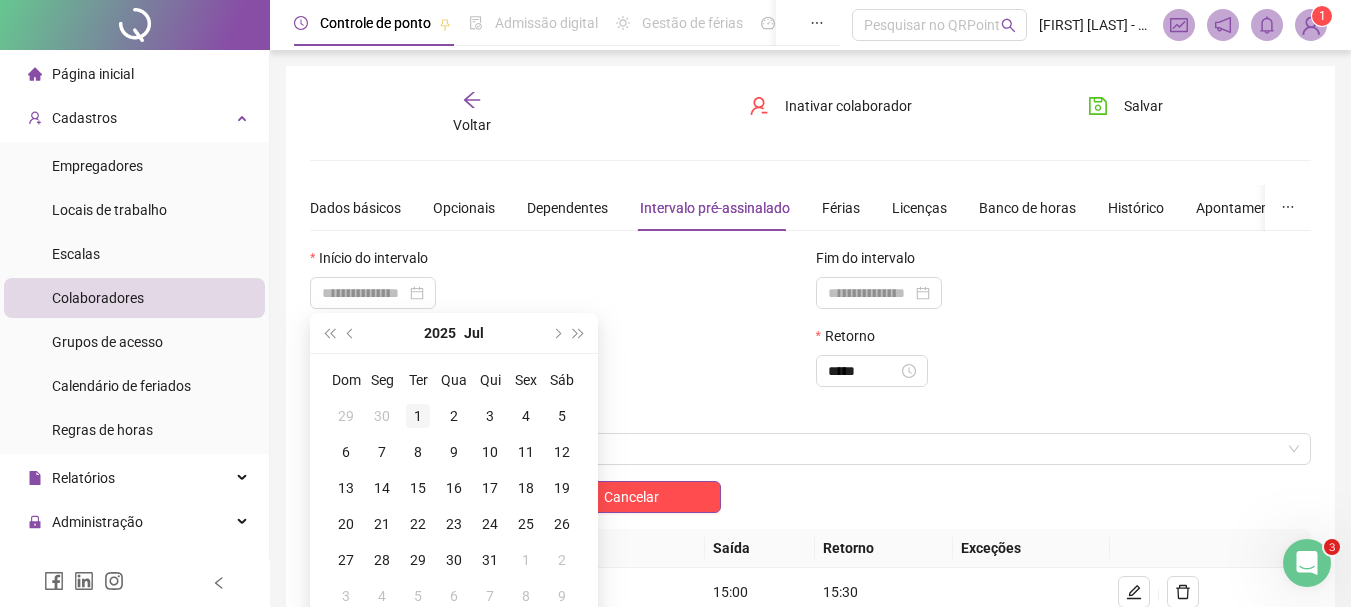 type on "**********" 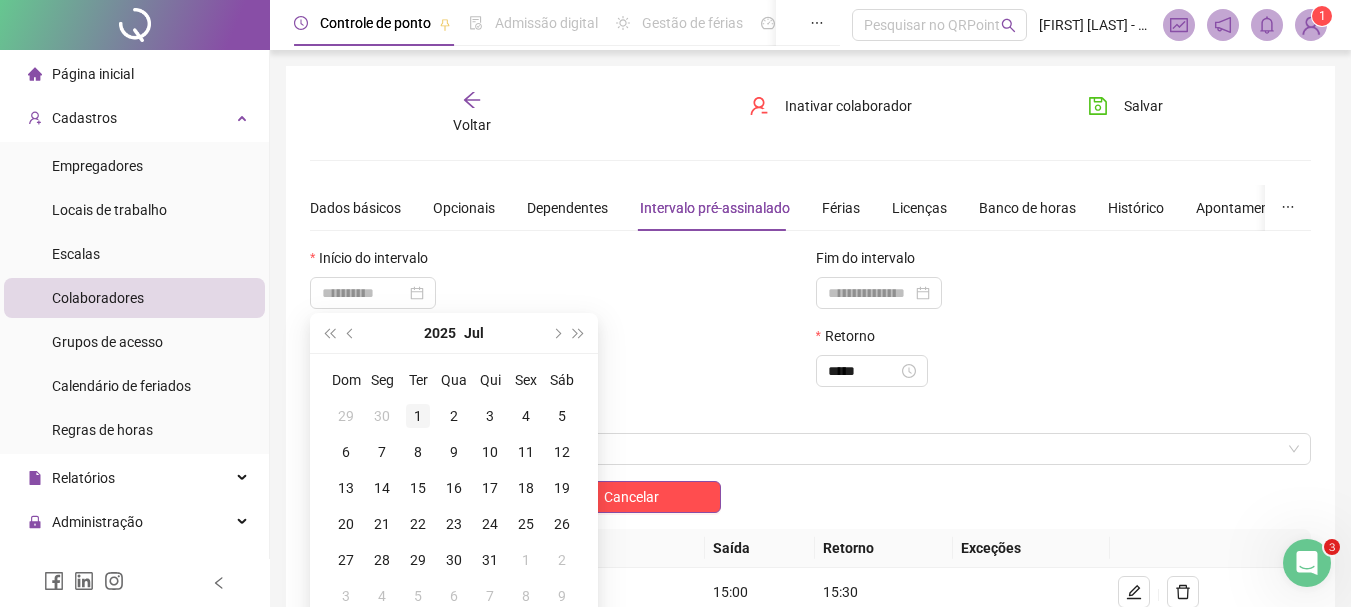 click on "1" at bounding box center [418, 416] 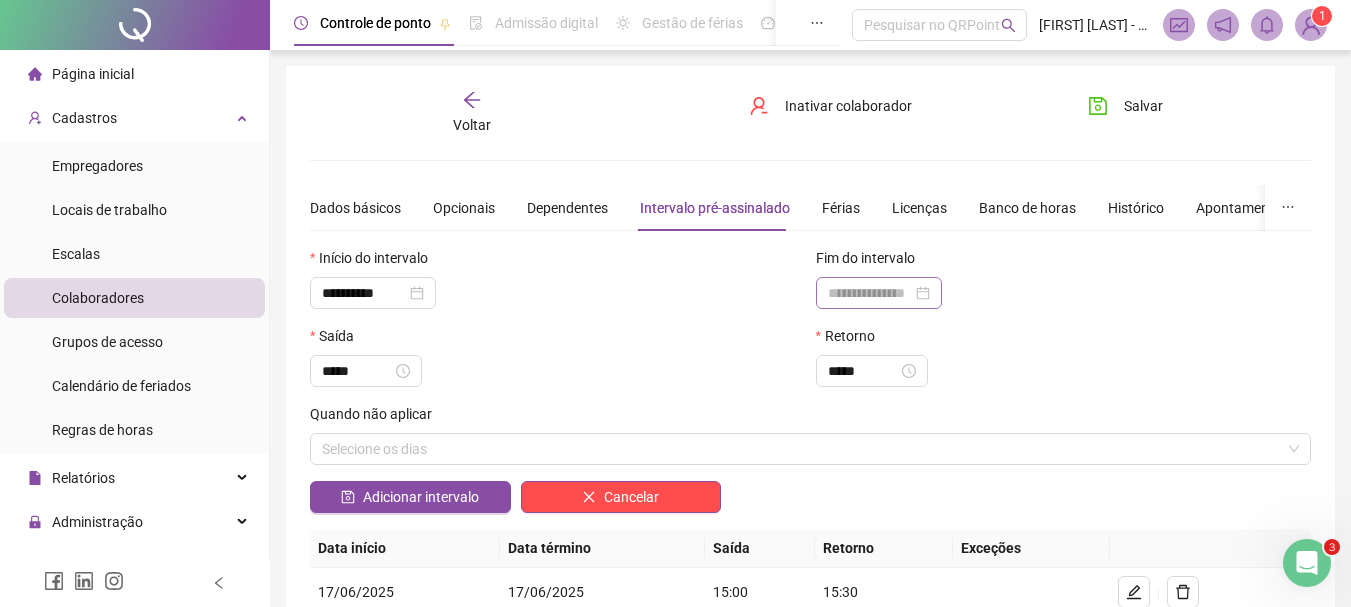 click at bounding box center [879, 293] 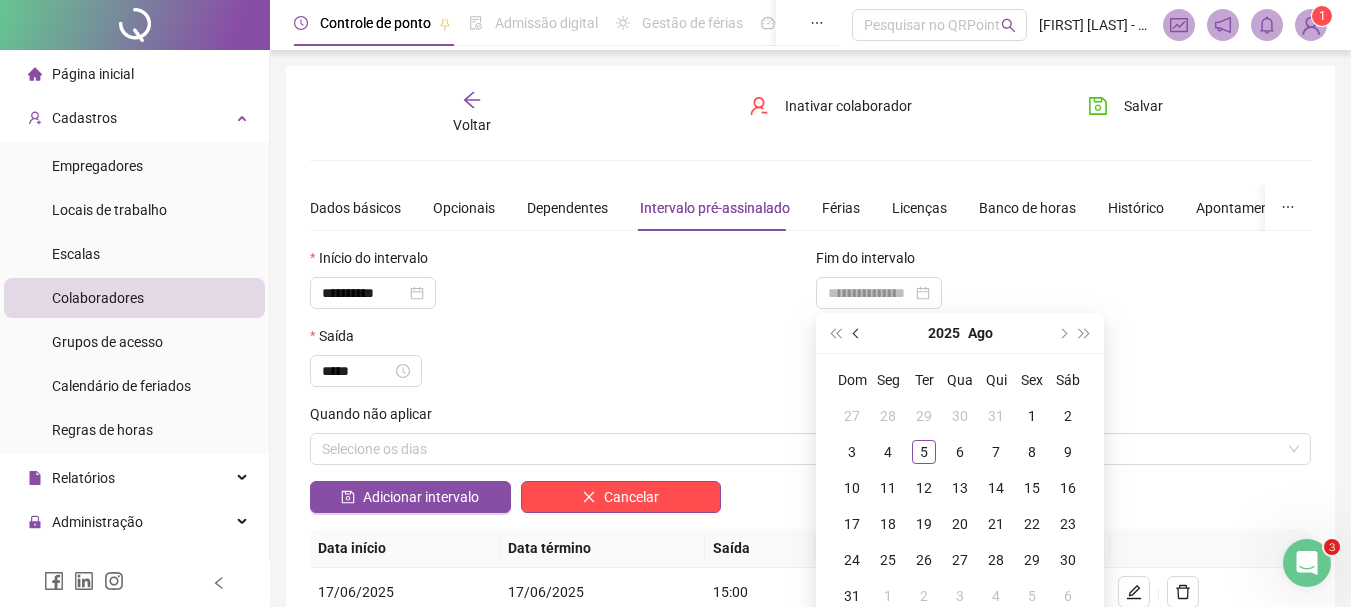 click at bounding box center (857, 333) 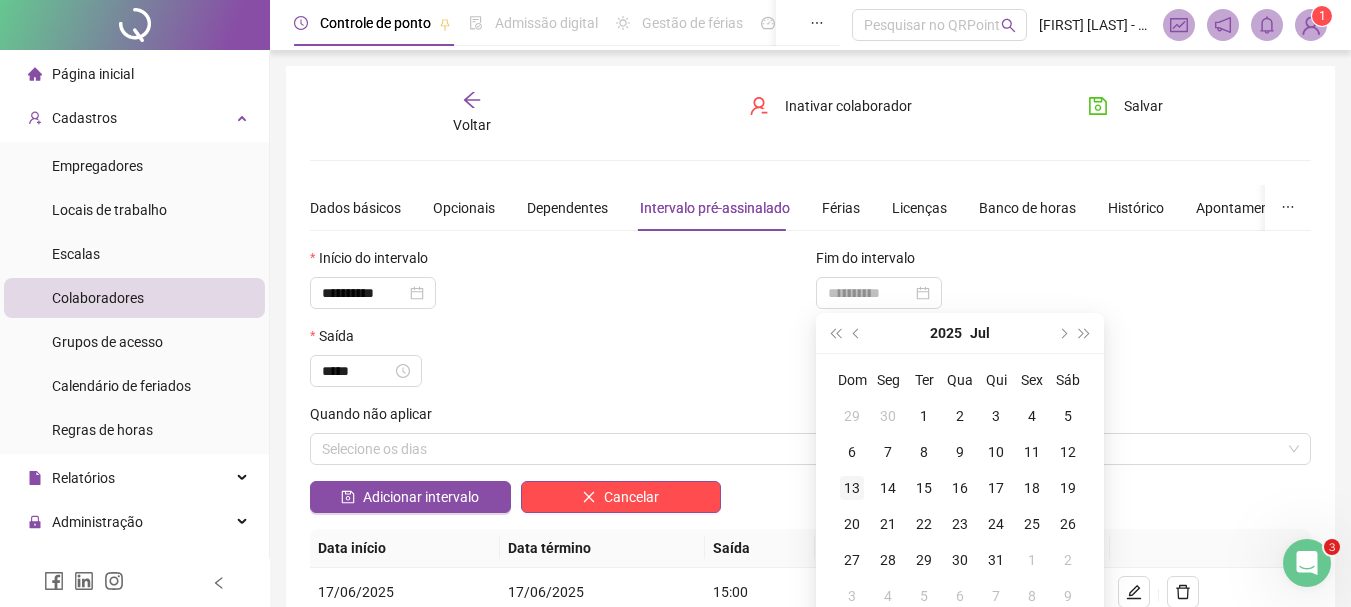 type on "**********" 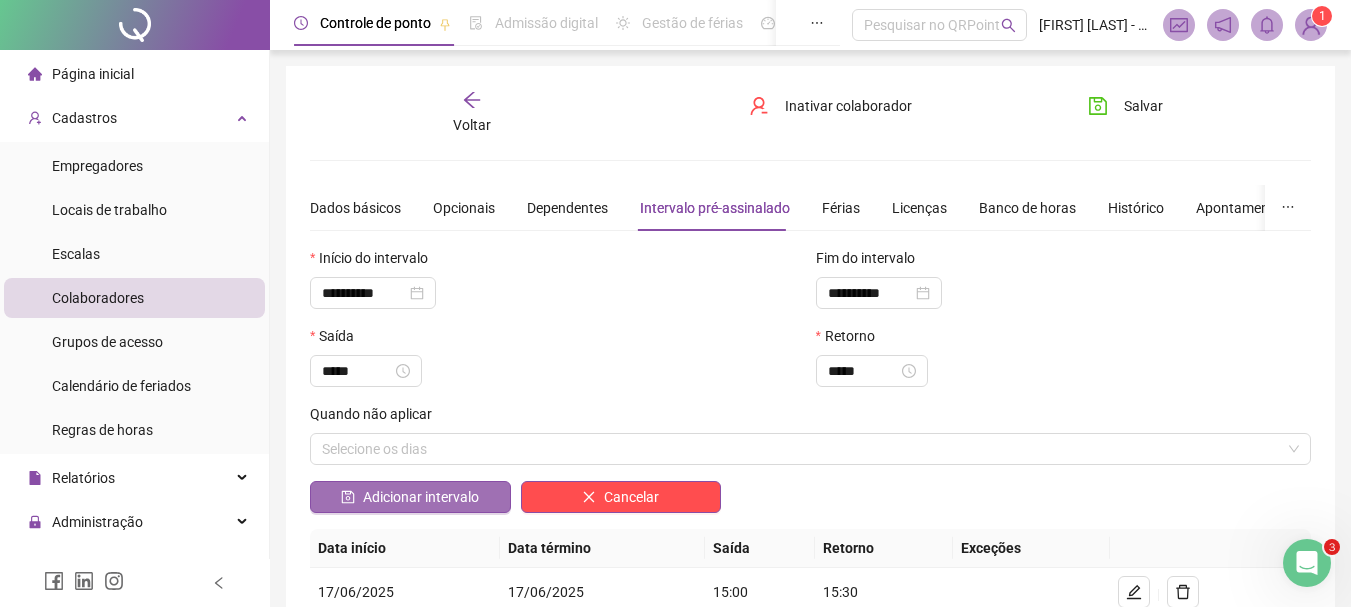 click on "Adicionar intervalo" at bounding box center [421, 497] 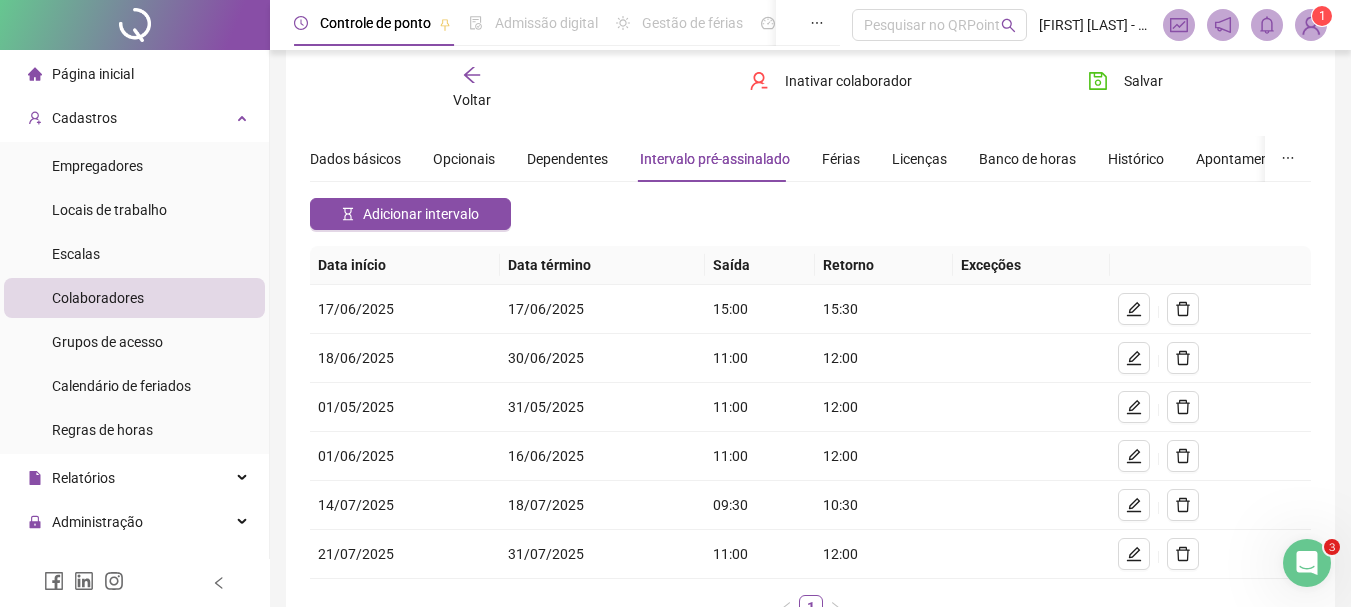 scroll, scrollTop: 187, scrollLeft: 0, axis: vertical 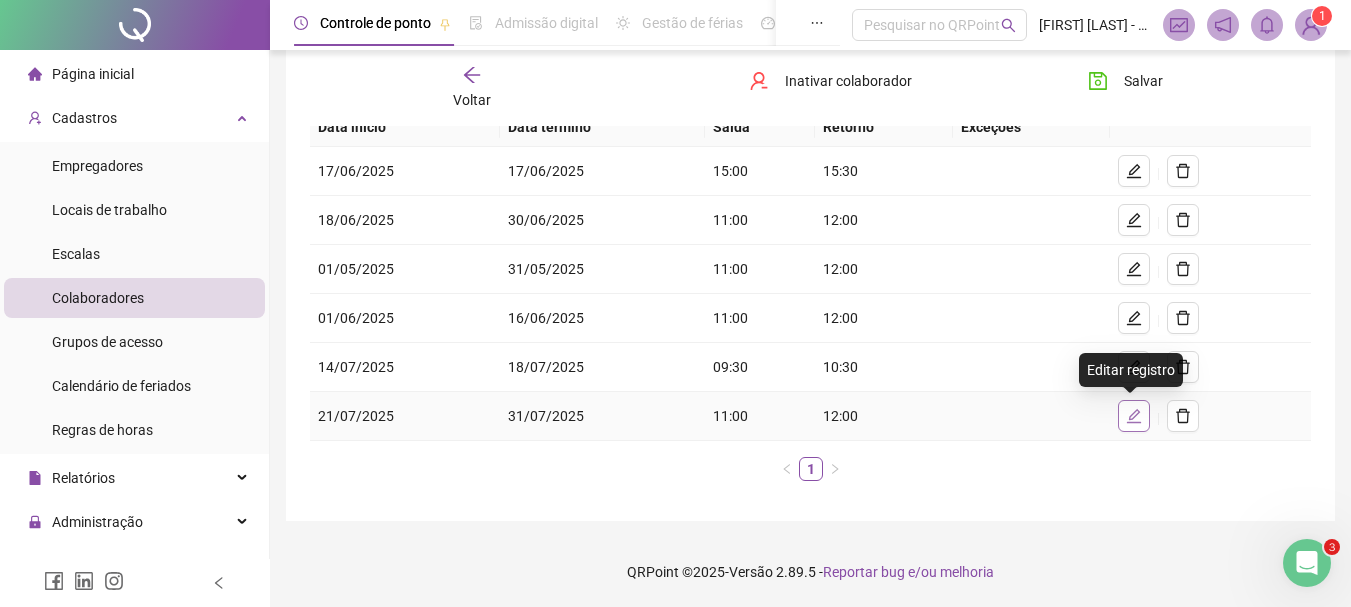 click 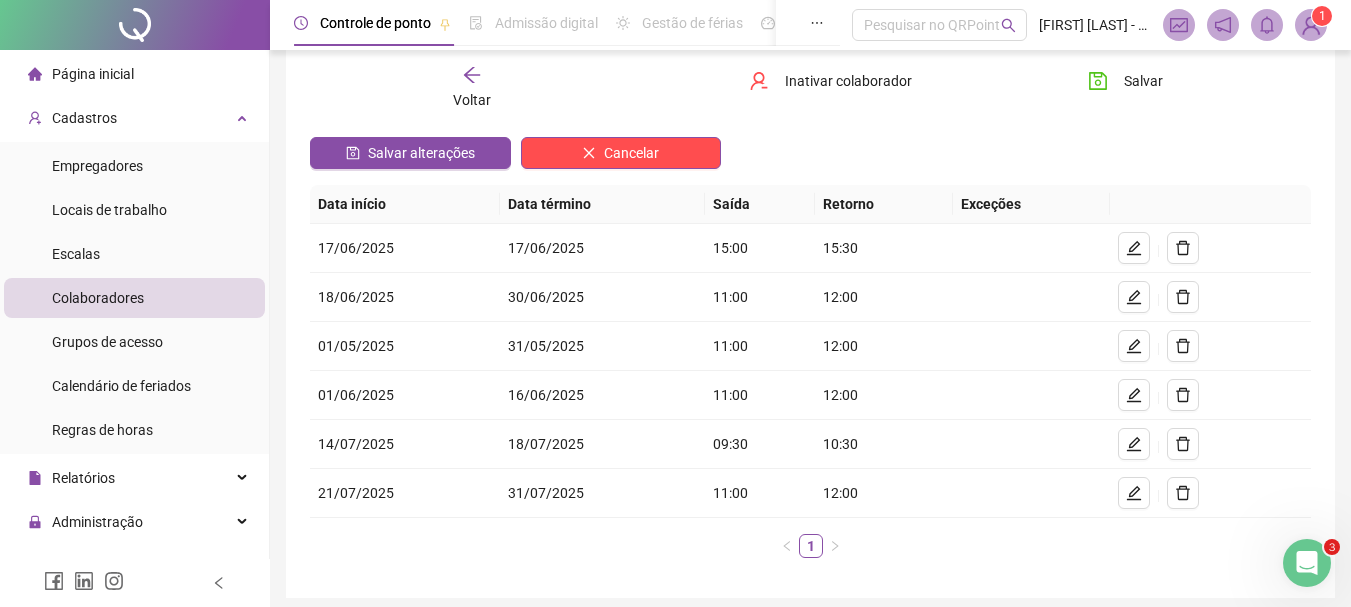 scroll, scrollTop: 360, scrollLeft: 0, axis: vertical 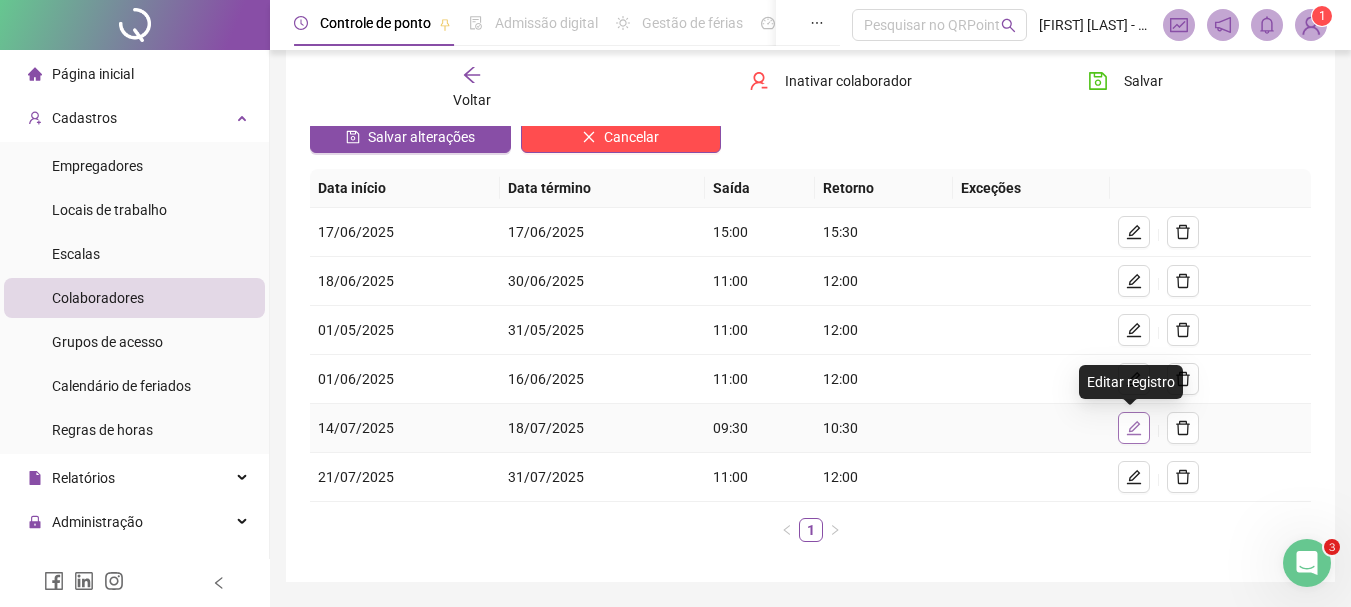 click at bounding box center (1134, 428) 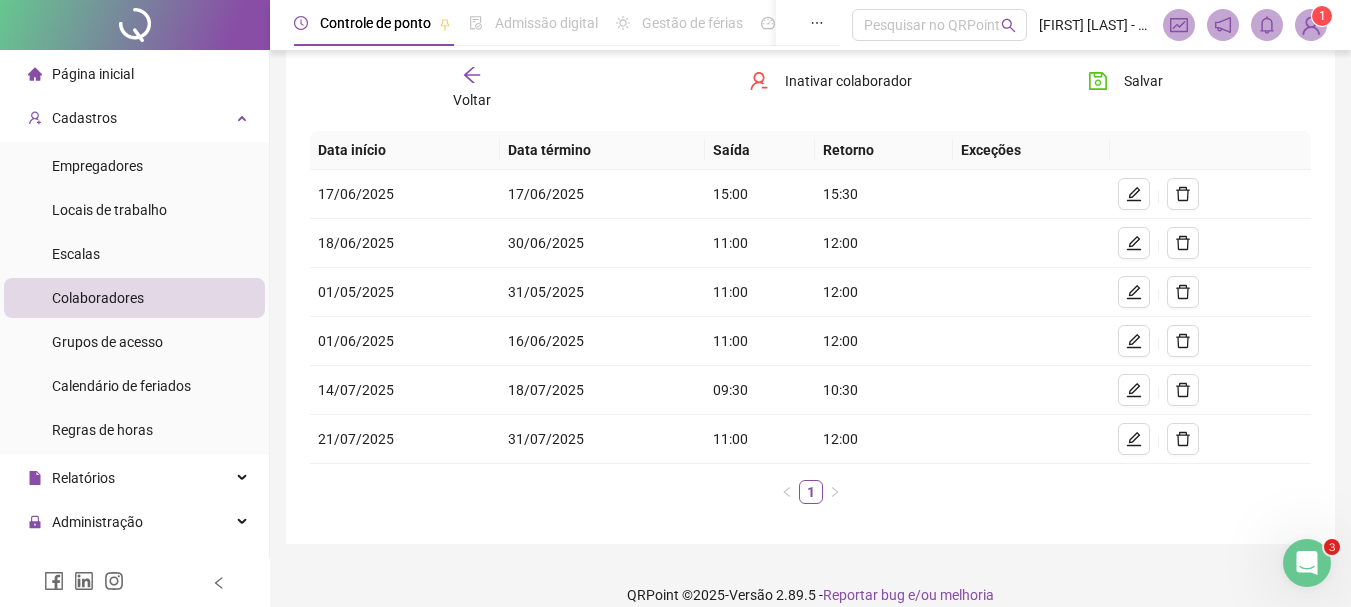scroll, scrollTop: 389, scrollLeft: 0, axis: vertical 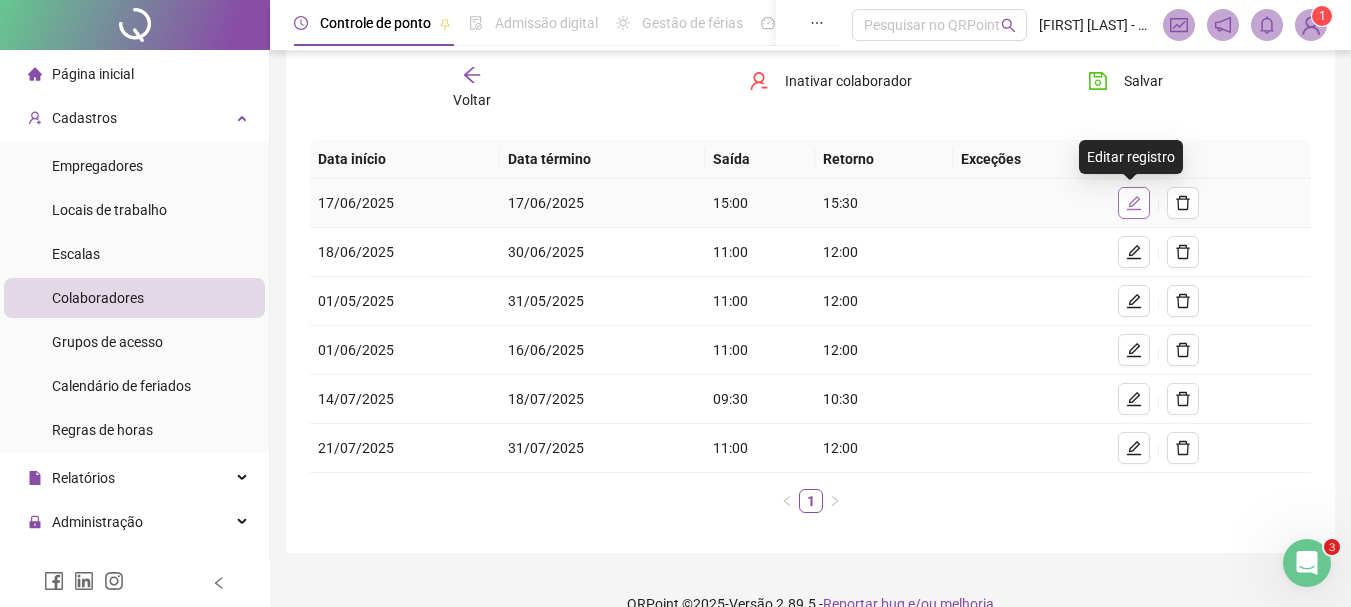 click 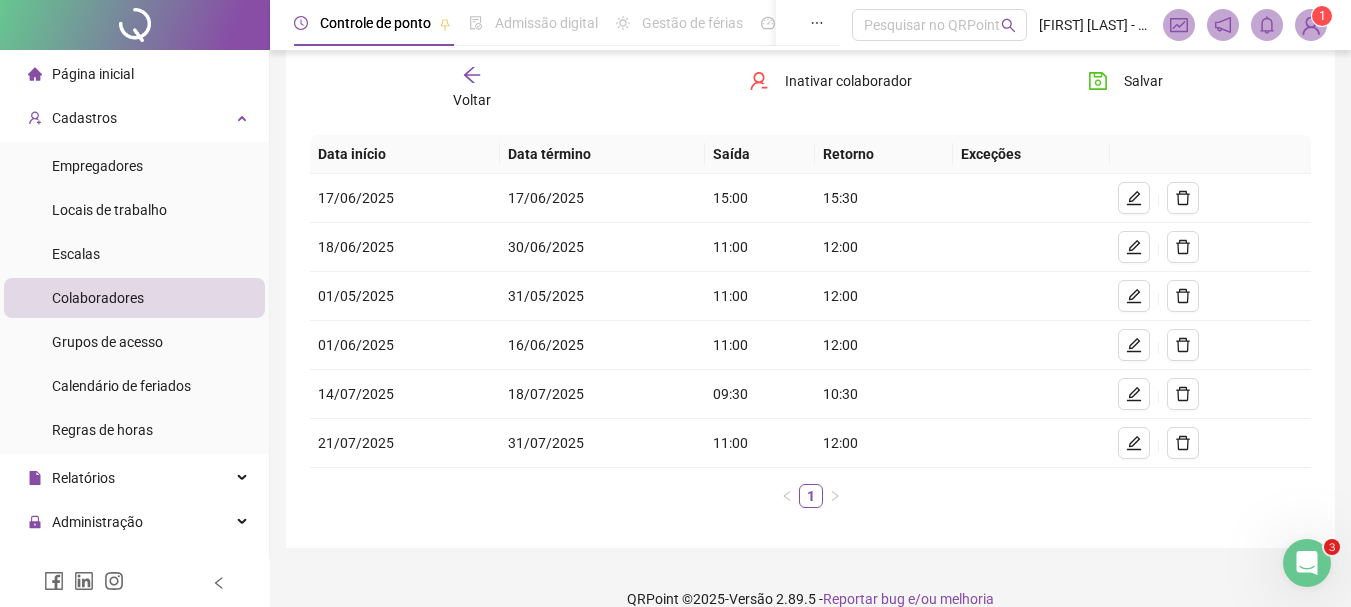 scroll, scrollTop: 421, scrollLeft: 0, axis: vertical 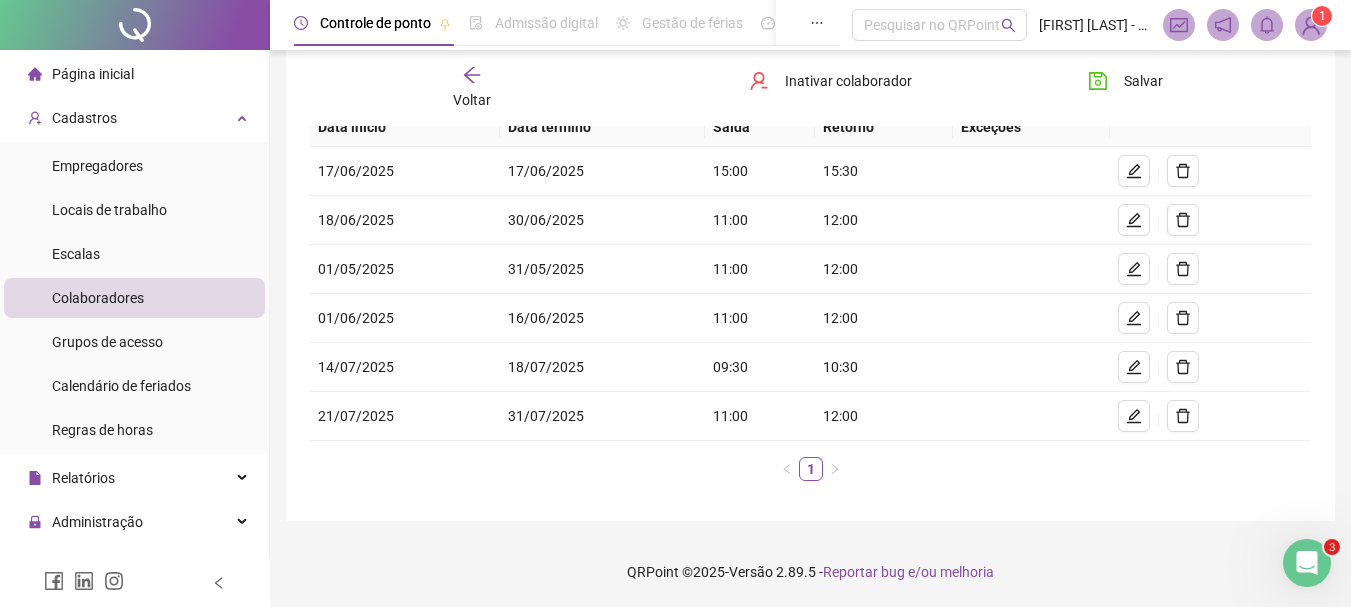 click on "Voltar Inativar colaborador Salvar" at bounding box center [810, 88] 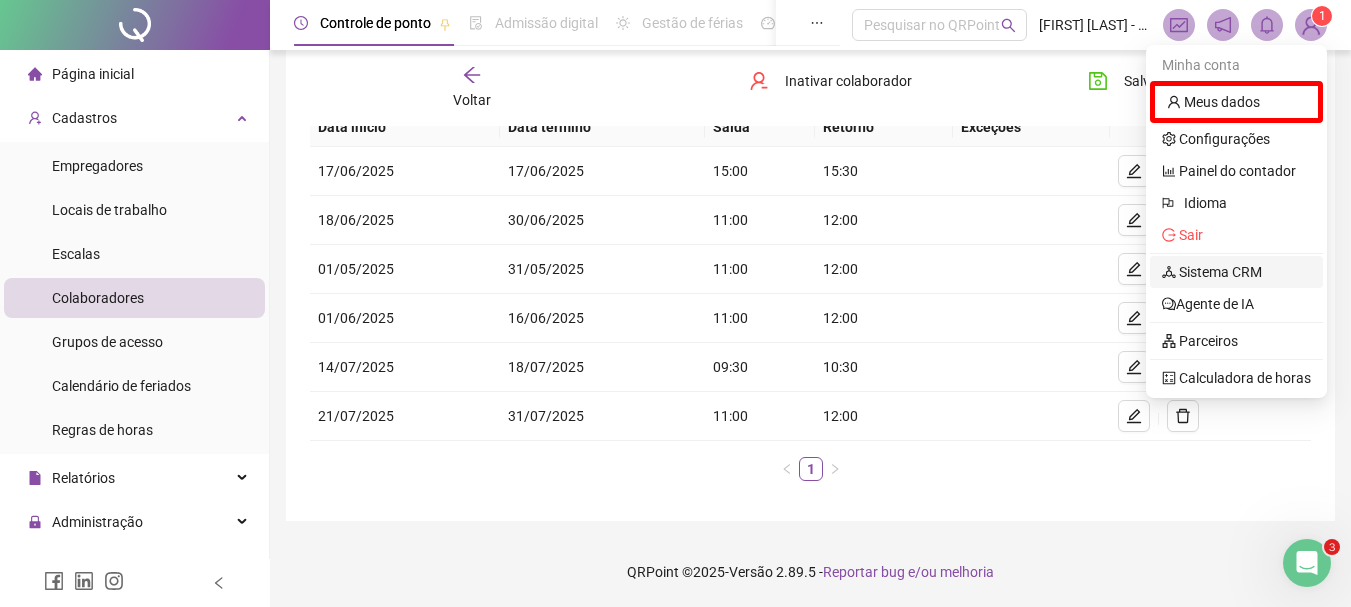 click on "Sistema CRM" at bounding box center [1212, 272] 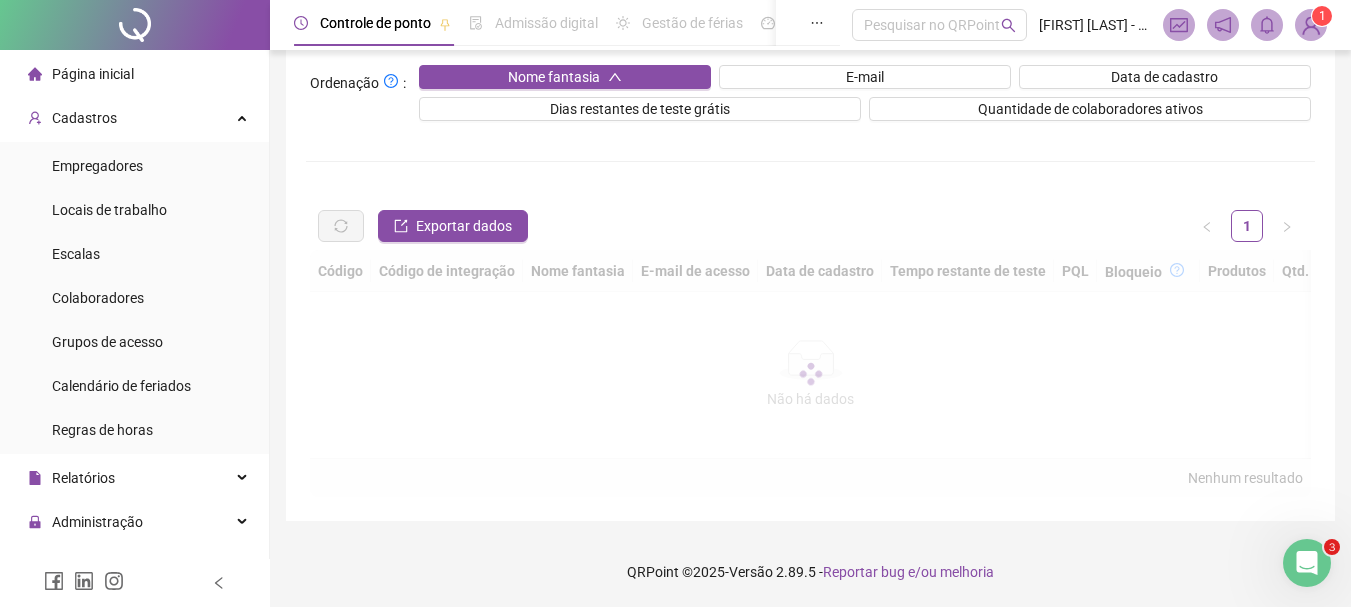 scroll, scrollTop: 0, scrollLeft: 0, axis: both 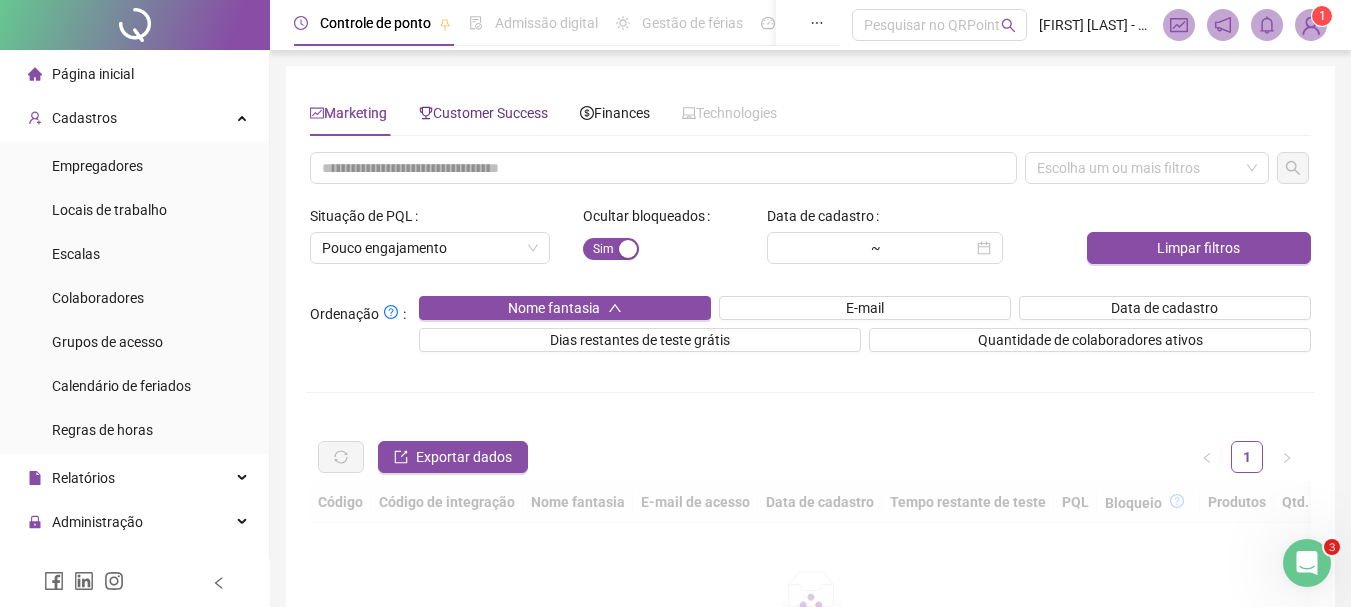 click on "Customer Success" at bounding box center [483, 113] 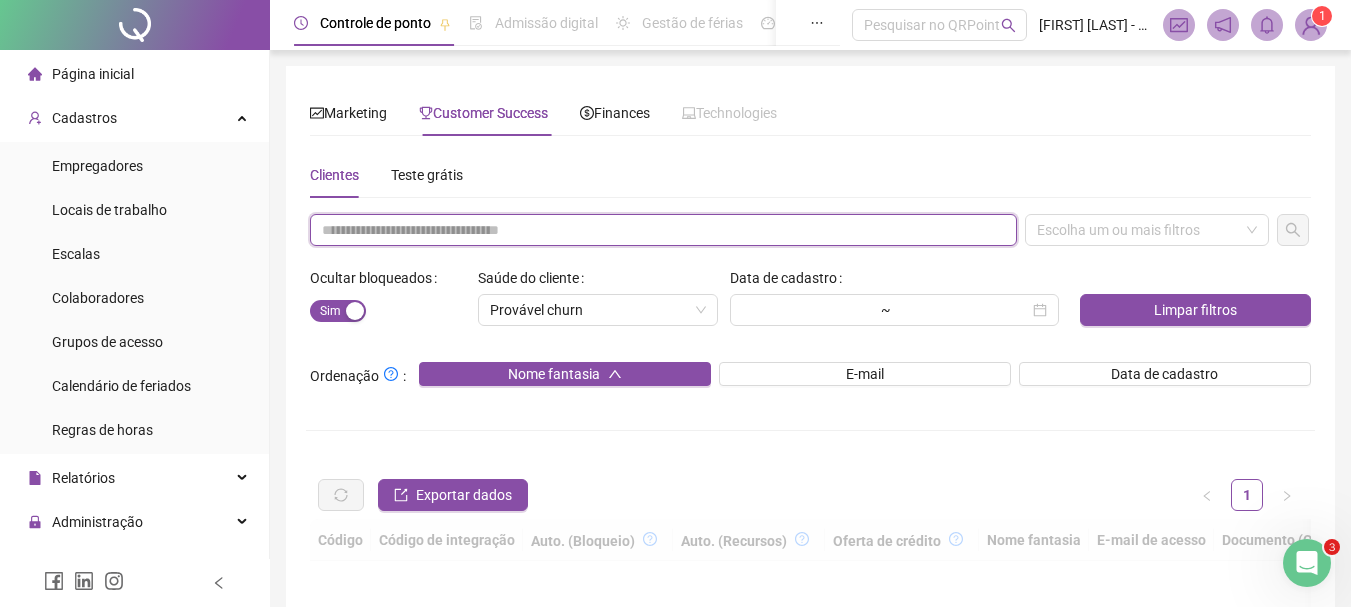 click at bounding box center [663, 230] 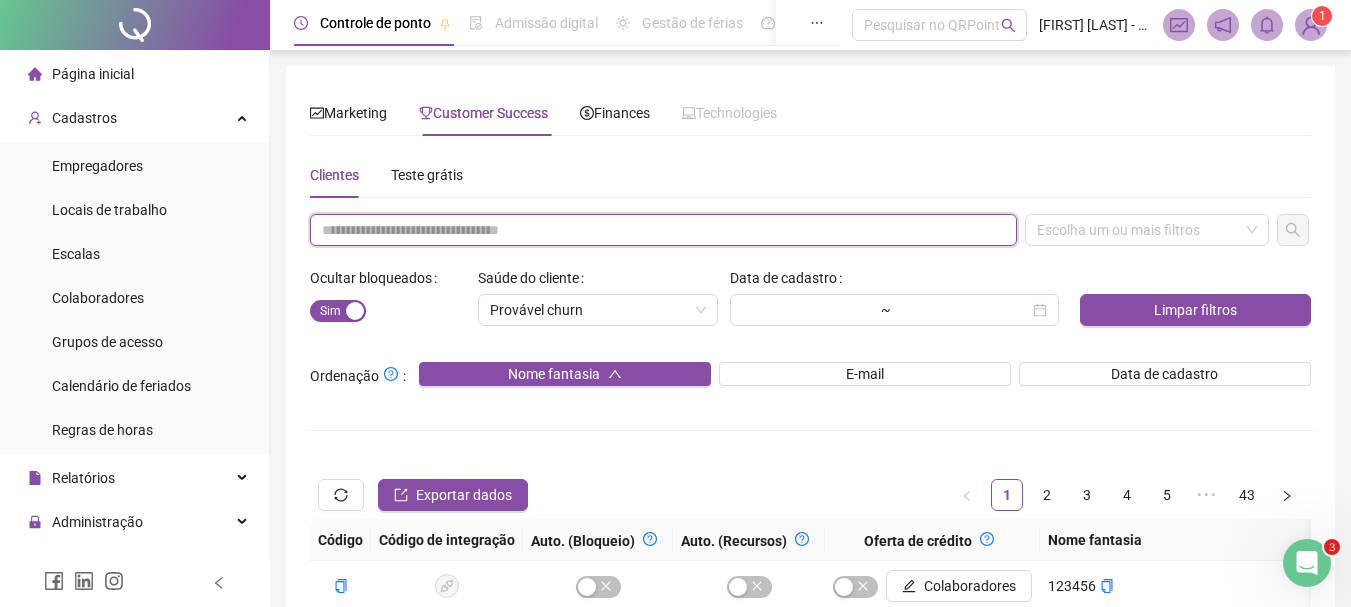 paste on "**********" 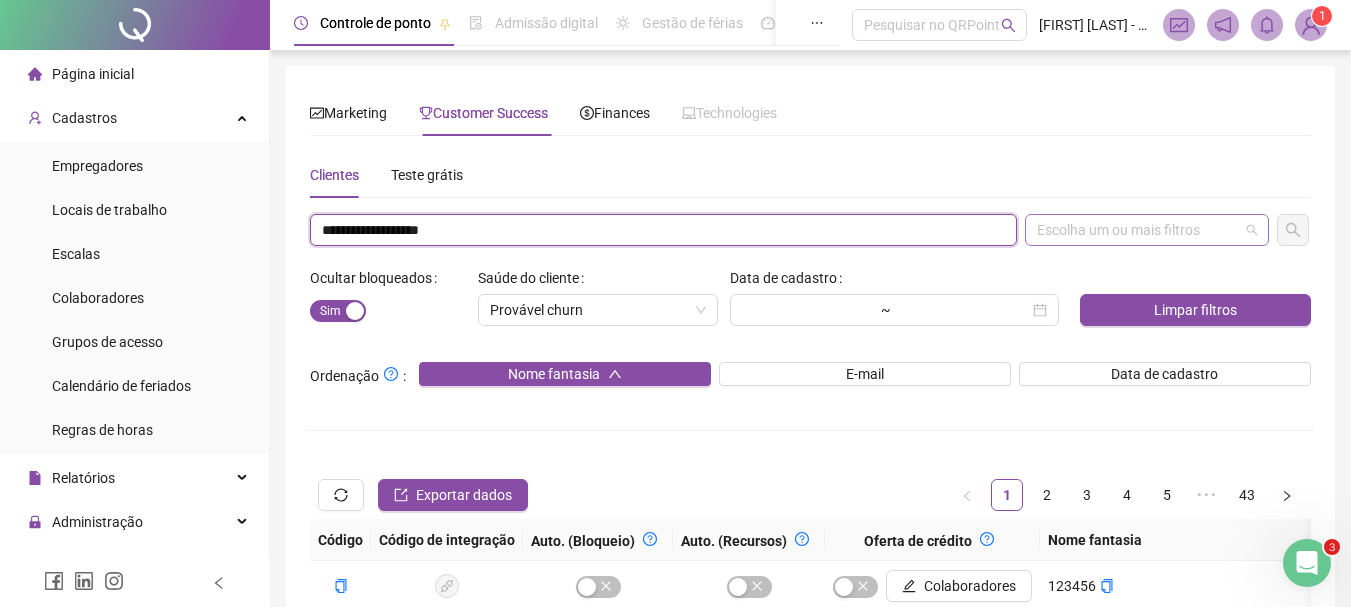 click on "Escolha um ou mais filtros" at bounding box center [1147, 230] 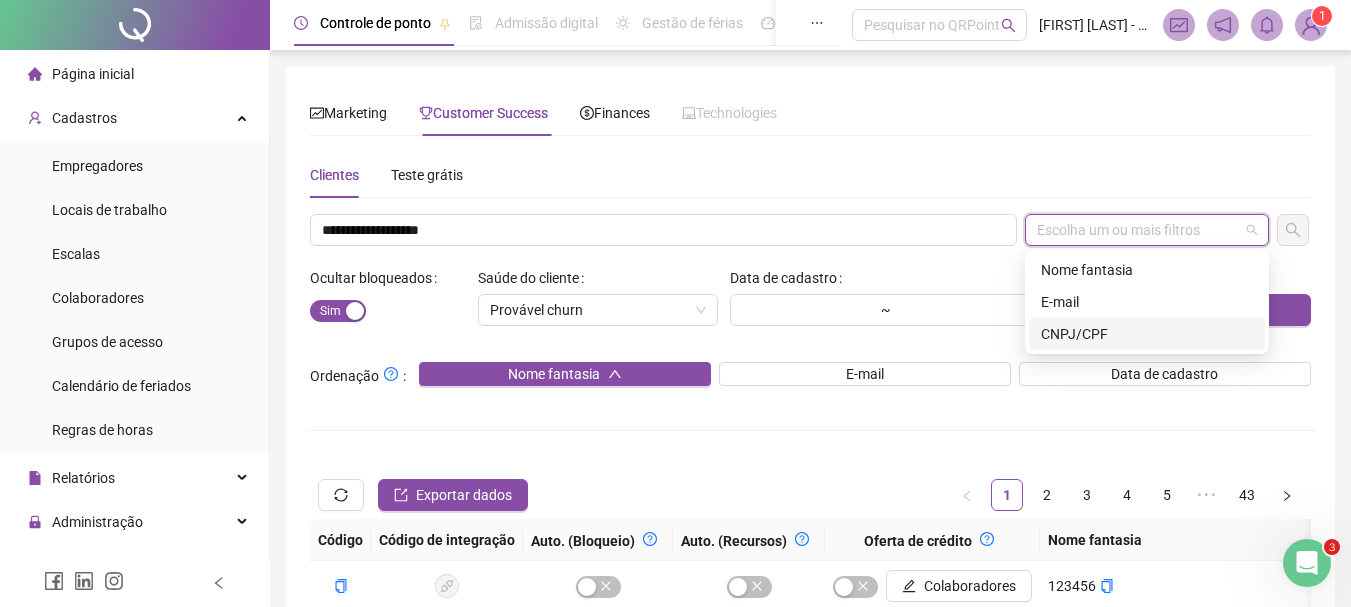 click on "CNPJ/CPF" at bounding box center (1147, 334) 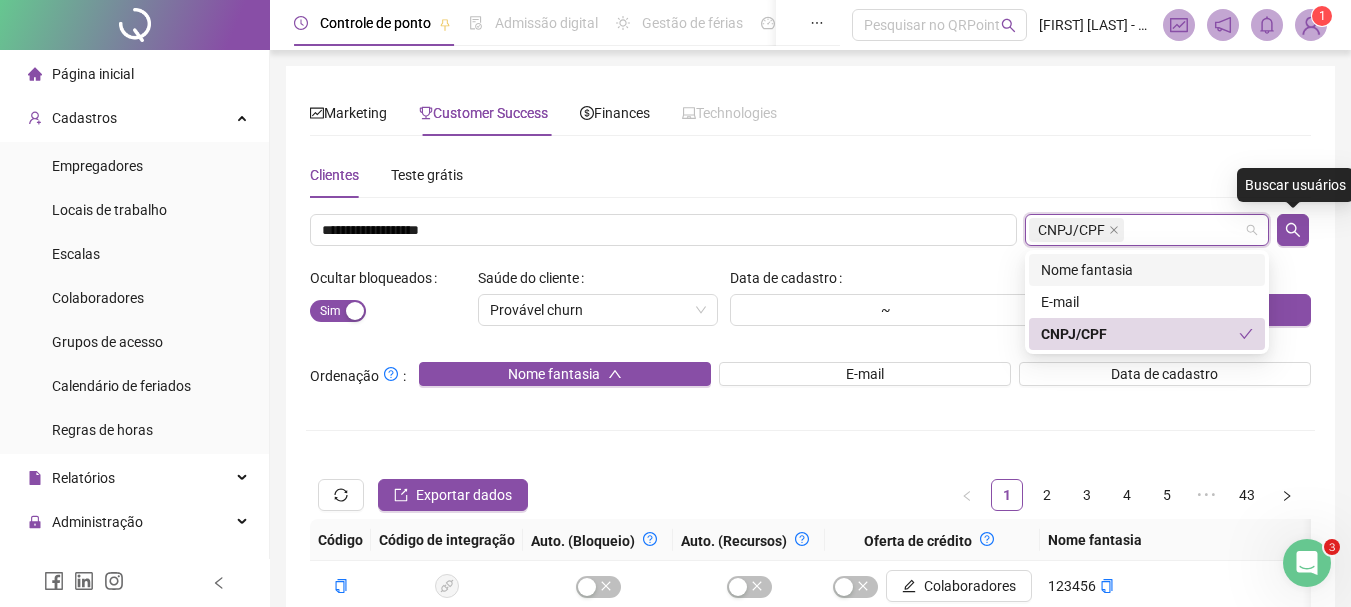 click at bounding box center [1293, 230] 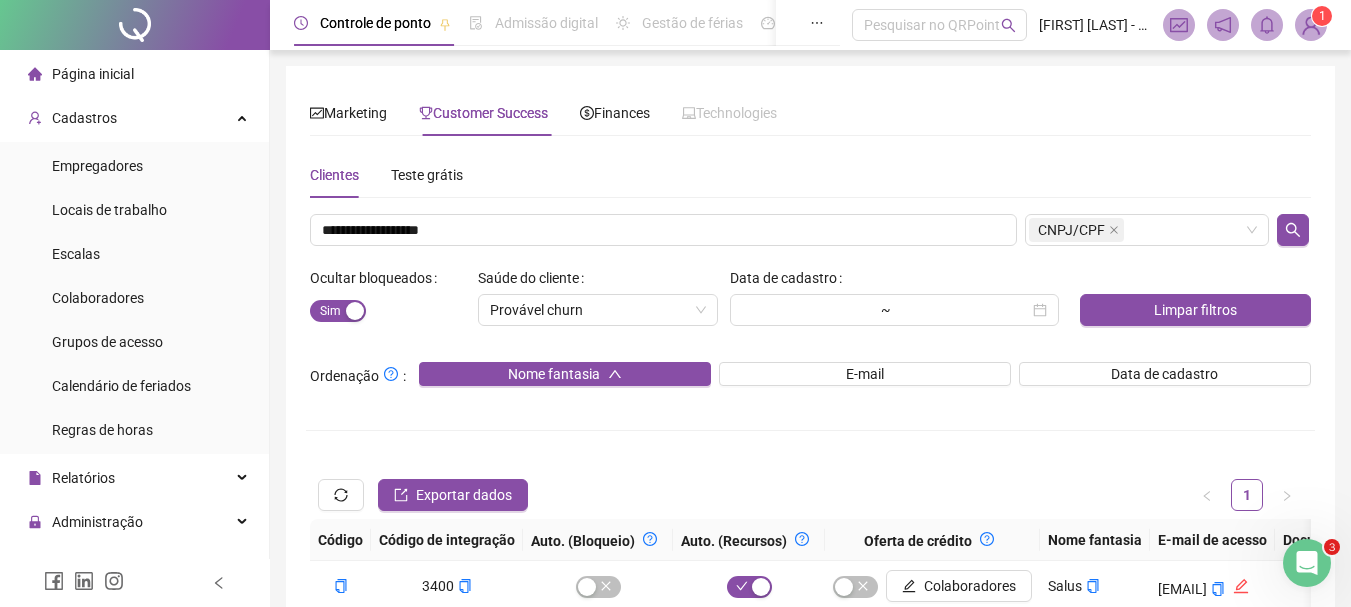 scroll, scrollTop: 50, scrollLeft: 0, axis: vertical 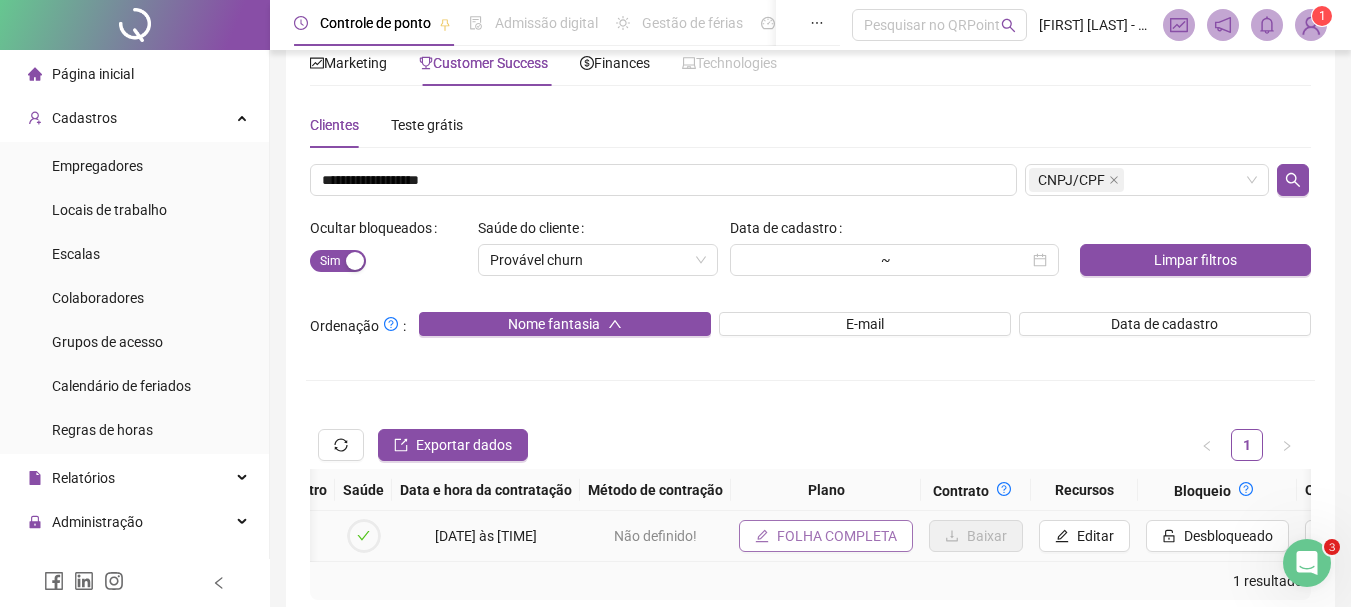 click on "FOLHA COMPLETA" at bounding box center [826, 536] 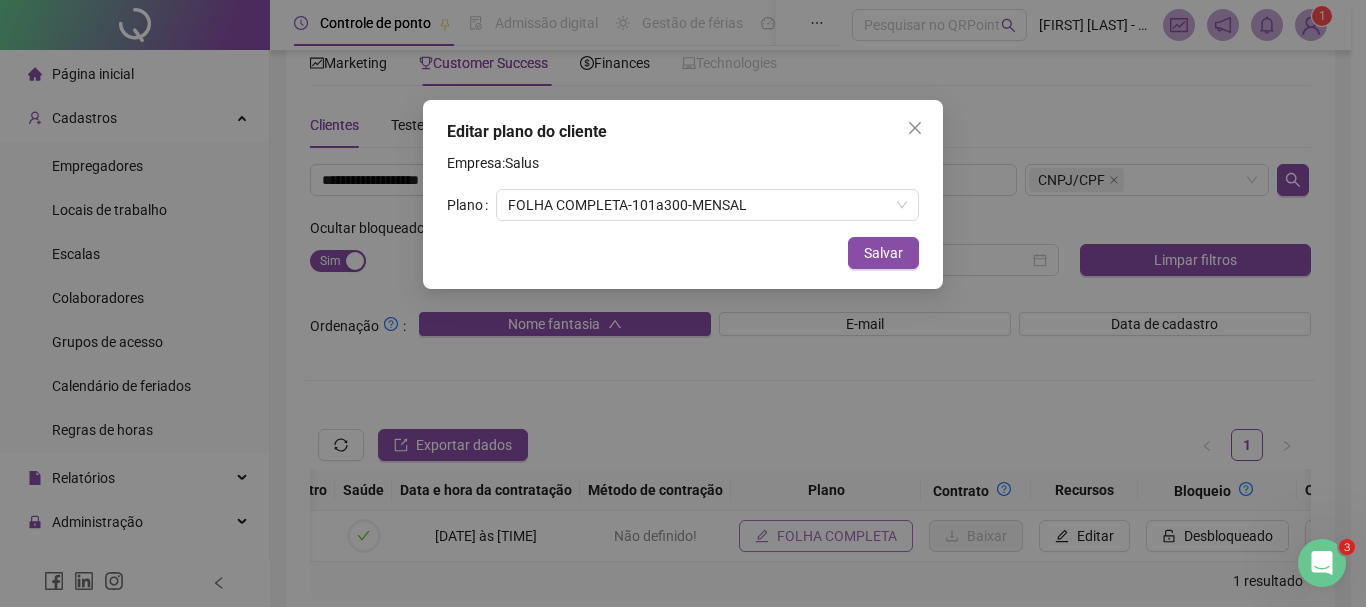 click on "Editar plano do cliente Empresa:  Salus  Plano FOLHA COMPLETA  -  101  a  300  -  MENSAL Cancelar Salvar" at bounding box center (683, 303) 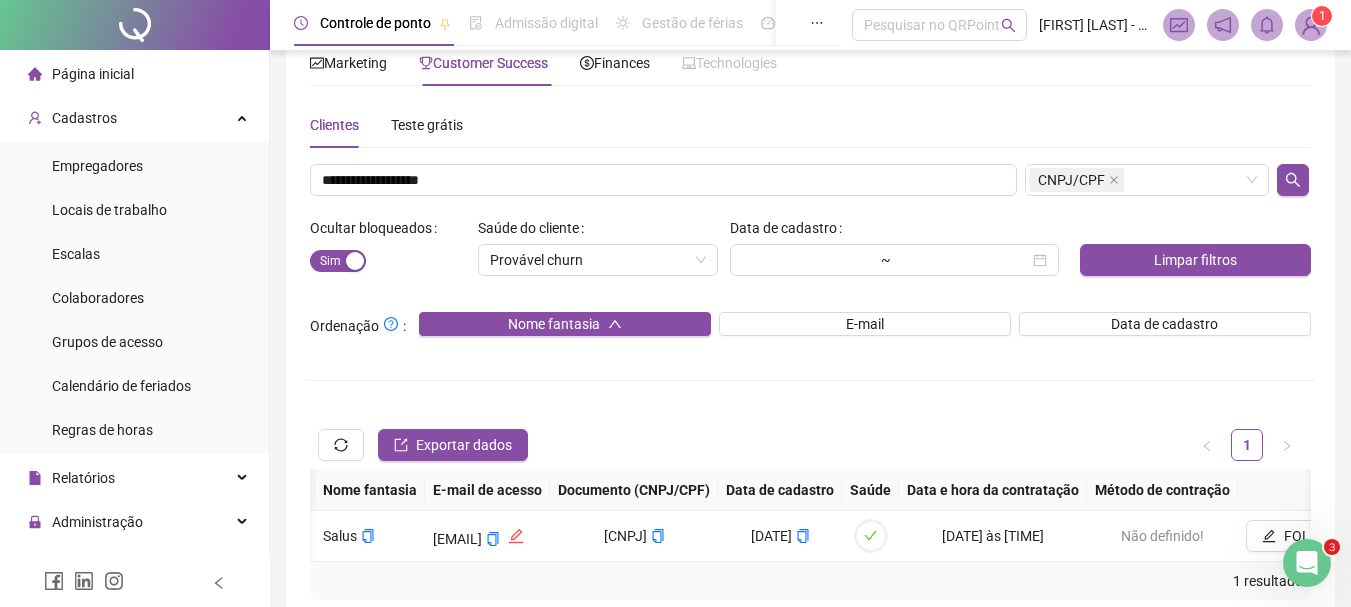 scroll, scrollTop: 0, scrollLeft: 715, axis: horizontal 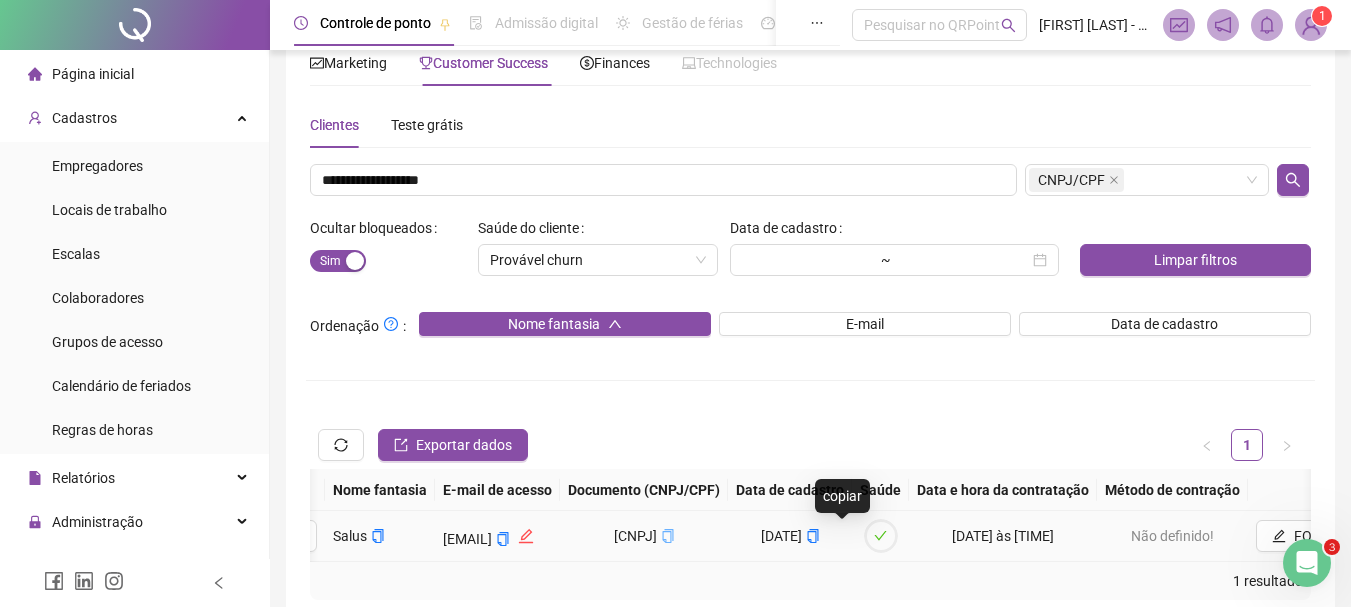 click 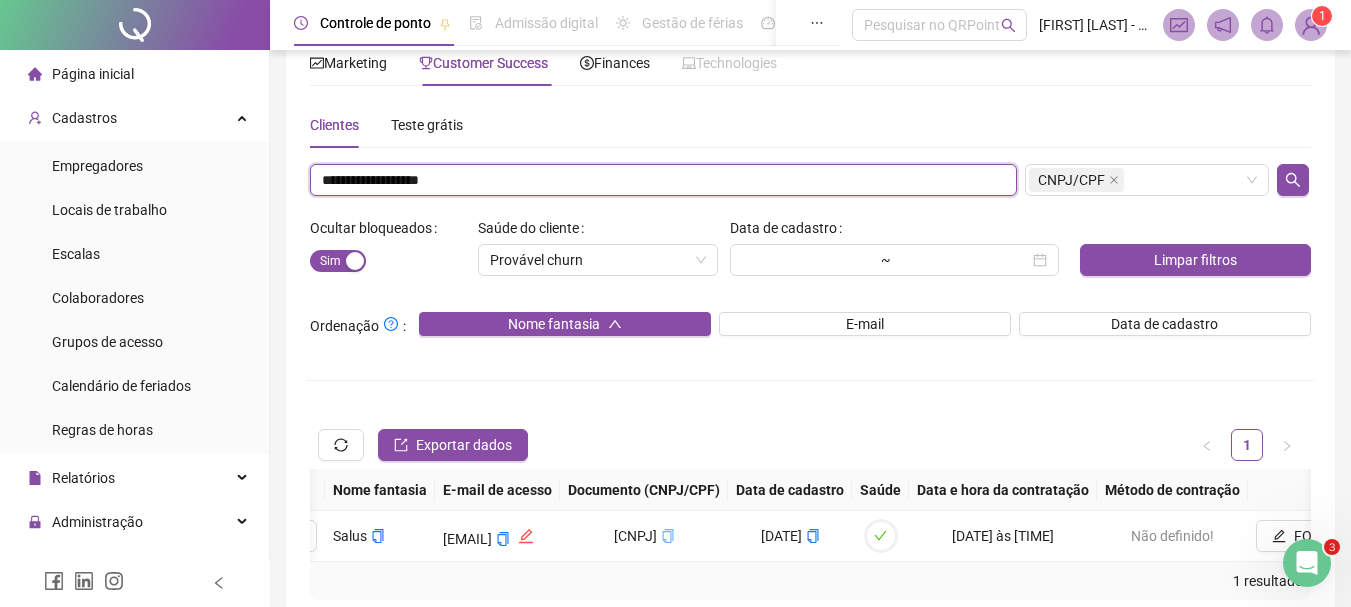 click on "**********" at bounding box center (663, 180) 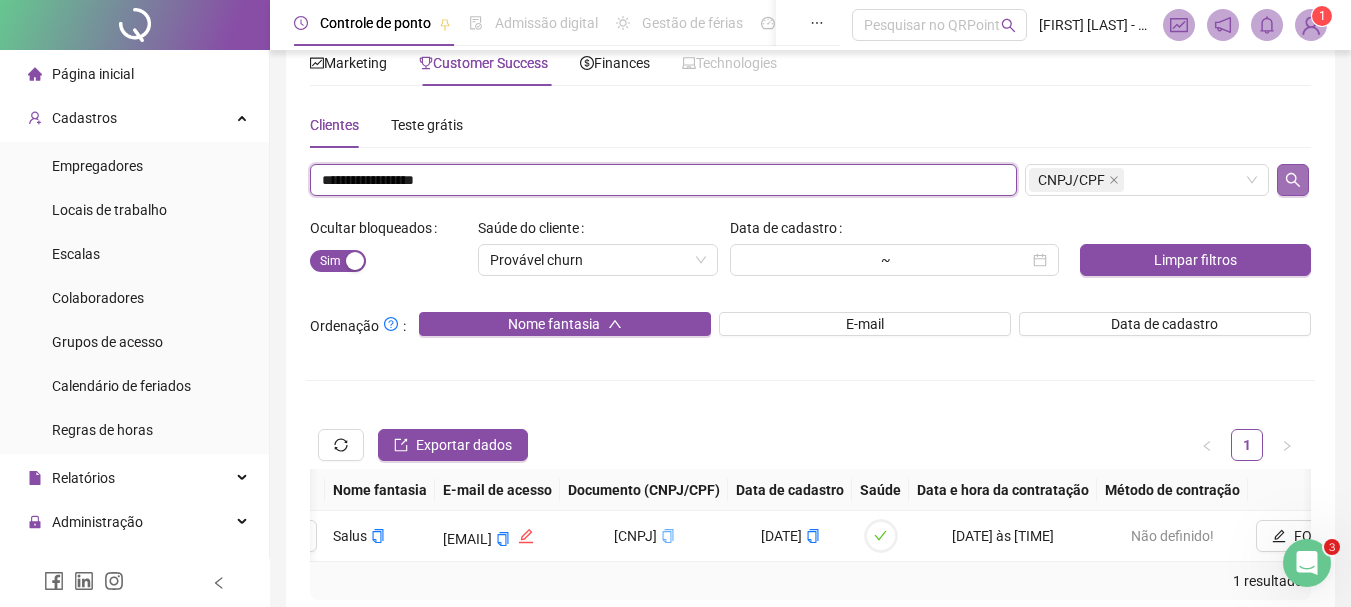 type on "**********" 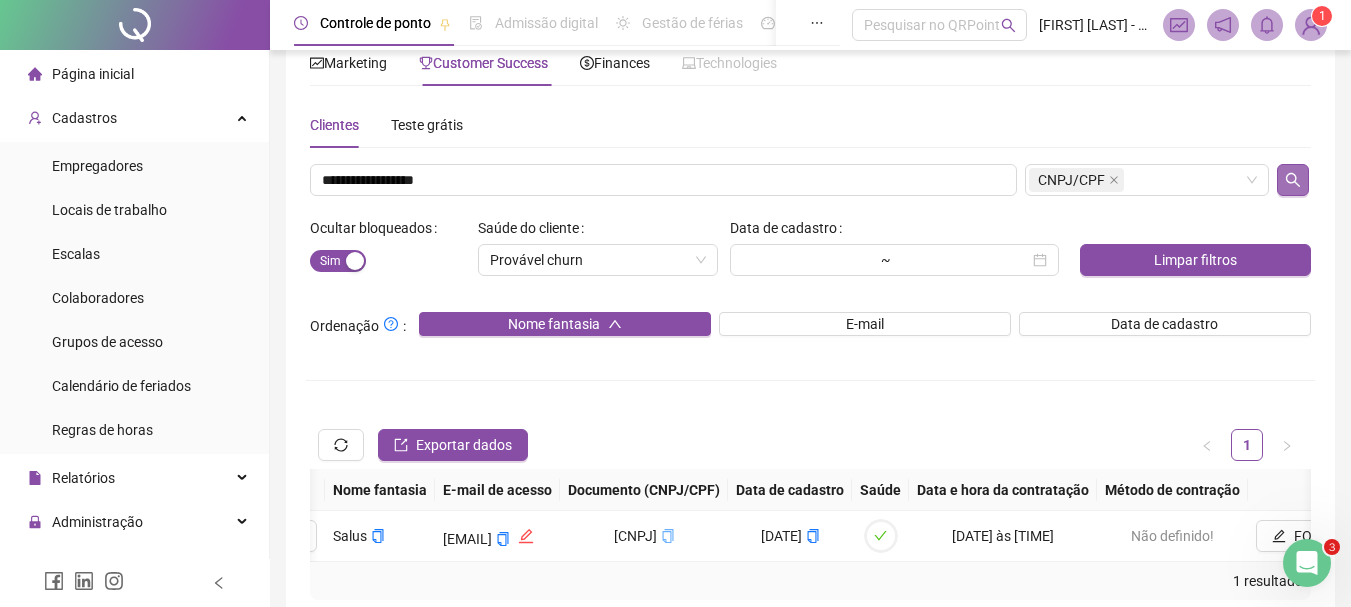 click at bounding box center (1293, 180) 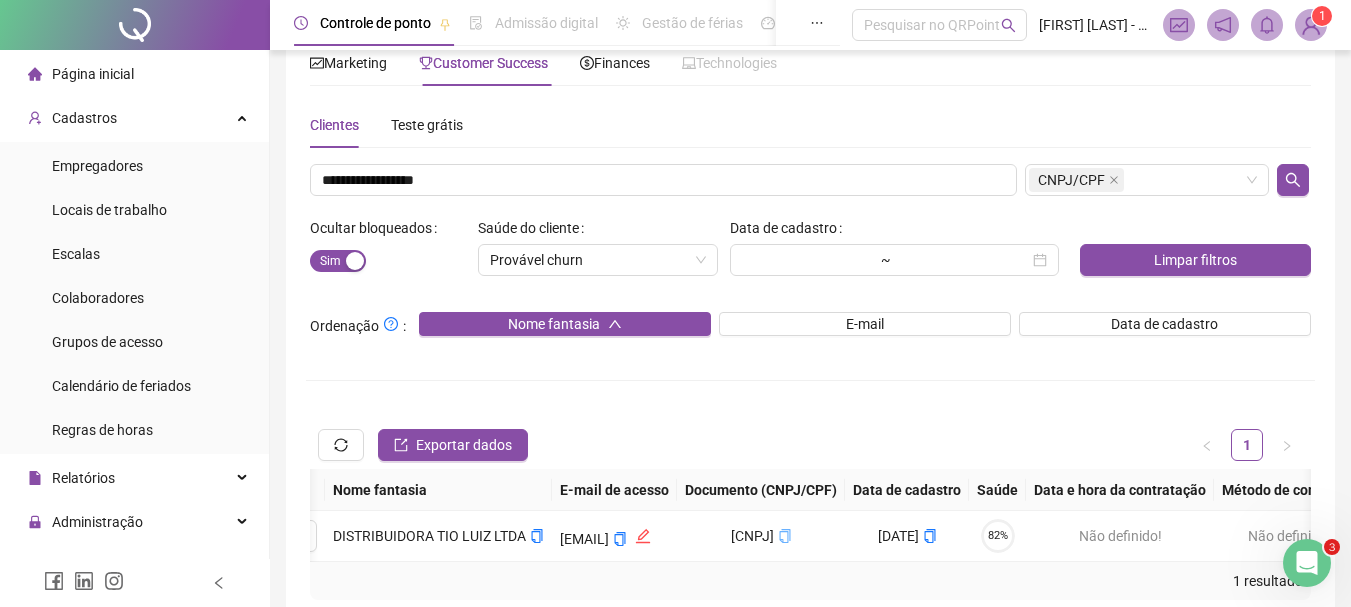 scroll, scrollTop: 168, scrollLeft: 0, axis: vertical 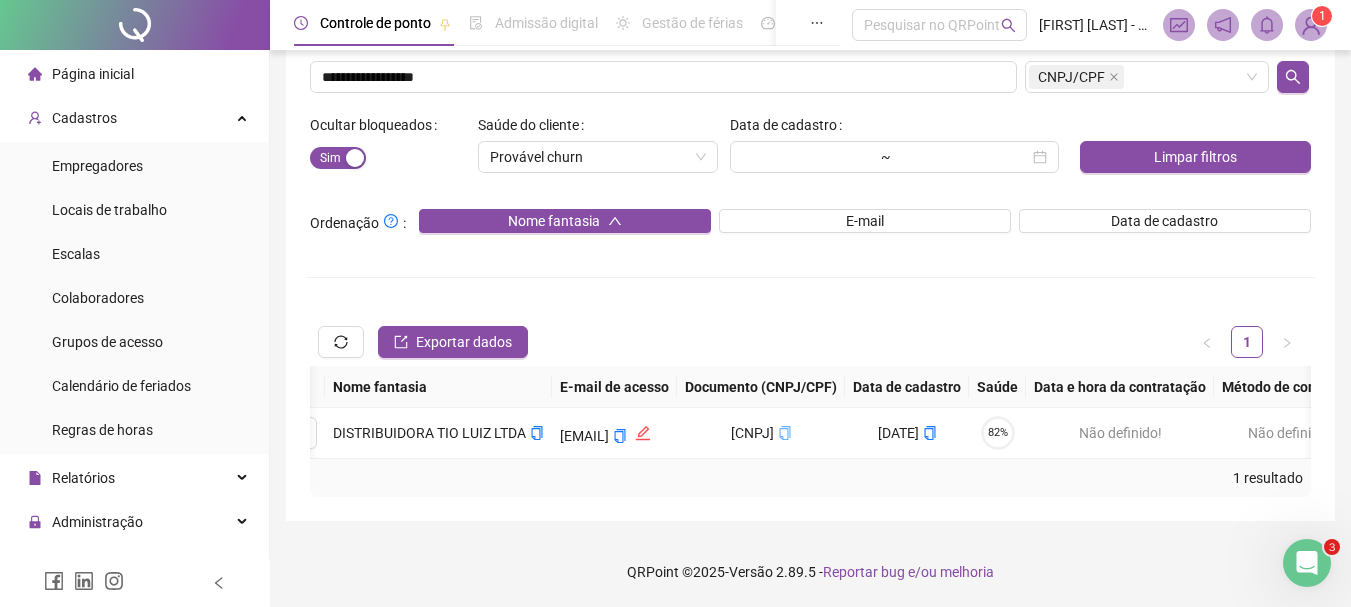 click on "1 resultado" at bounding box center [810, 478] 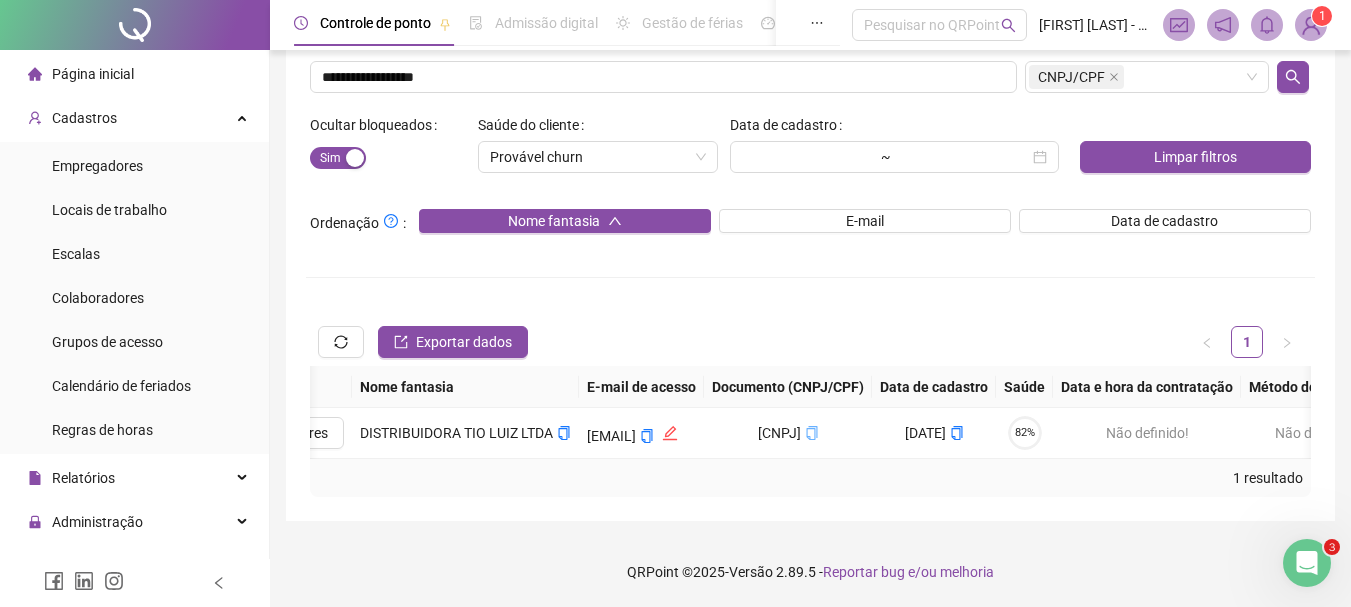 scroll, scrollTop: 0, scrollLeft: 678, axis: horizontal 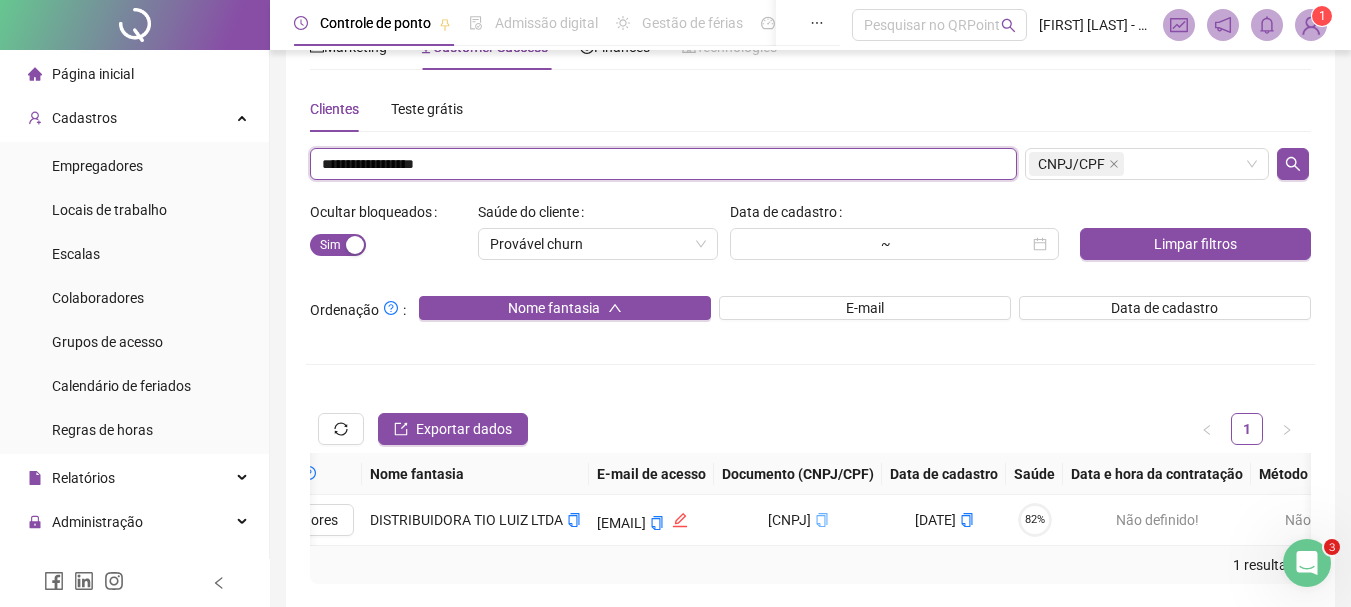 click on "**********" at bounding box center [663, 164] 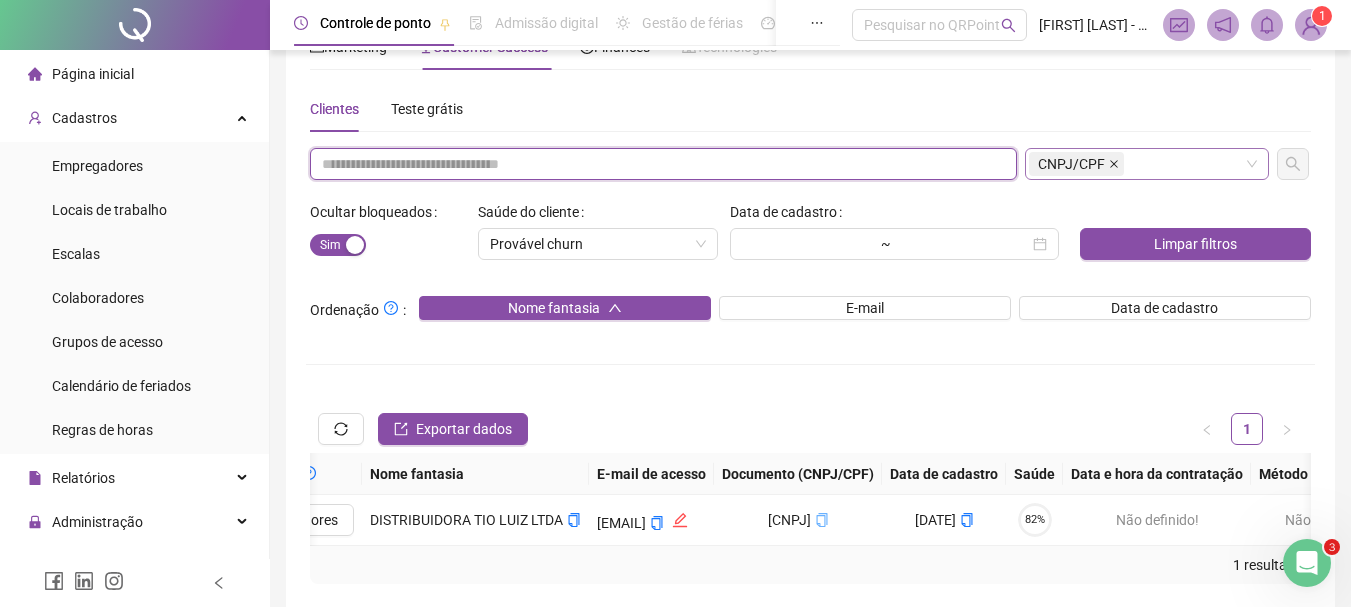 click 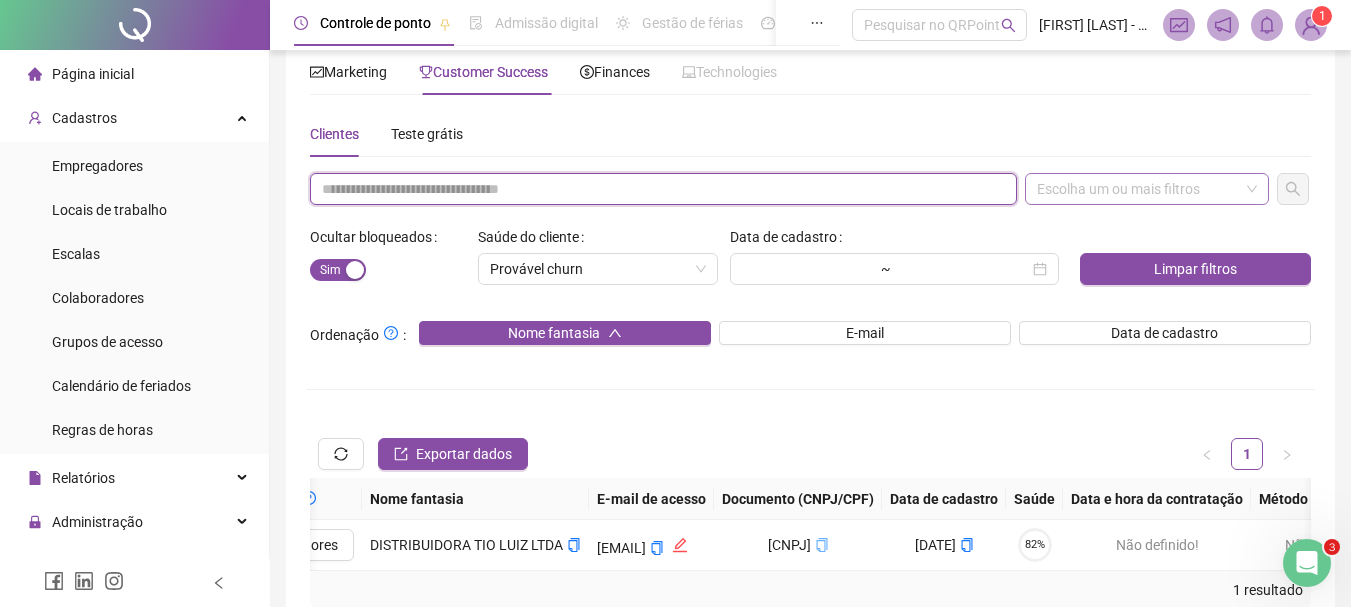 scroll, scrollTop: 38, scrollLeft: 0, axis: vertical 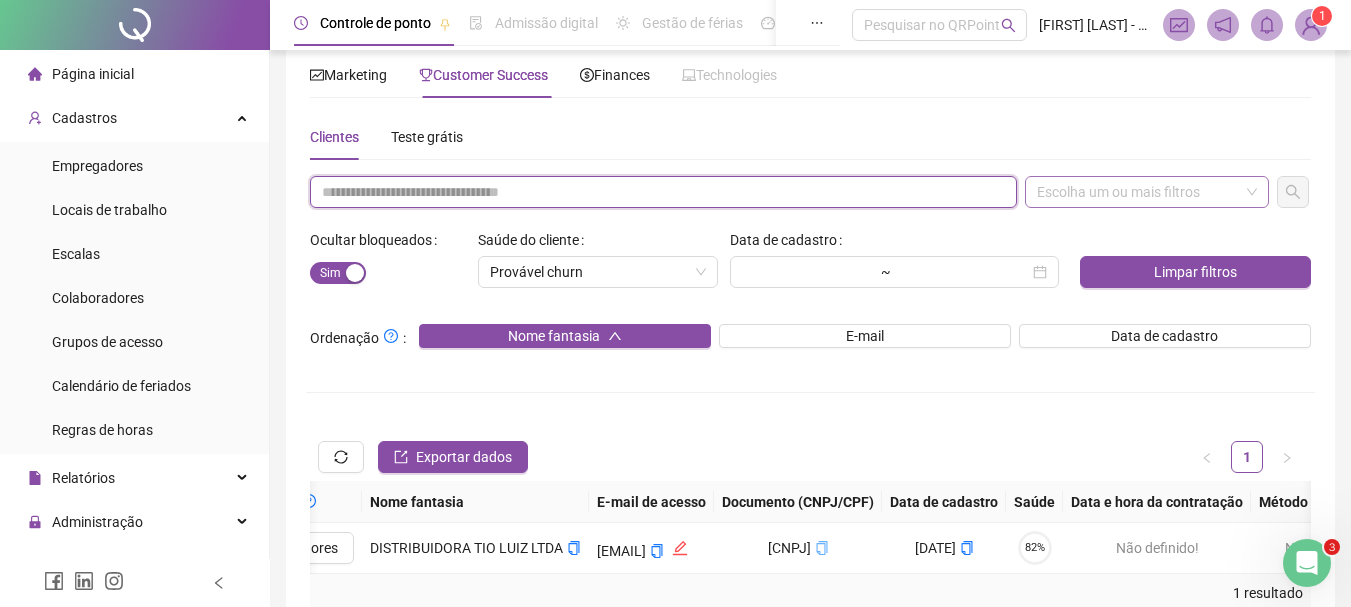 type 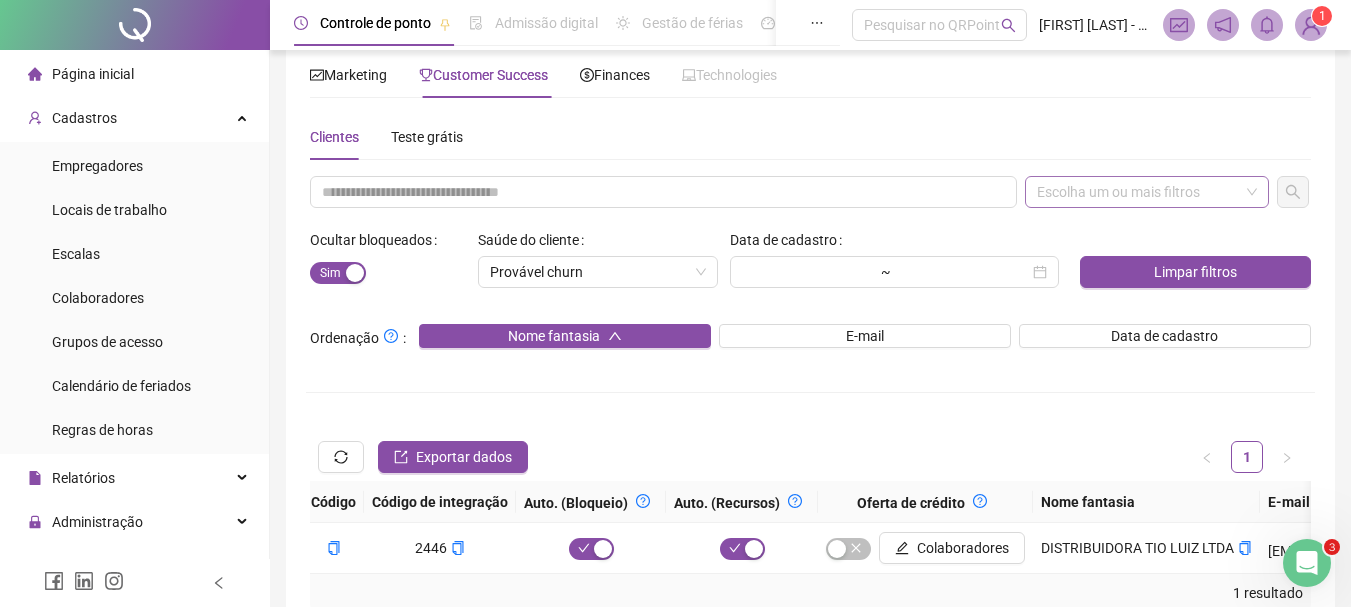 scroll, scrollTop: 0, scrollLeft: 0, axis: both 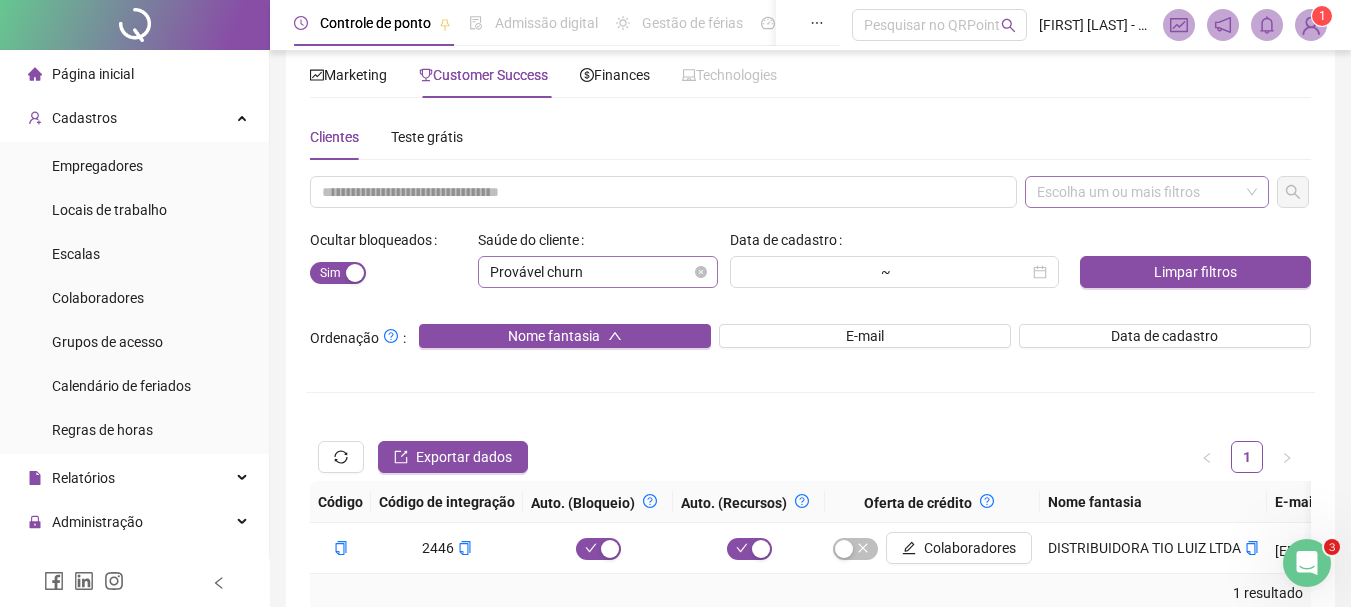 click on "Provável churn" at bounding box center (598, 272) 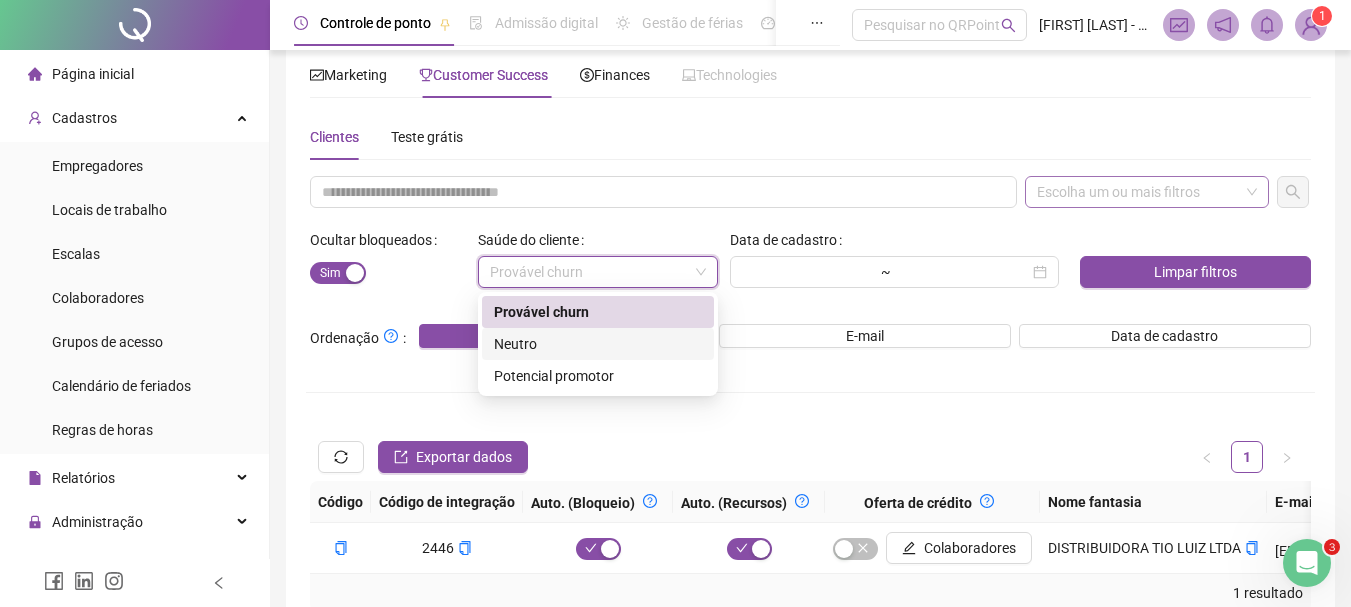 click on "Neutro" at bounding box center (598, 344) 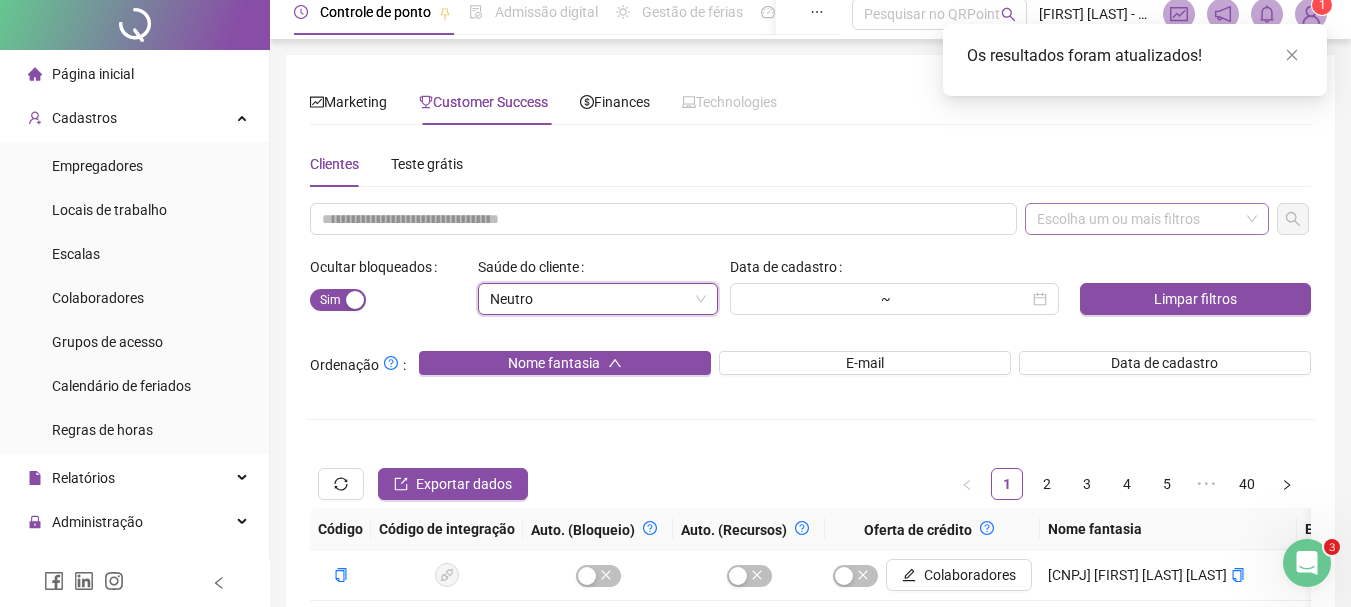 scroll, scrollTop: 0, scrollLeft: 0, axis: both 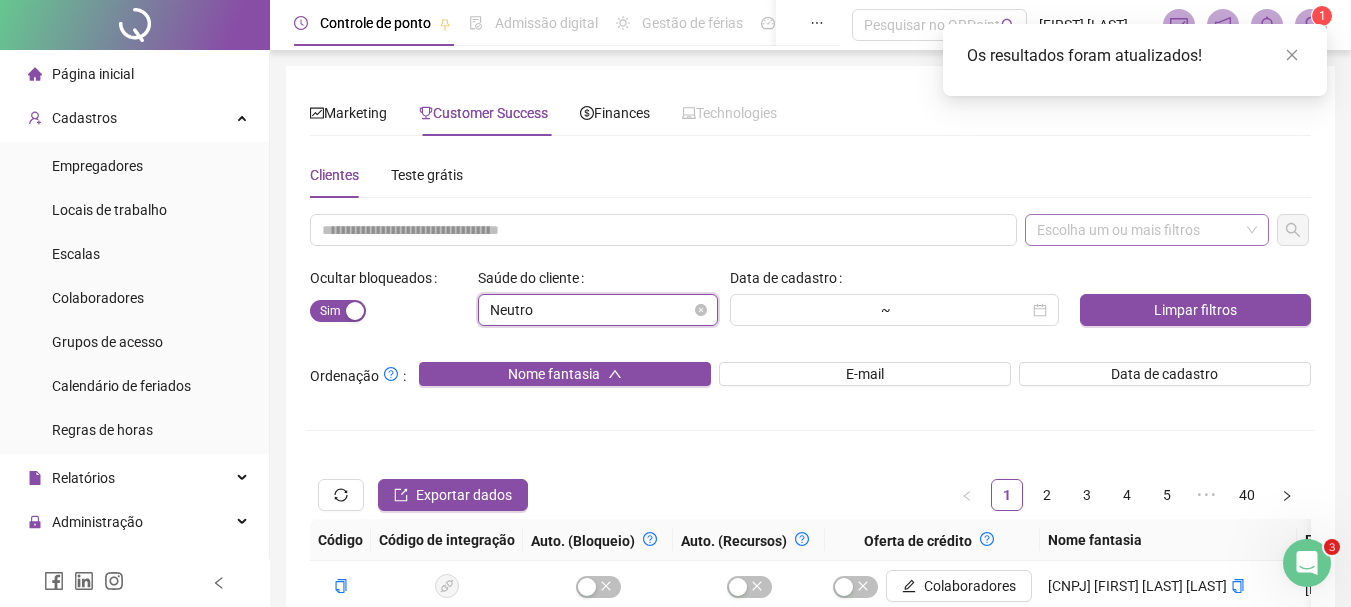 click on "Neutro" at bounding box center (598, 310) 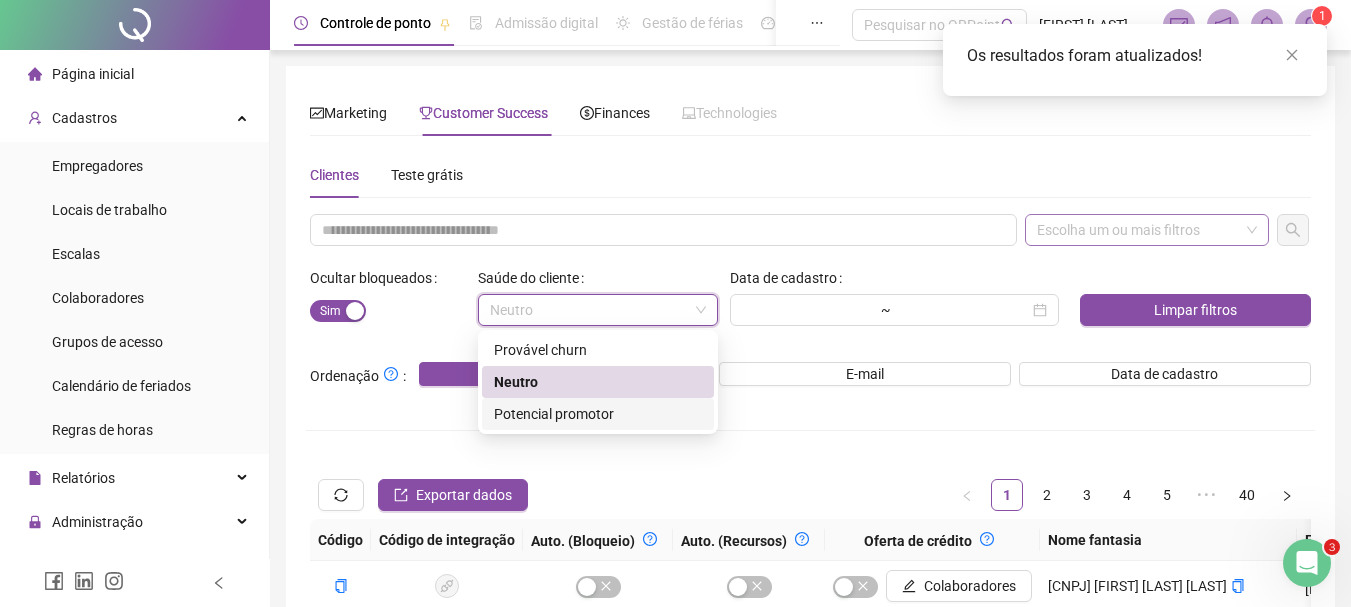 click on "Potencial promotor" at bounding box center (598, 414) 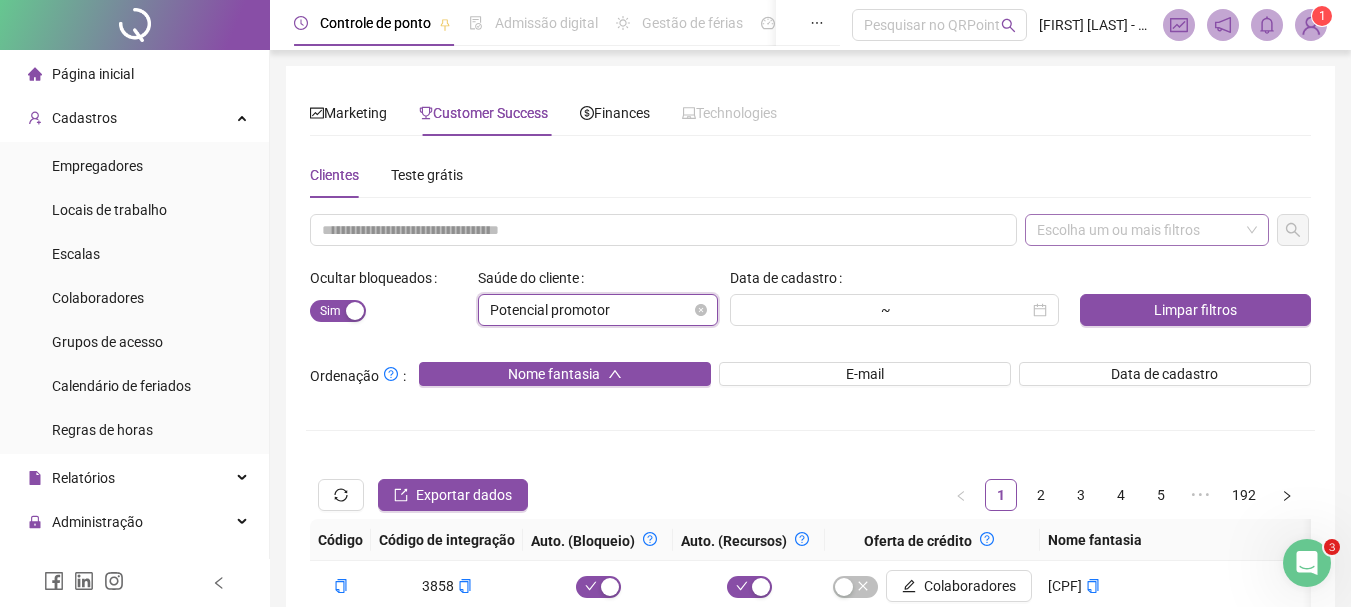 click on "Potencial promotor" at bounding box center (598, 310) 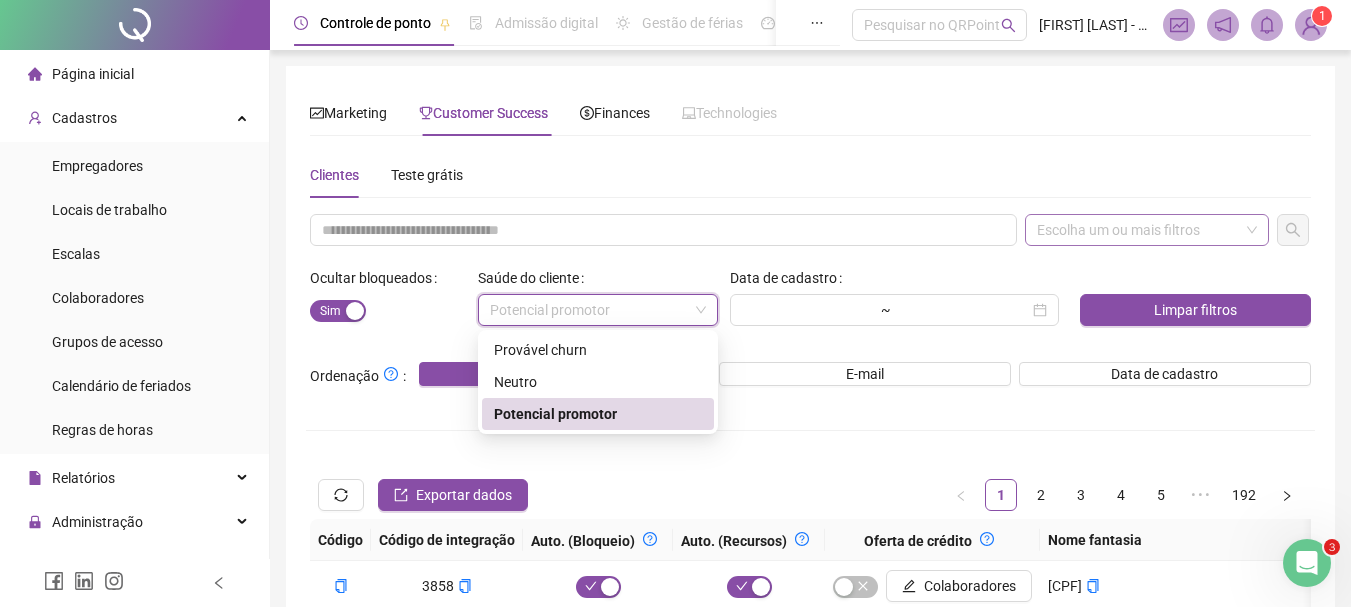 click on "Escolha um ou mais filtros" at bounding box center (1147, 230) 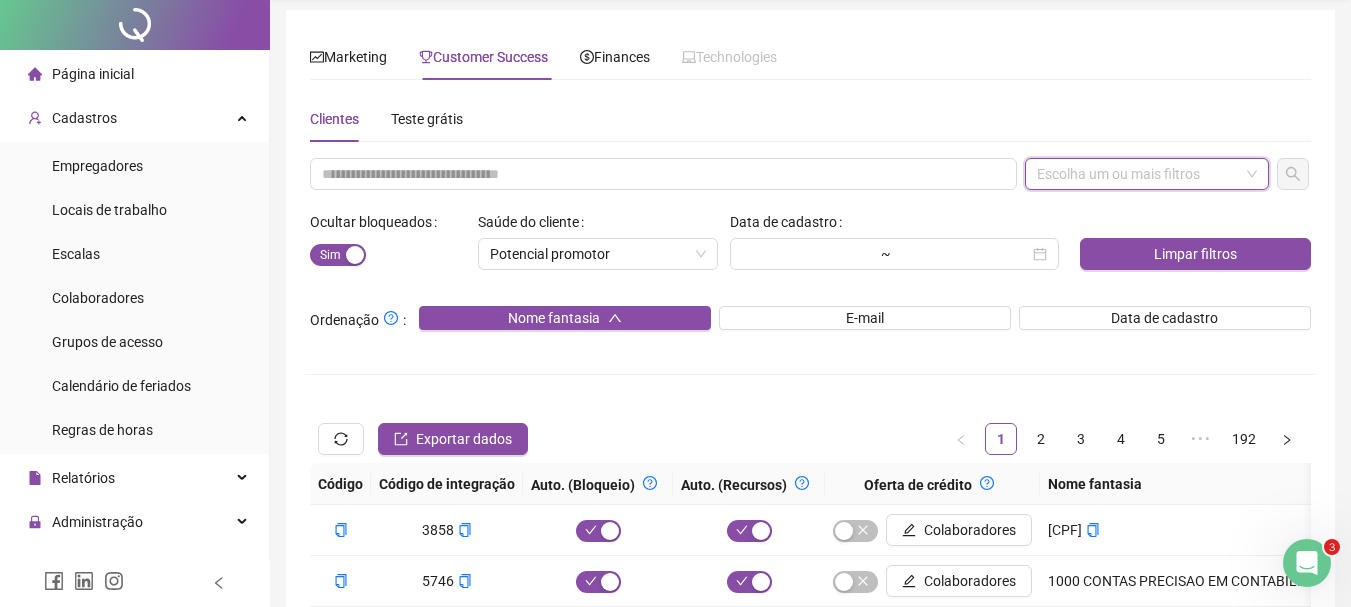 scroll, scrollTop: 0, scrollLeft: 0, axis: both 